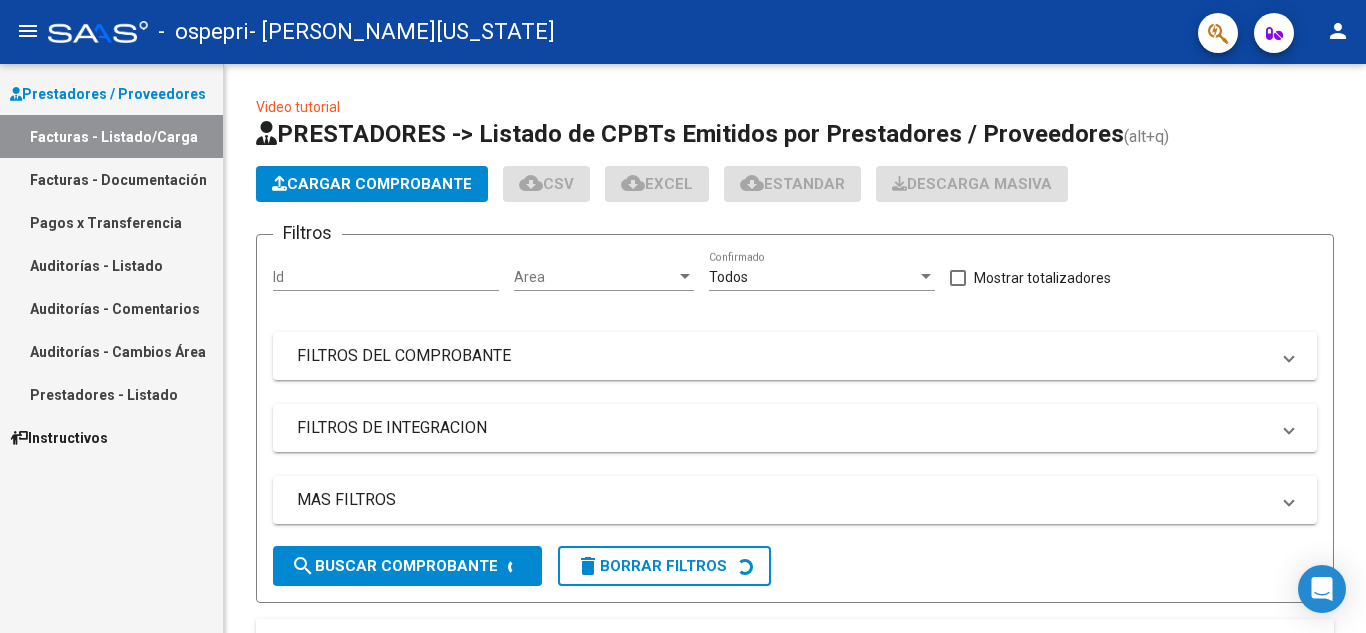 scroll, scrollTop: 0, scrollLeft: 0, axis: both 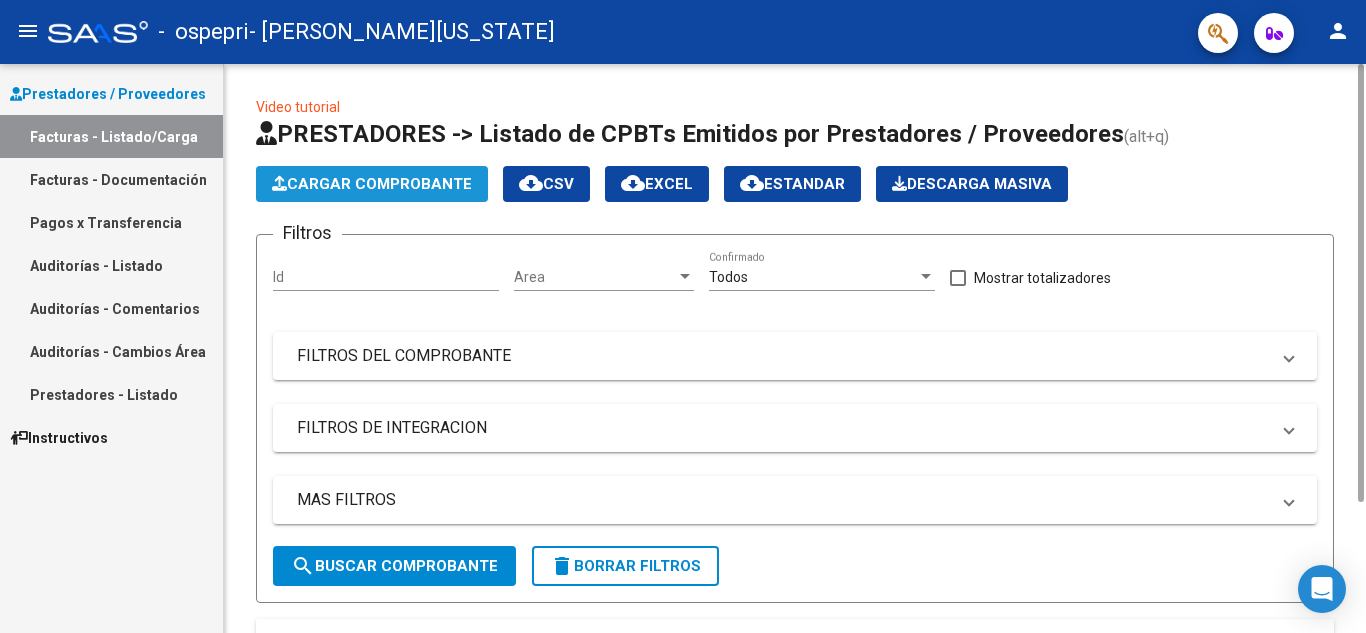 click on "Cargar Comprobante" 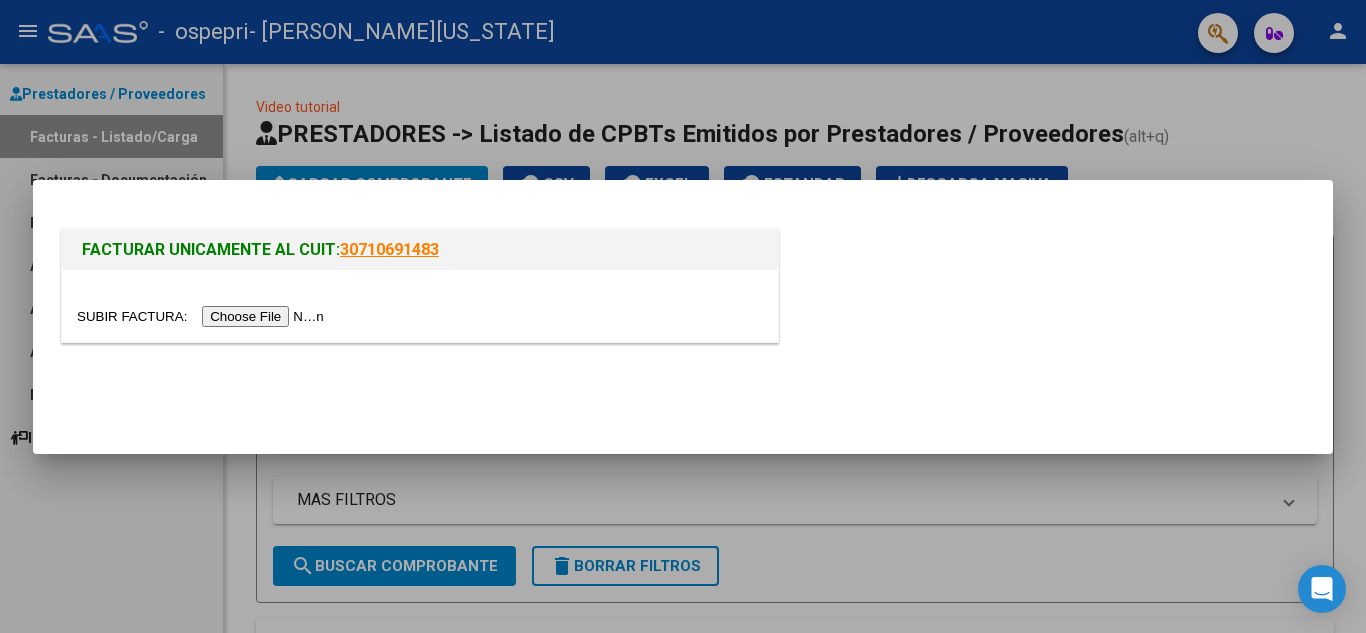 click at bounding box center [203, 316] 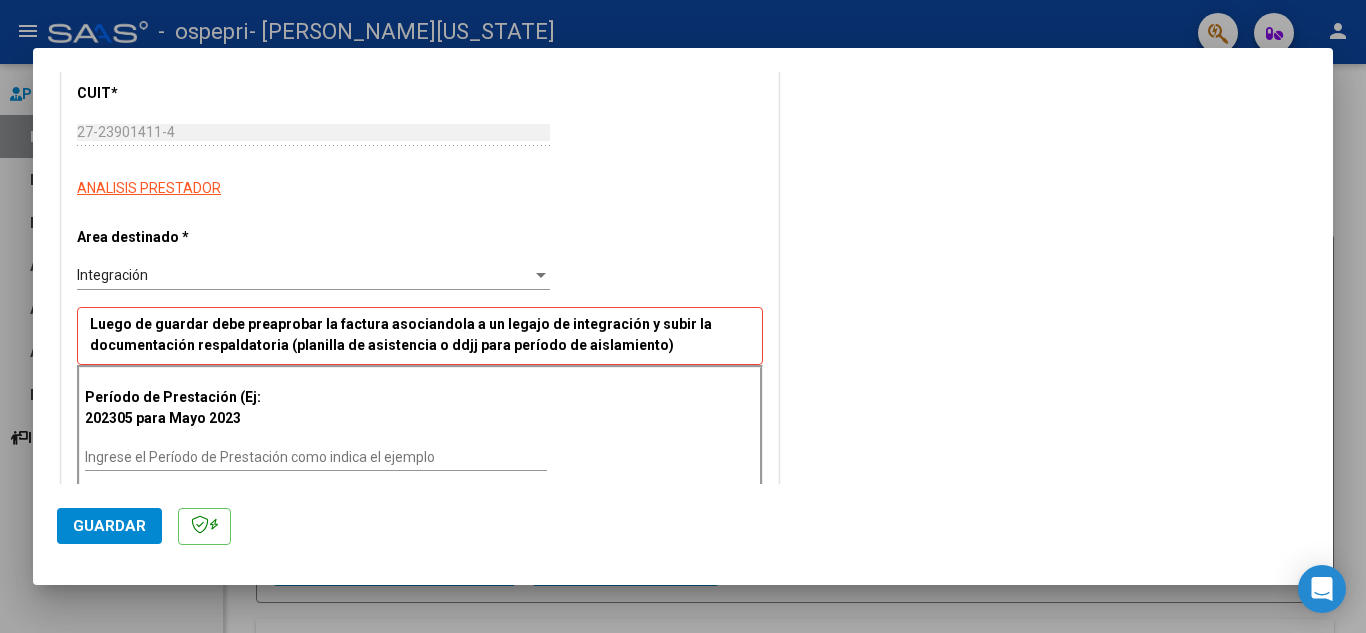 scroll, scrollTop: 280, scrollLeft: 0, axis: vertical 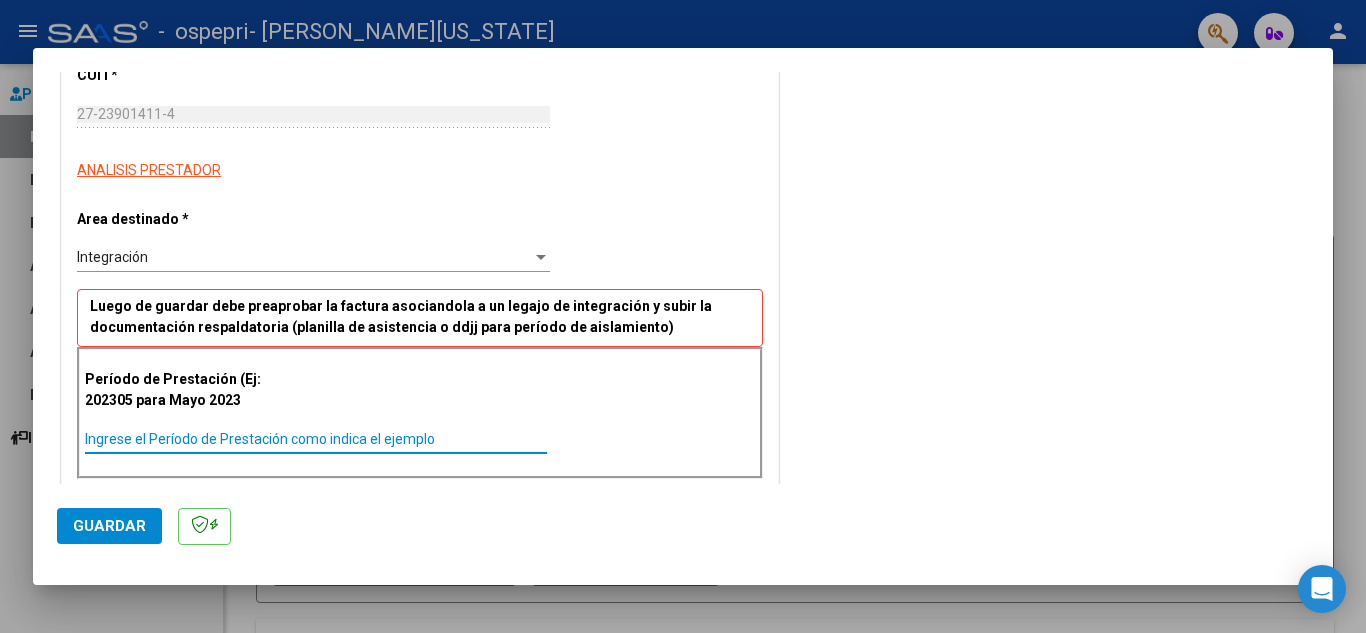 click on "Ingrese el Período de Prestación como indica el ejemplo" at bounding box center (316, 439) 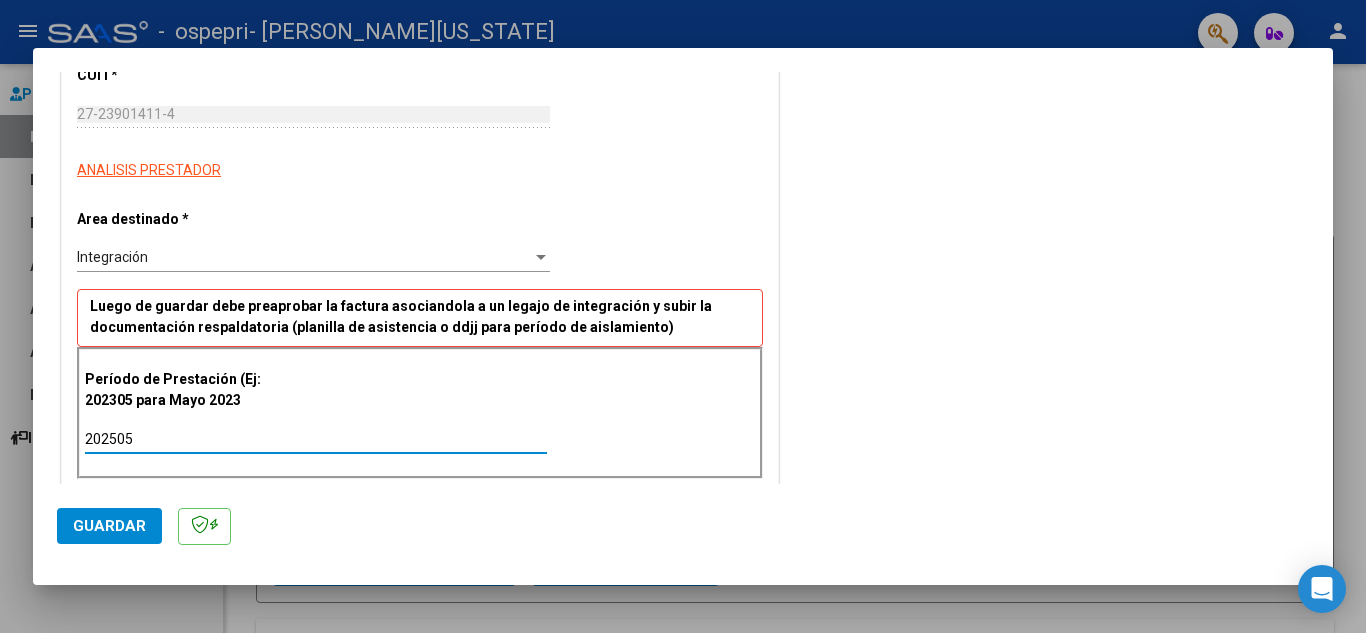 type on "202506" 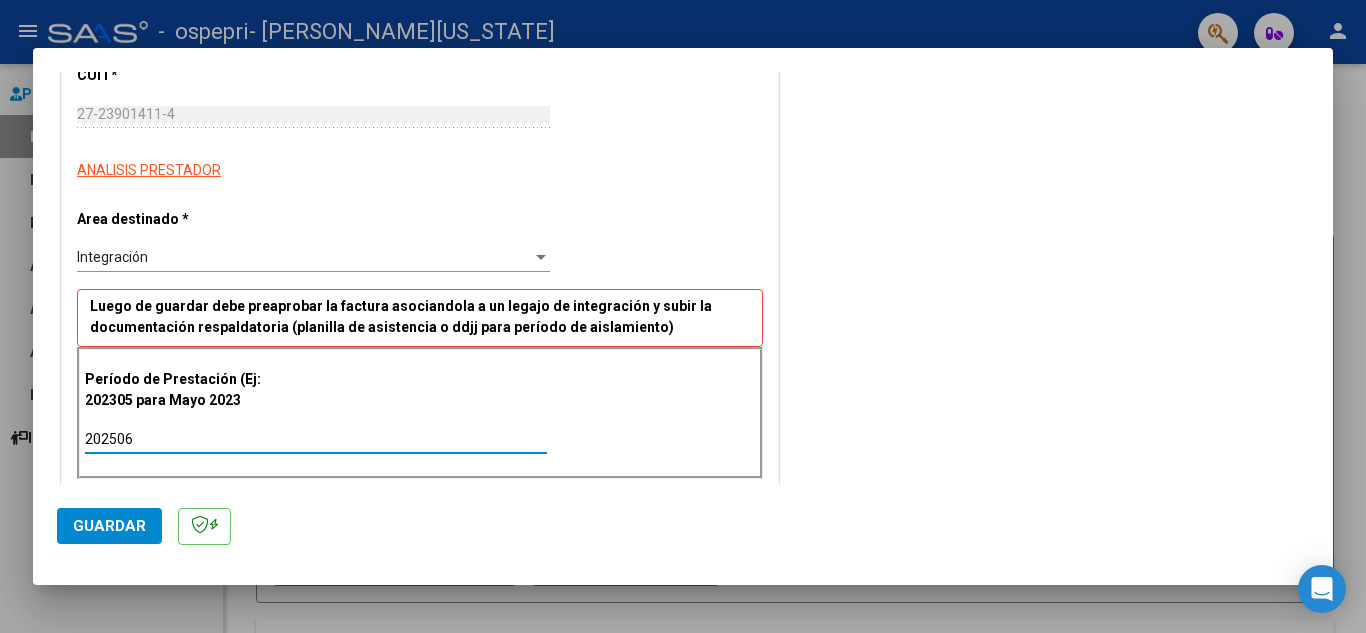 click on "Guardar" 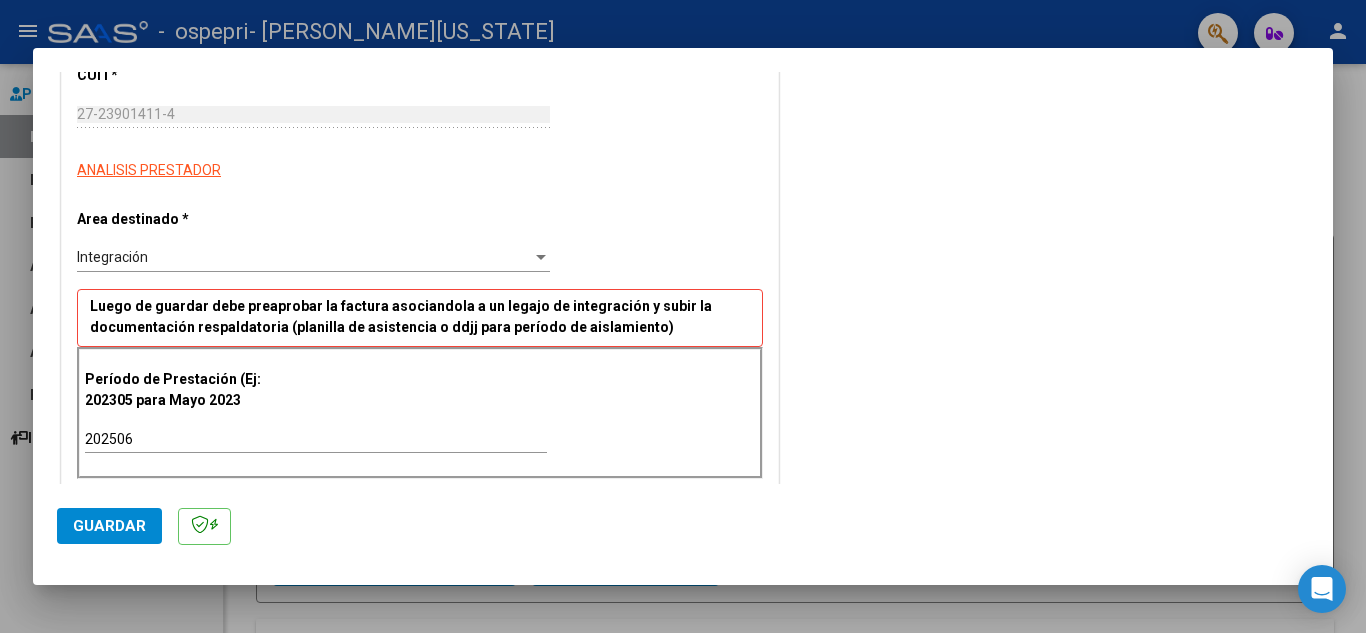 click on "Guardar" 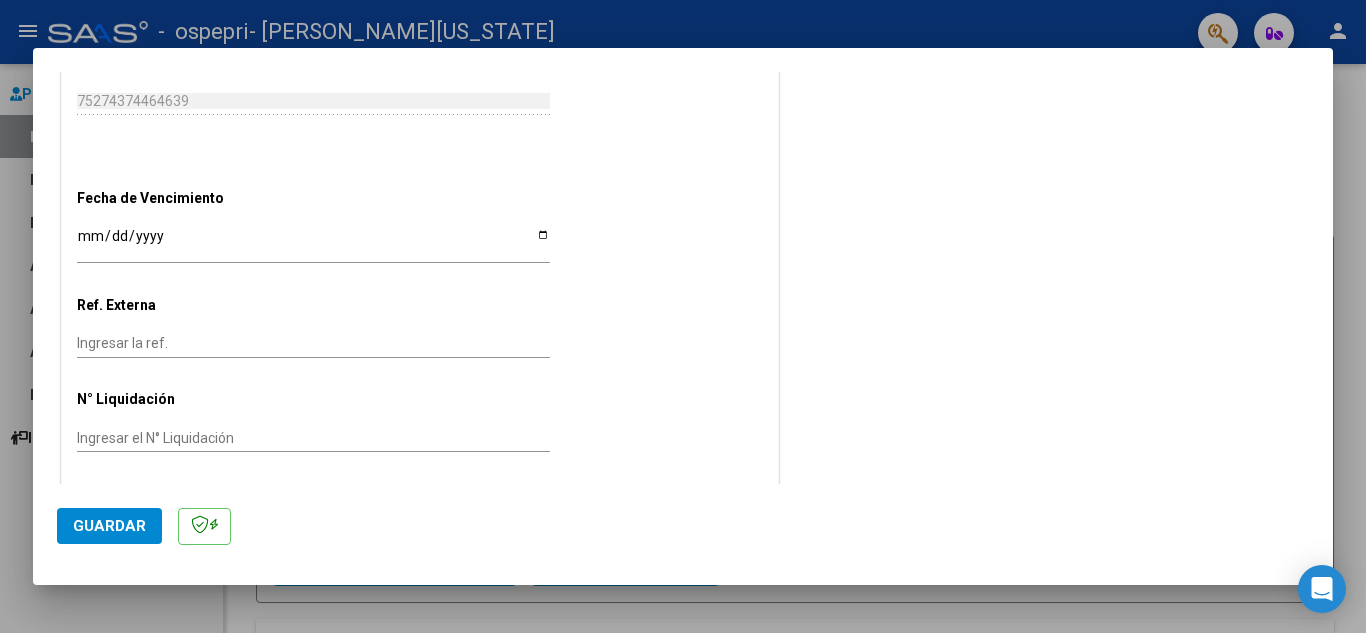 scroll, scrollTop: 1211, scrollLeft: 0, axis: vertical 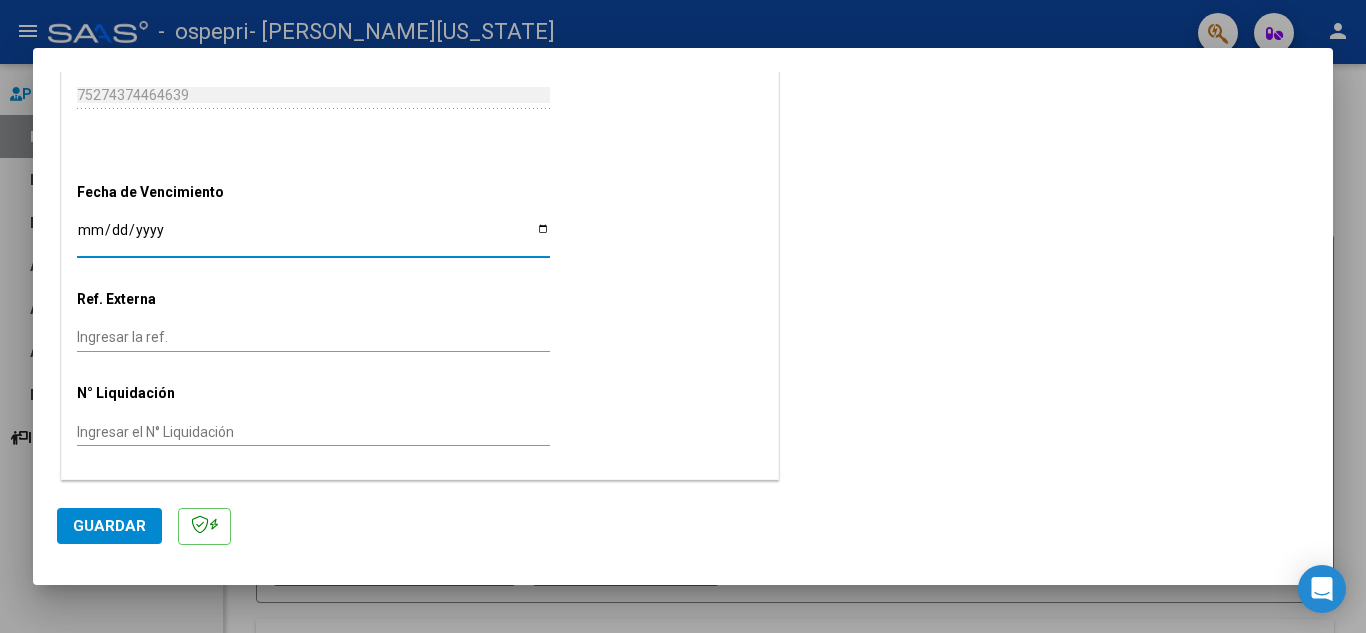 click on "Ingresar la fecha" at bounding box center [313, 237] 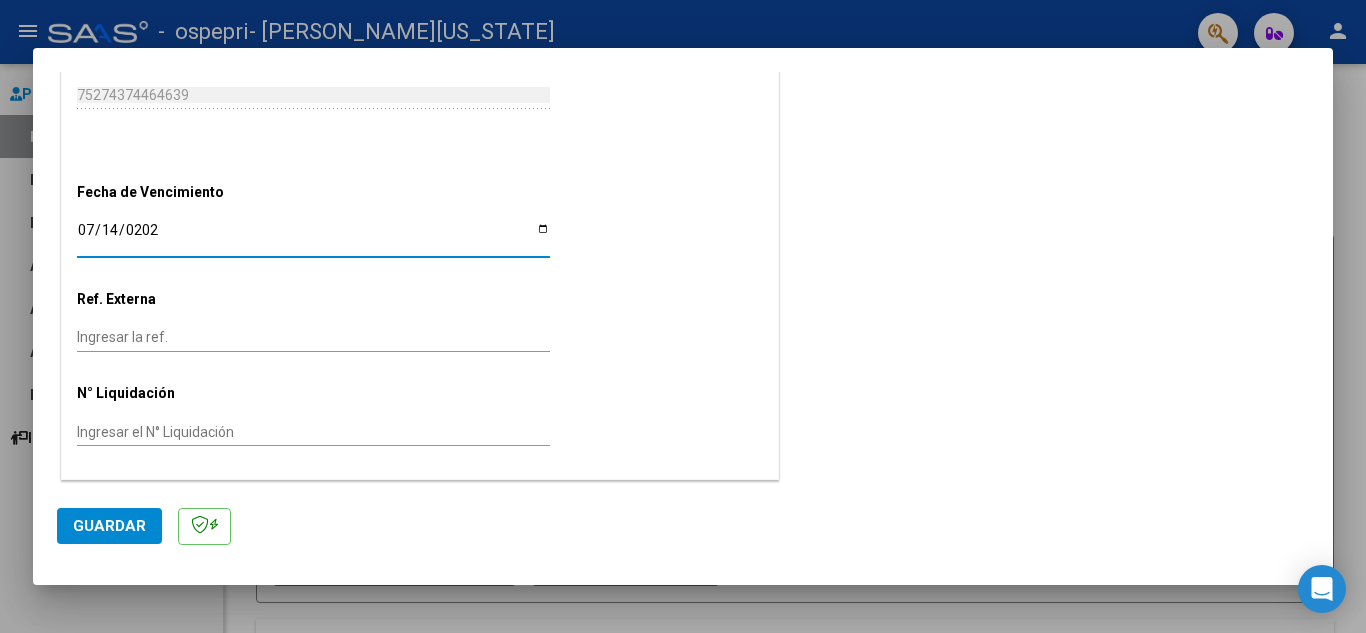 type on "[DATE]" 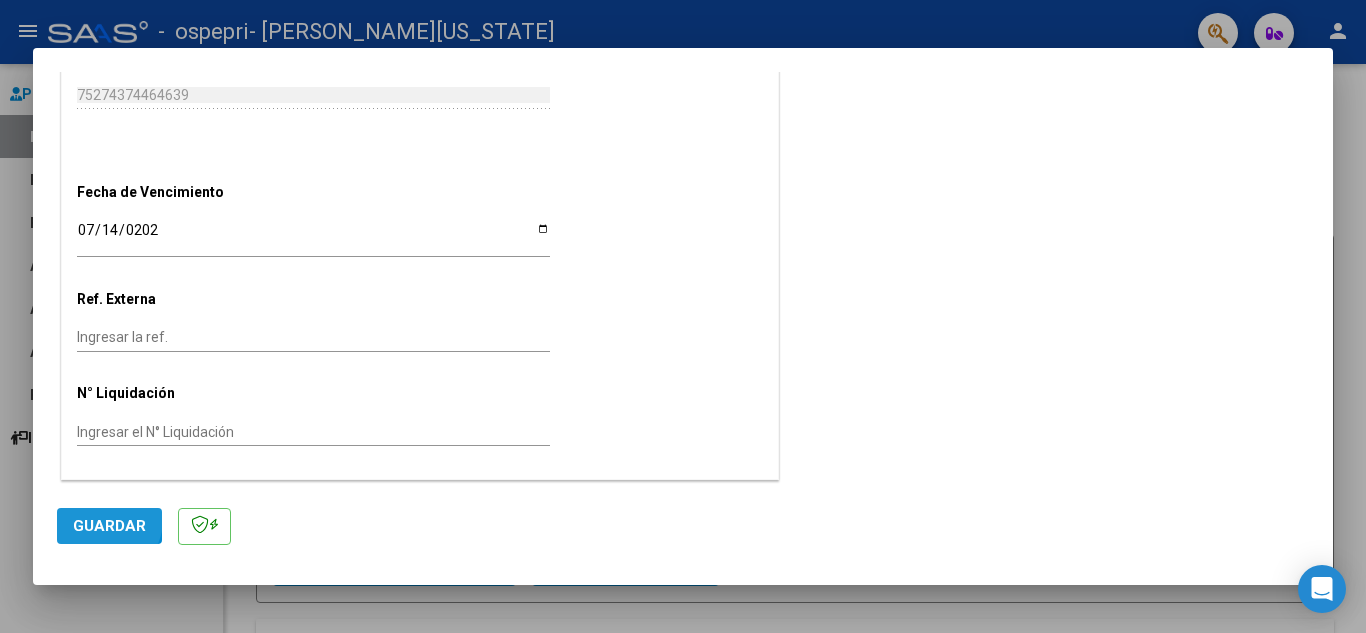 click on "Guardar" 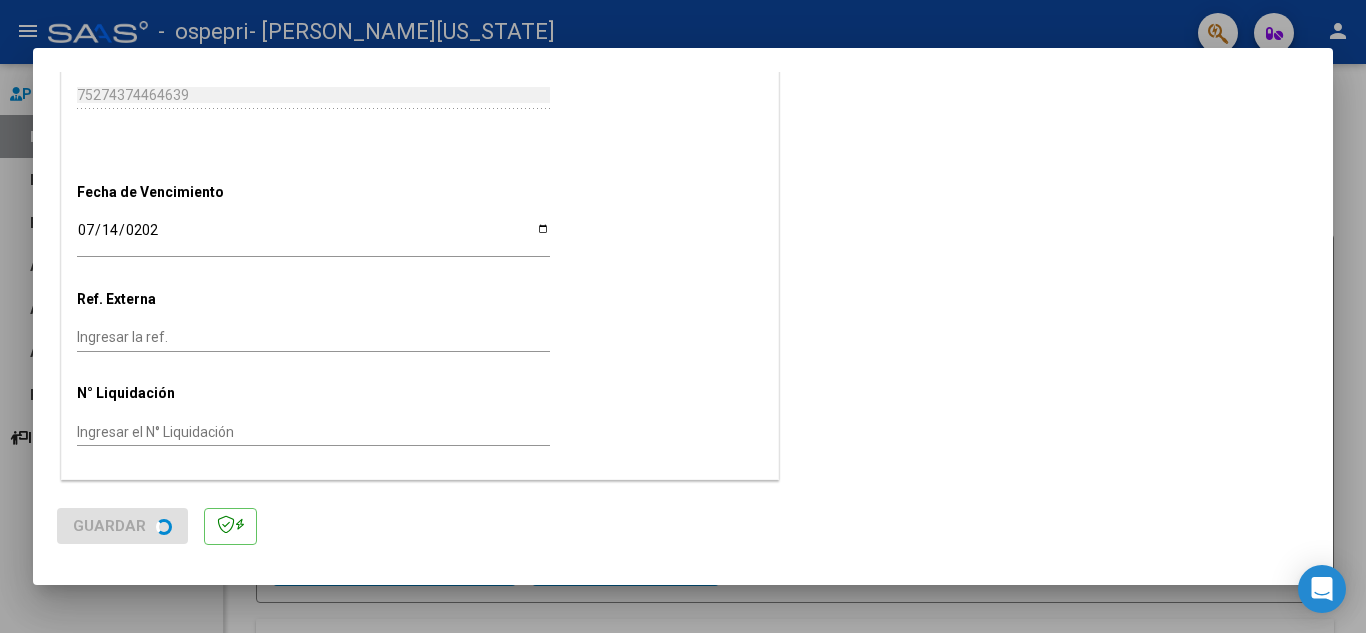 scroll, scrollTop: 0, scrollLeft: 0, axis: both 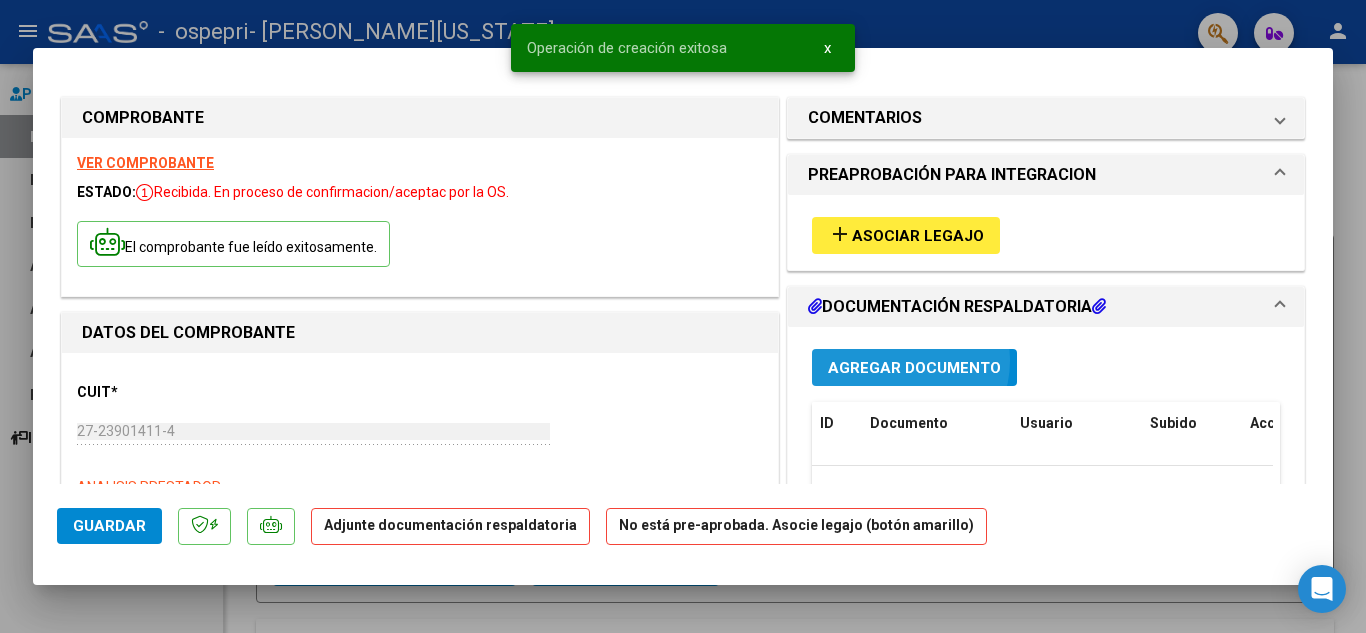 click on "Agregar Documento" at bounding box center (914, 368) 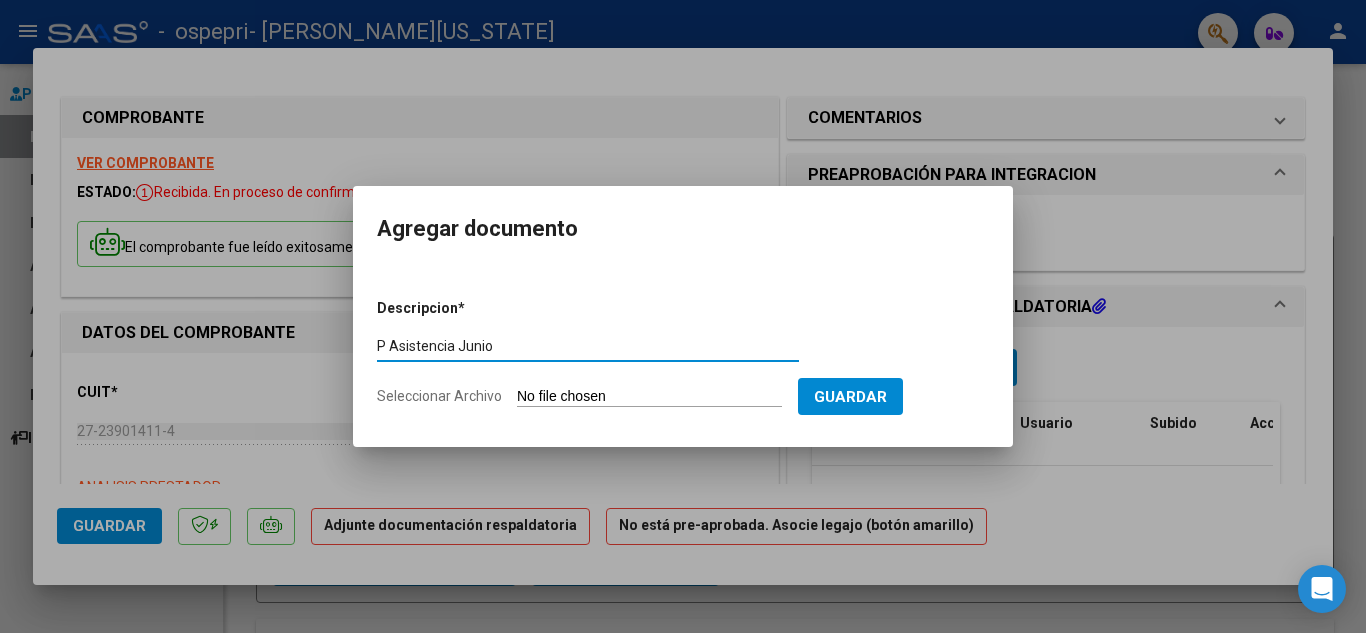 type on "P Asistencia Junio" 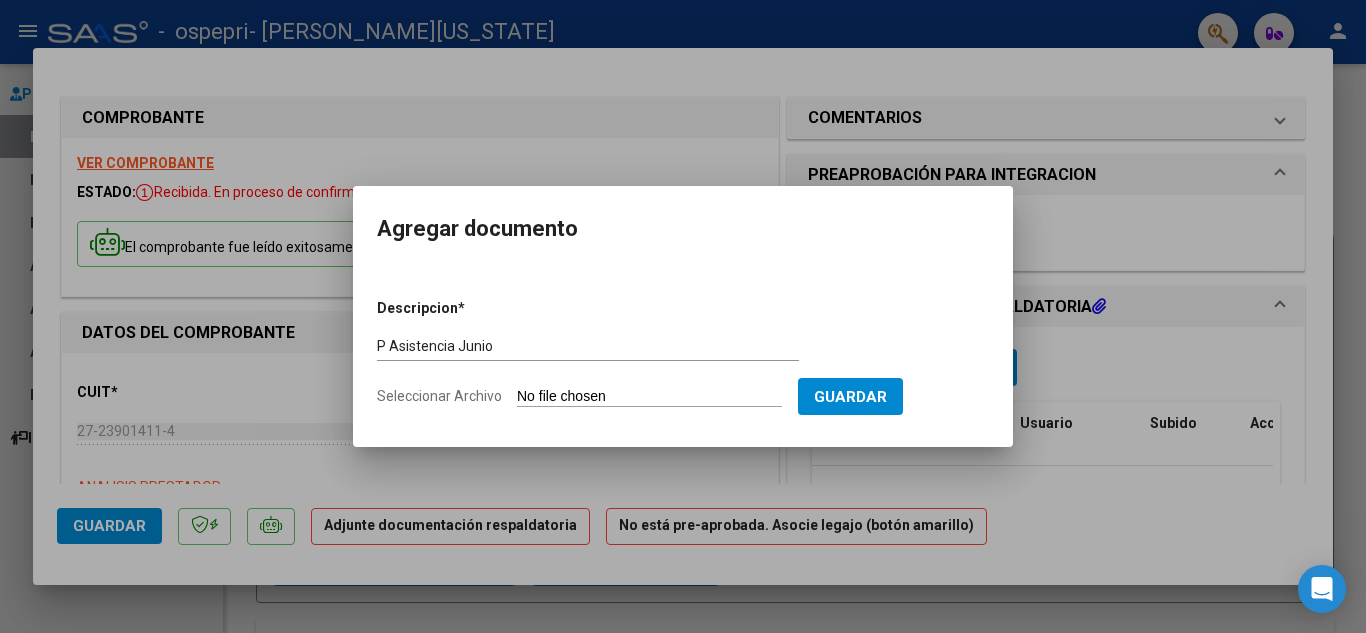 click on "Seleccionar Archivo" at bounding box center [649, 397] 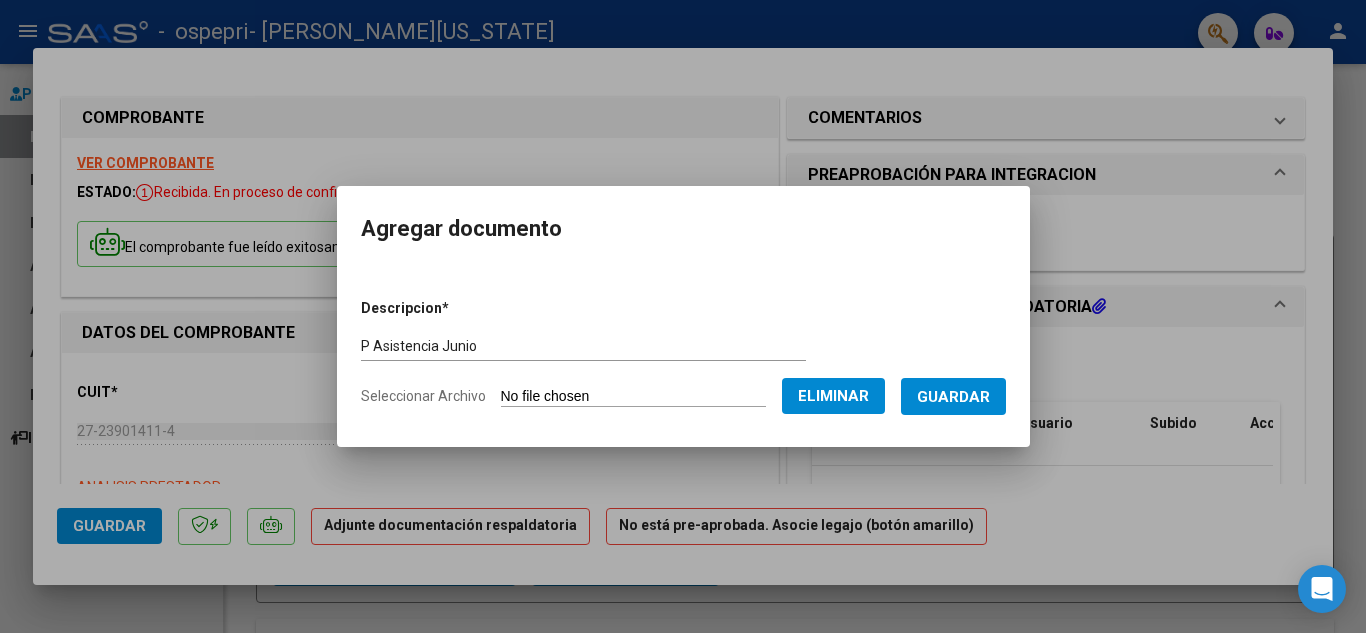 click on "Guardar" at bounding box center [953, 396] 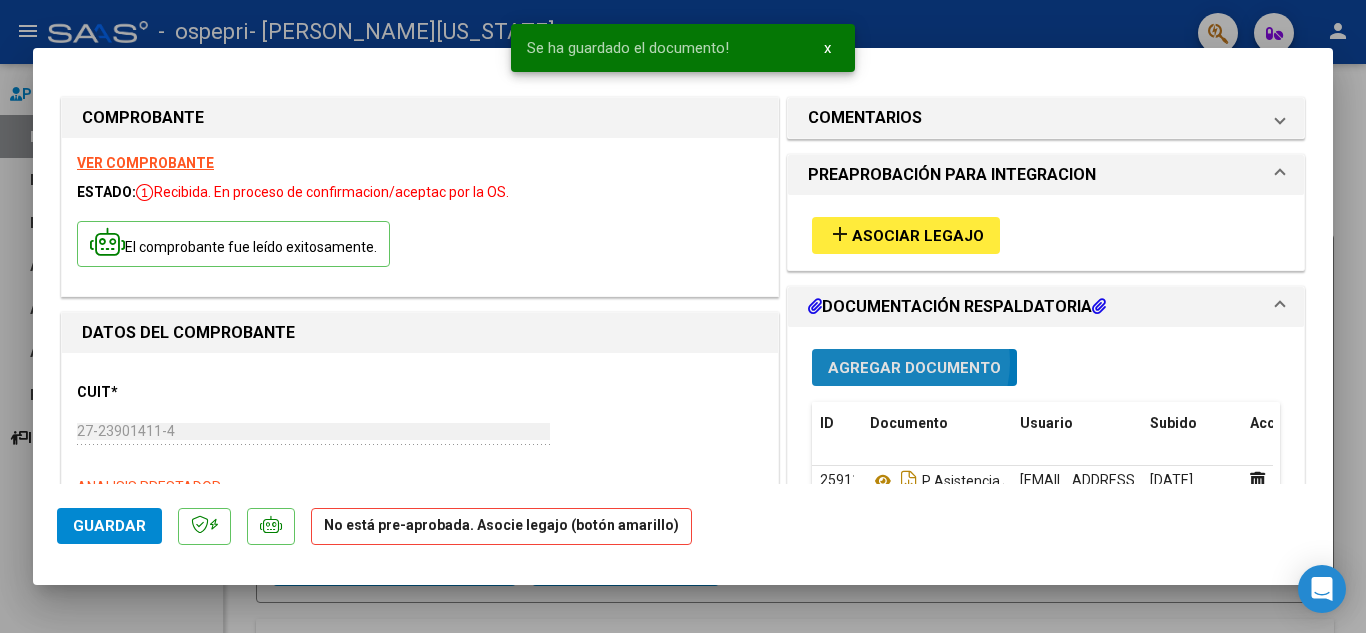 click on "Agregar Documento" at bounding box center [914, 368] 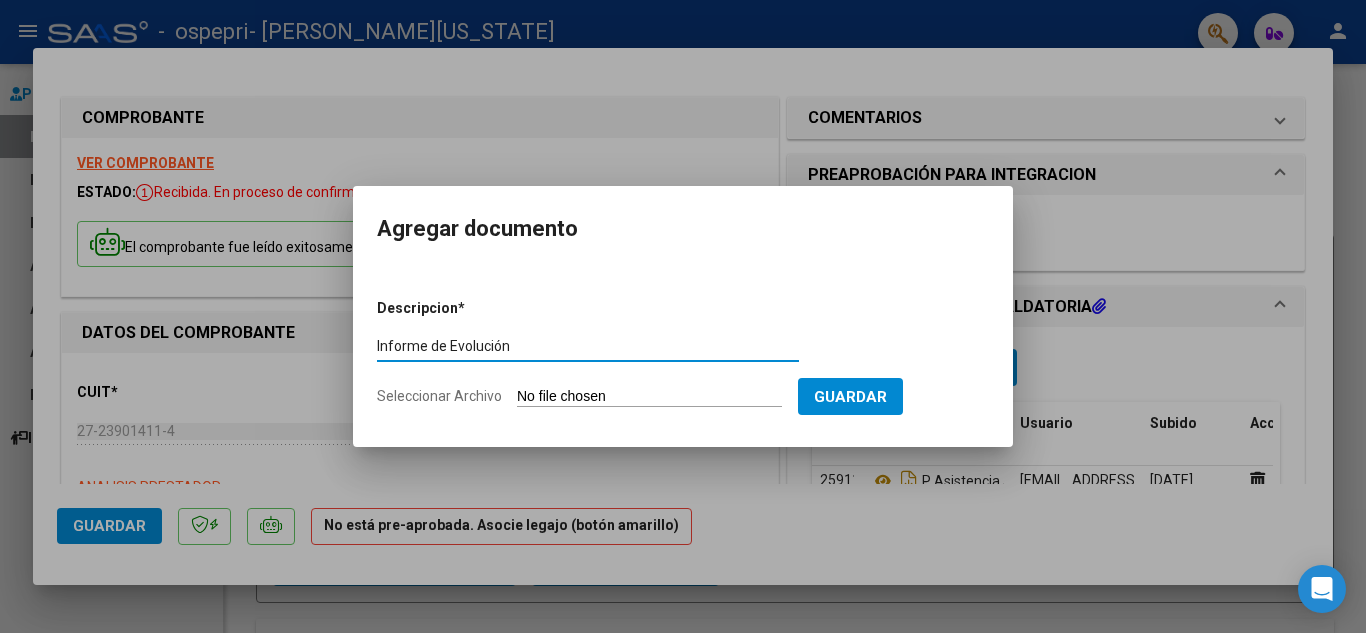 type on "Informe de Evolución" 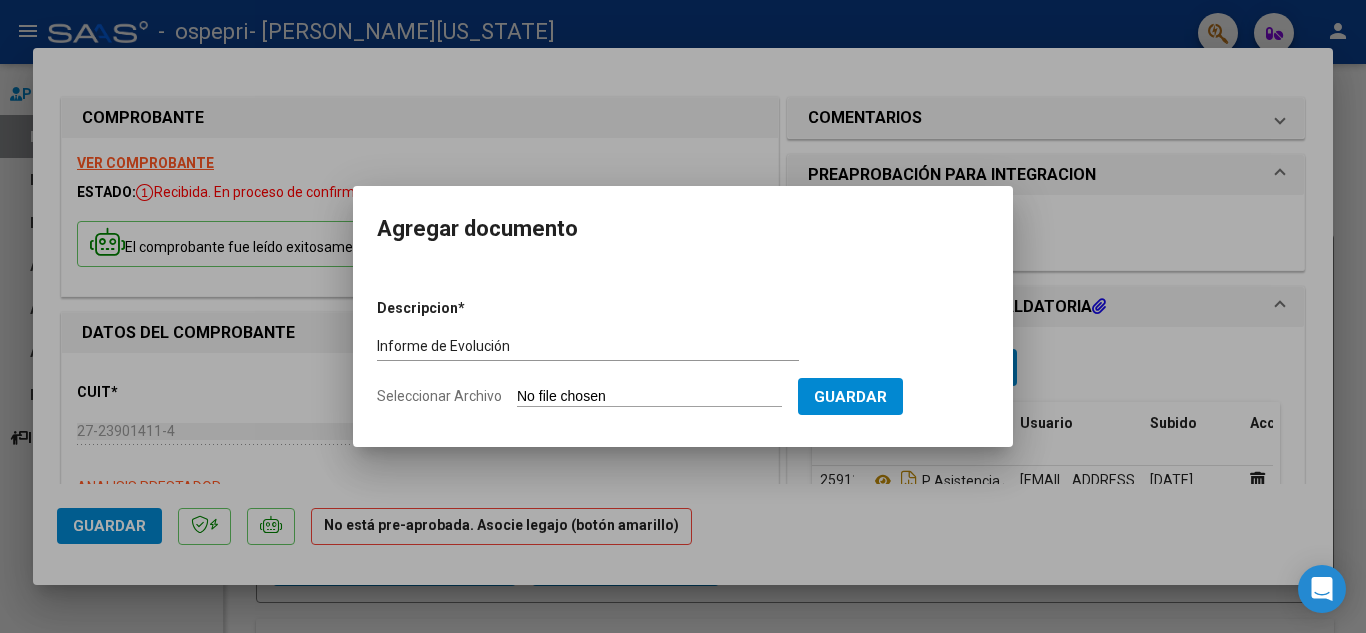 click on "Seleccionar Archivo" at bounding box center [649, 397] 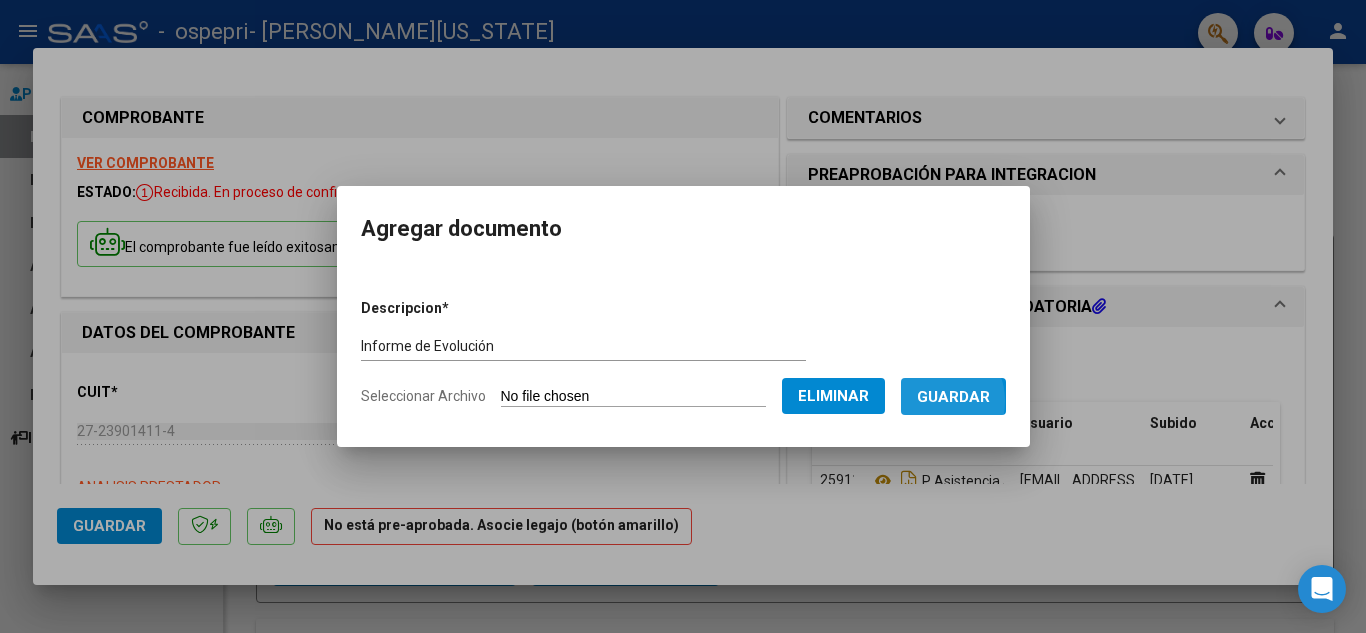 click on "Guardar" at bounding box center (953, 397) 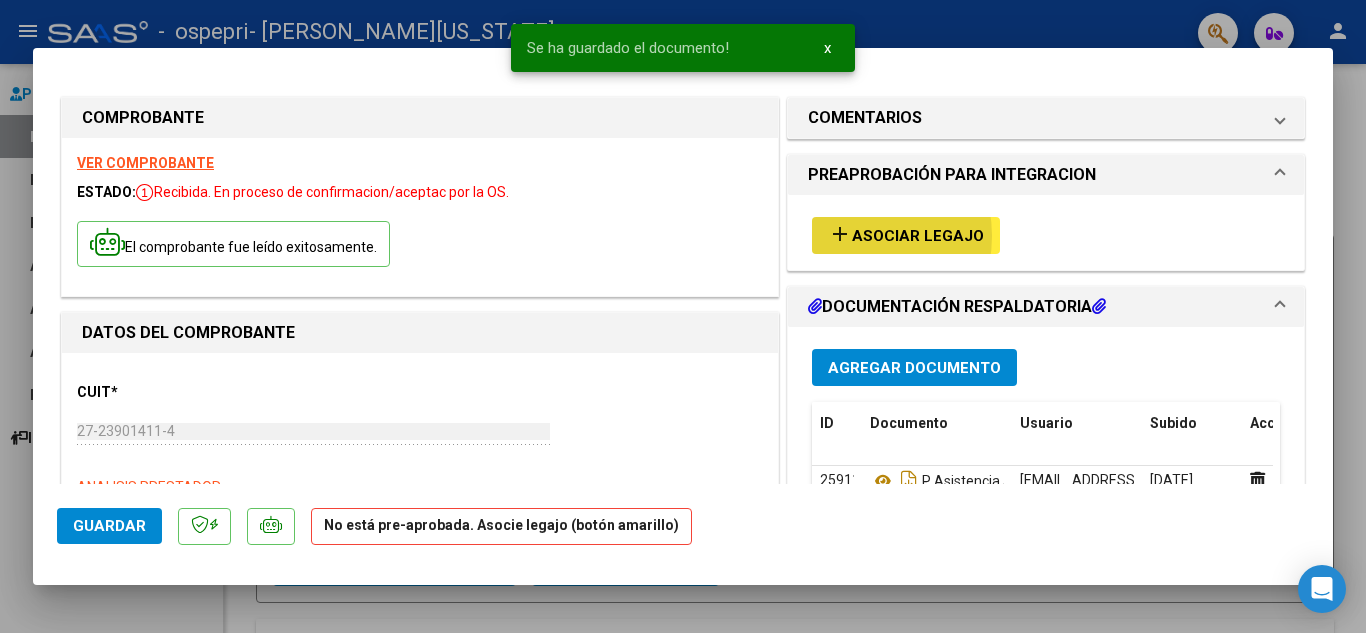click on "Asociar Legajo" at bounding box center [918, 236] 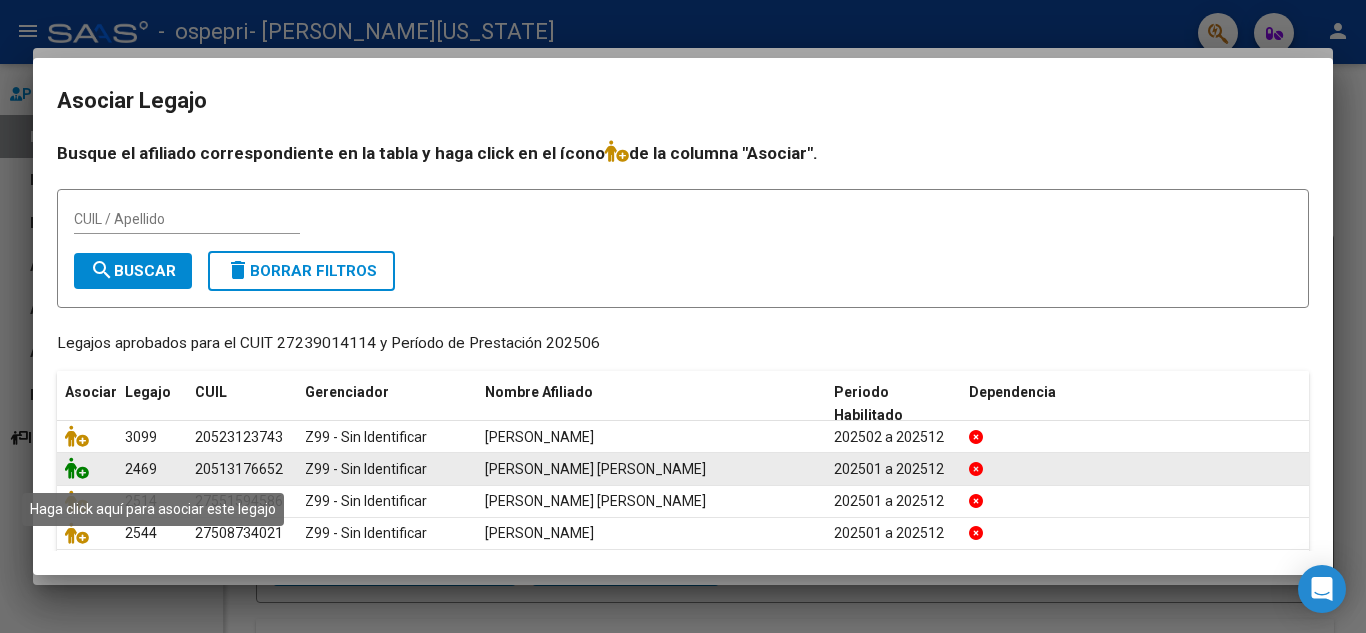 click 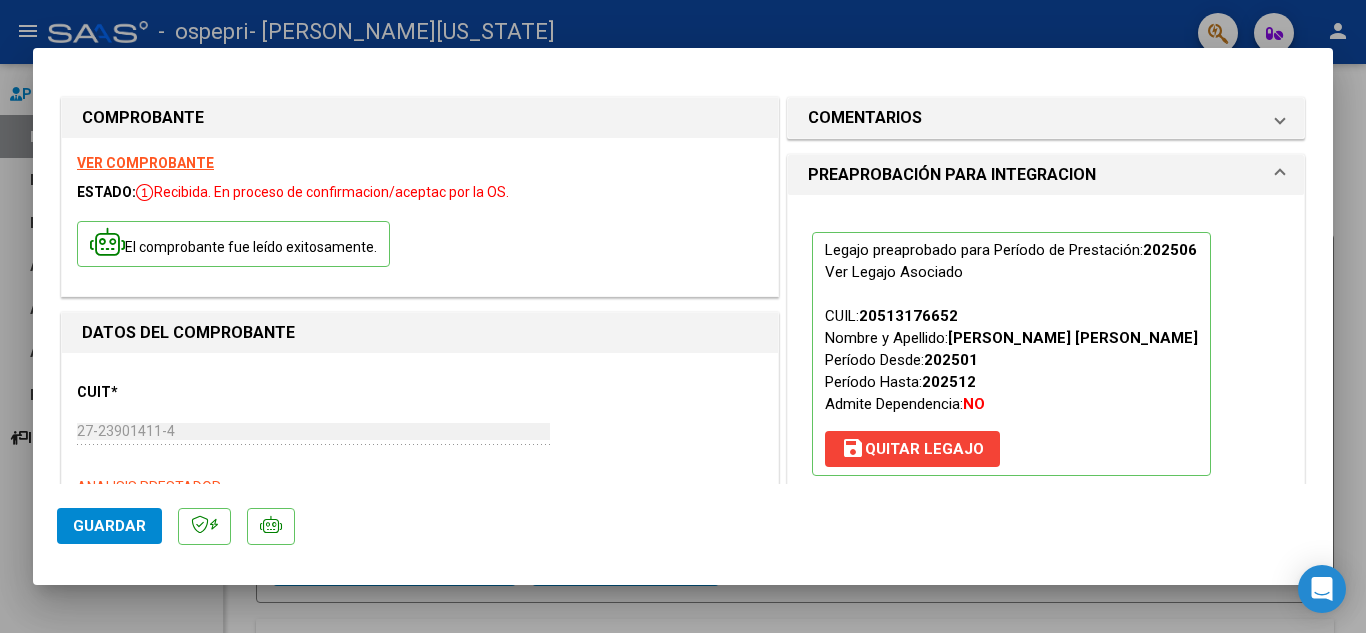 click on "Guardar" 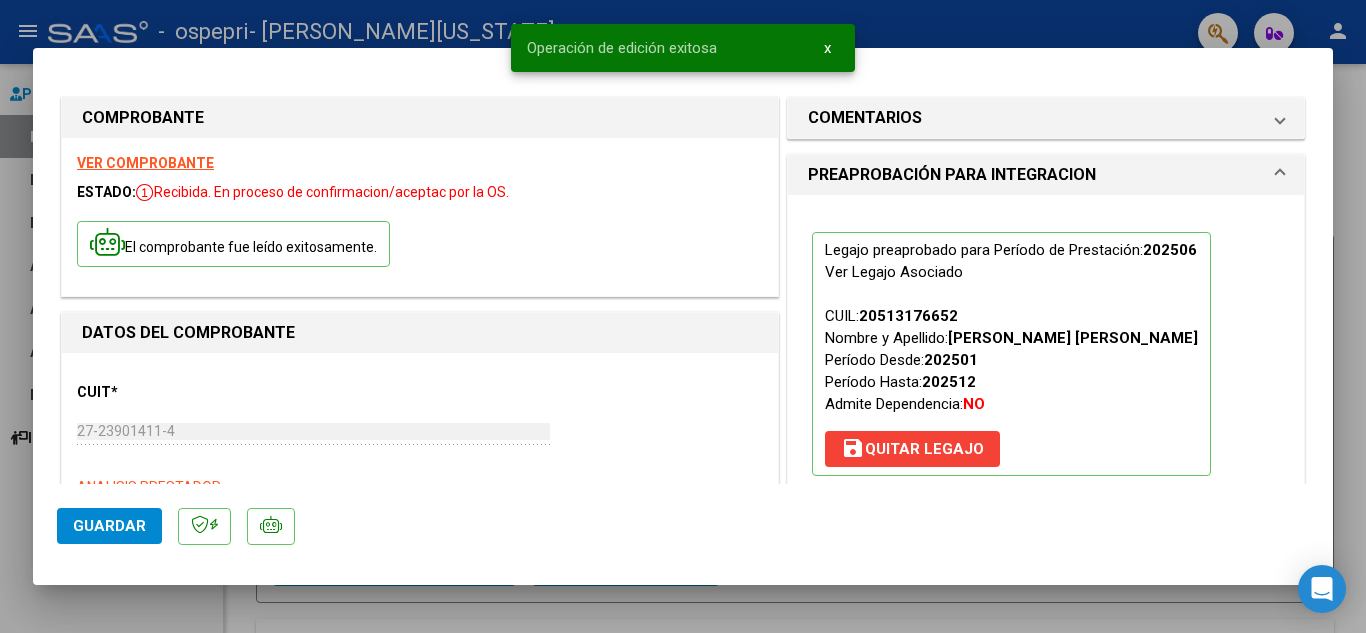 click at bounding box center [683, 316] 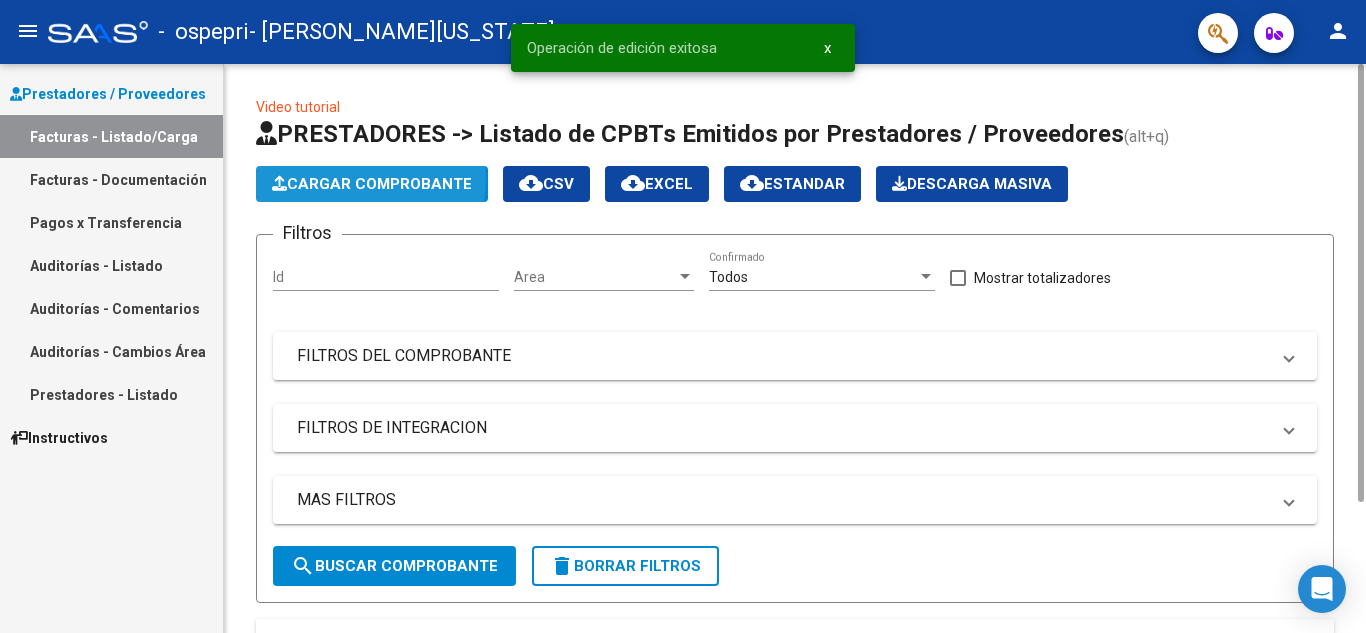 click on "Cargar Comprobante" 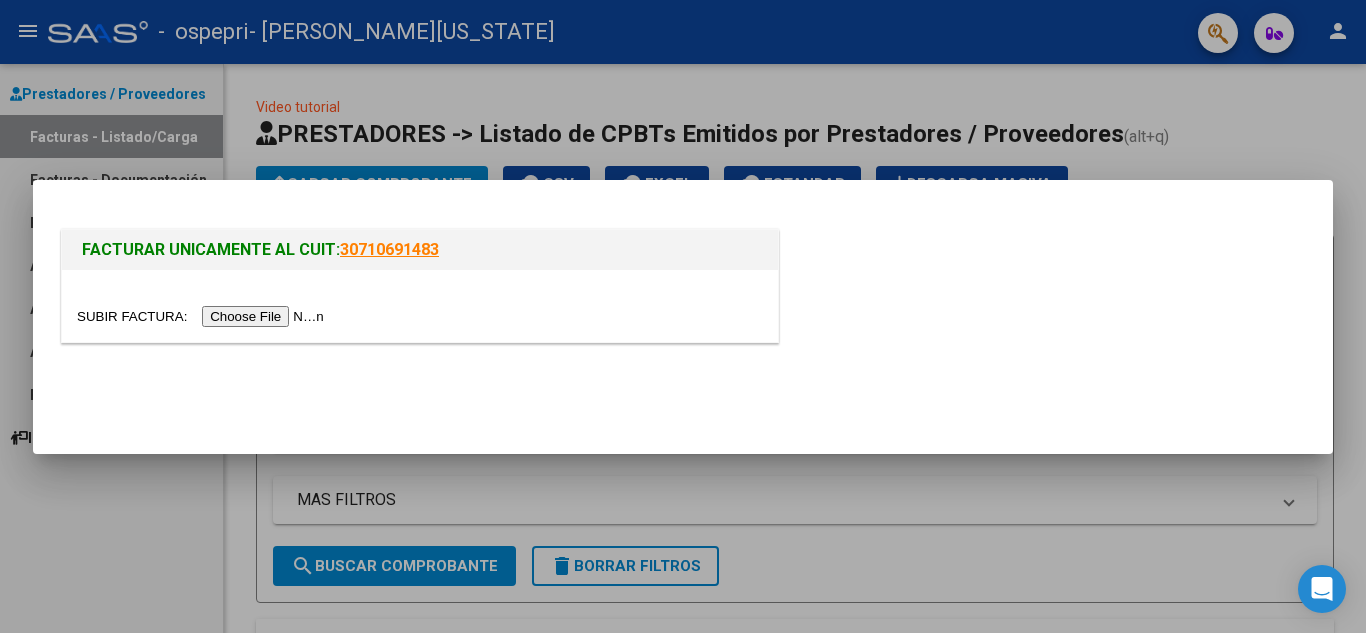click at bounding box center [203, 316] 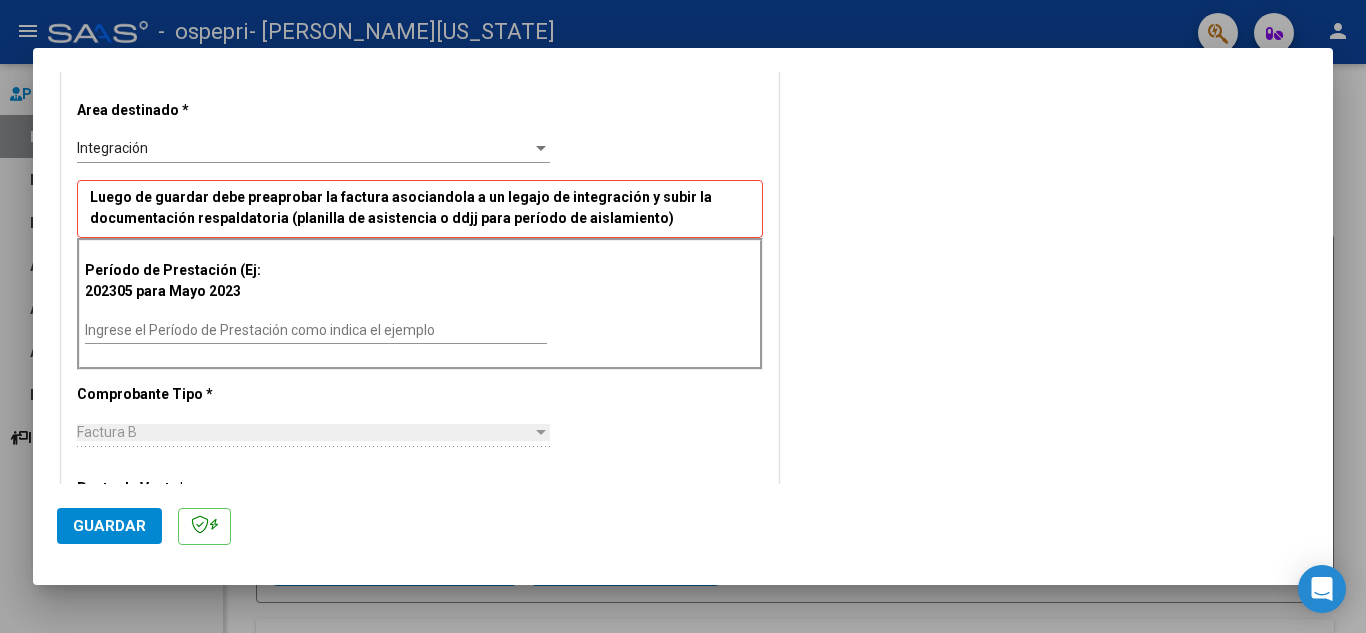 scroll, scrollTop: 400, scrollLeft: 0, axis: vertical 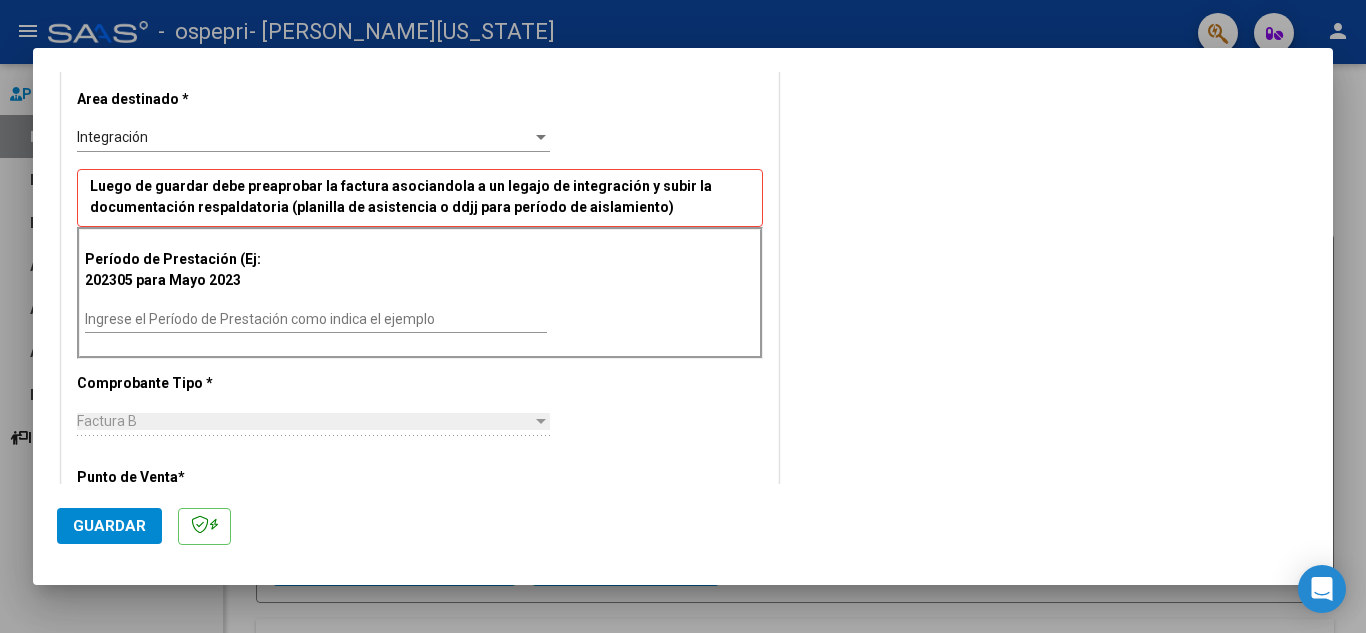 click on "Ingrese el Período de Prestación como indica el ejemplo" at bounding box center [316, 319] 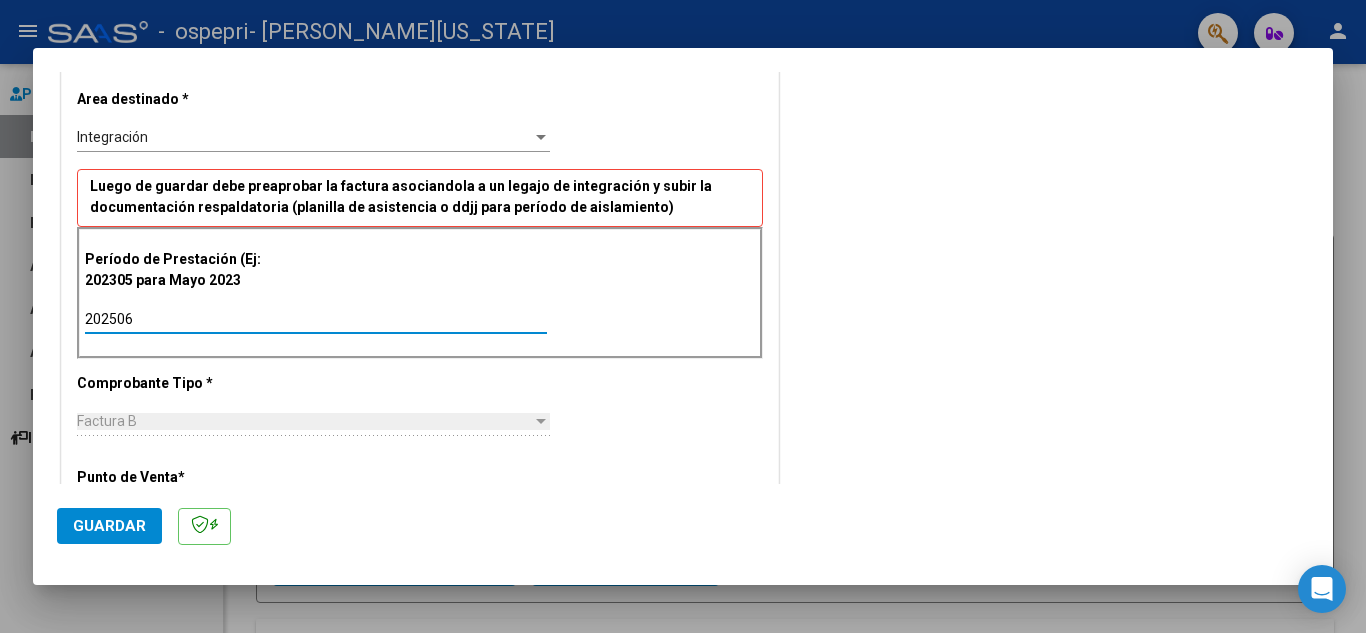 type on "202506" 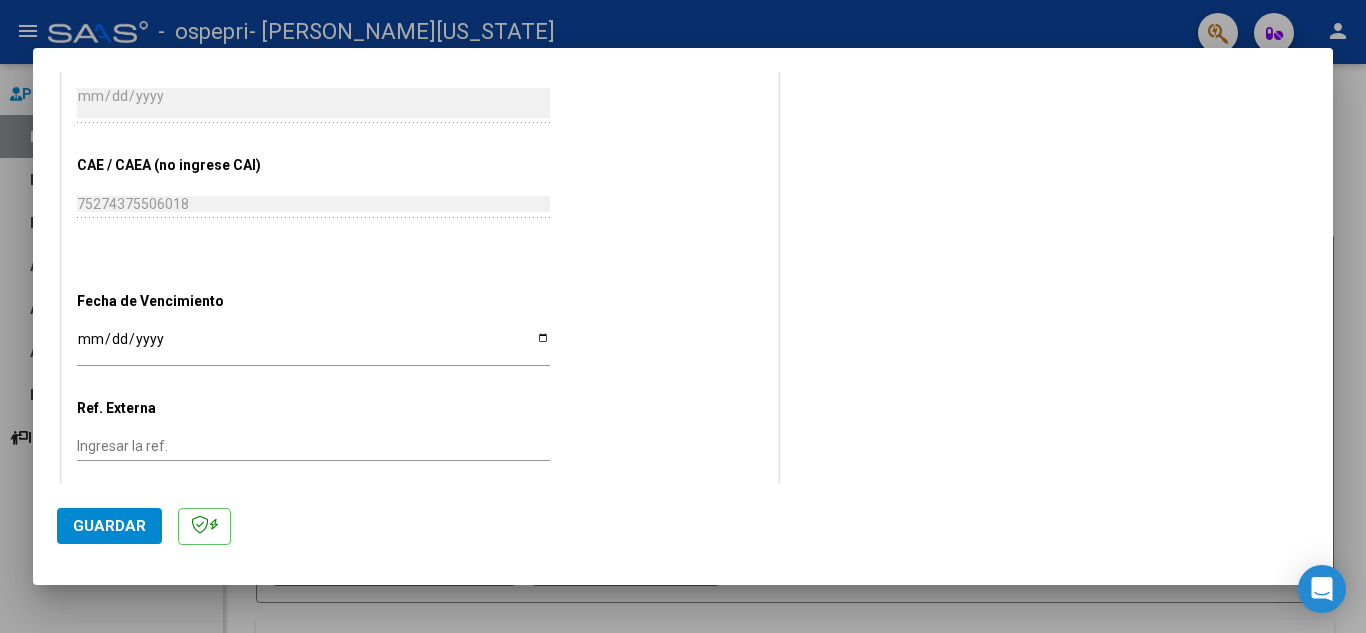 scroll, scrollTop: 1120, scrollLeft: 0, axis: vertical 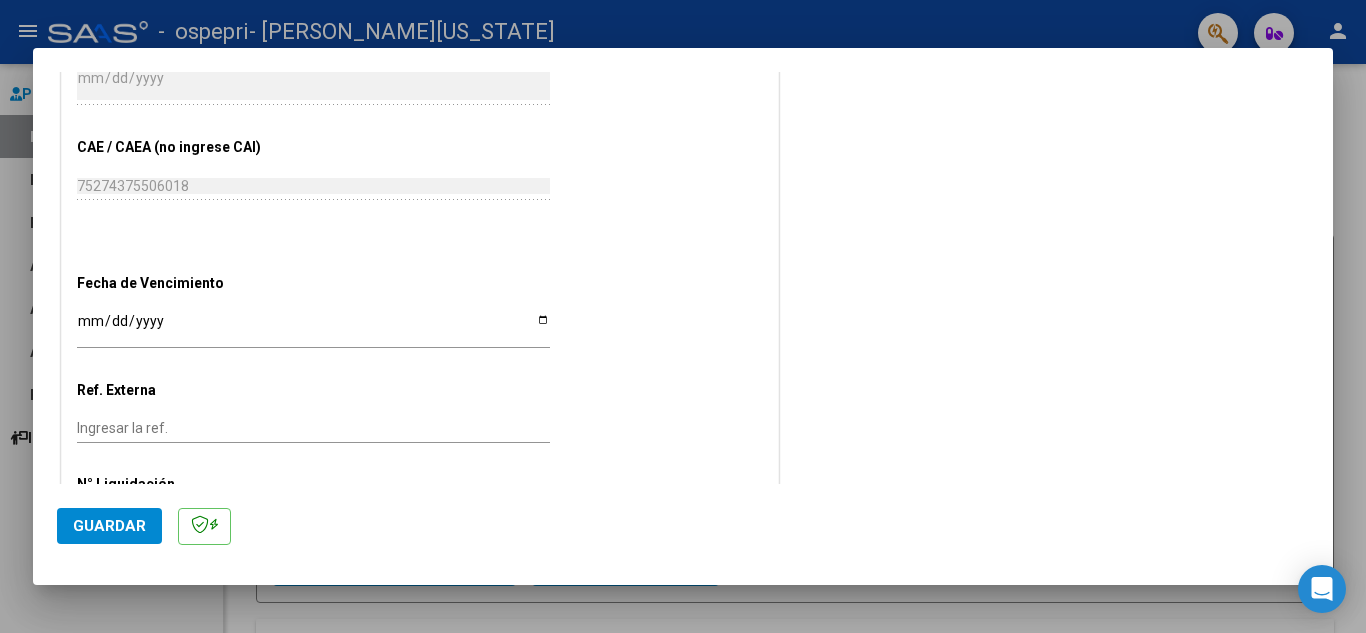 click on "Ingresar la fecha" 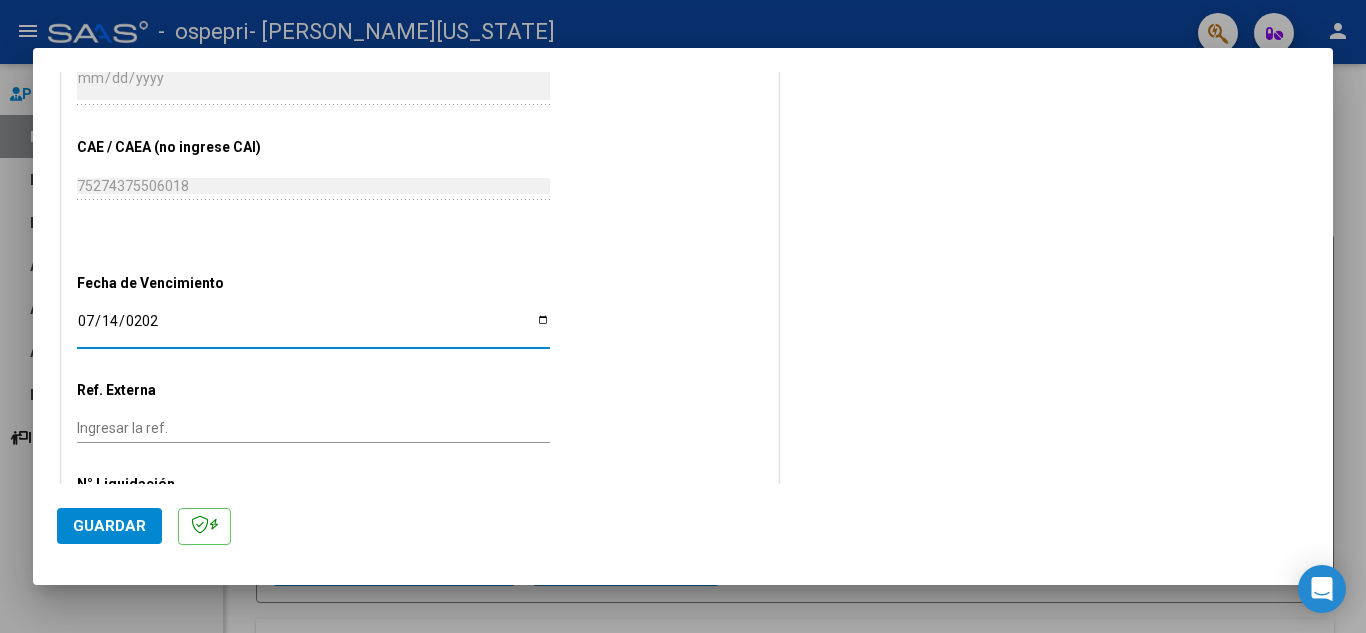 type on "[DATE]" 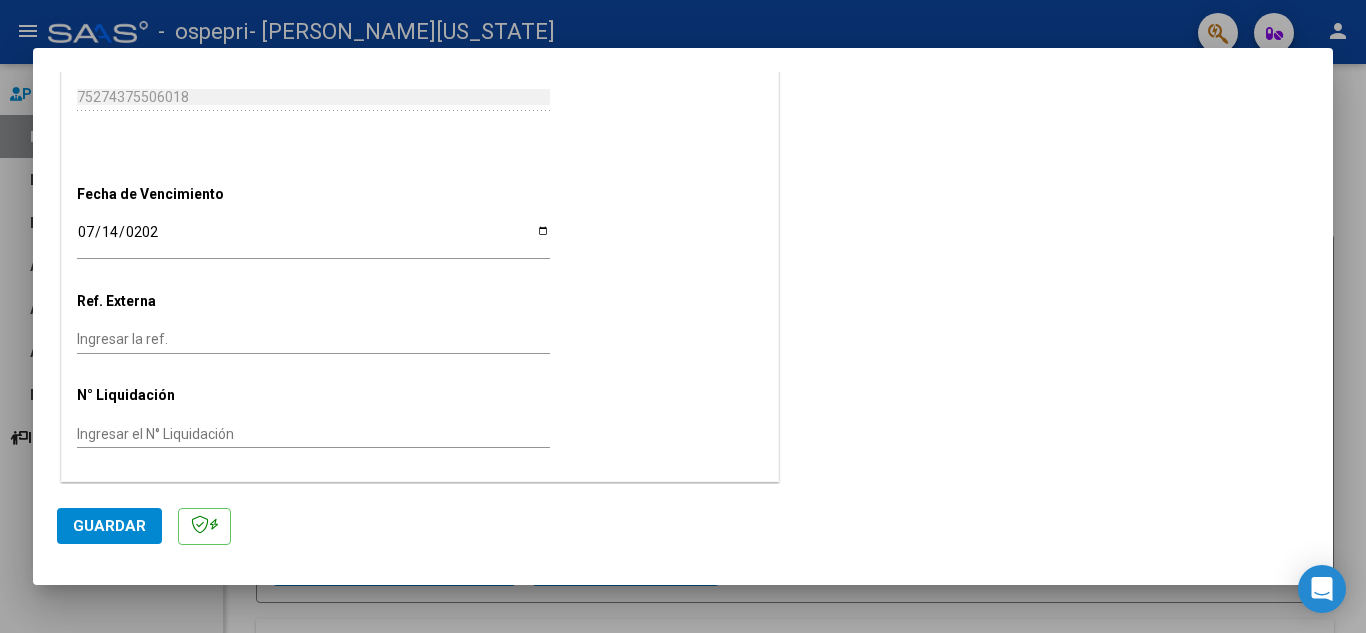 scroll, scrollTop: 1211, scrollLeft: 0, axis: vertical 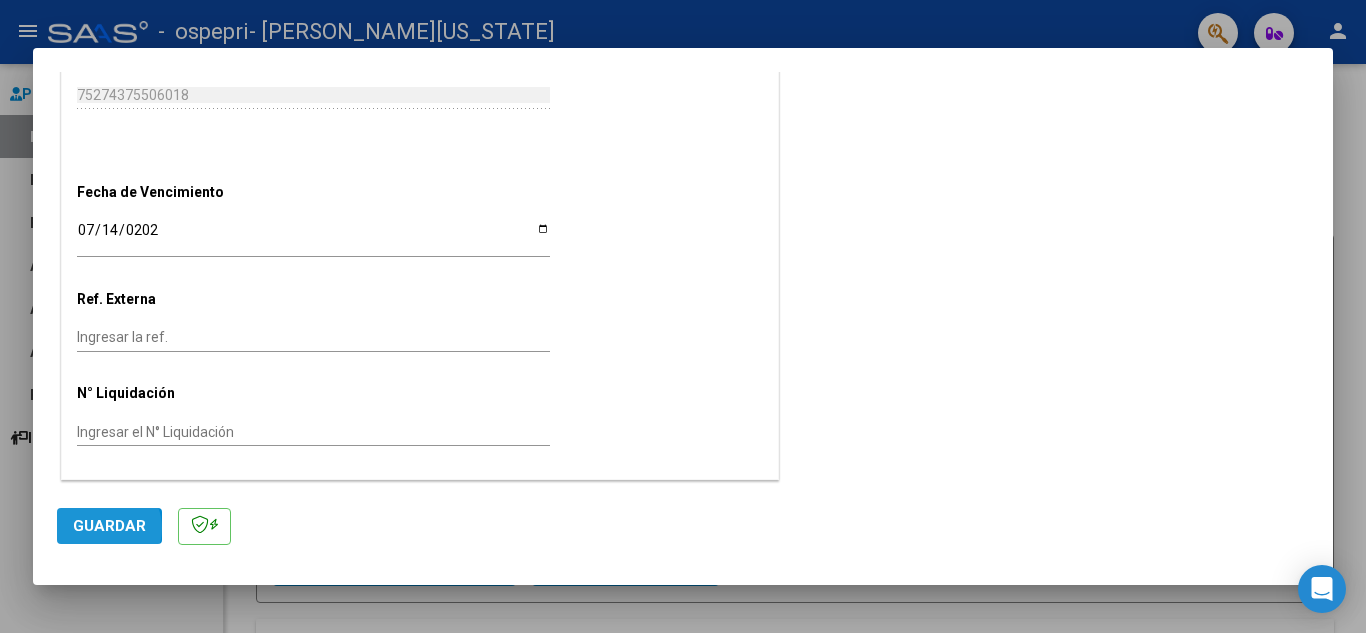 click on "Guardar" 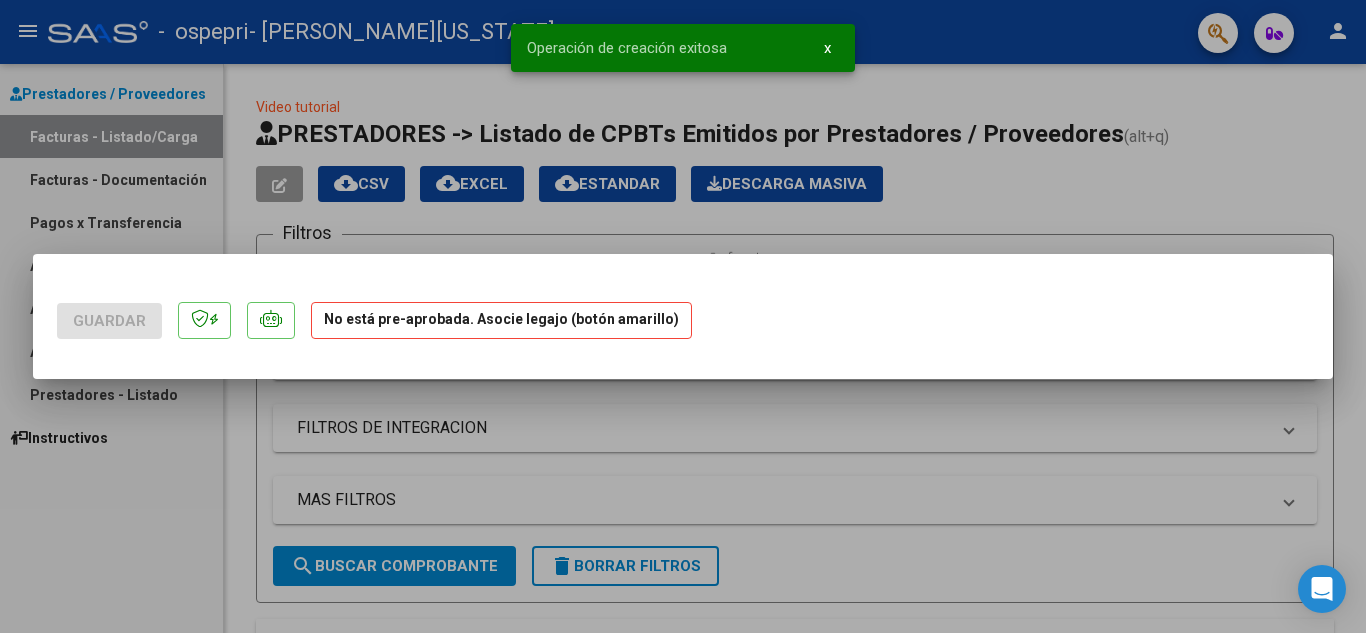 scroll, scrollTop: 0, scrollLeft: 0, axis: both 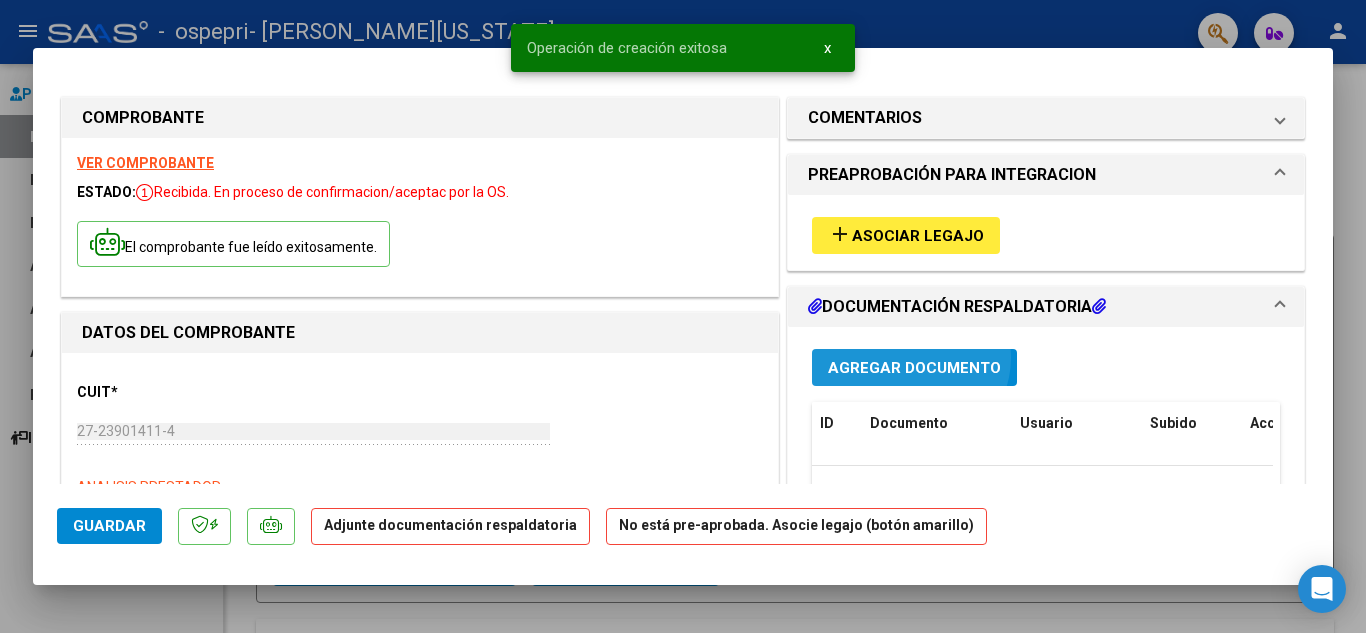 click on "Agregar Documento" at bounding box center (914, 367) 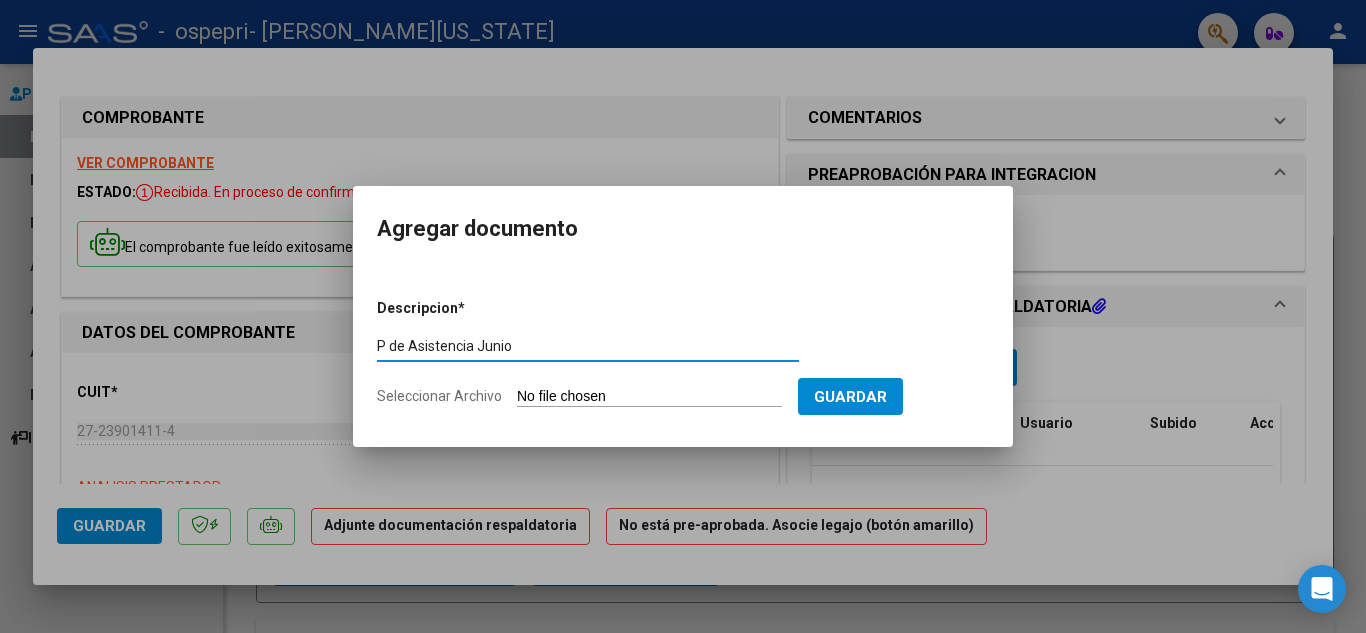 type on "P de Asistencia Junio" 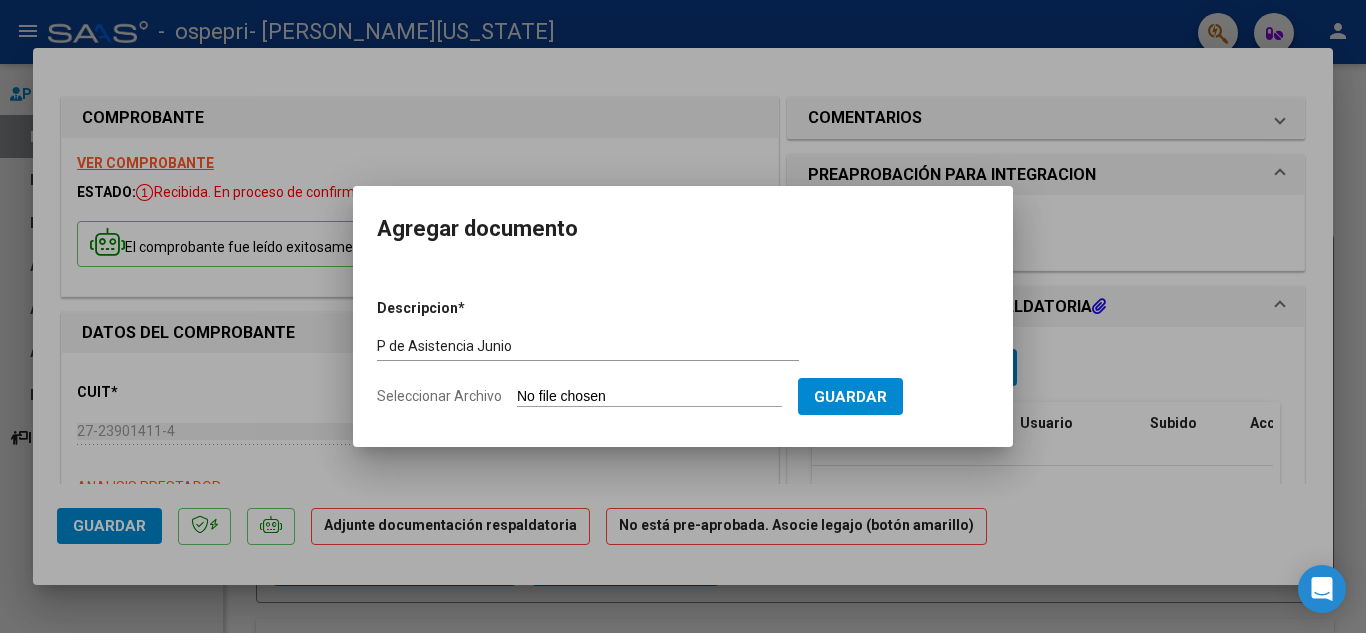 click on "Seleccionar Archivo" at bounding box center [649, 397] 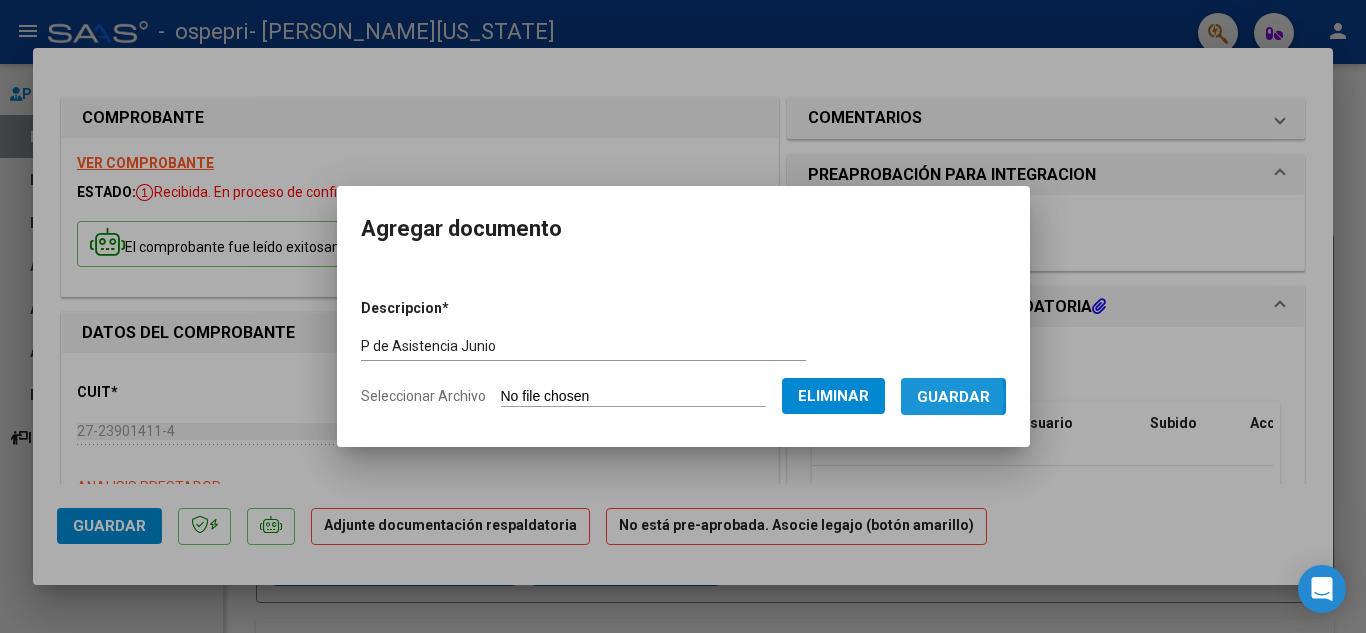 click on "Guardar" at bounding box center [953, 397] 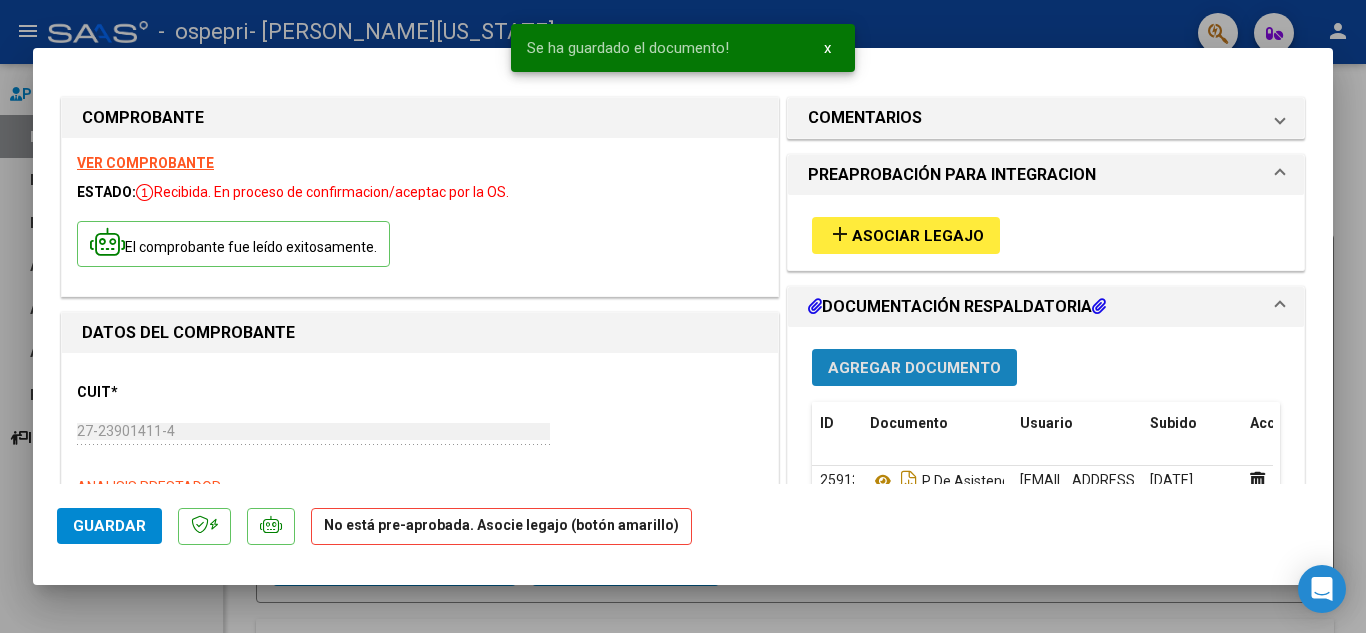click on "Agregar Documento" at bounding box center (914, 368) 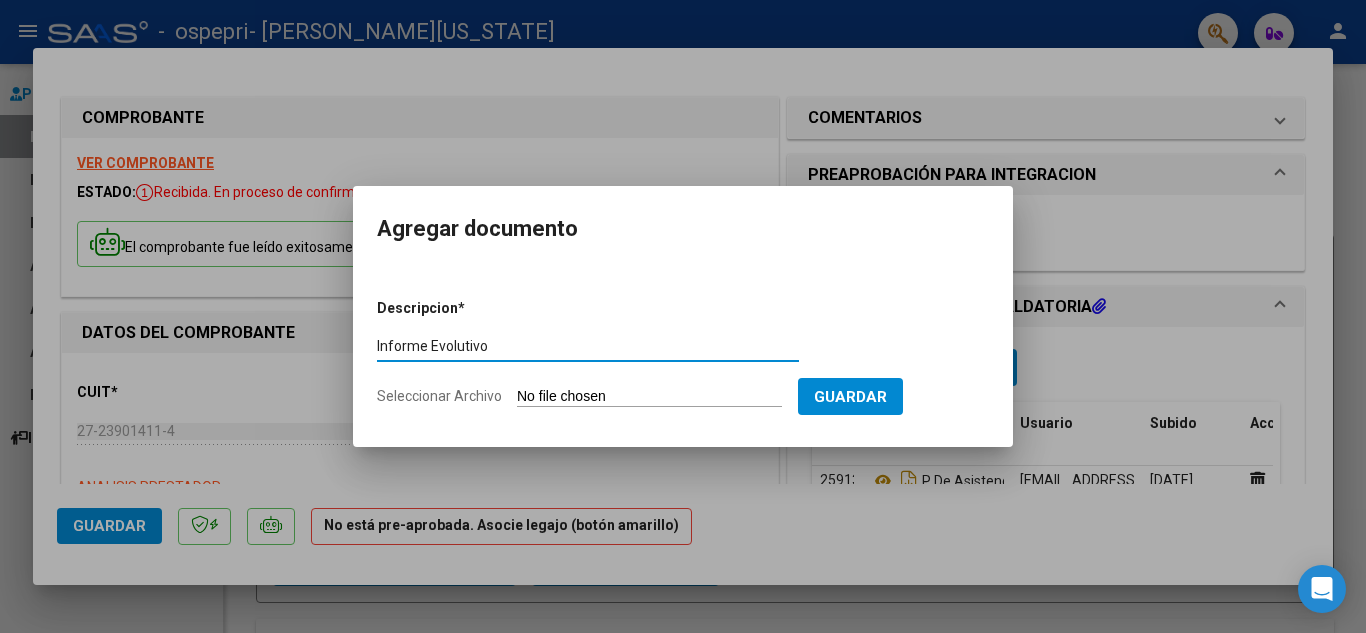 type on "Informe Evolutivo" 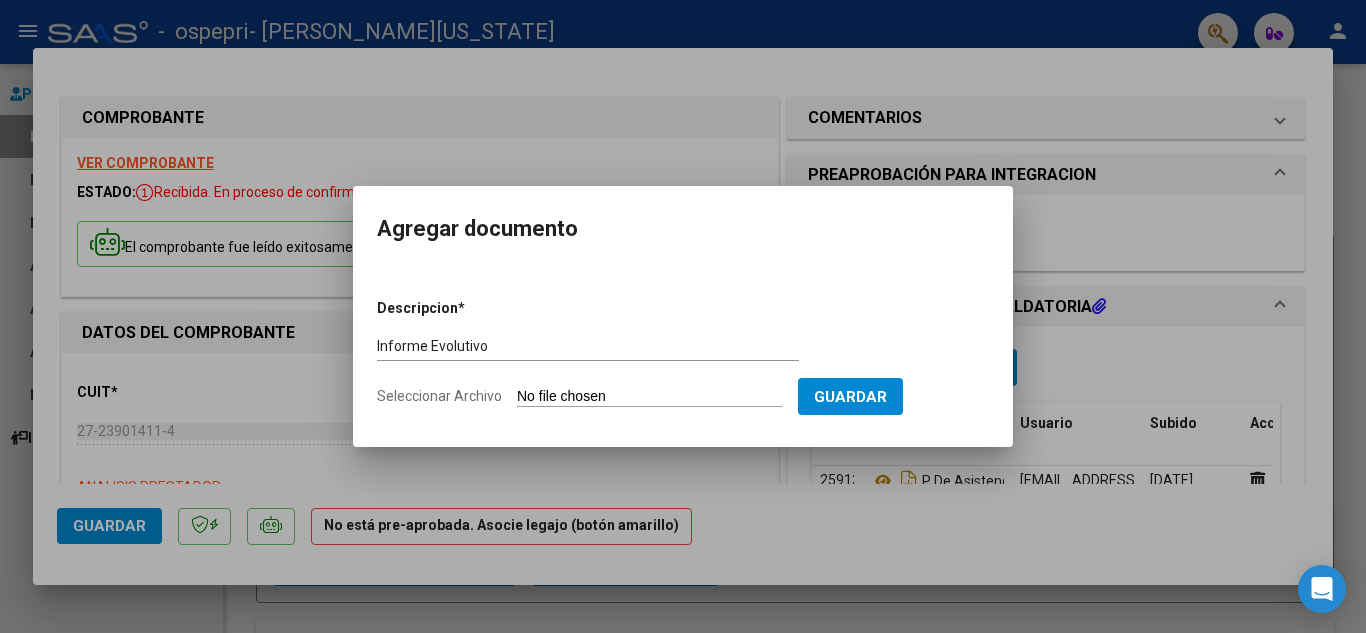 type on "C:\fakepath\002 Inf [PERSON_NAME].pdf" 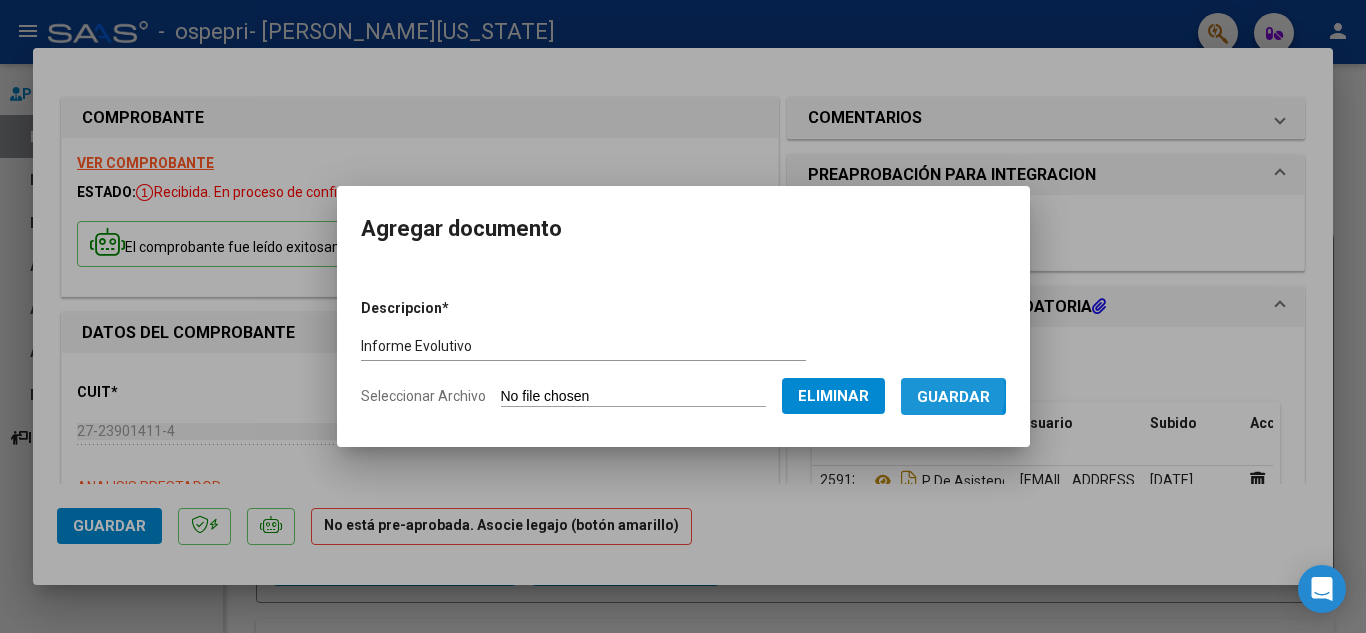click on "Guardar" at bounding box center (953, 397) 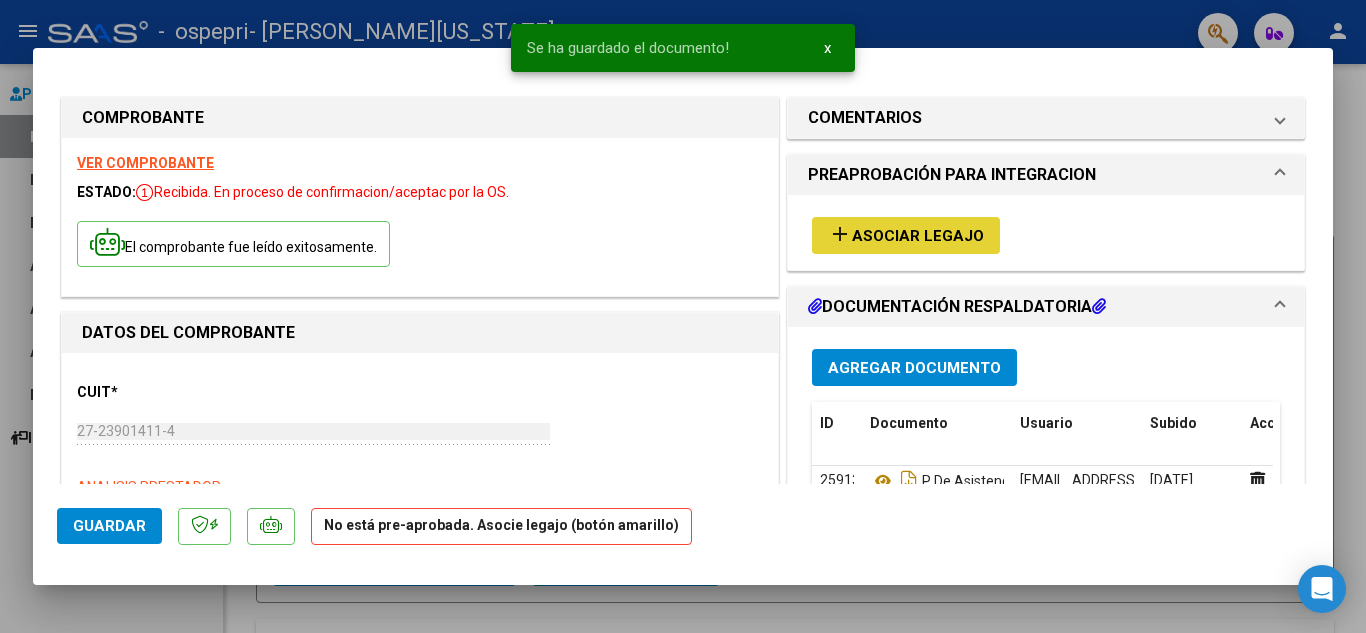 click on "Asociar Legajo" at bounding box center [918, 236] 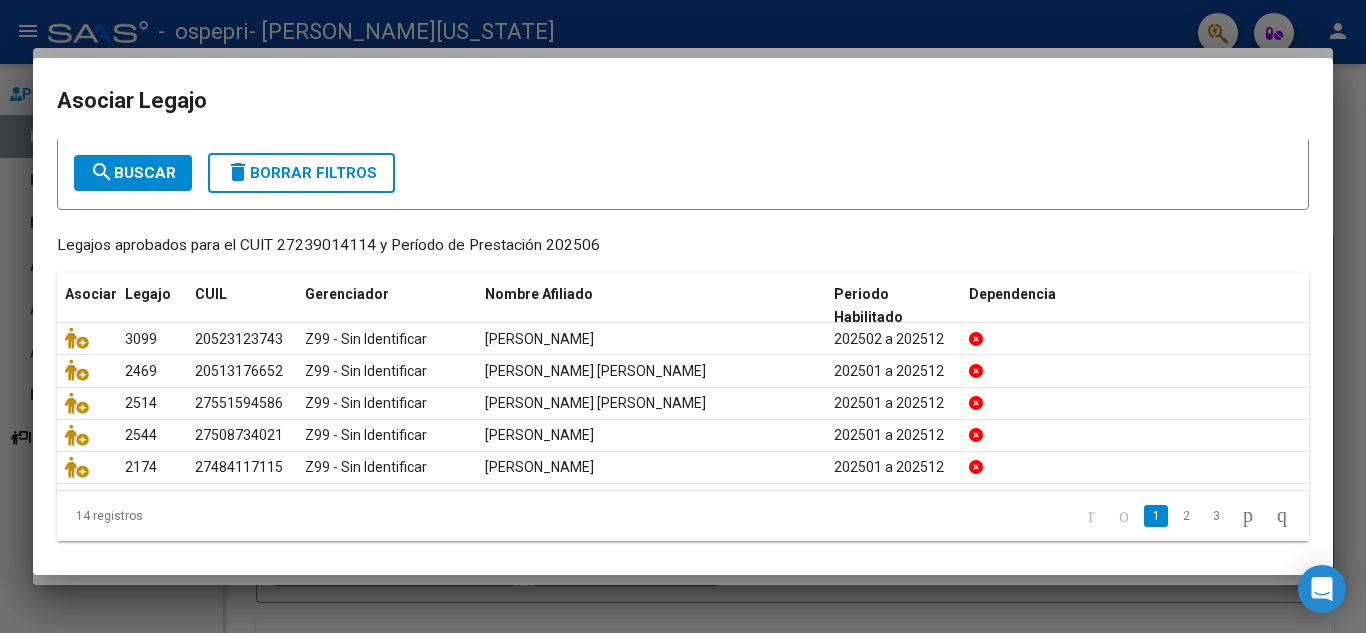 scroll, scrollTop: 109, scrollLeft: 0, axis: vertical 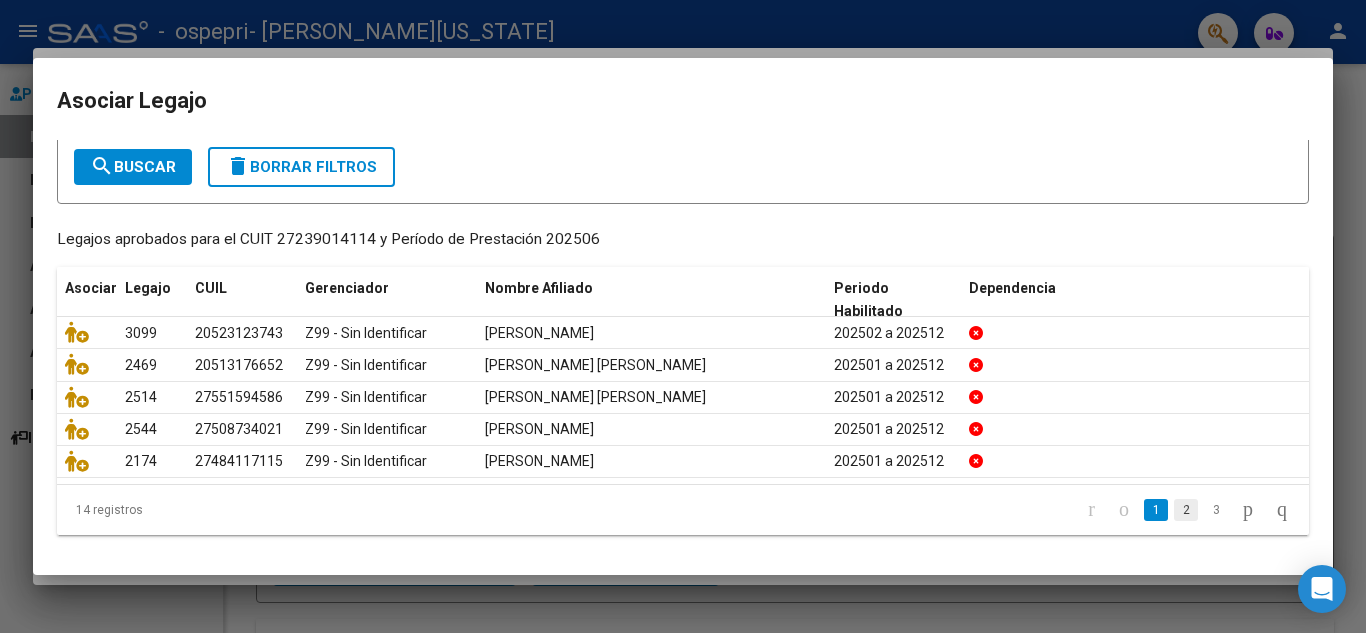 click on "2" 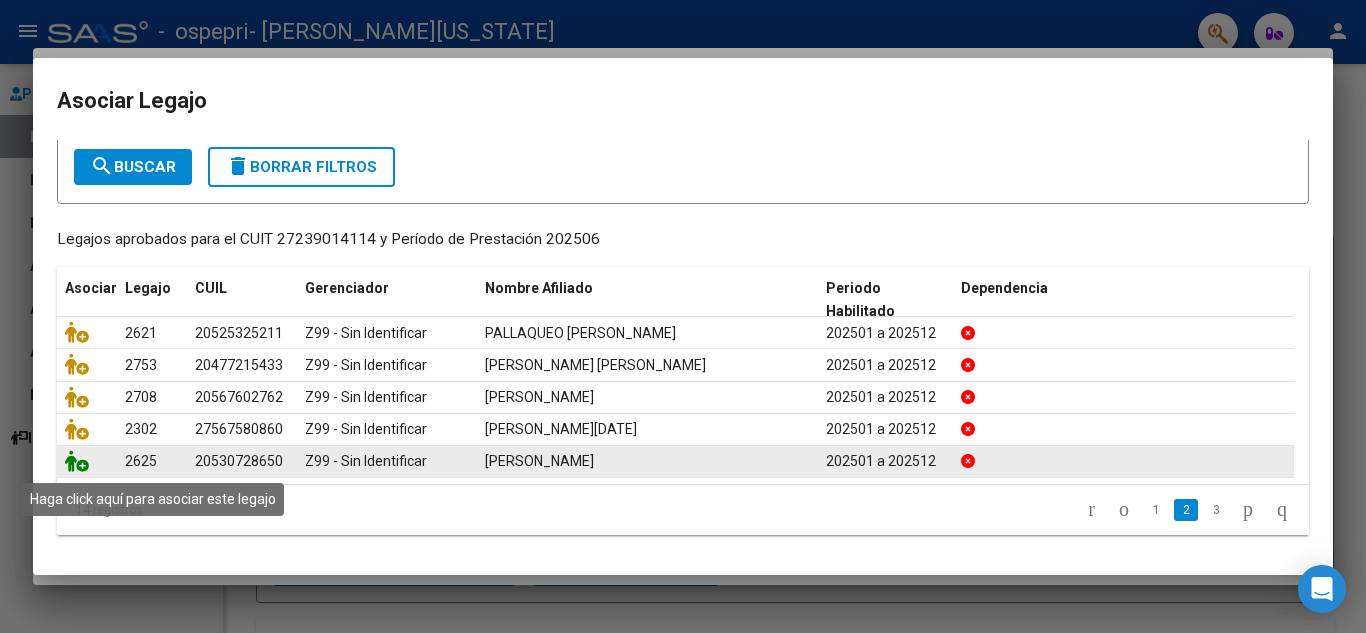 click 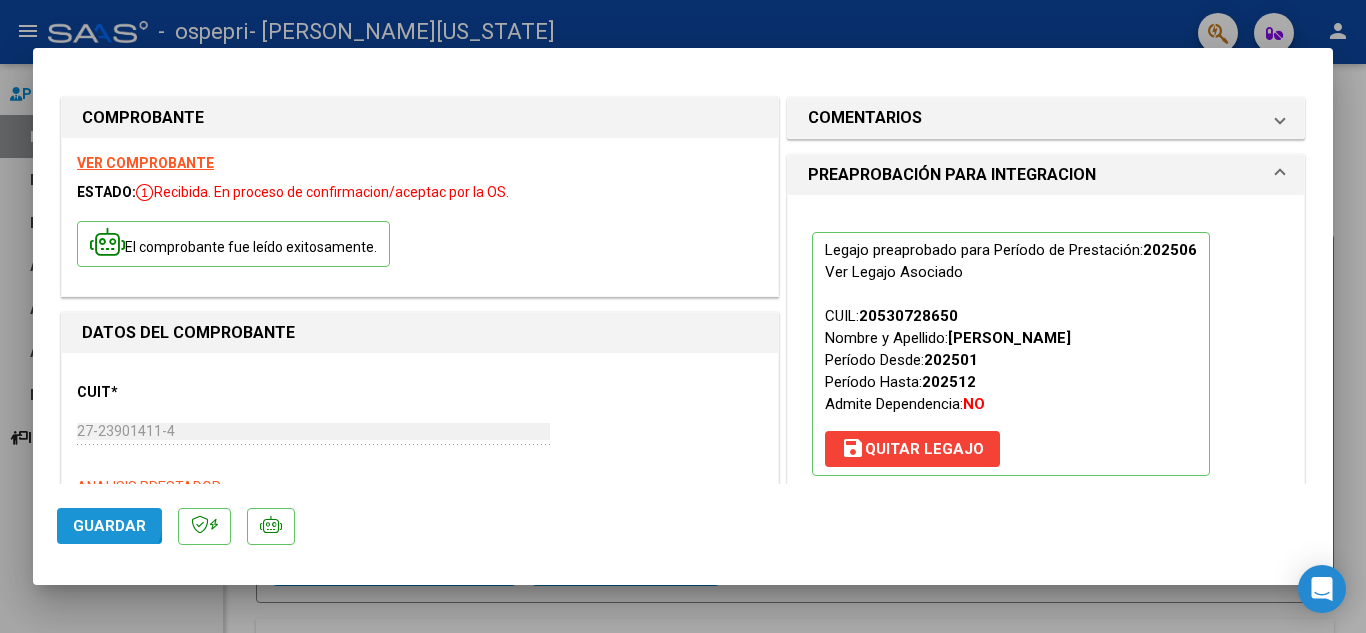 click on "Guardar" 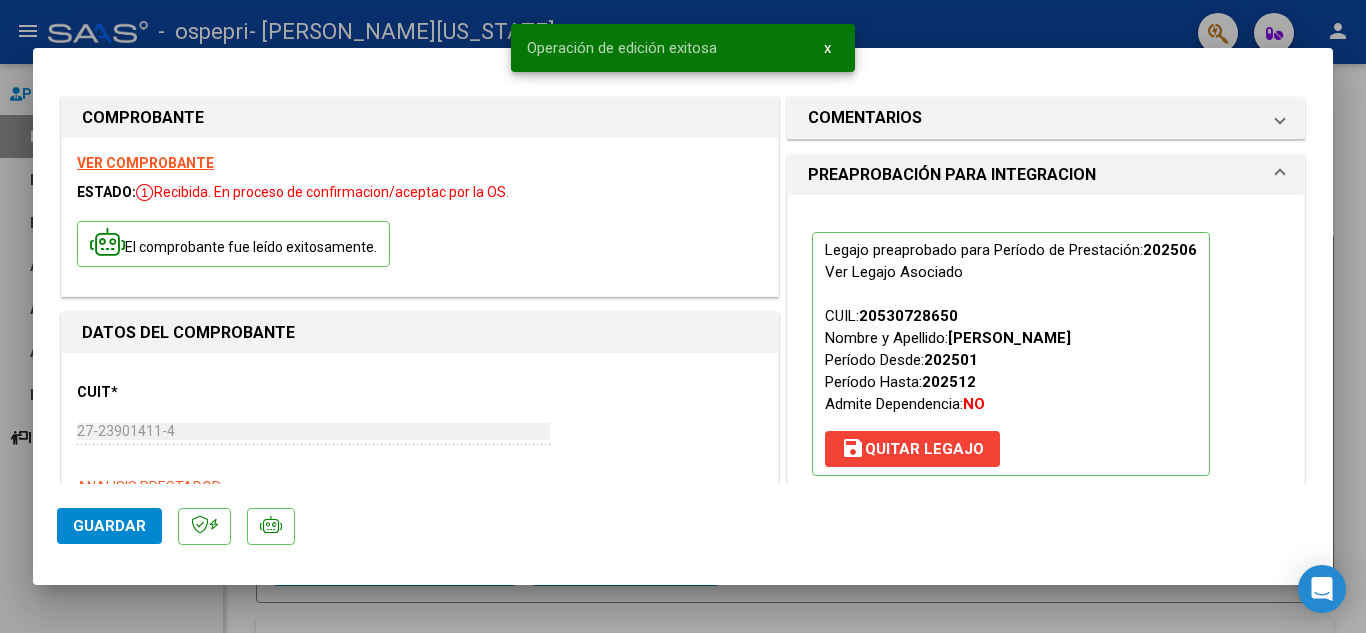 click at bounding box center (683, 316) 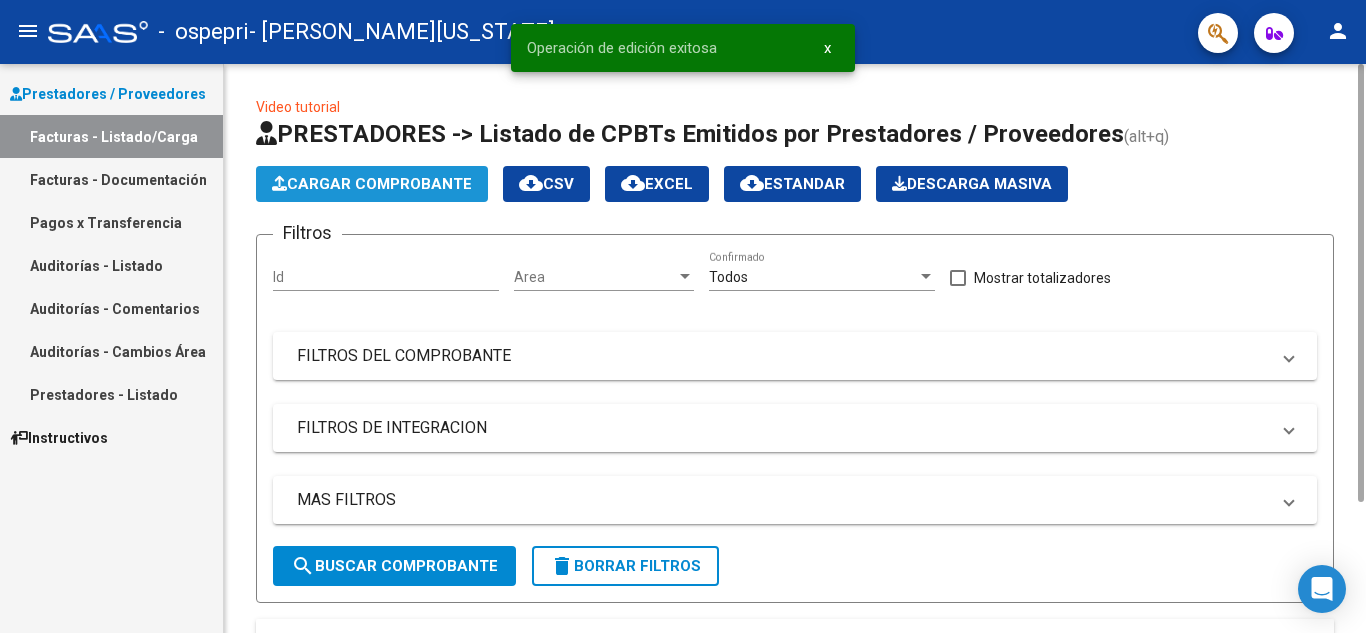 click on "Cargar Comprobante" 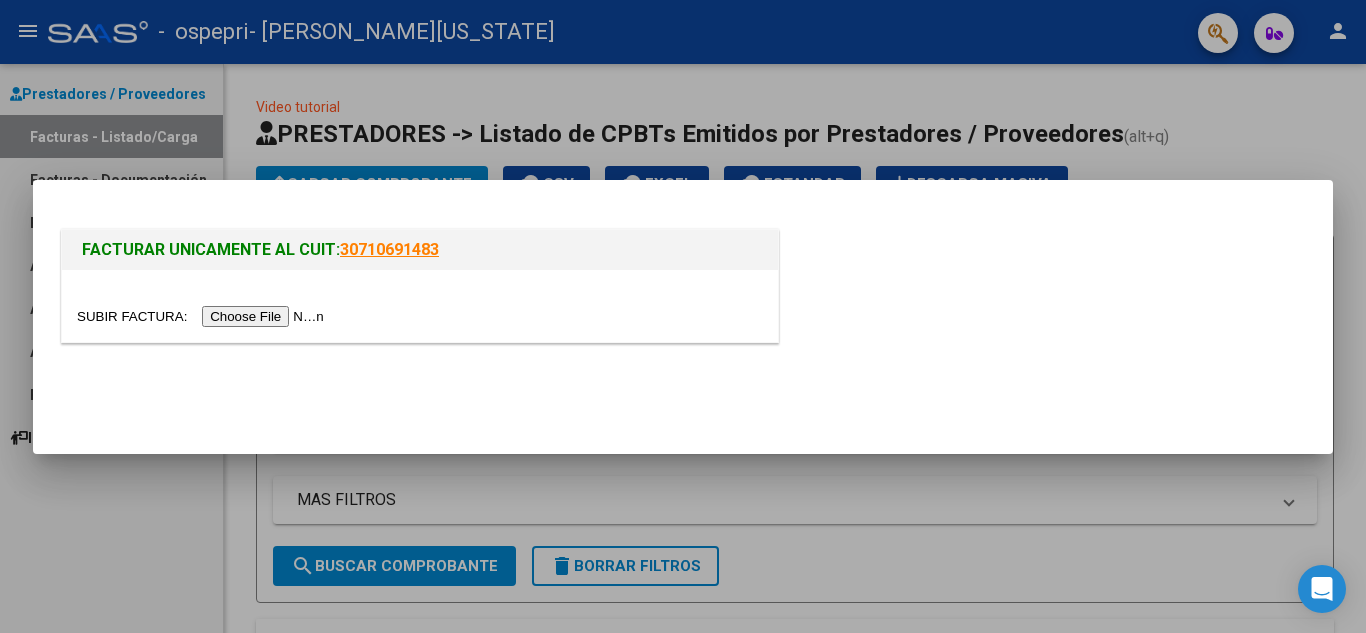 click at bounding box center (203, 316) 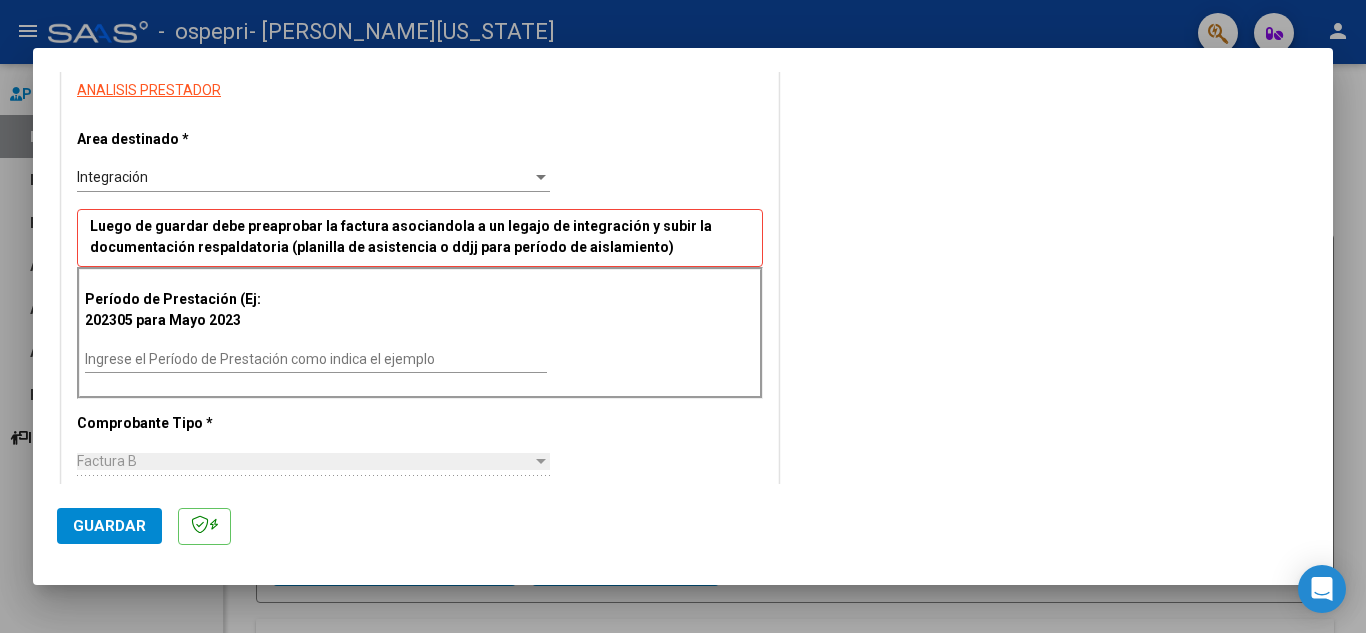 scroll, scrollTop: 400, scrollLeft: 0, axis: vertical 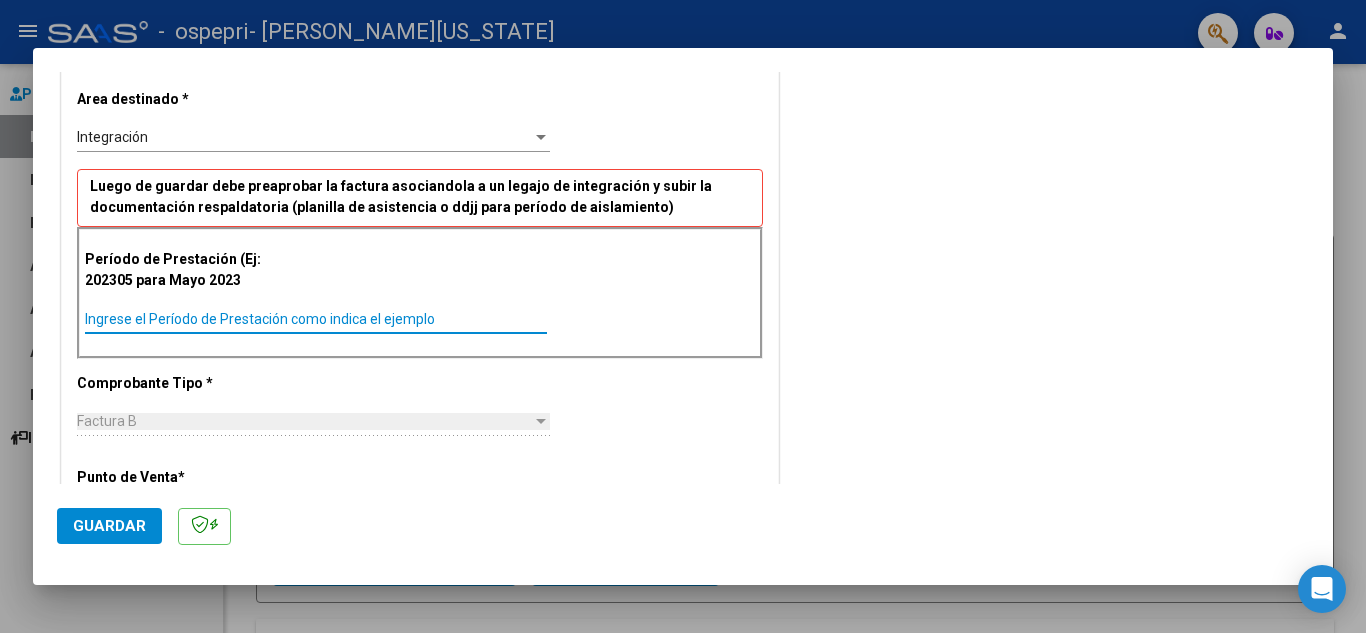 click on "Ingrese el Período de Prestación como indica el ejemplo" at bounding box center (316, 319) 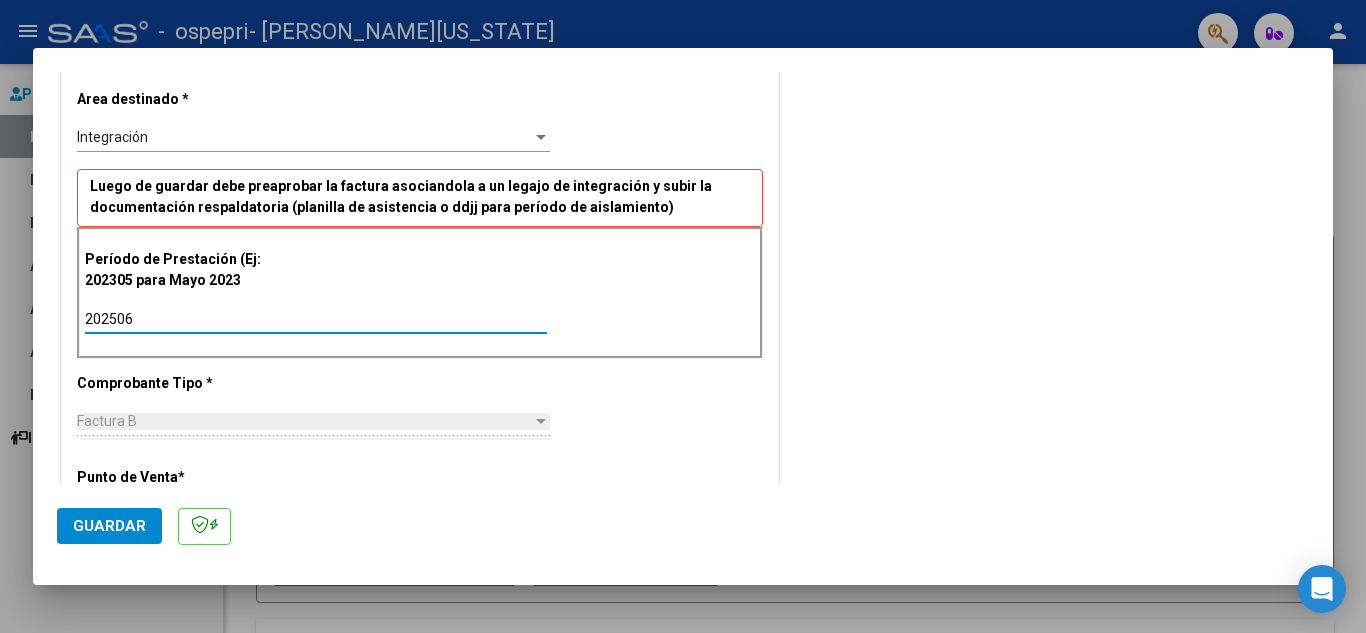 type on "202506" 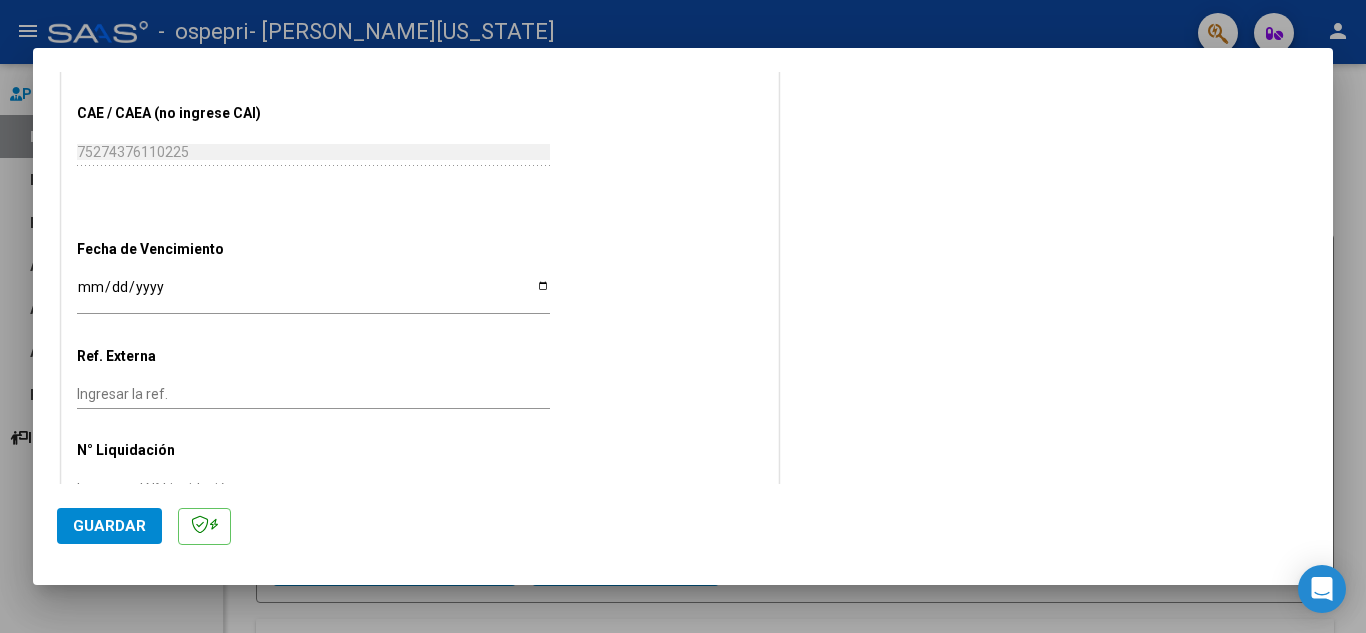 scroll, scrollTop: 1160, scrollLeft: 0, axis: vertical 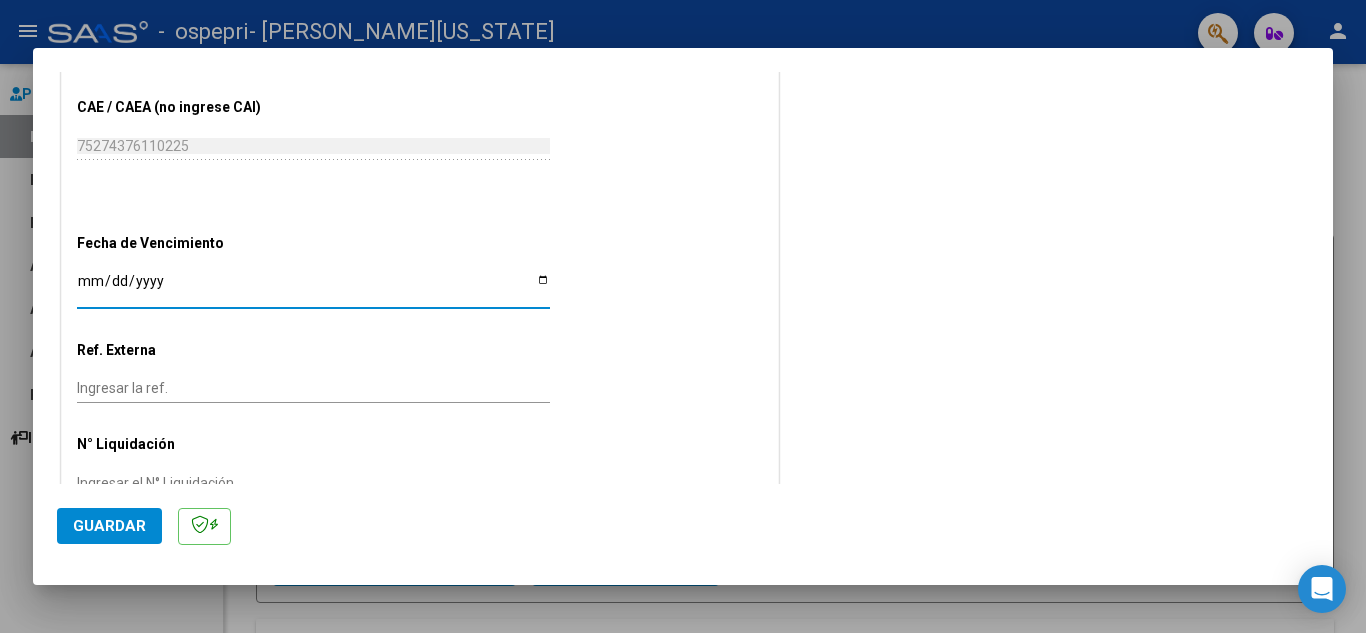 click on "Ingresar la fecha" at bounding box center (313, 288) 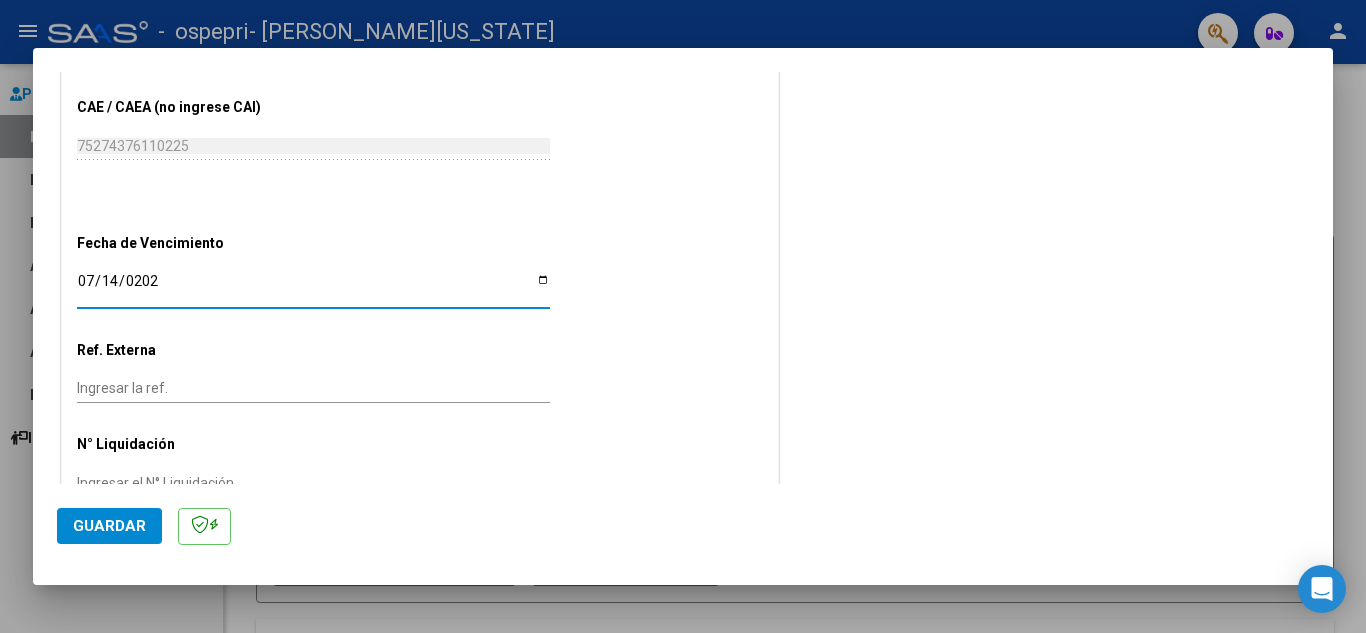 type on "[DATE]" 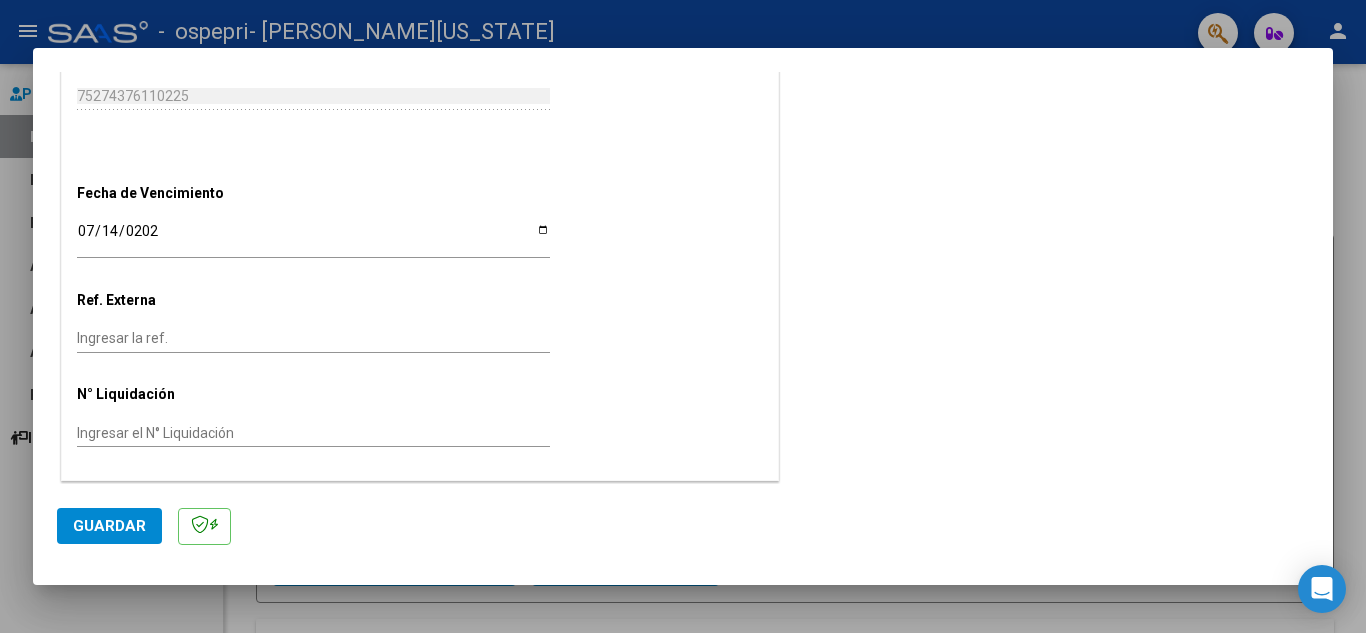 scroll, scrollTop: 1211, scrollLeft: 0, axis: vertical 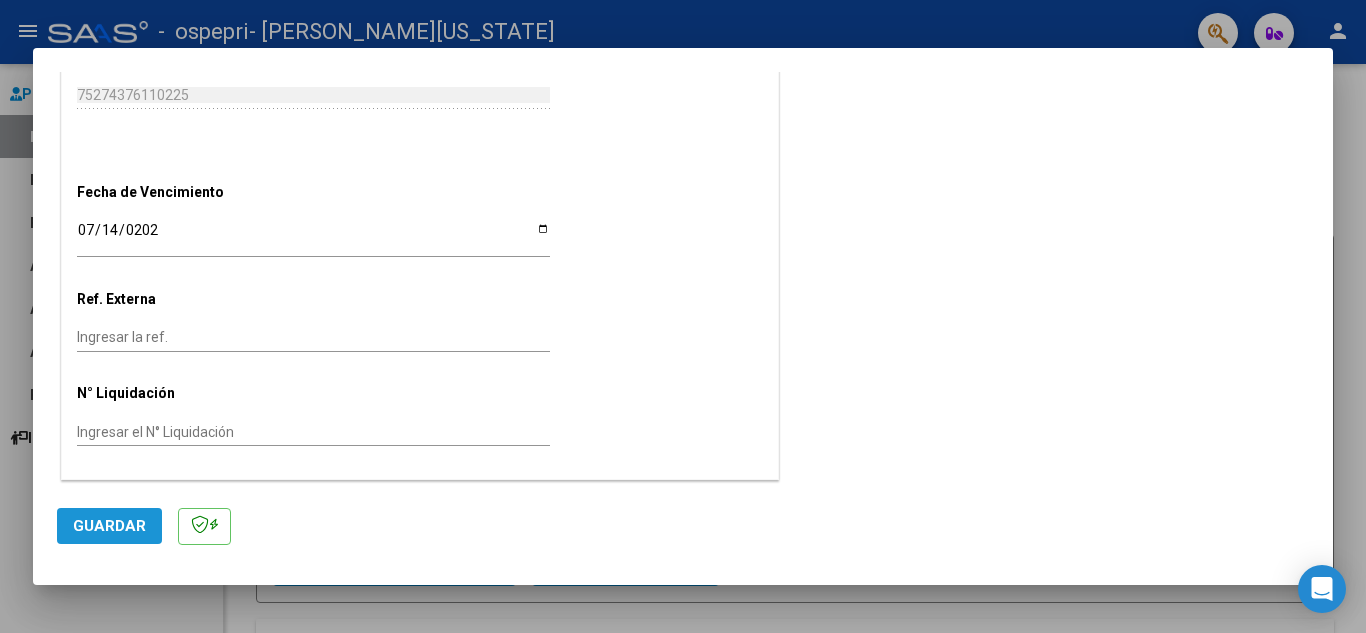 click on "Guardar" 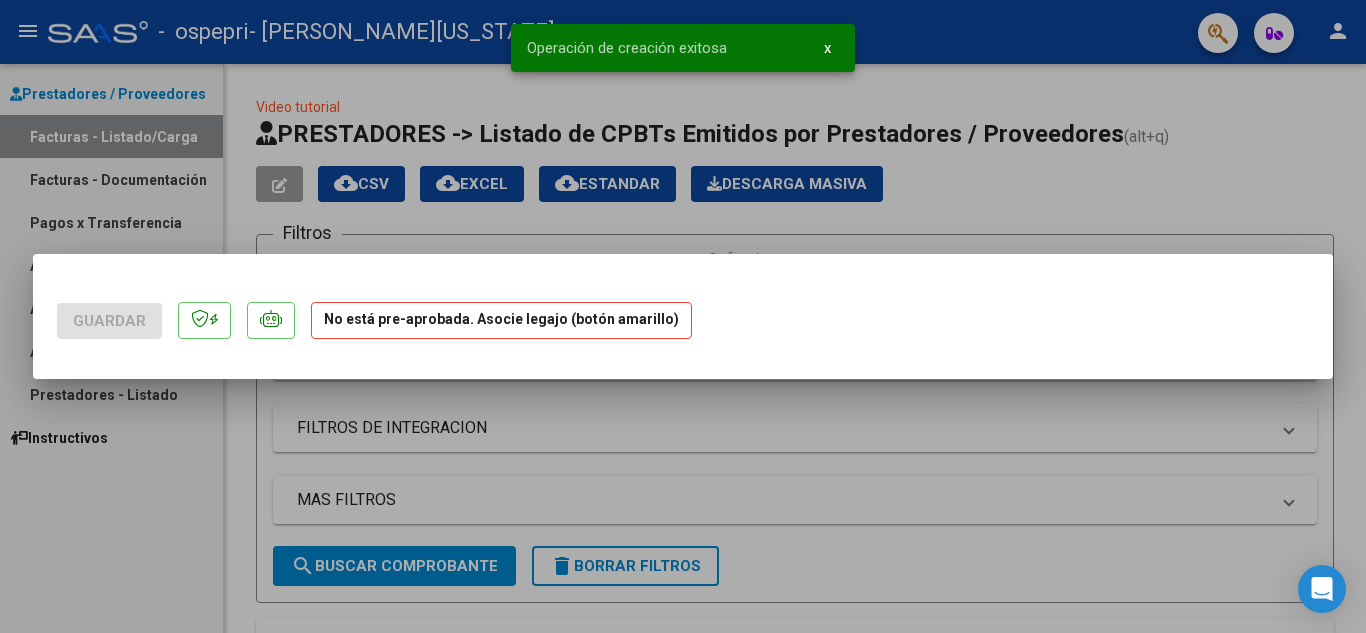 scroll, scrollTop: 0, scrollLeft: 0, axis: both 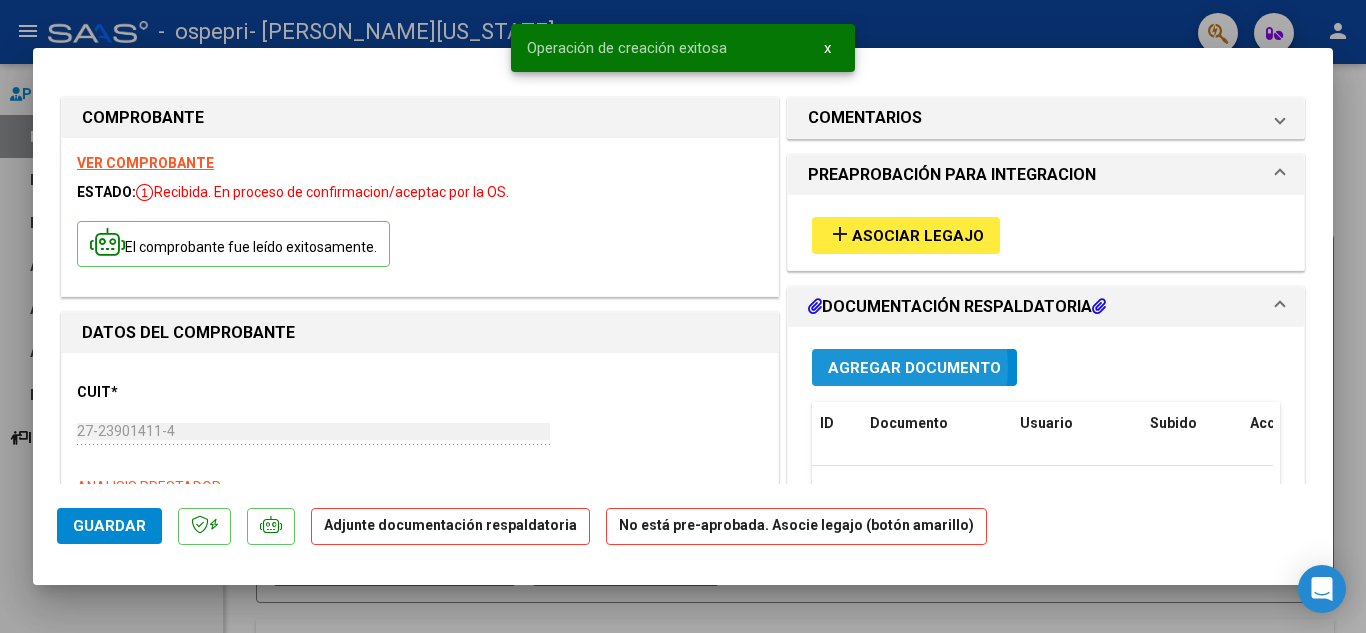 click on "Agregar Documento" at bounding box center (914, 368) 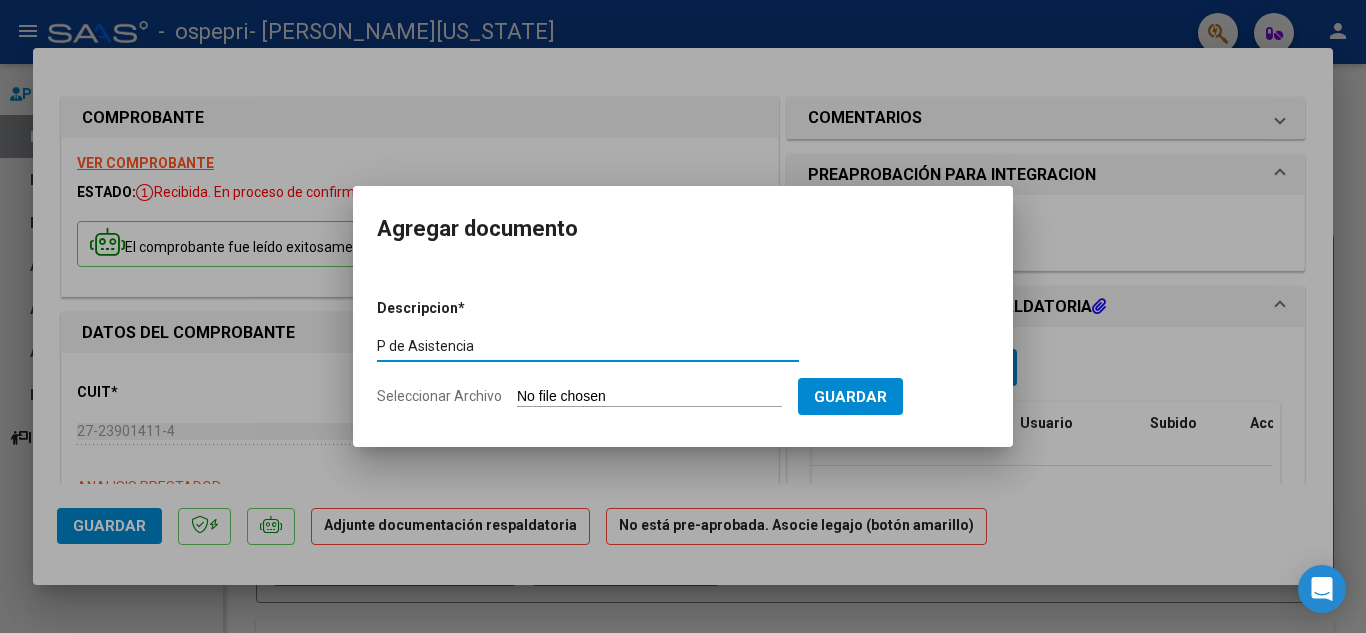 type on "P de Asistencia" 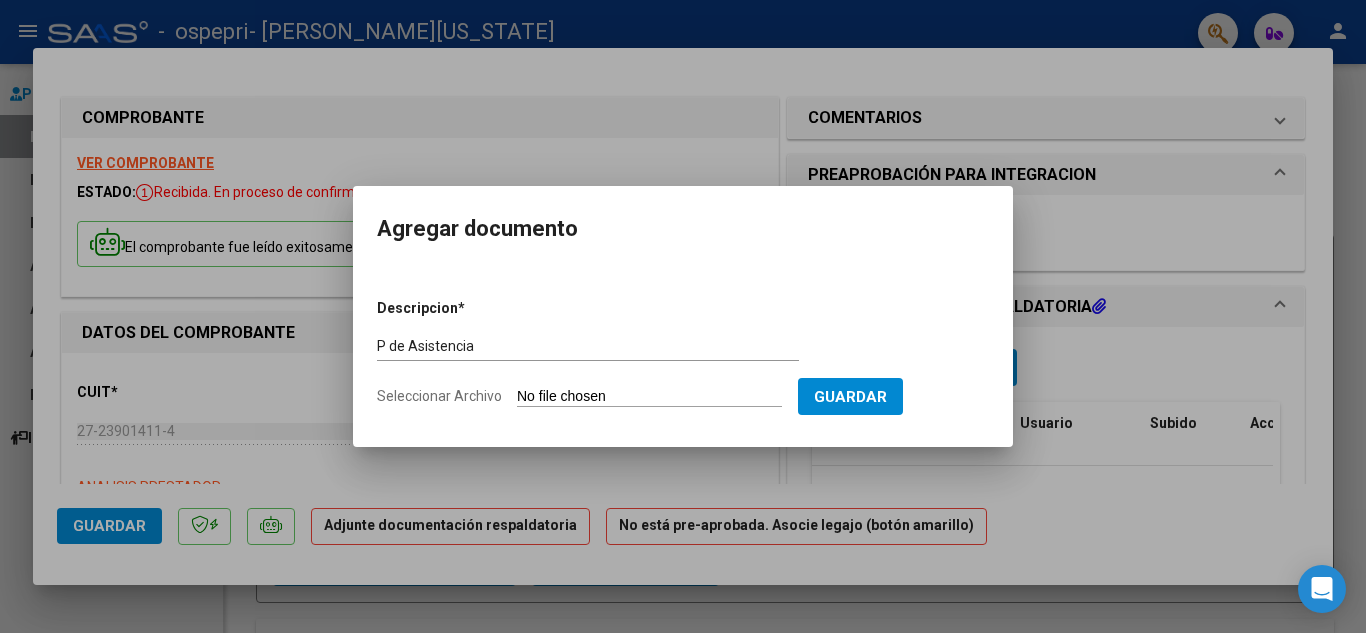 click on "Seleccionar Archivo" at bounding box center [649, 397] 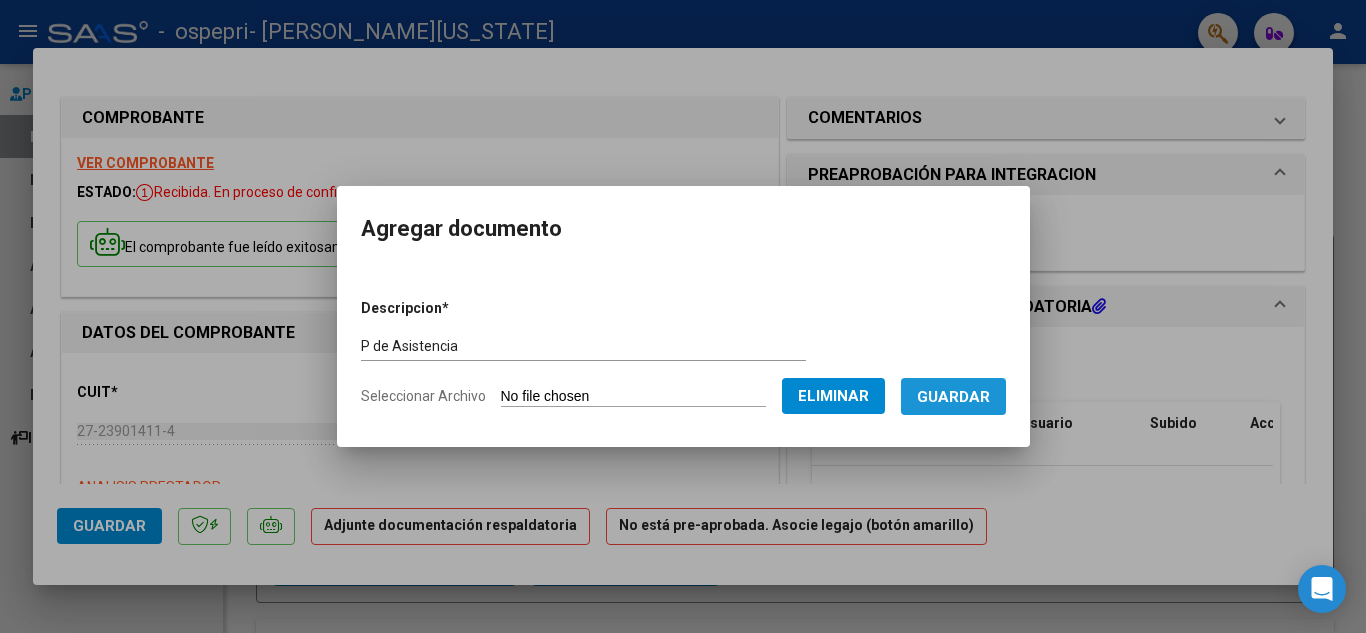 click on "Guardar" at bounding box center [953, 397] 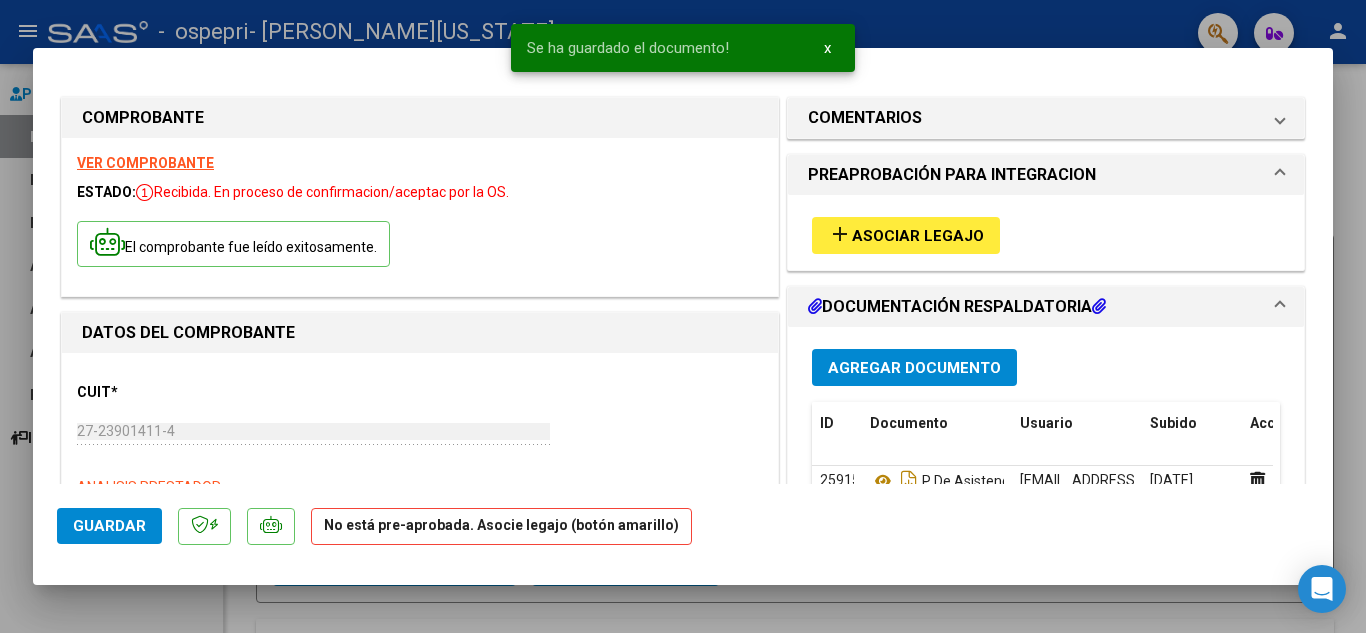 click on "DOCUMENTACIÓN RESPALDATORIA" at bounding box center [957, 307] 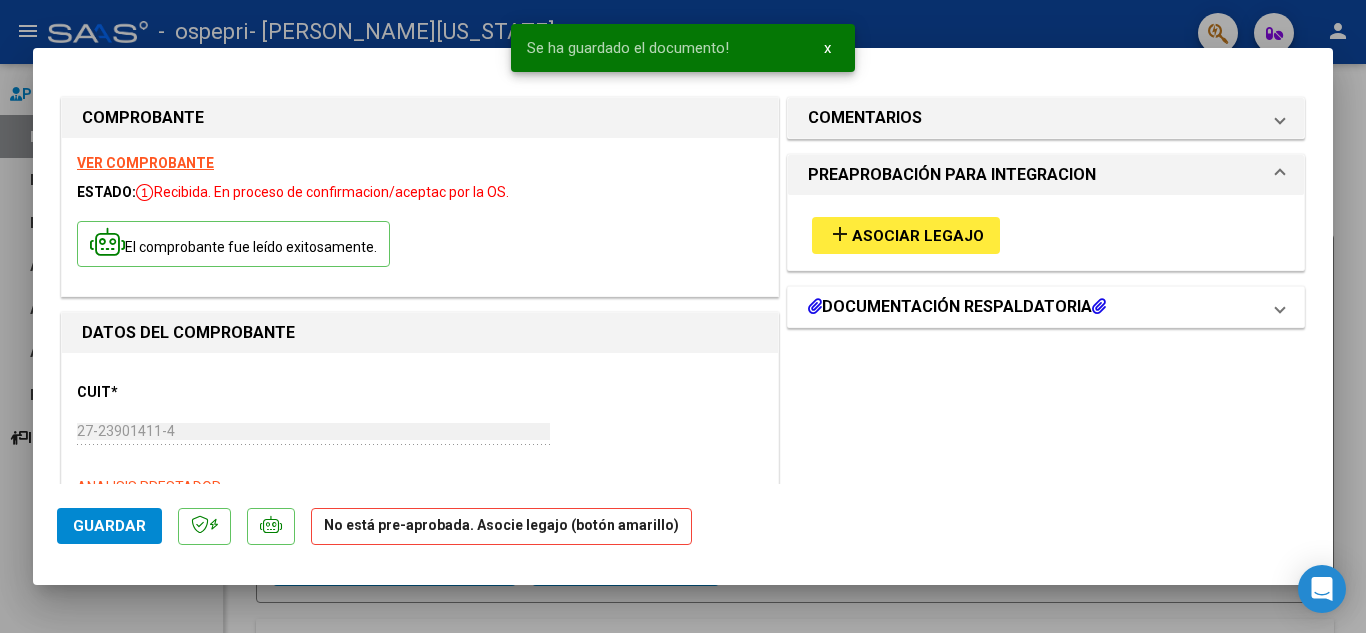 click on "DOCUMENTACIÓN RESPALDATORIA" at bounding box center [957, 307] 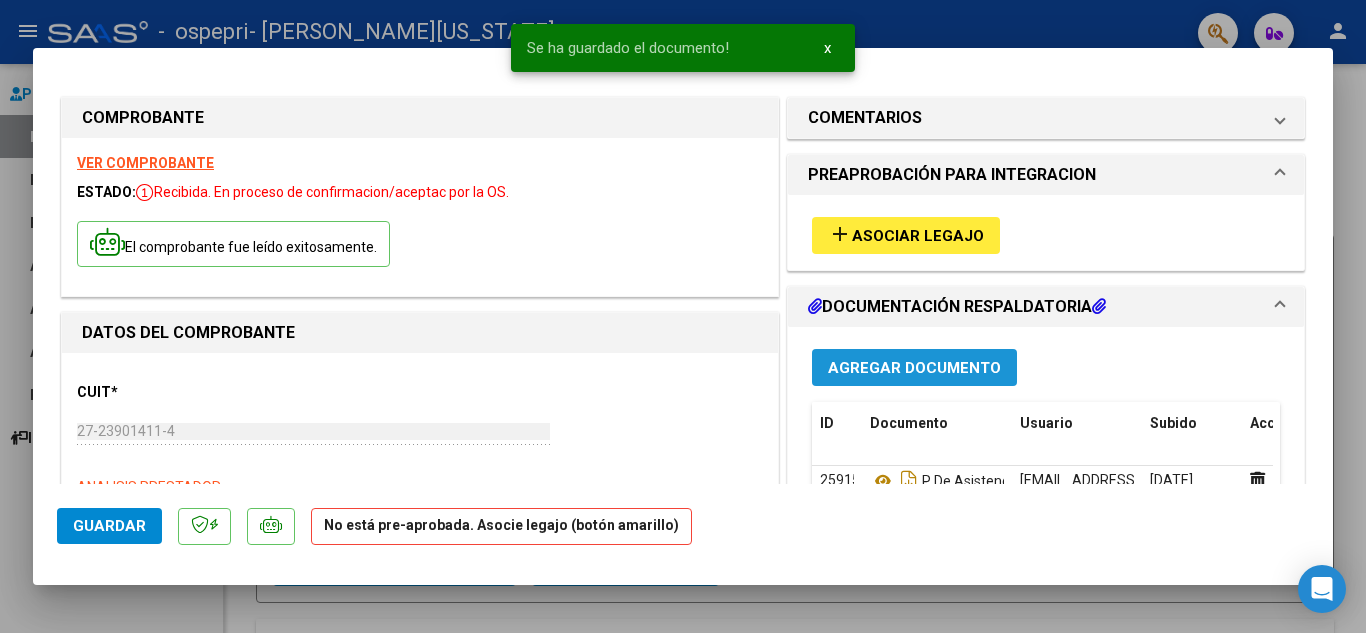 click on "Agregar Documento" at bounding box center (914, 367) 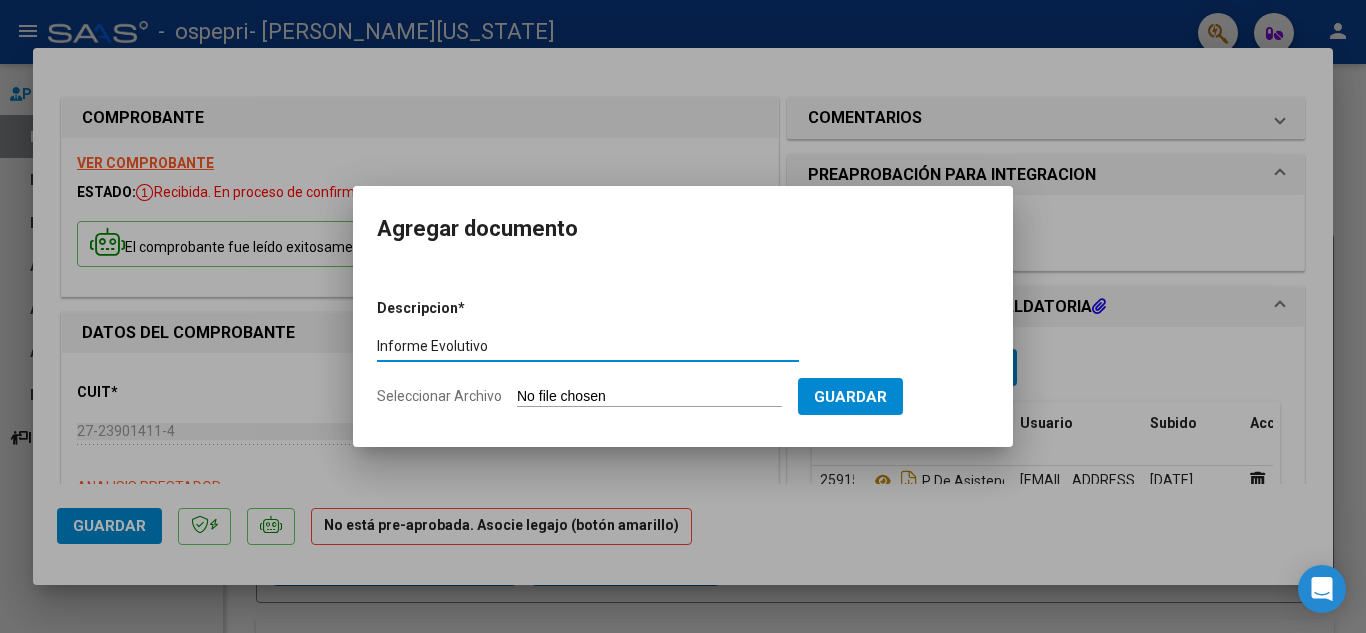 type on "Informe Evolutivo" 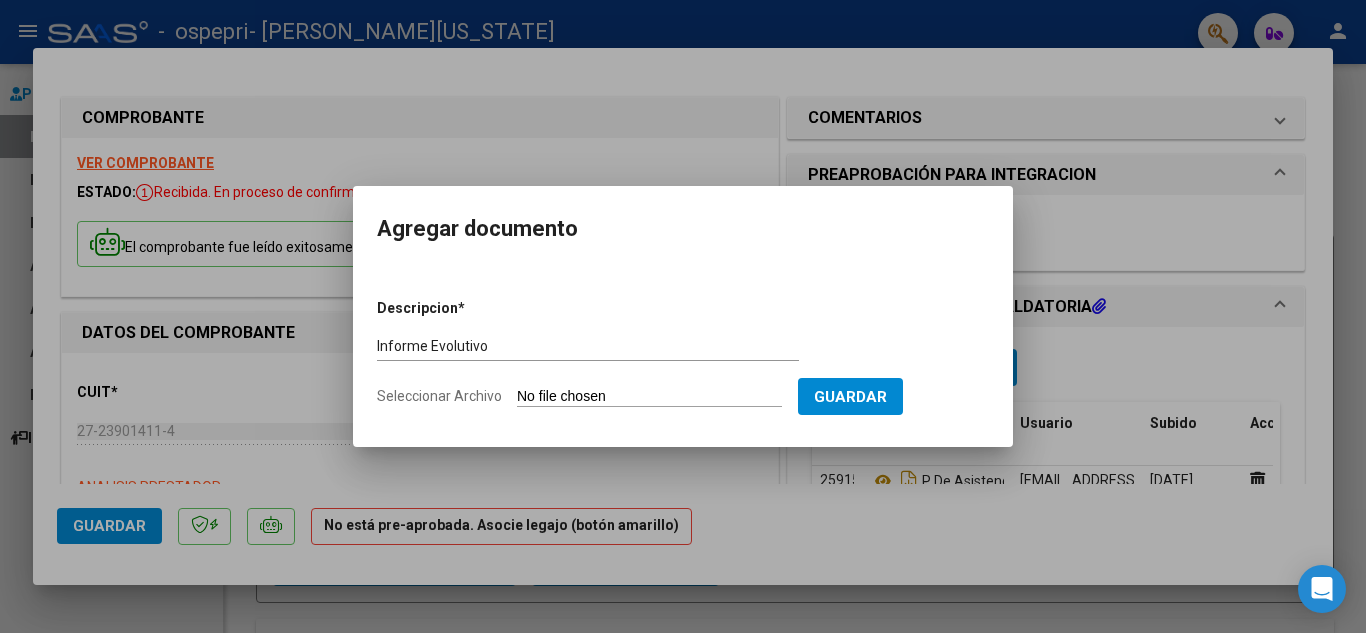 click on "Seleccionar Archivo" at bounding box center (649, 397) 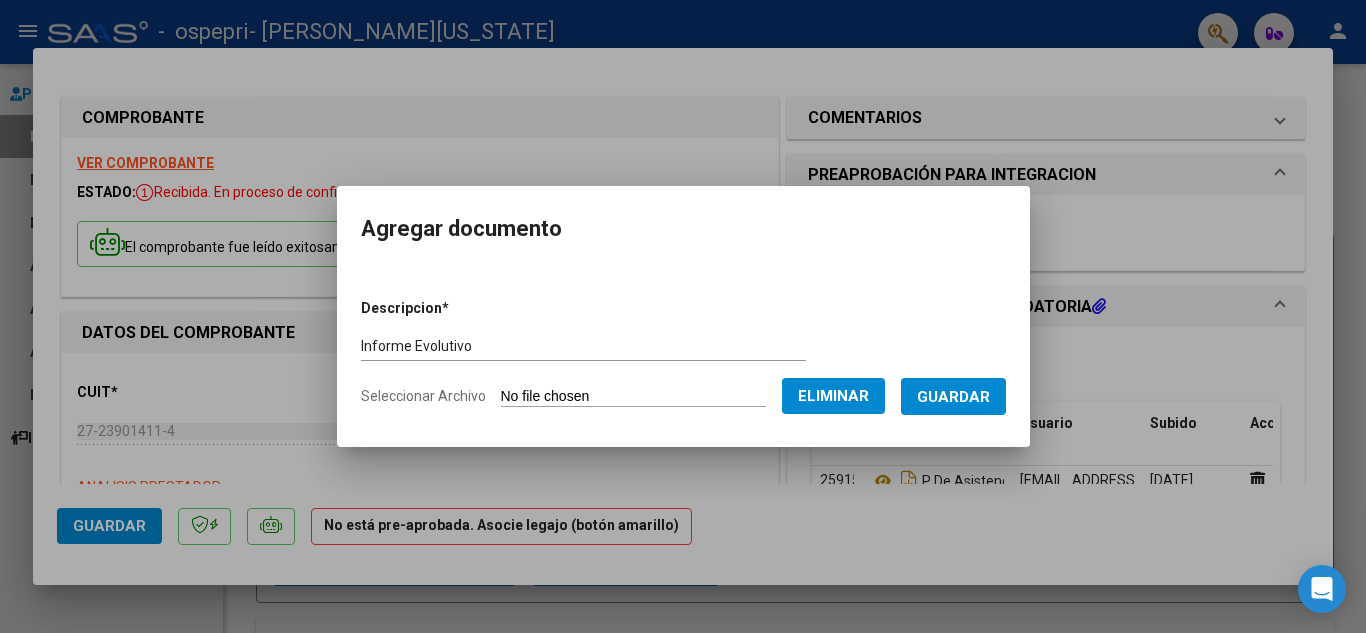 click on "Descripcion  *   Informe Evolutivo Escriba aquí una descripcion  Seleccionar Archivo Eliminar Guardar" at bounding box center (683, 353) 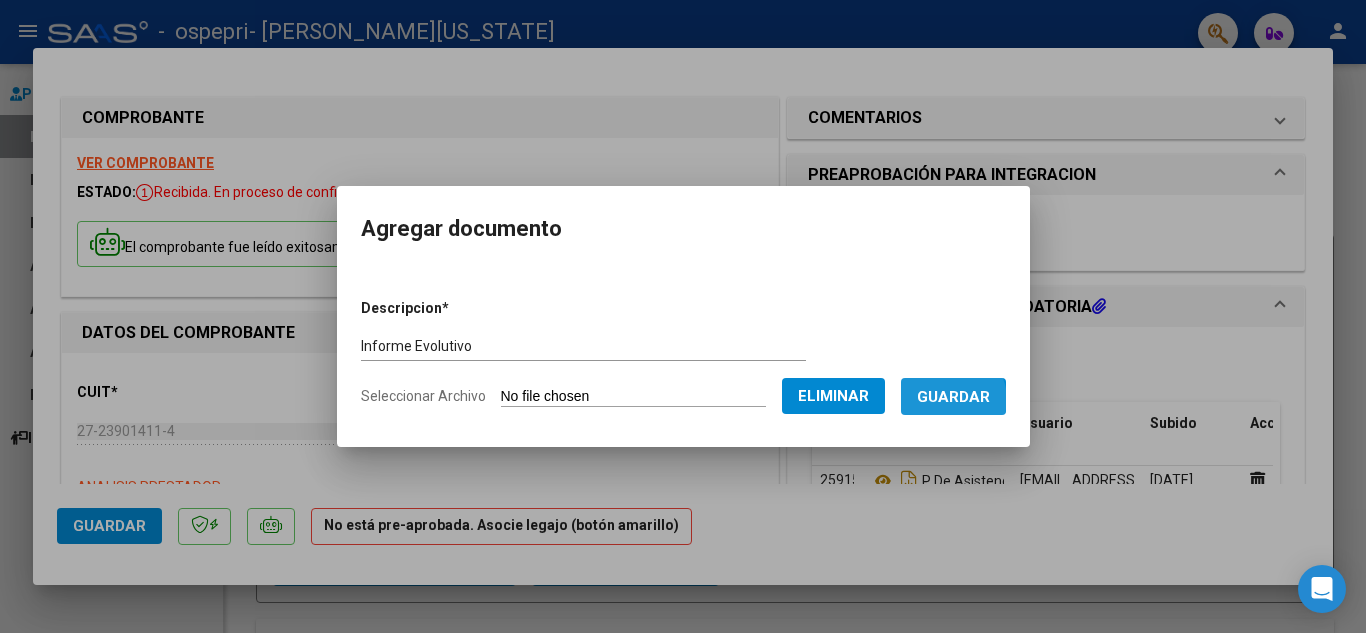click on "Guardar" at bounding box center [953, 397] 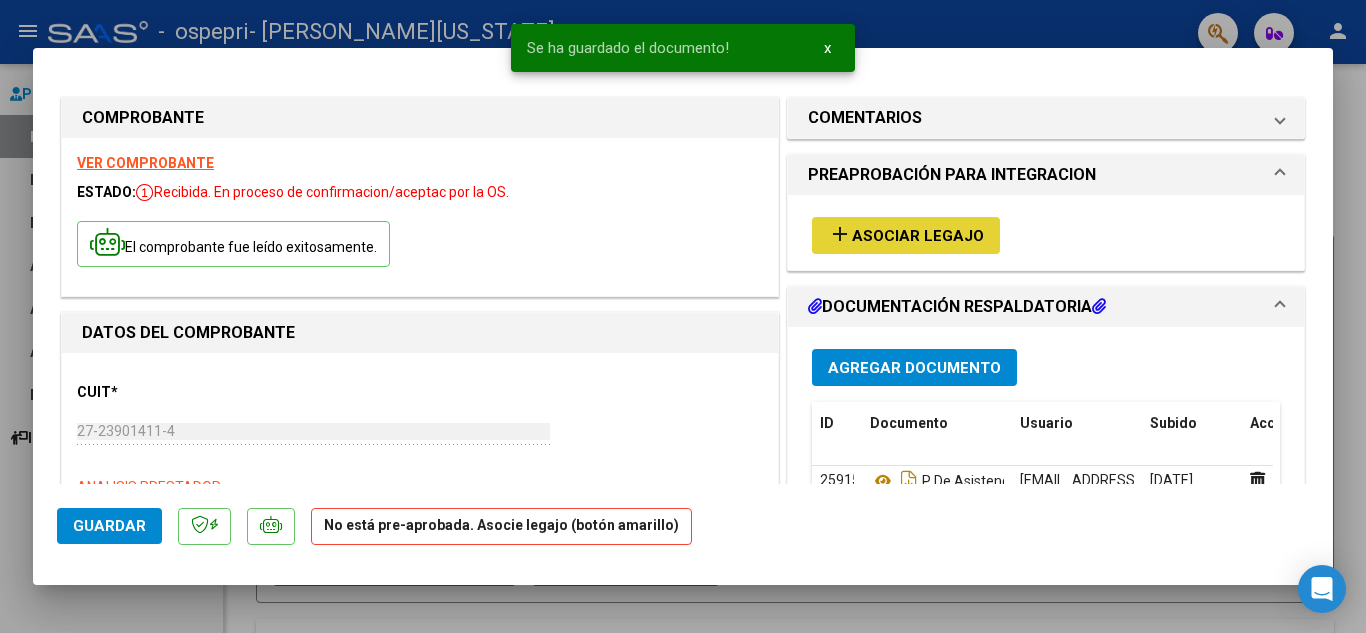 click on "Asociar Legajo" at bounding box center (918, 236) 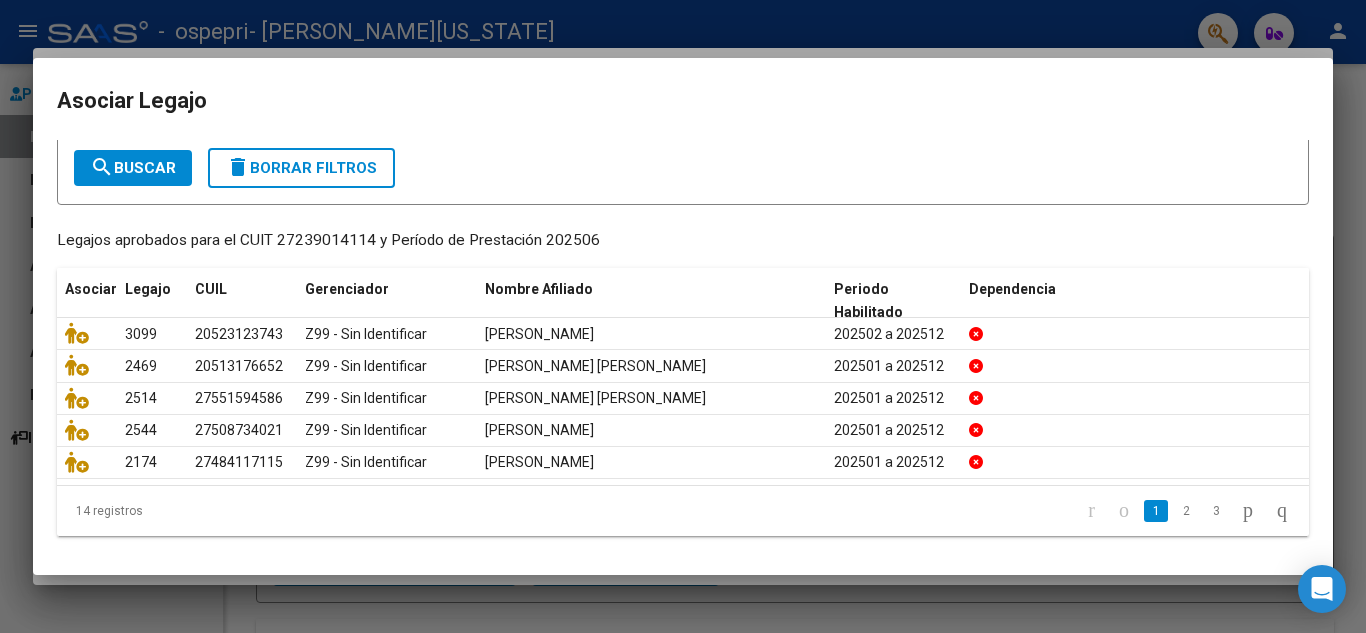 scroll, scrollTop: 109, scrollLeft: 0, axis: vertical 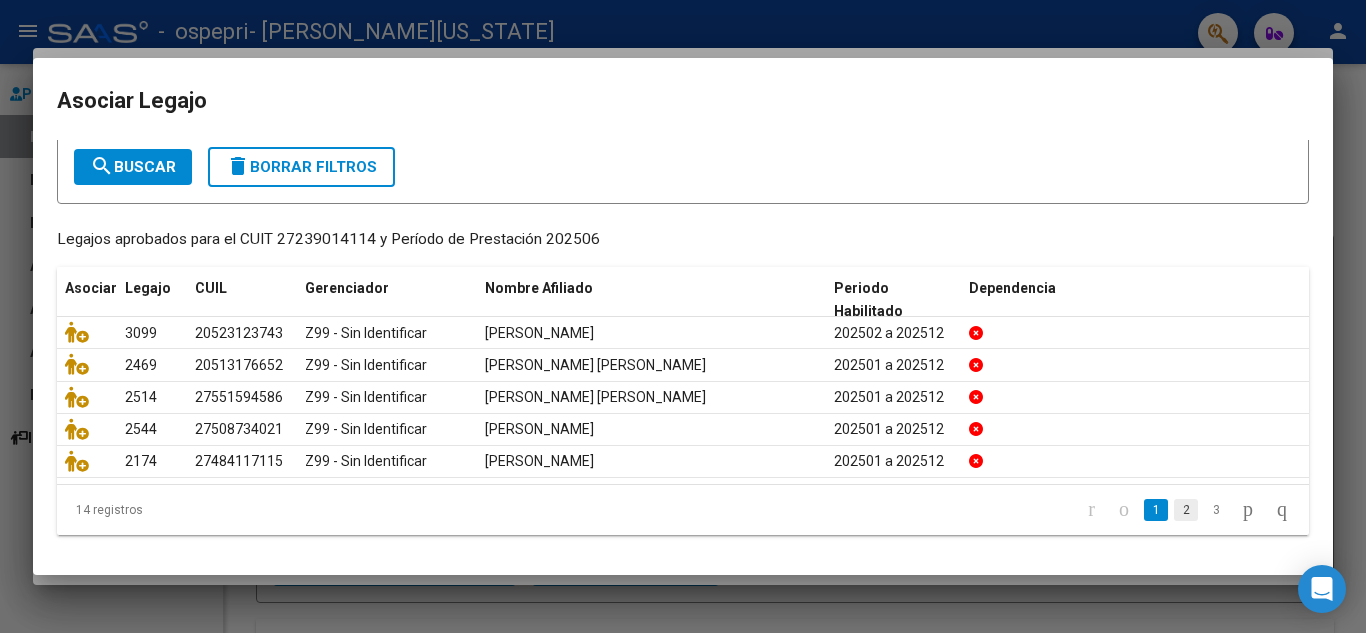 click on "2" 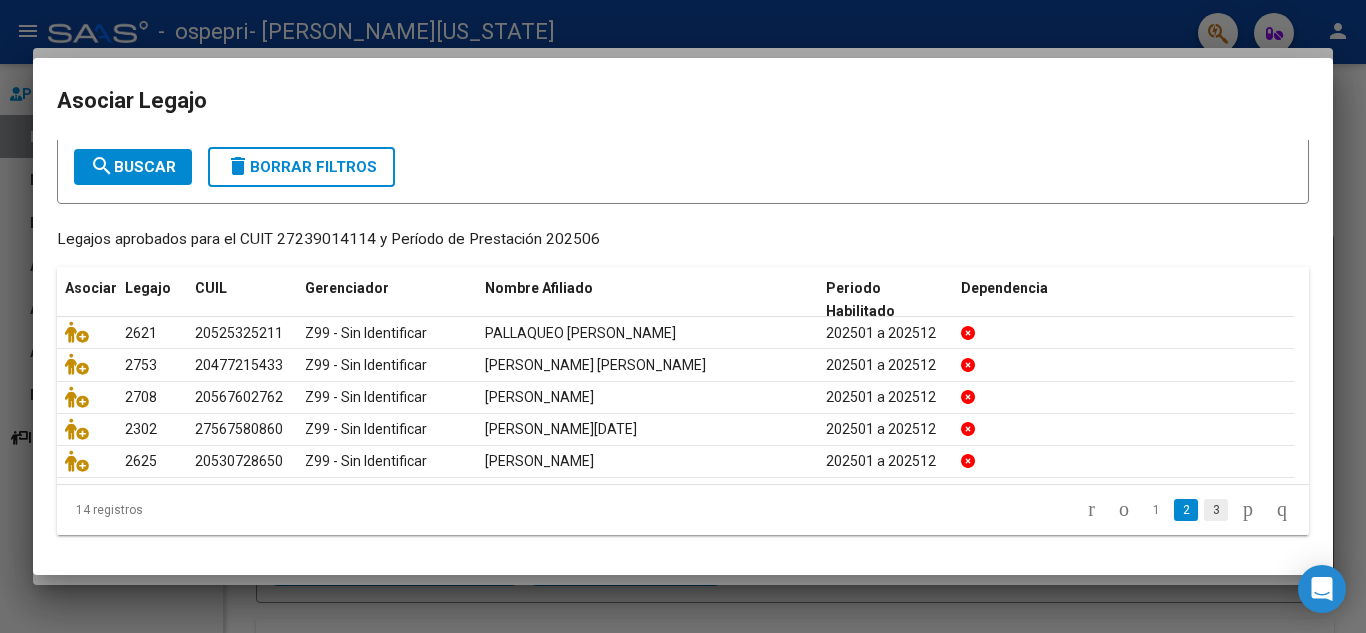 click on "3" 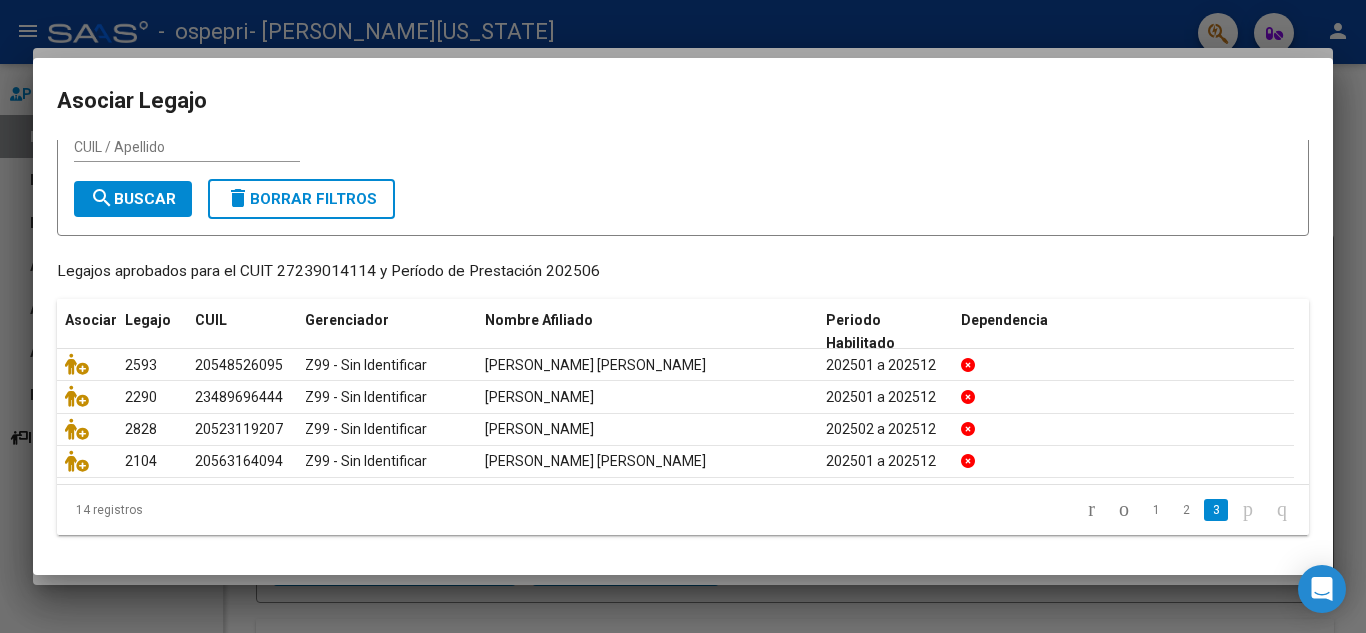 scroll, scrollTop: 76, scrollLeft: 0, axis: vertical 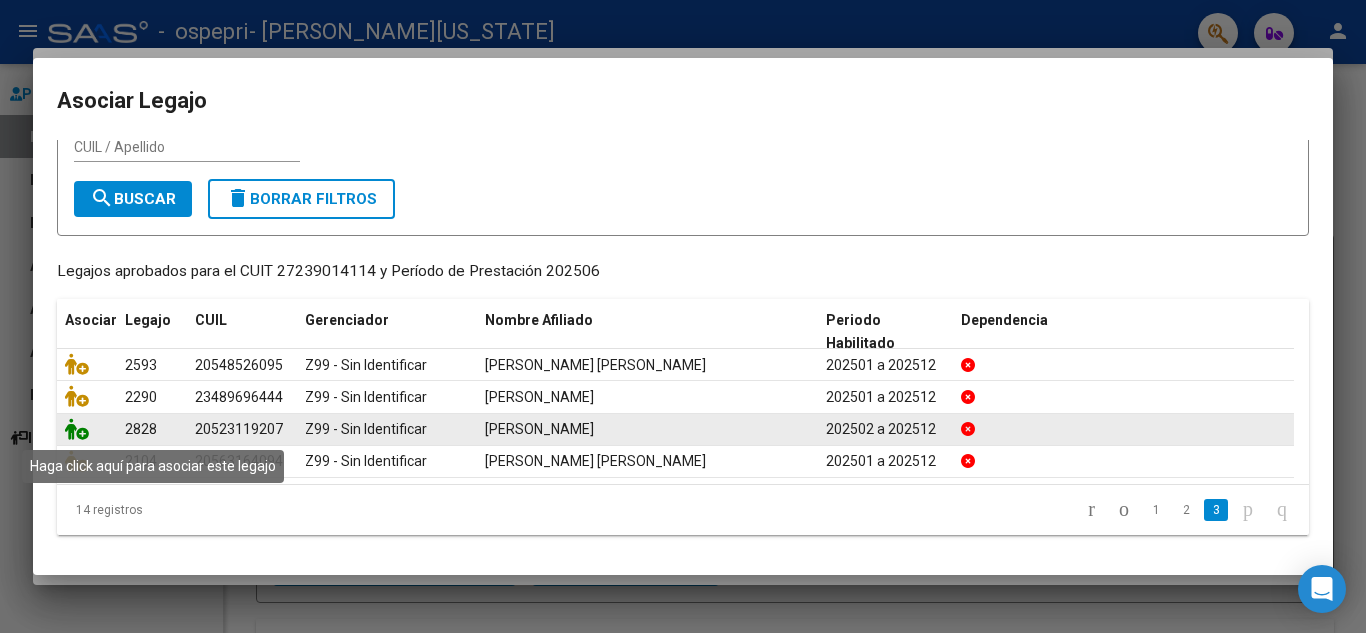 click 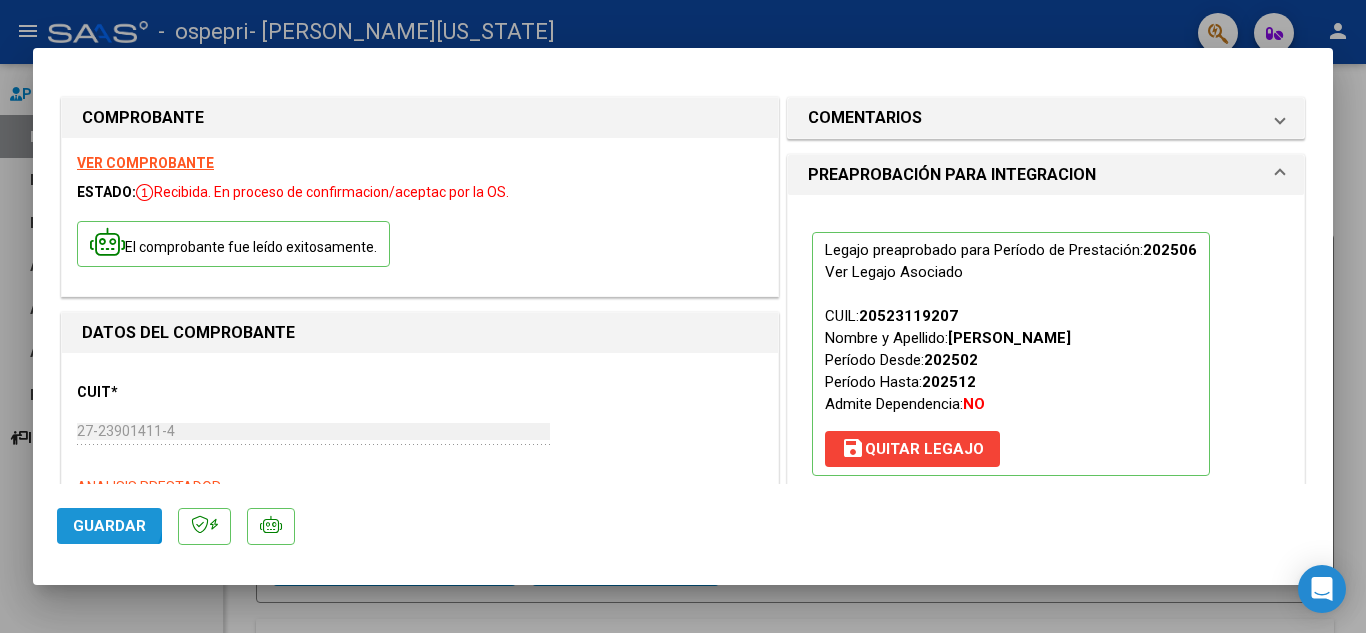 click on "Guardar" 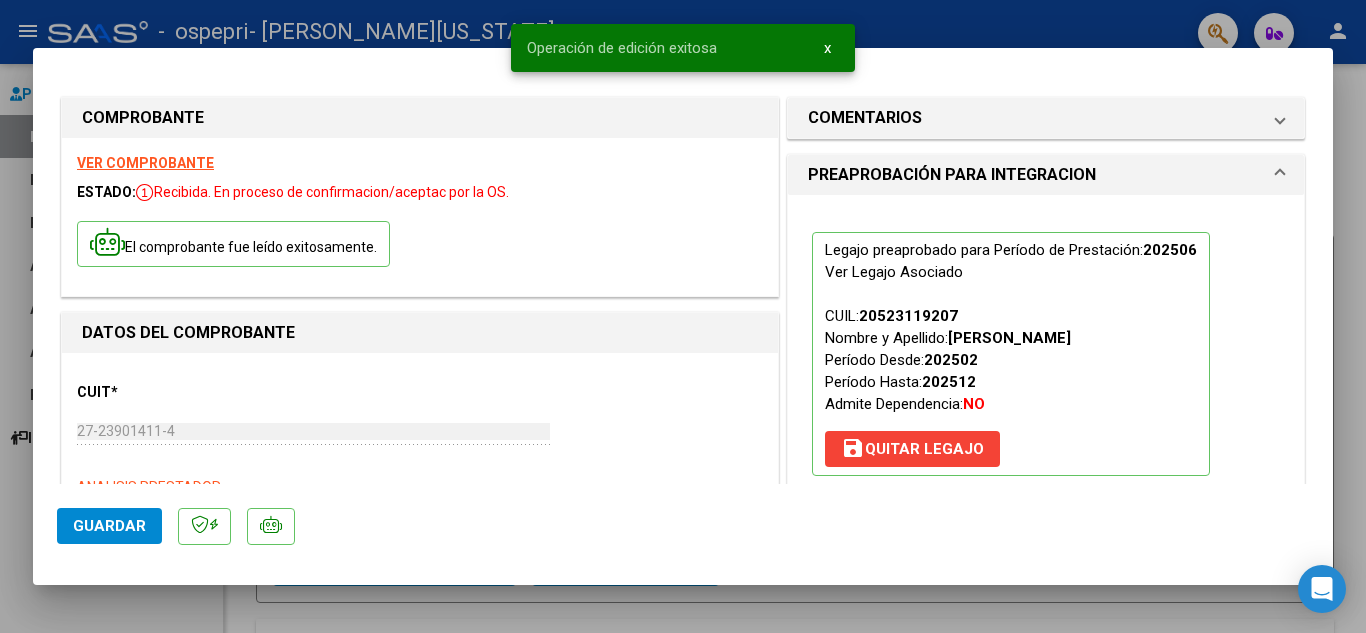 click at bounding box center (683, 316) 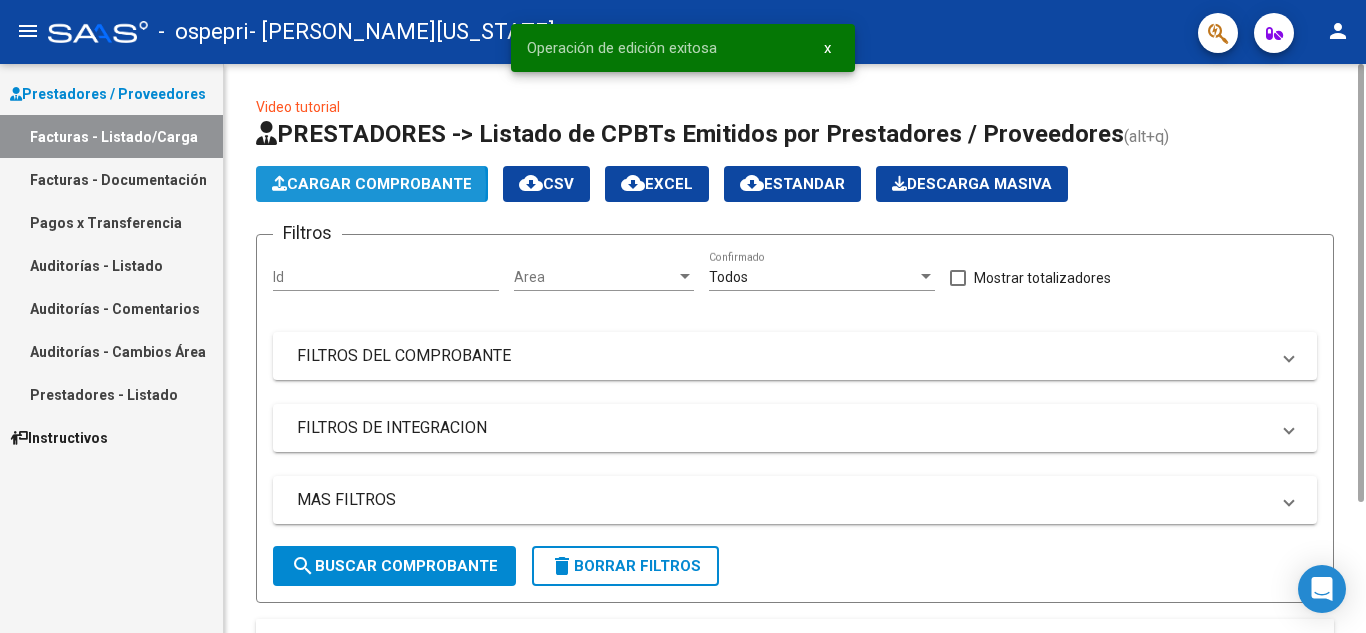 click on "Cargar Comprobante" 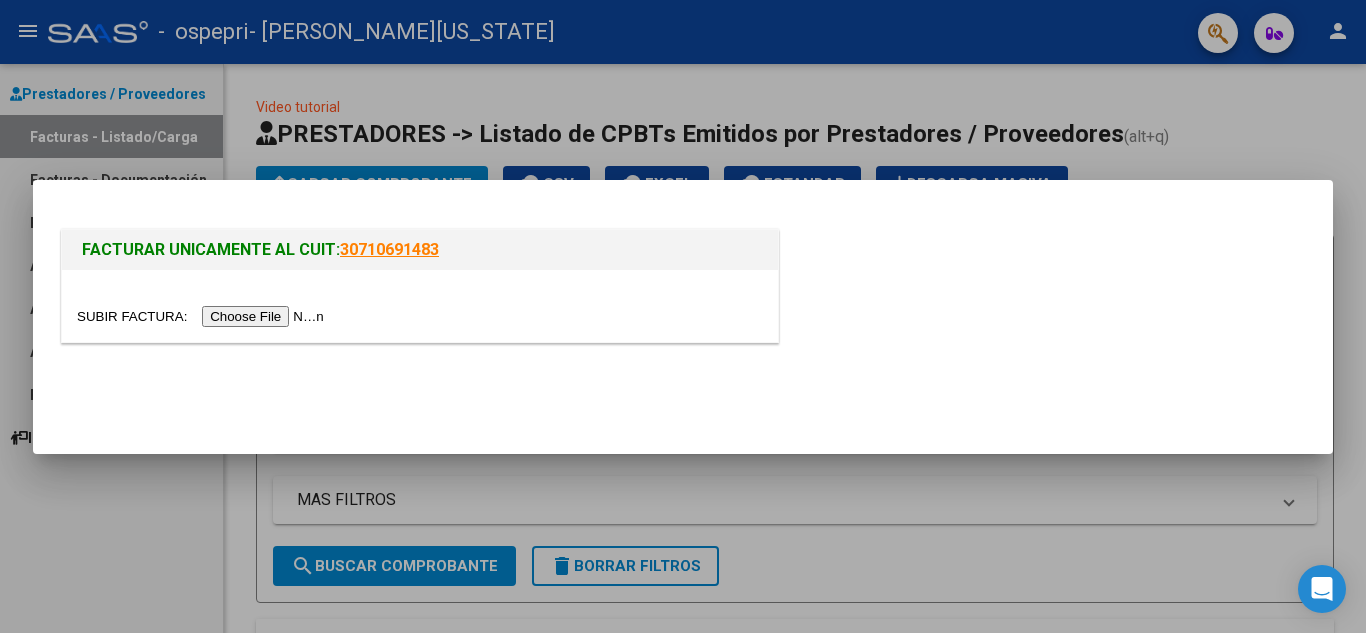 click at bounding box center (203, 316) 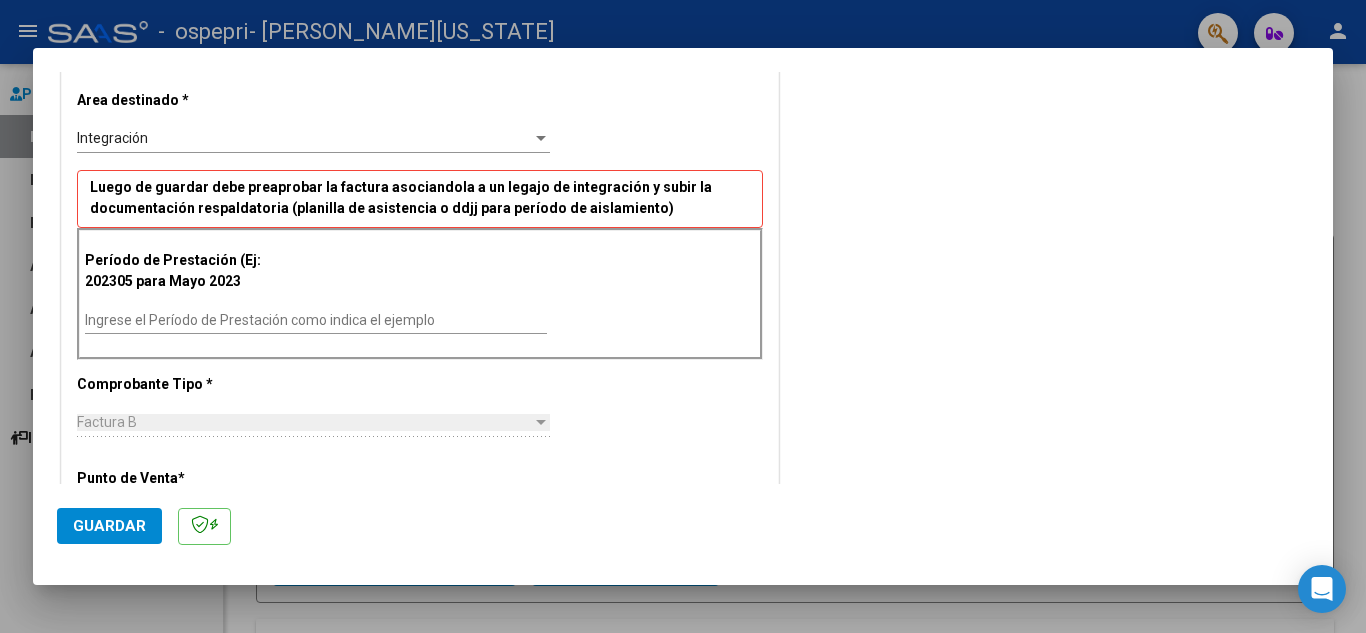 scroll, scrollTop: 440, scrollLeft: 0, axis: vertical 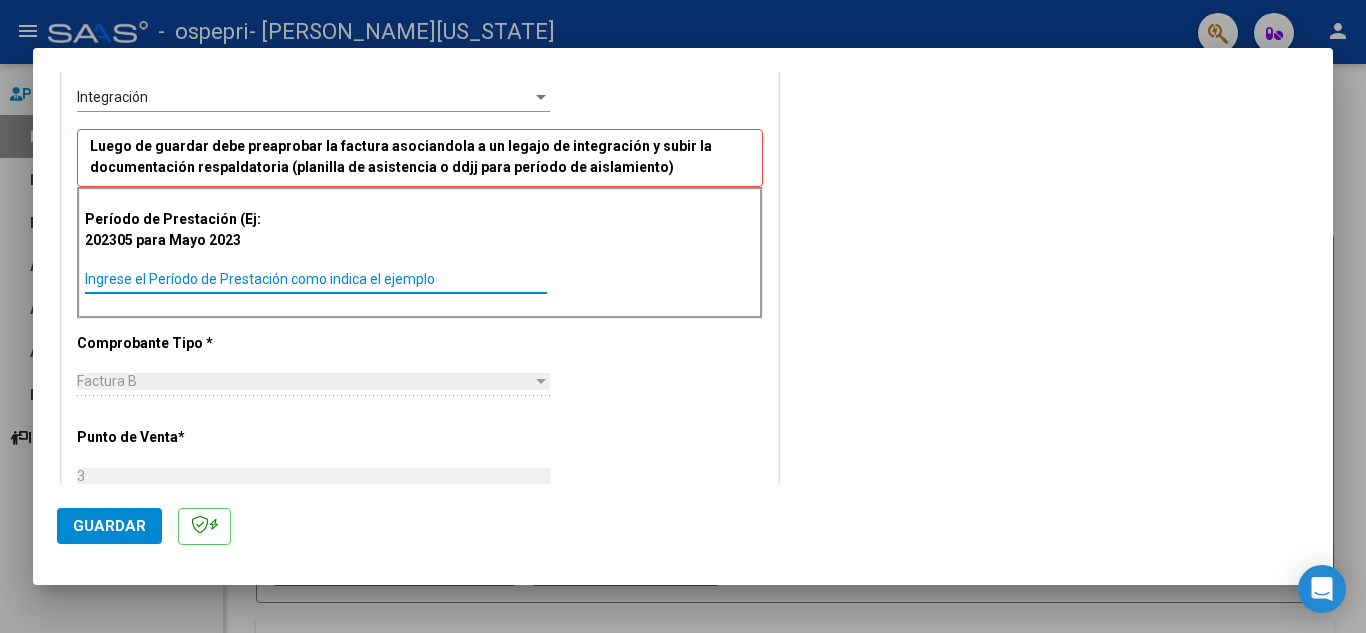 click on "Ingrese el Período de Prestación como indica el ejemplo" at bounding box center (316, 279) 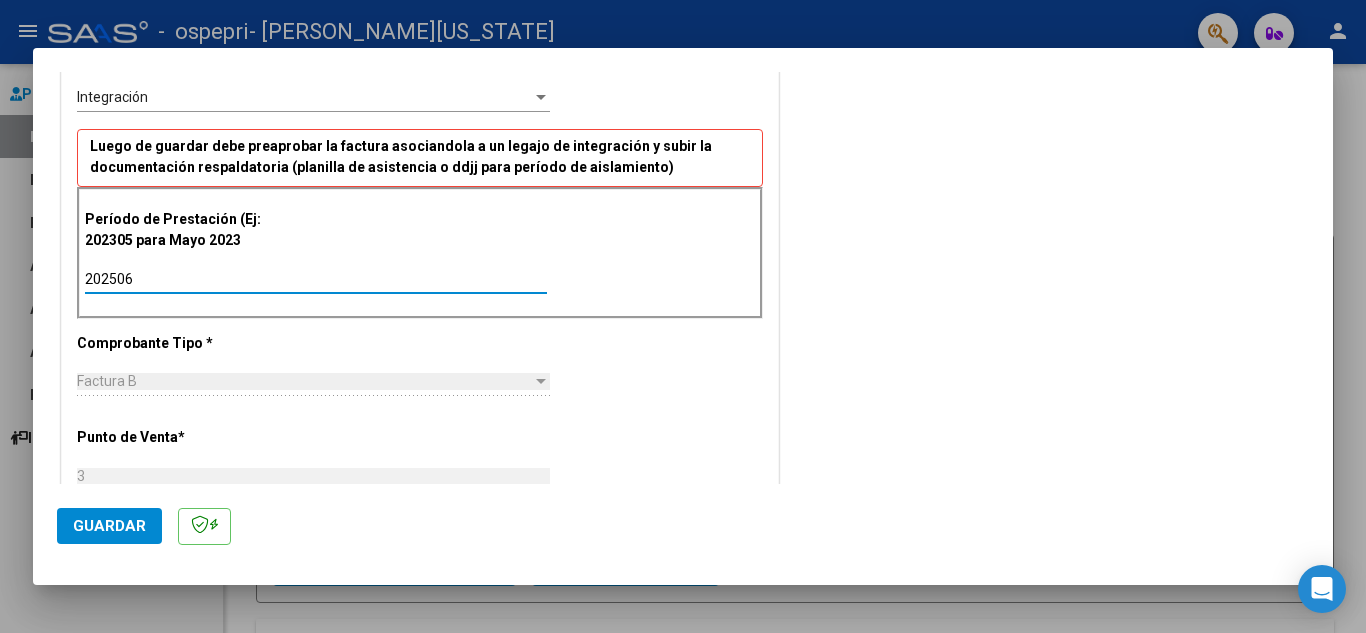 type on "202506" 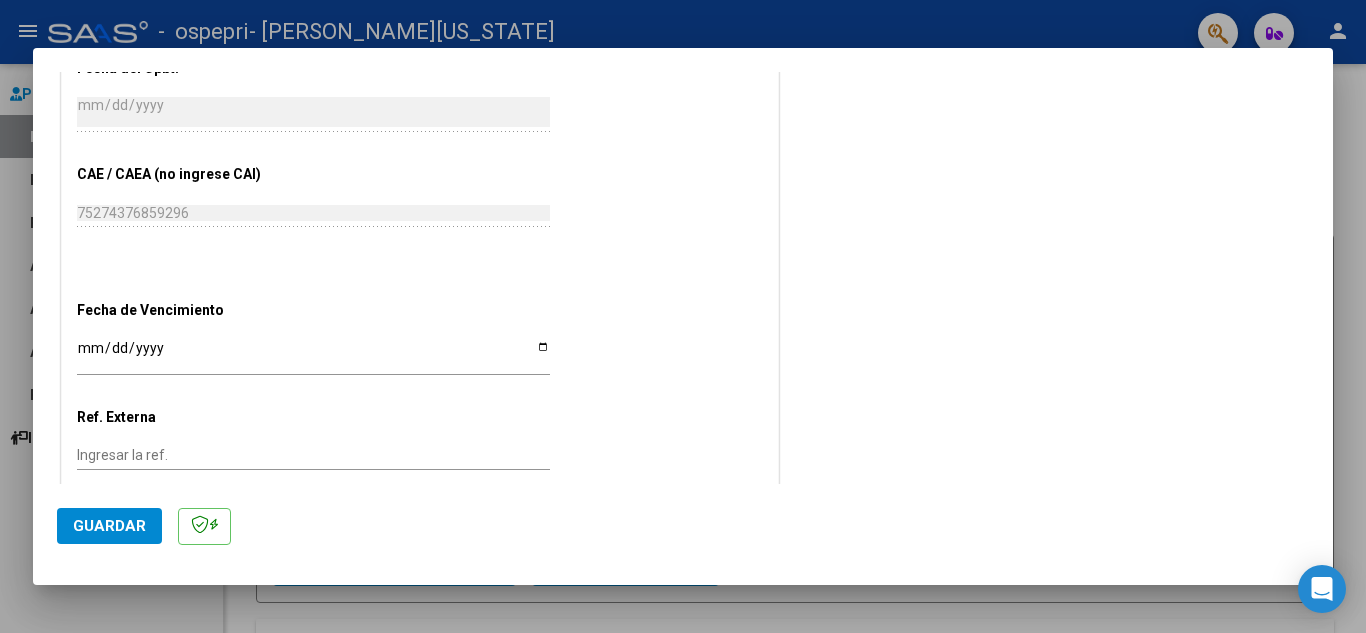 scroll, scrollTop: 1120, scrollLeft: 0, axis: vertical 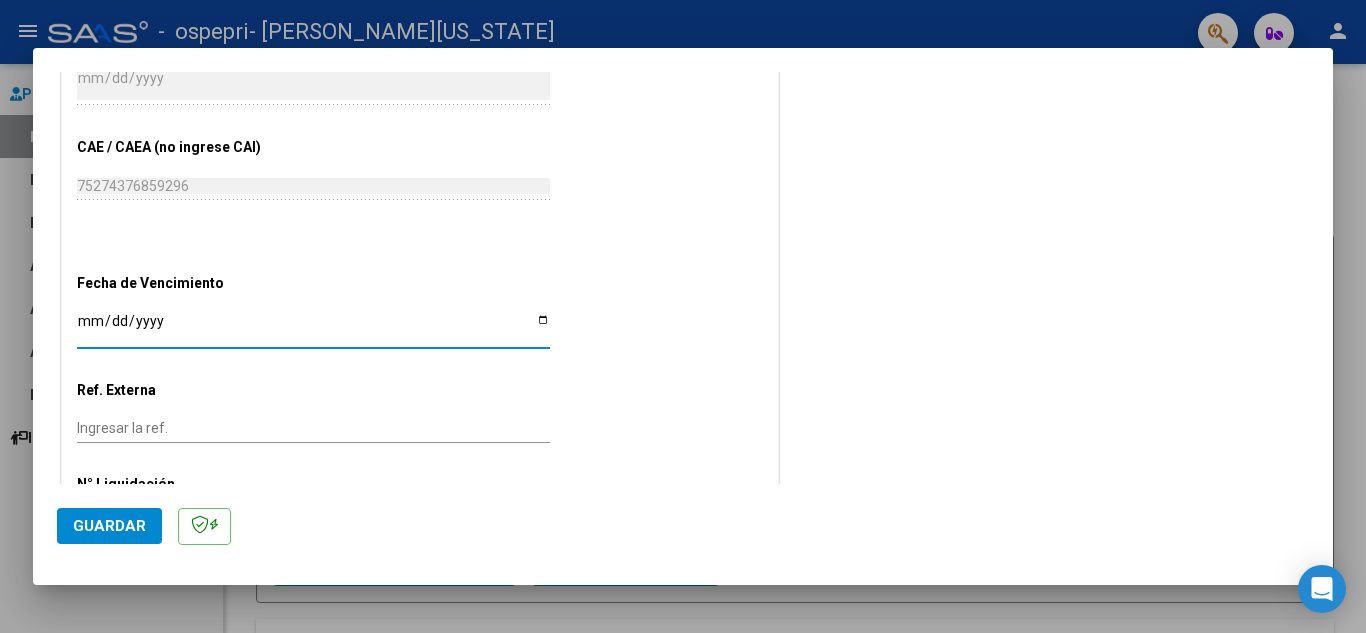click on "Ingresar la fecha" at bounding box center (313, 328) 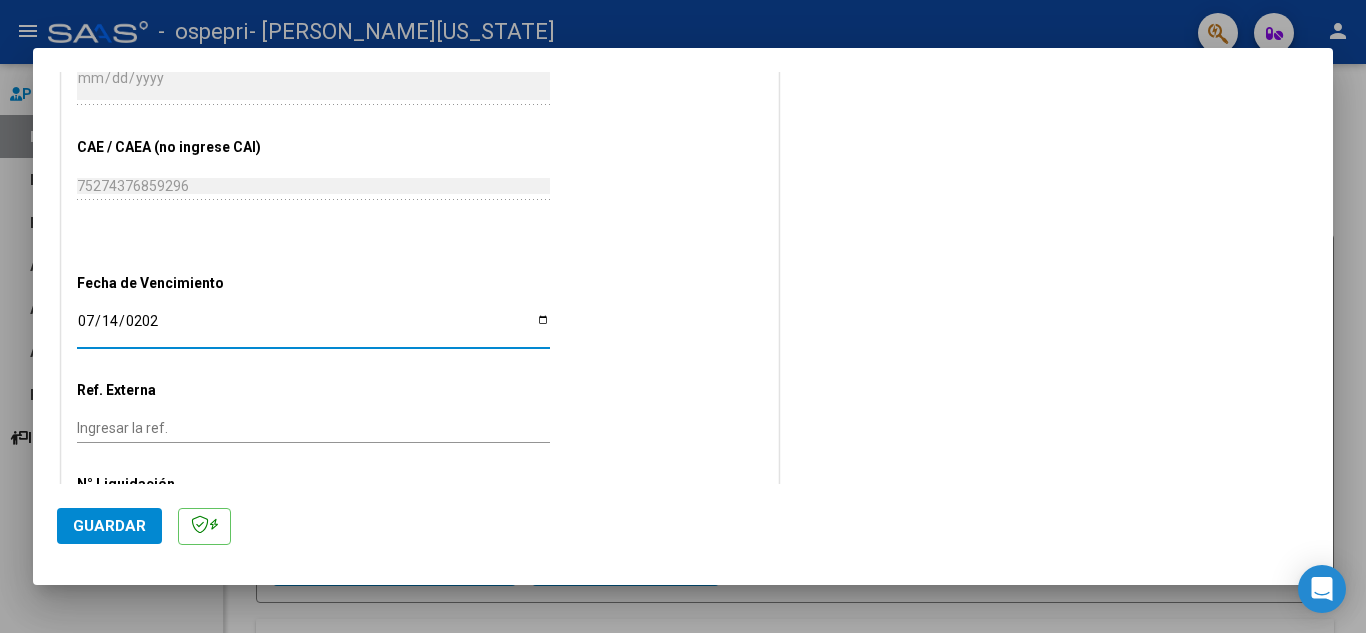 type on "[DATE]" 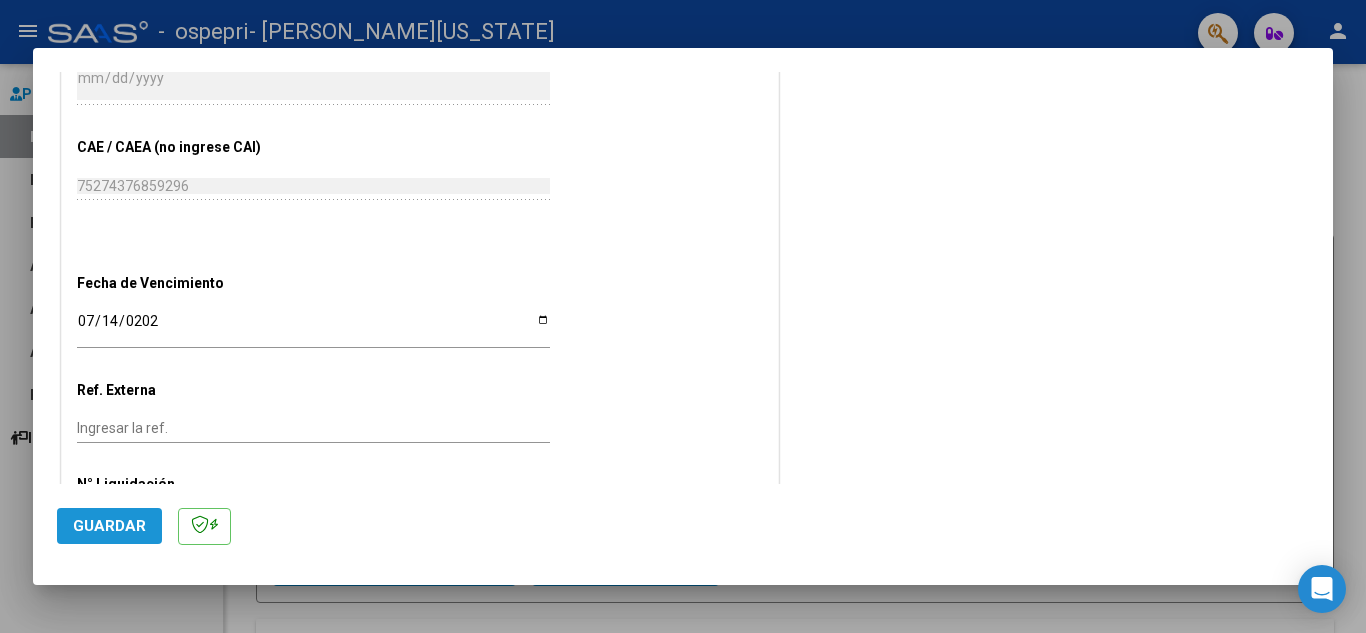 click on "Guardar" 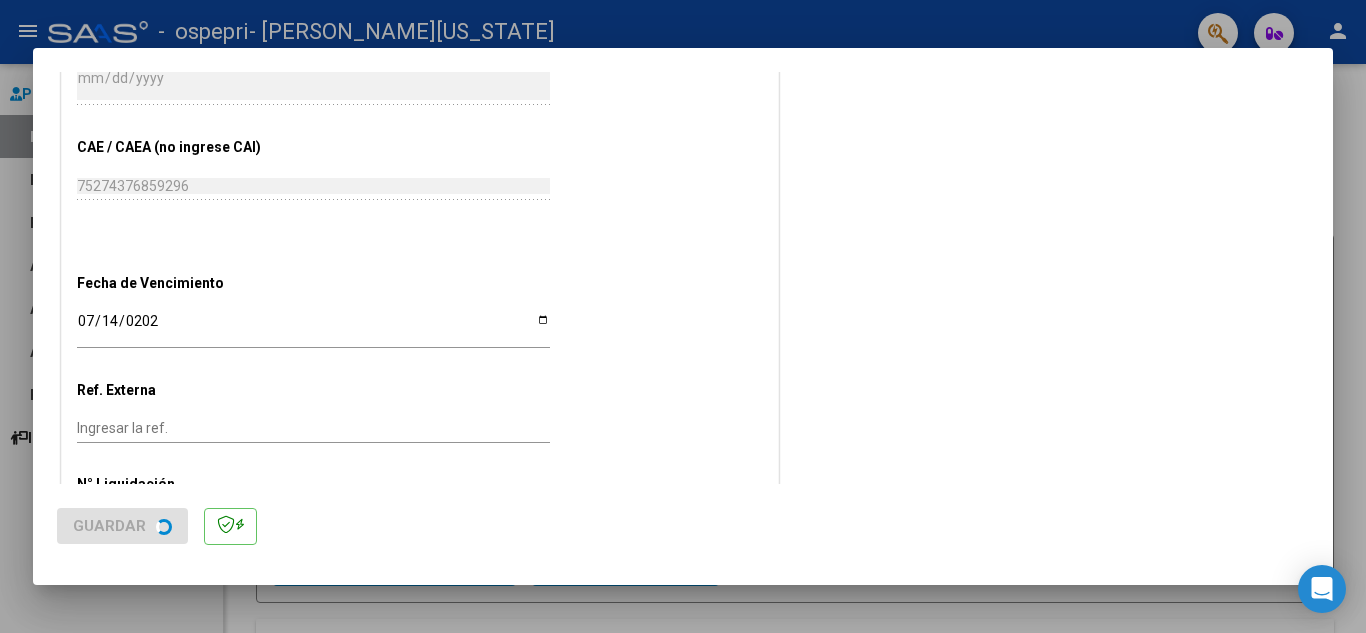 scroll, scrollTop: 0, scrollLeft: 0, axis: both 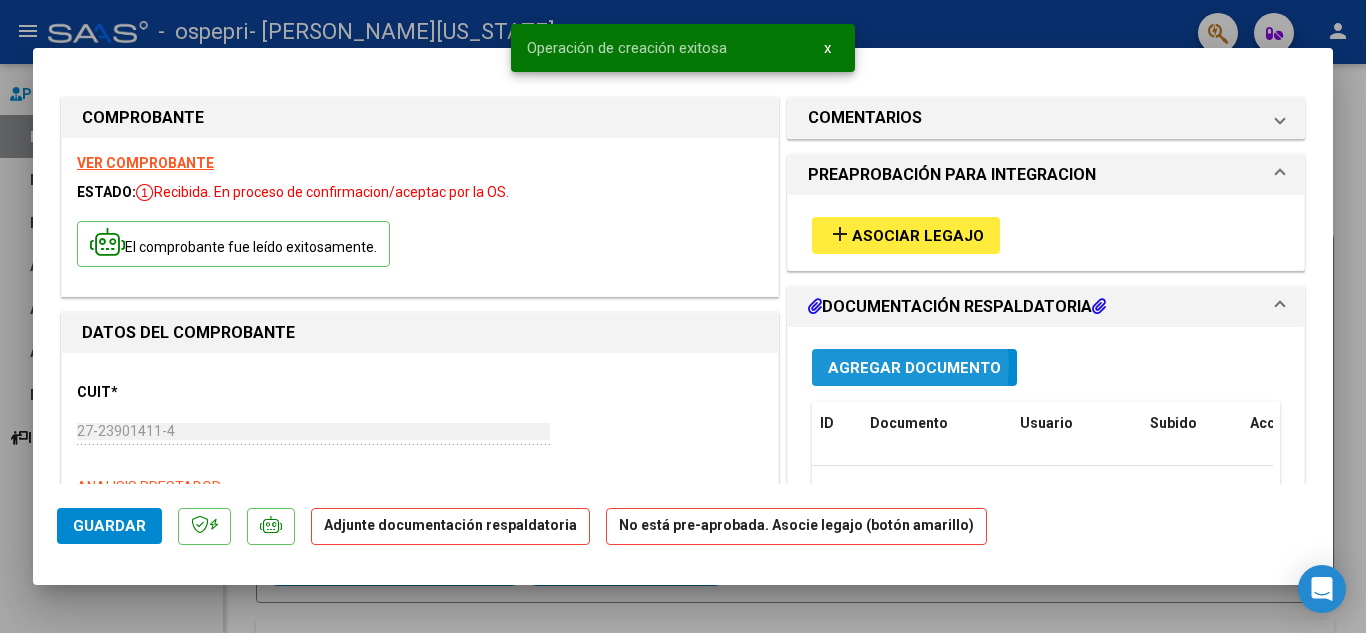 click on "Agregar Documento" at bounding box center (914, 368) 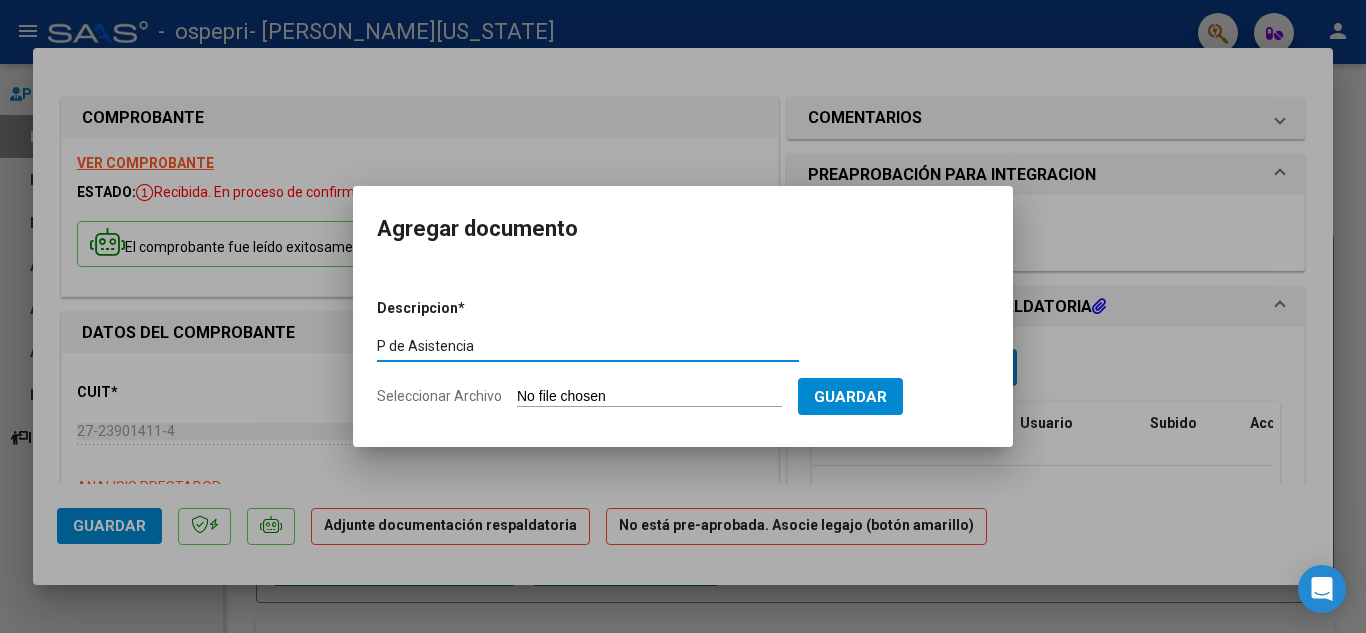 type on "P de Asistencia" 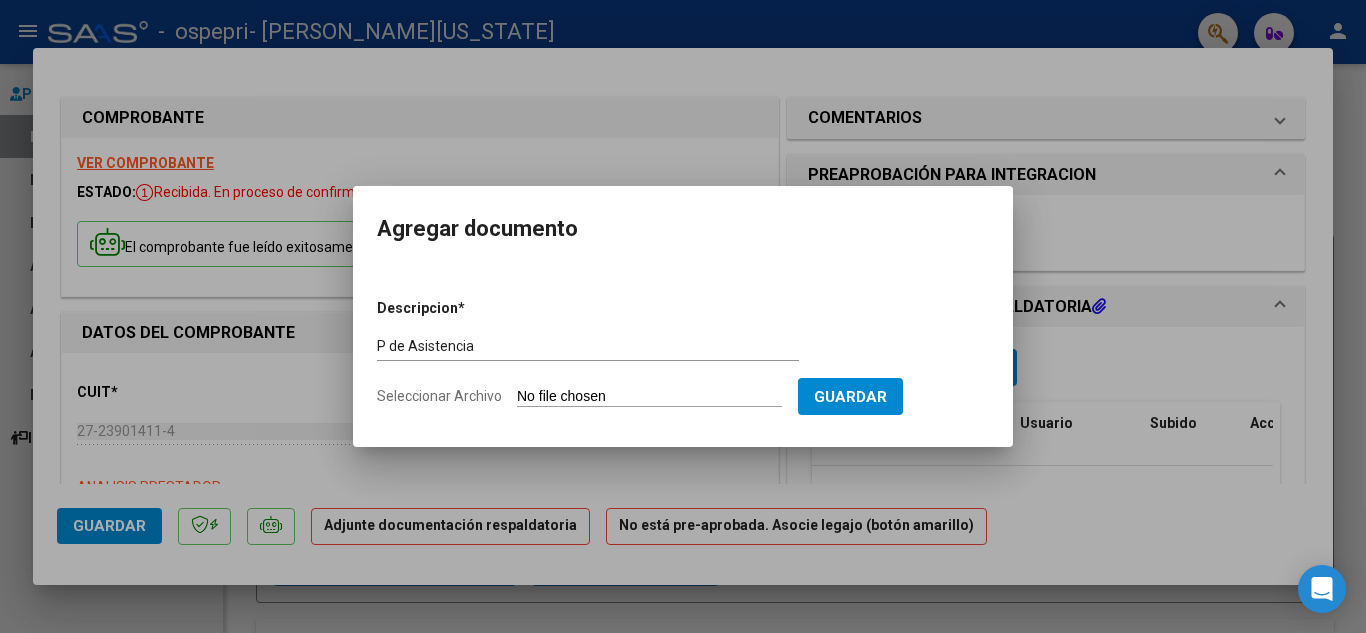click on "Seleccionar Archivo" at bounding box center [649, 397] 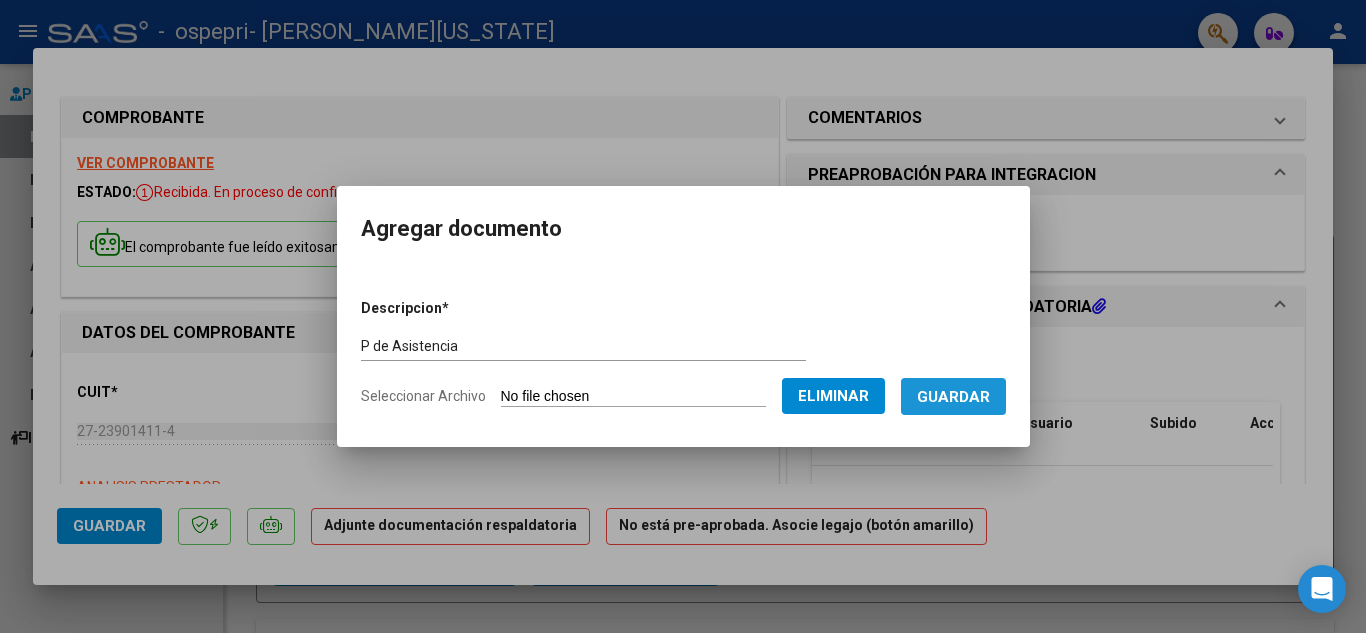 click on "Guardar" at bounding box center (953, 397) 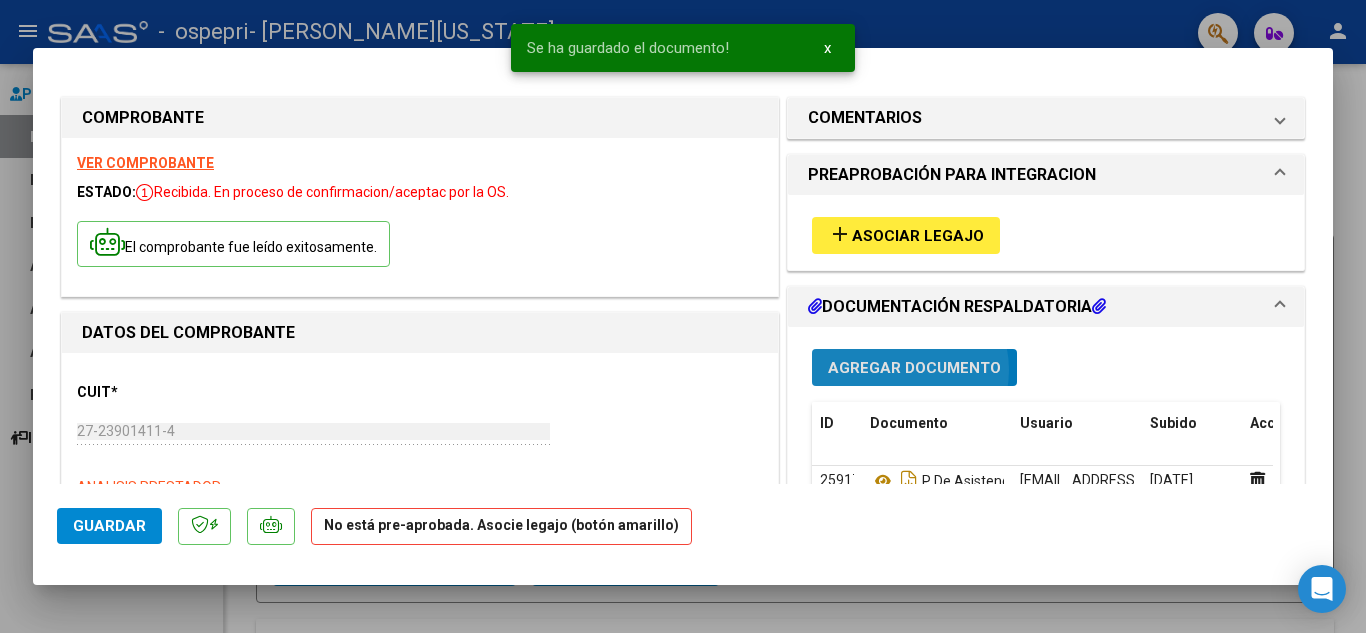 click on "Agregar Documento" at bounding box center [914, 368] 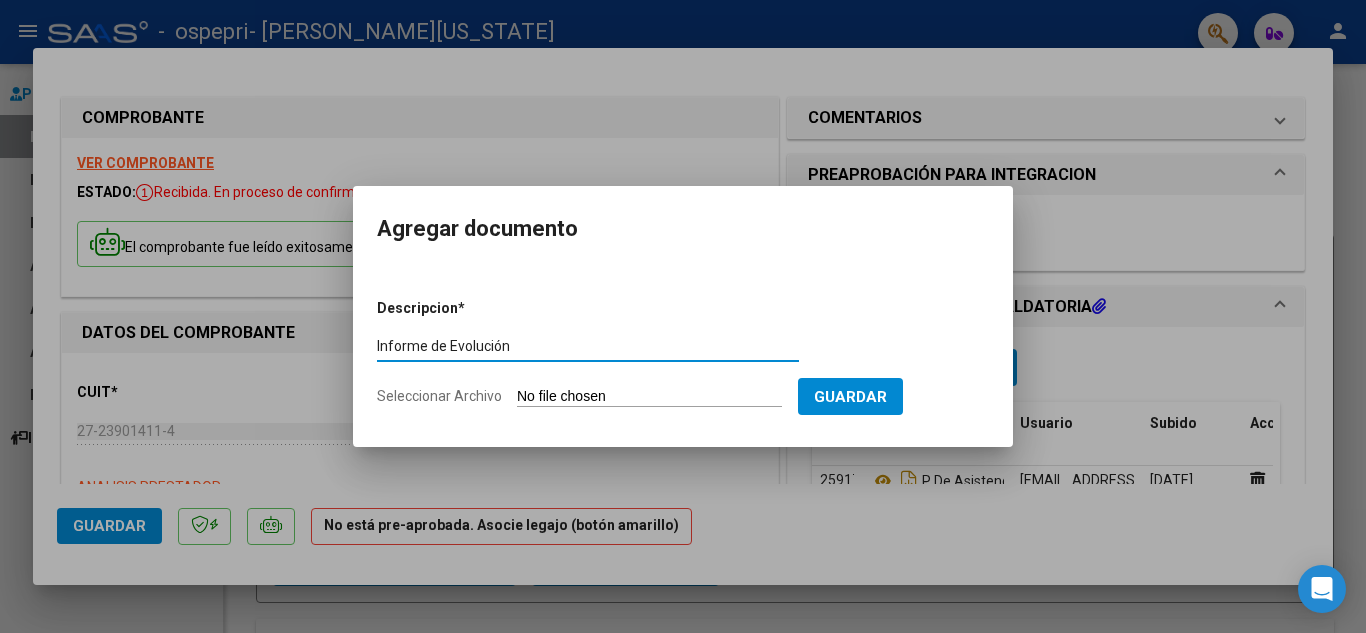 type on "Informe de Evolución" 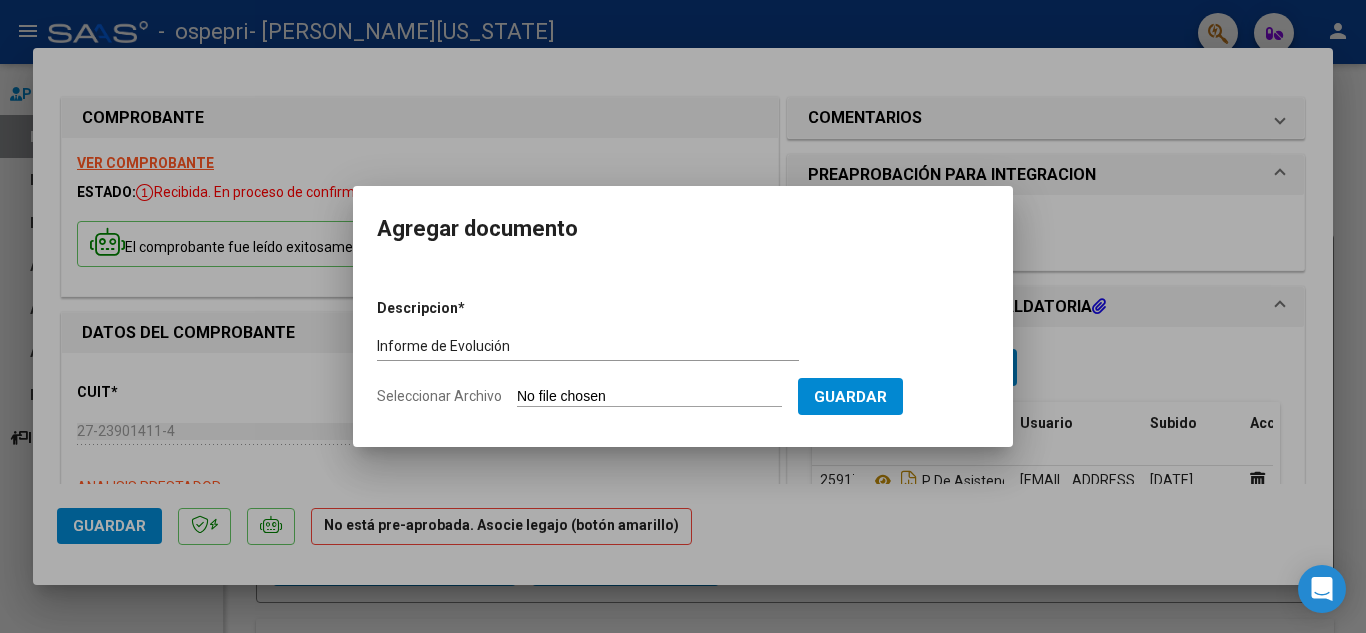 click on "Seleccionar Archivo" at bounding box center (649, 397) 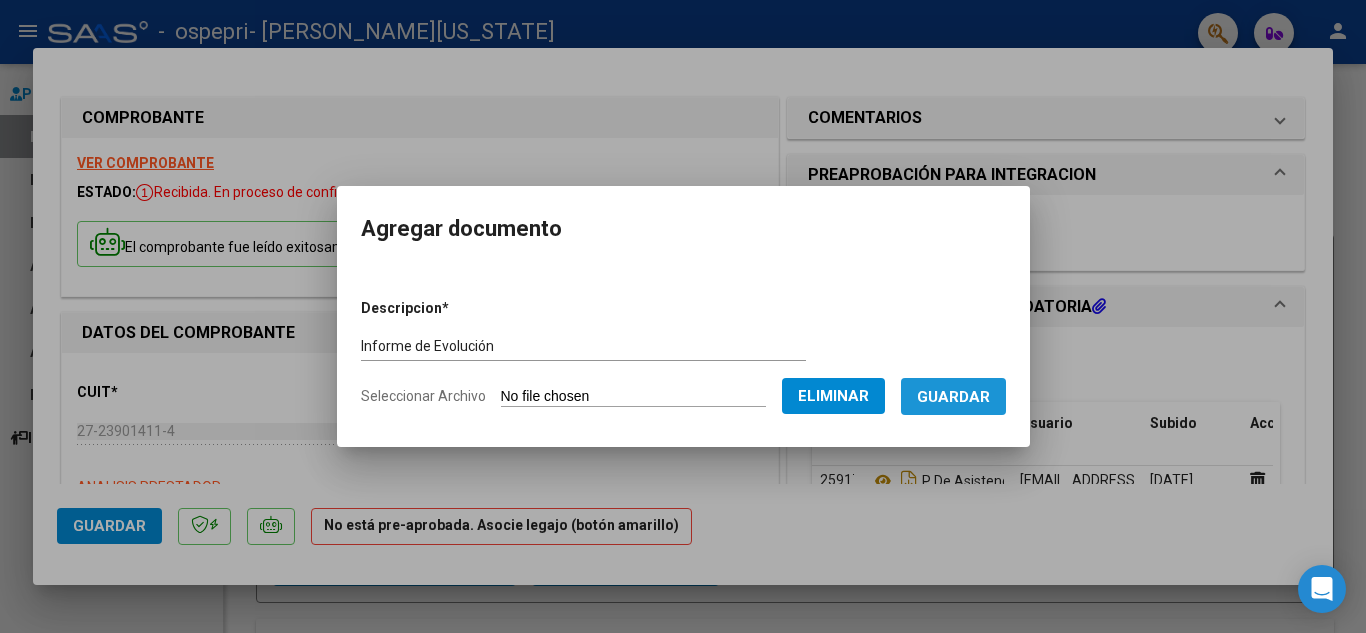 click on "Guardar" at bounding box center [953, 396] 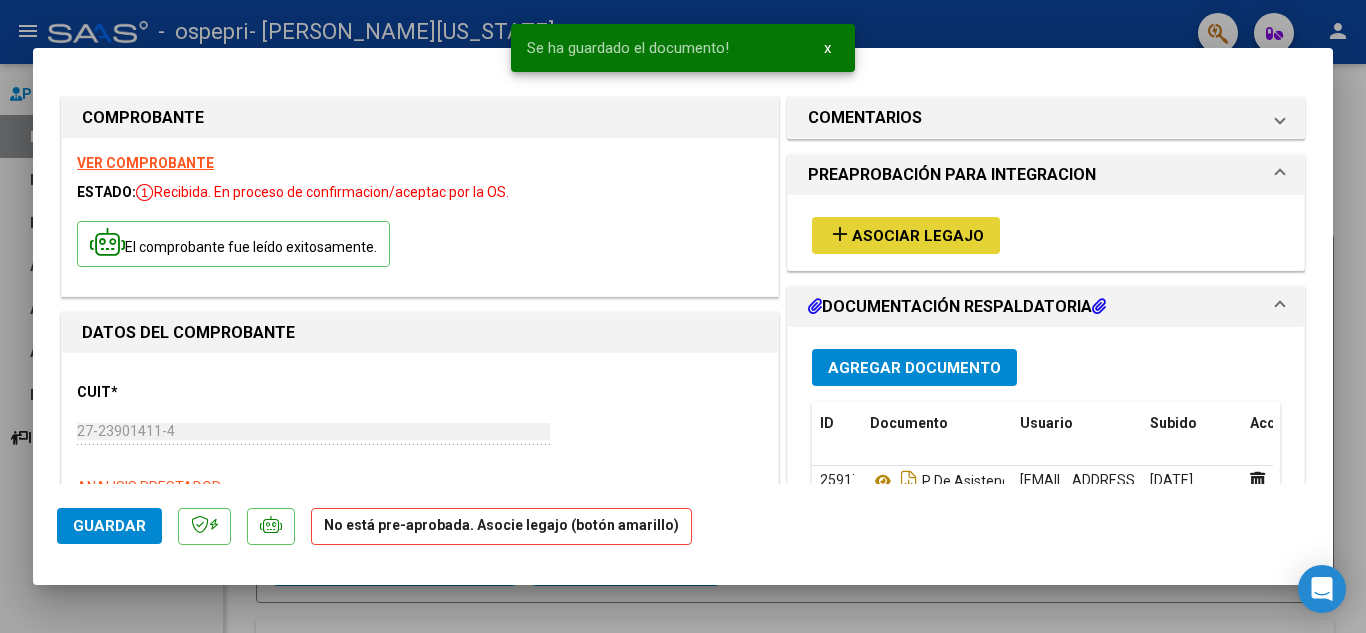 click on "Asociar Legajo" at bounding box center [918, 236] 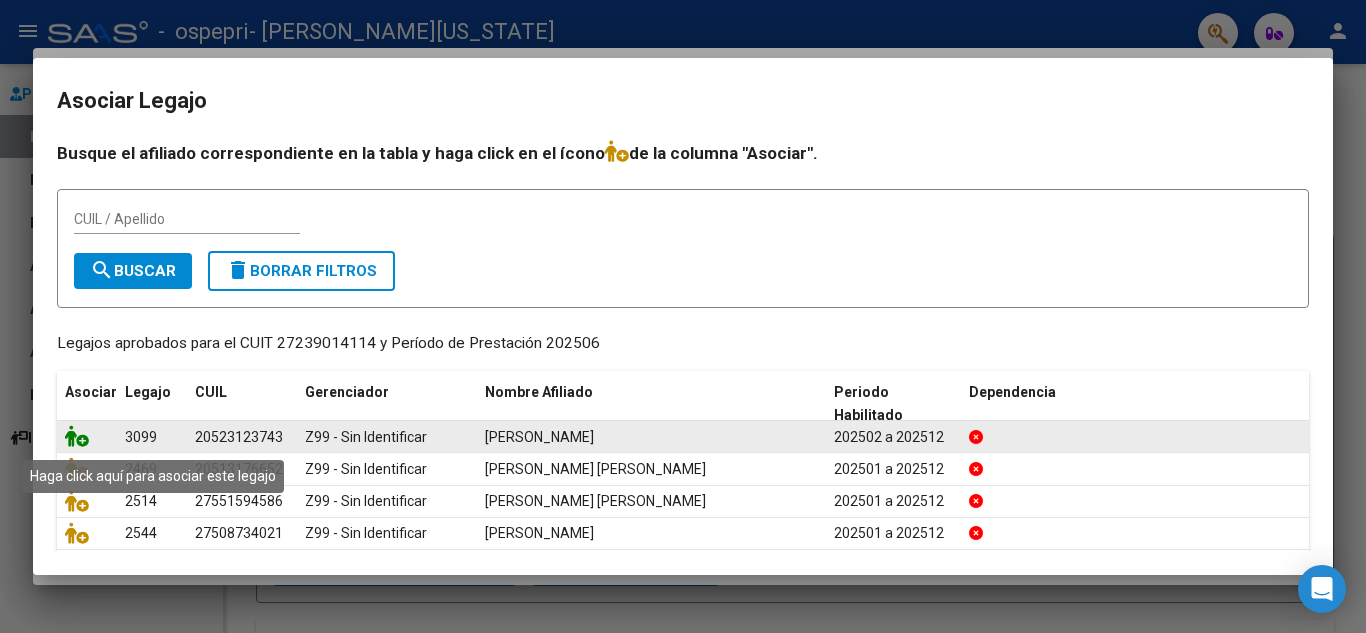click 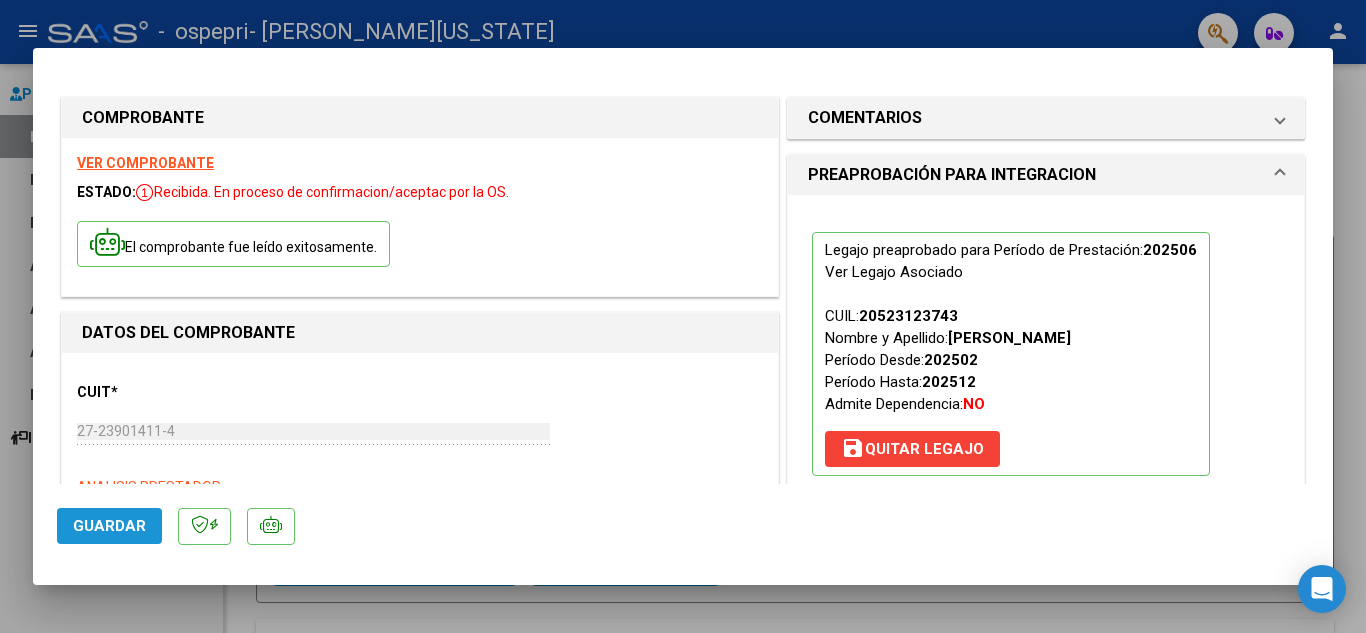 click on "Guardar" 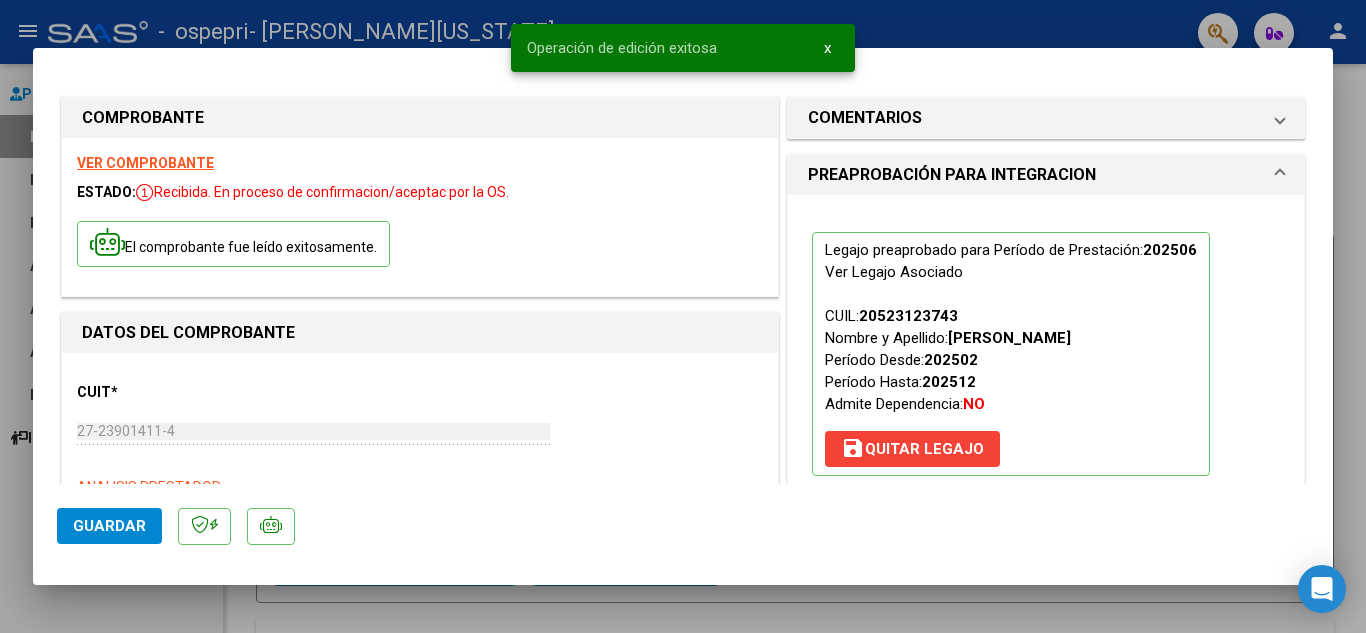click at bounding box center [683, 316] 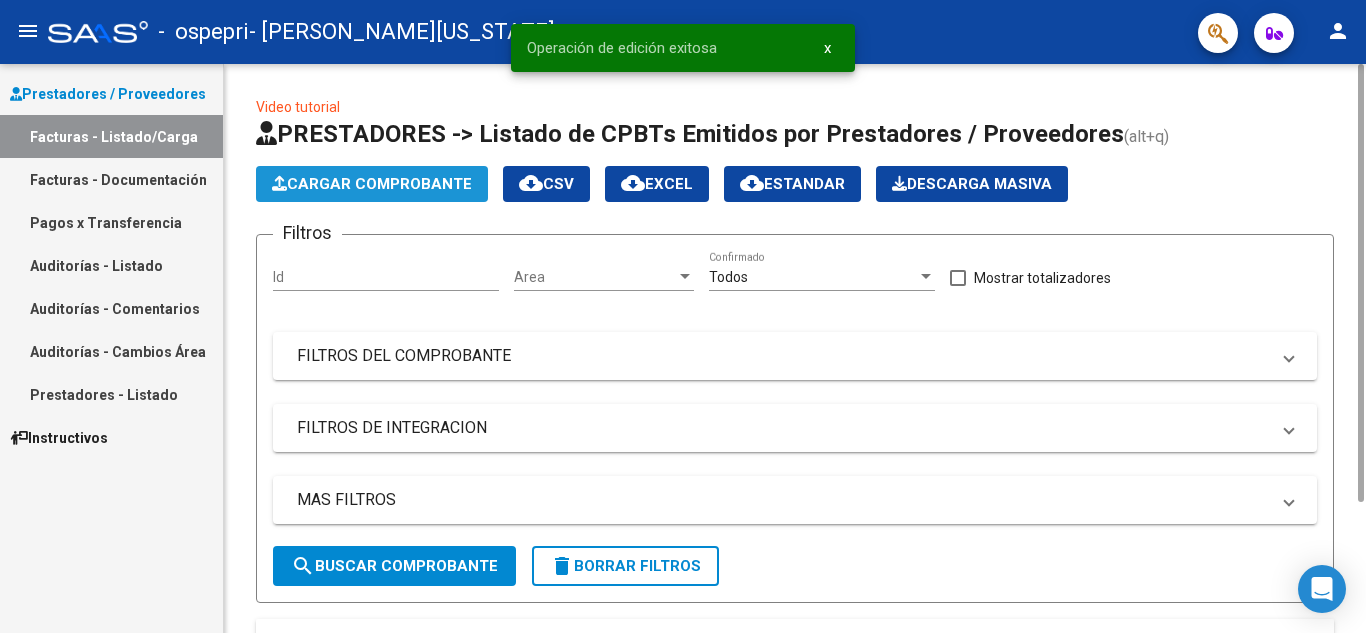 click on "Cargar Comprobante" 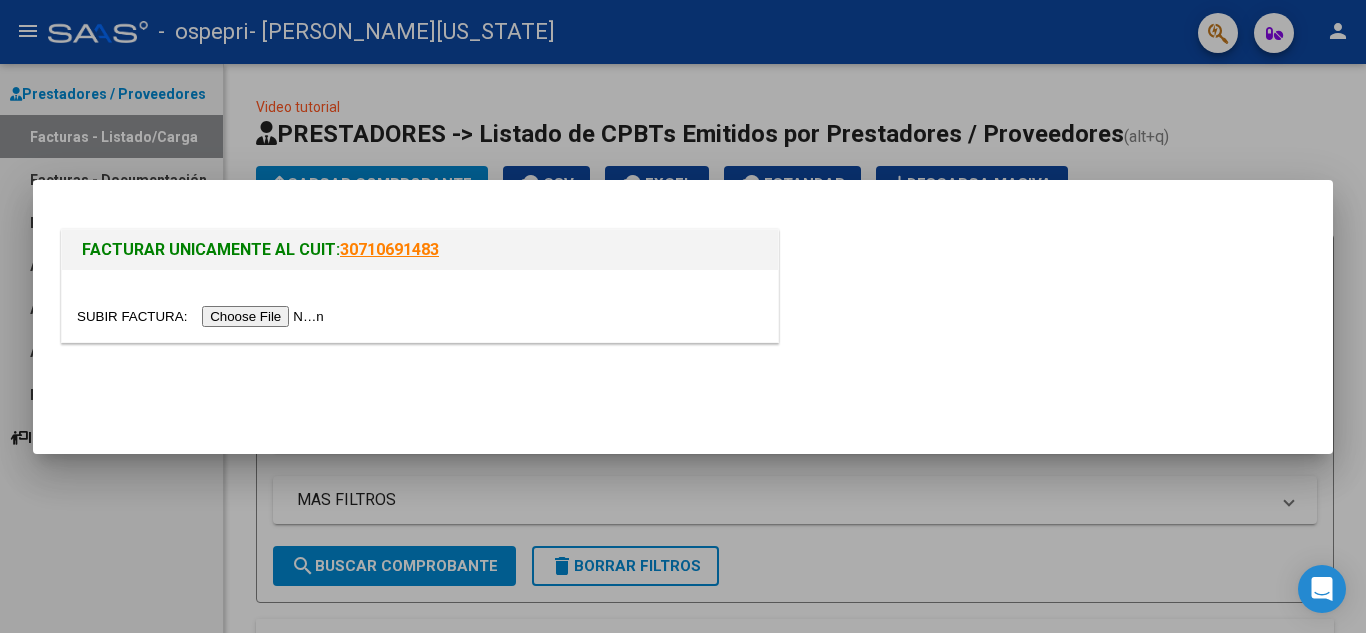 click at bounding box center [203, 316] 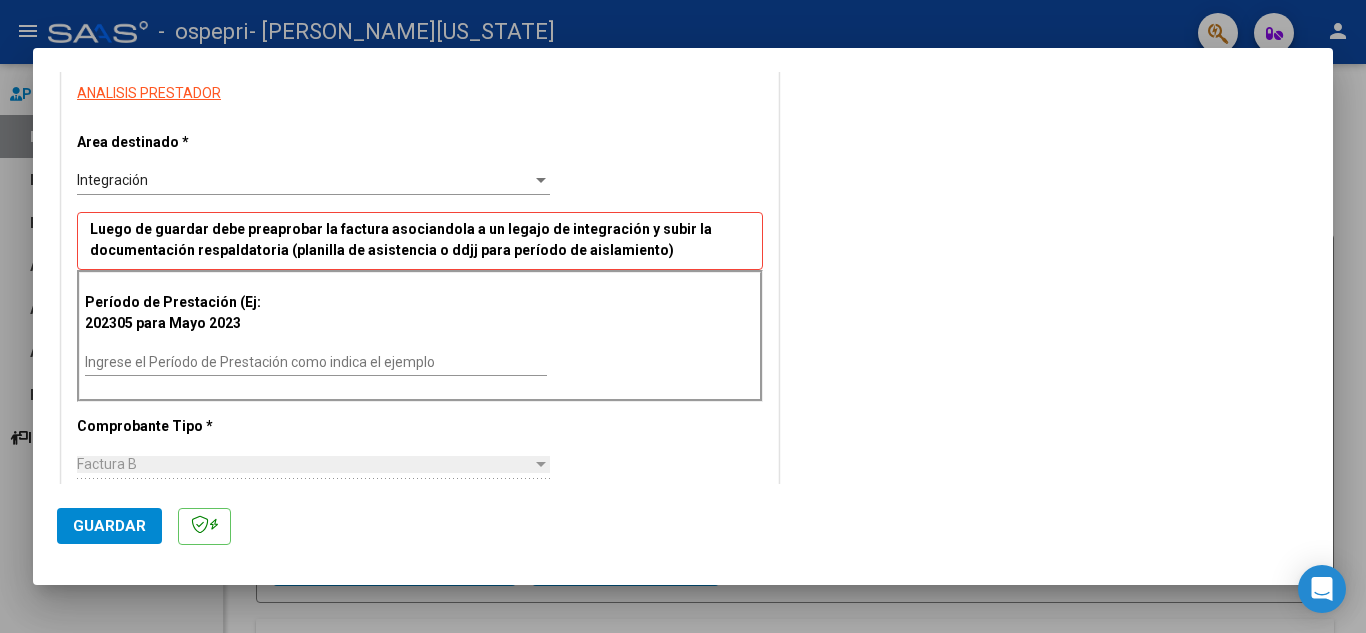 scroll, scrollTop: 360, scrollLeft: 0, axis: vertical 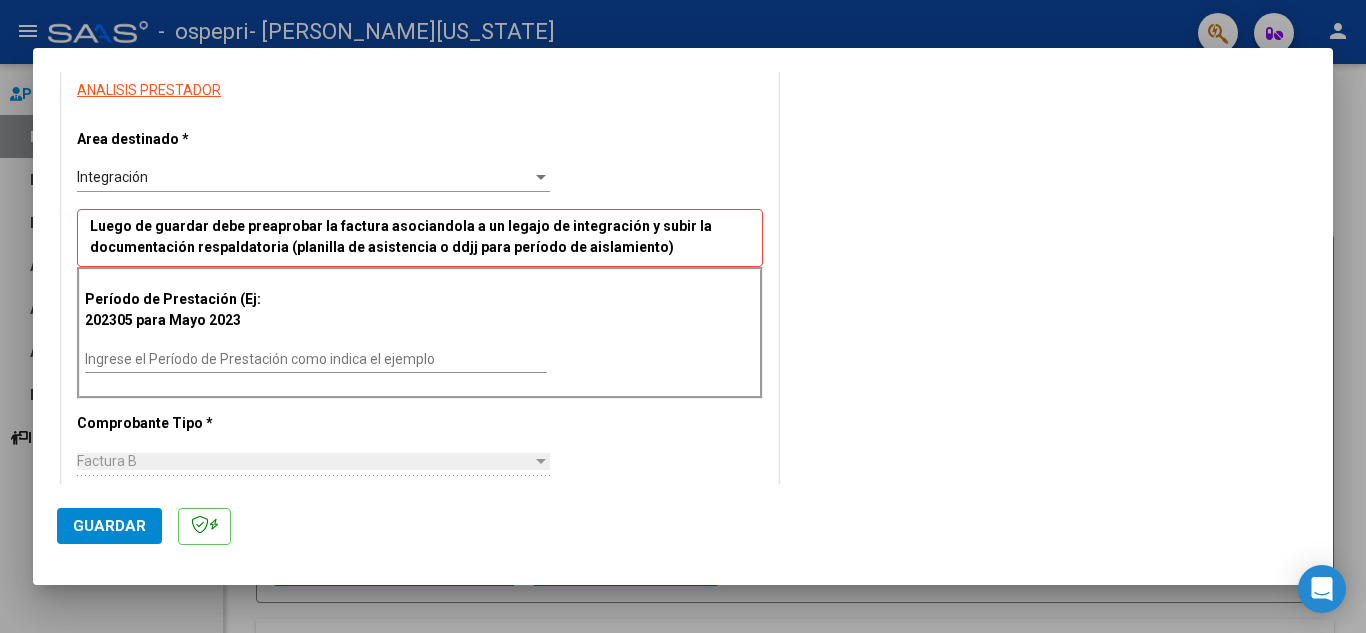 click on "Ingrese el Período de Prestación como indica el ejemplo" at bounding box center [316, 359] 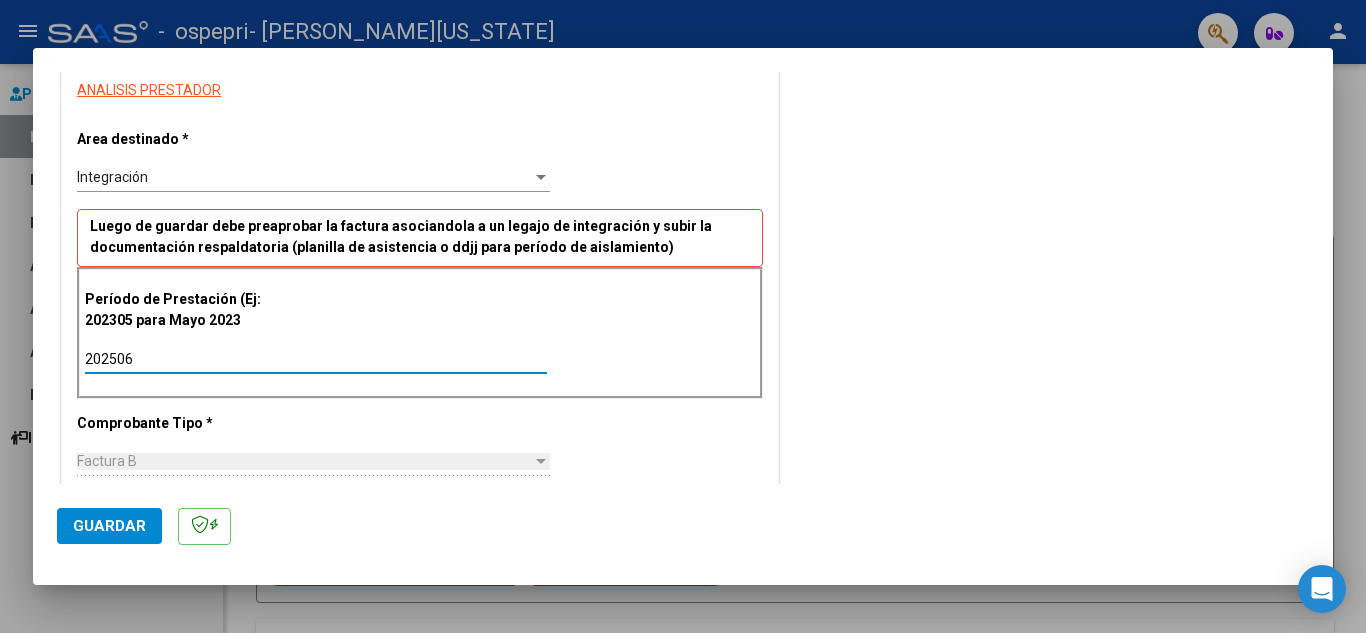 type on "202506" 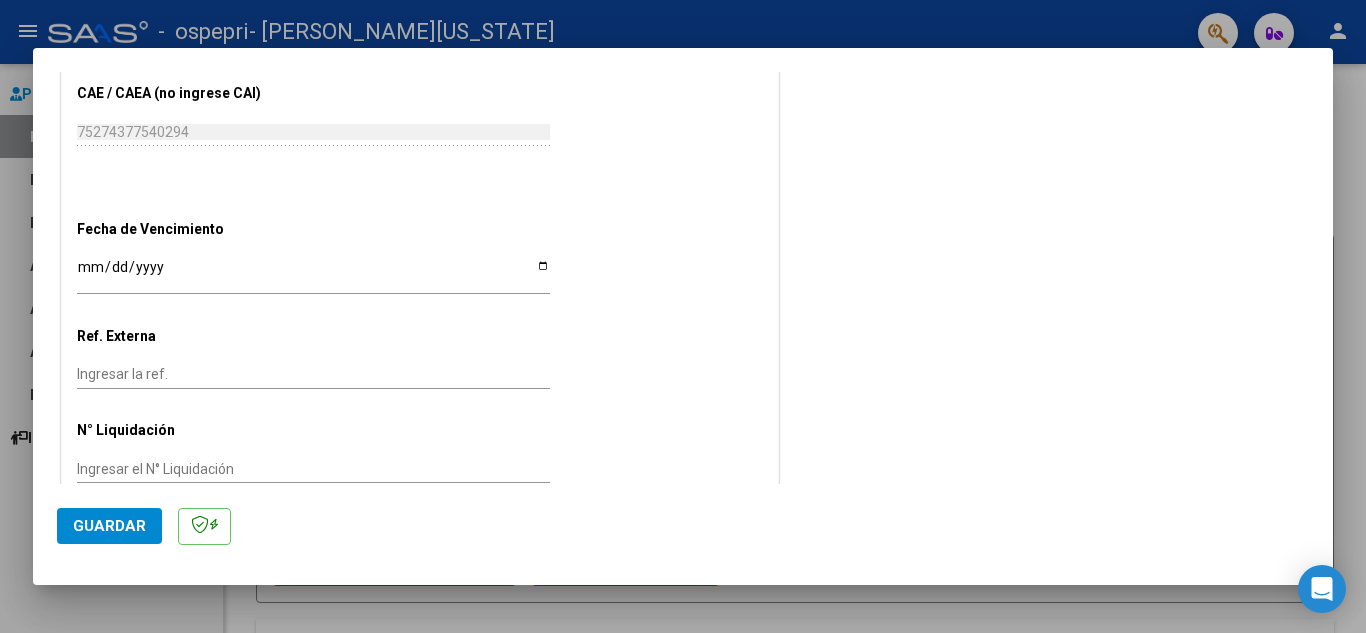 scroll, scrollTop: 1211, scrollLeft: 0, axis: vertical 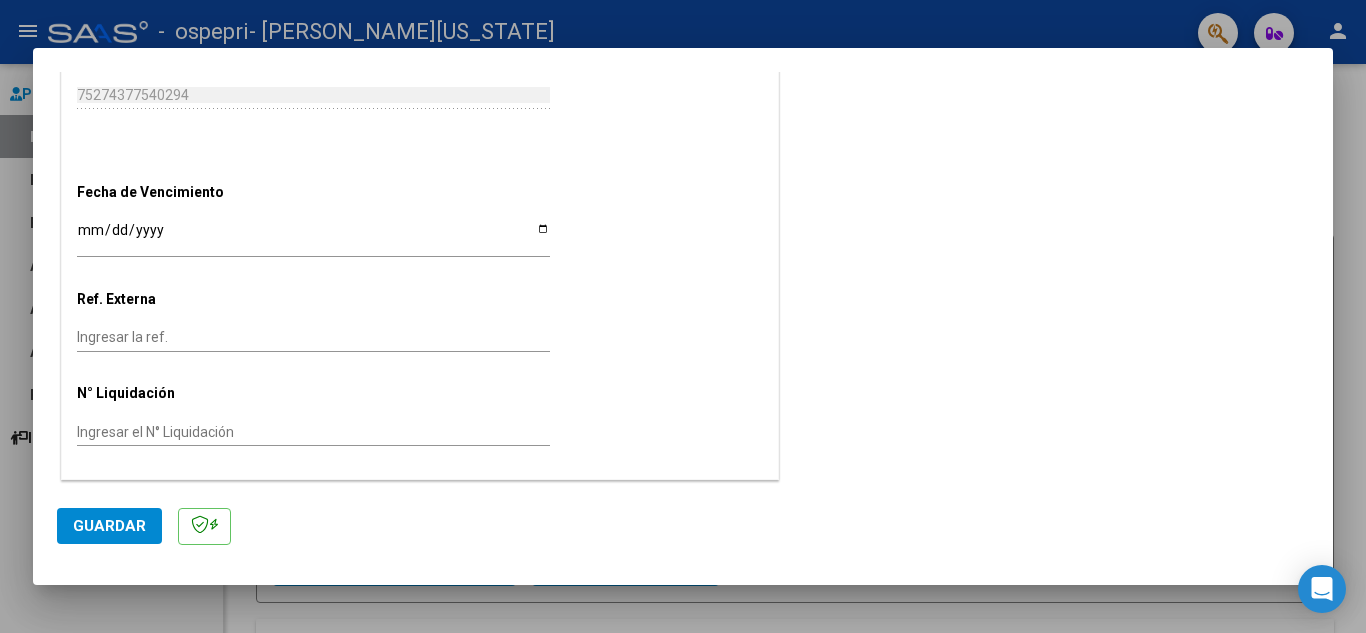 click on "Ingresar la fecha" at bounding box center (313, 237) 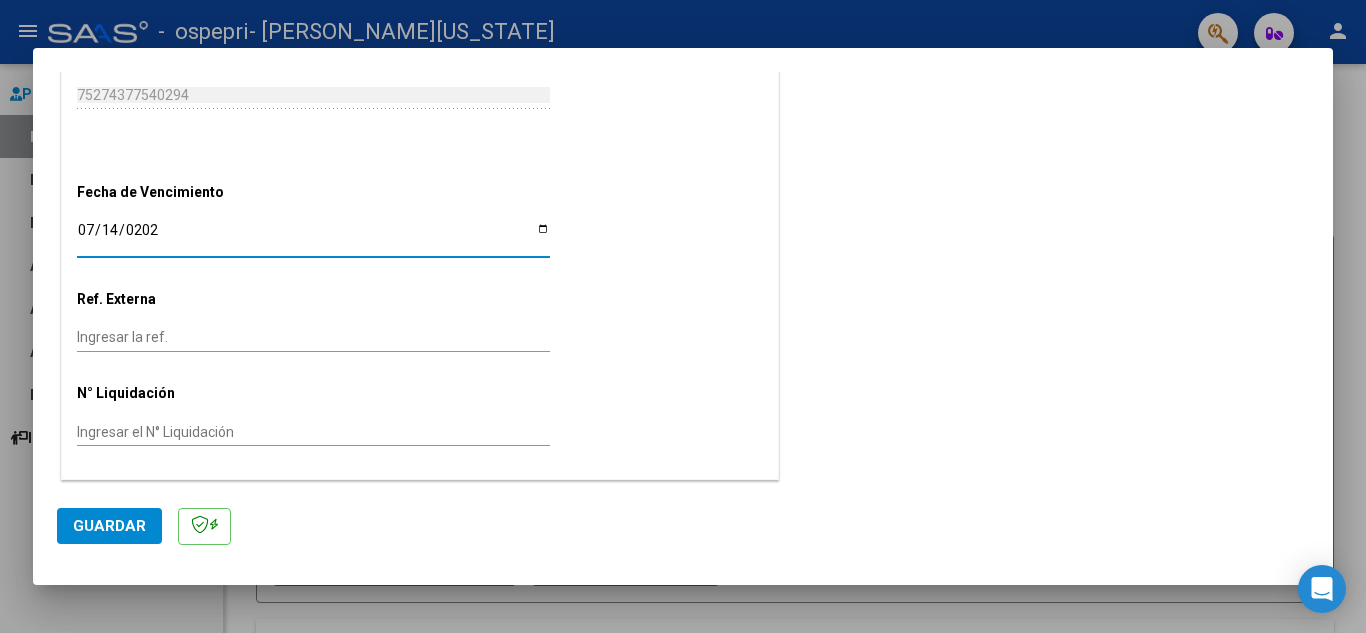 type on "[DATE]" 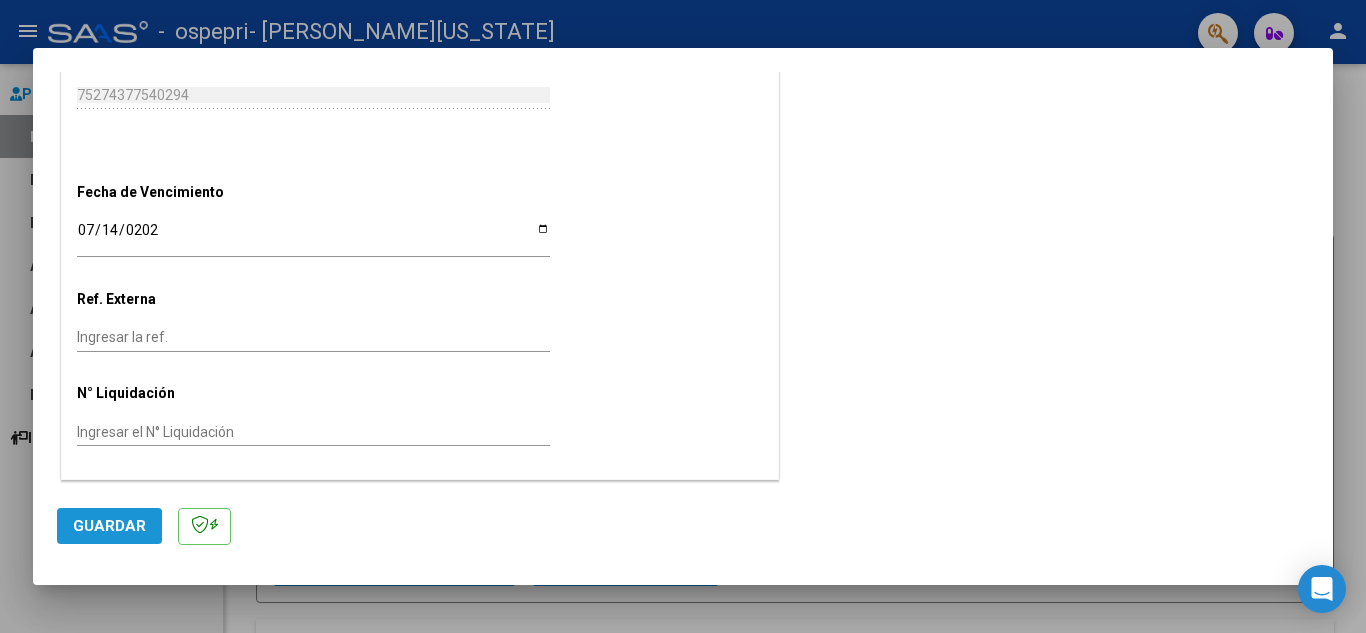click on "Guardar" 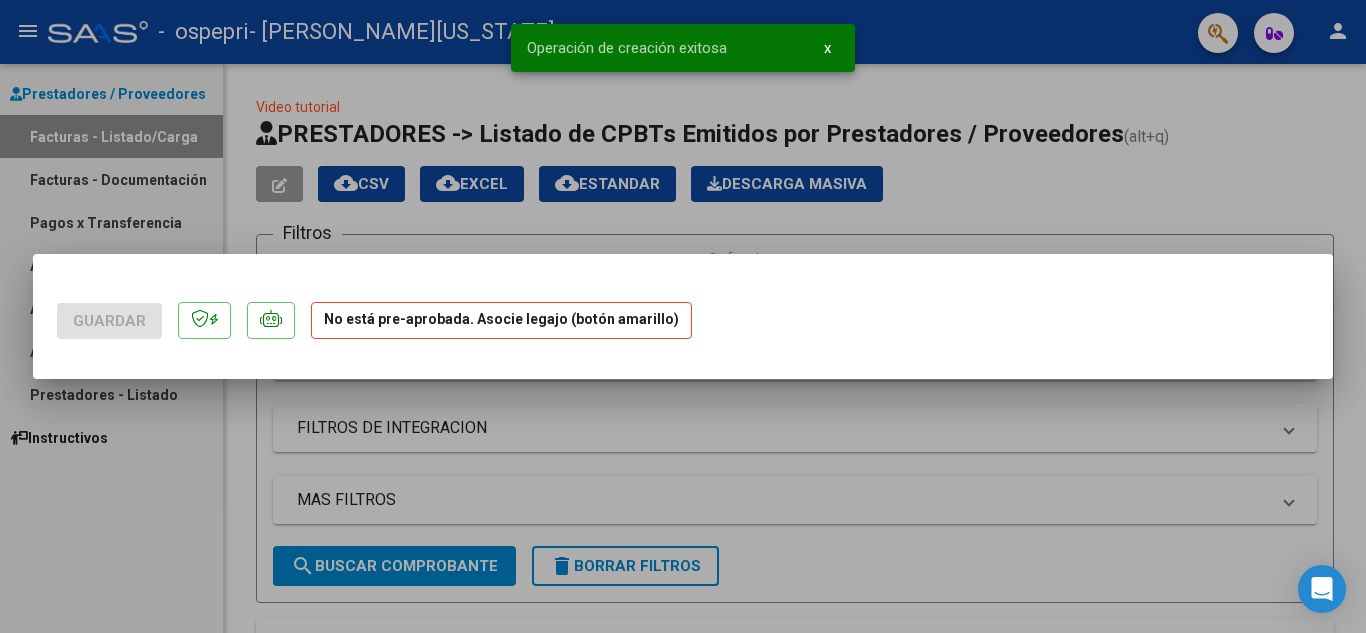 scroll, scrollTop: 0, scrollLeft: 0, axis: both 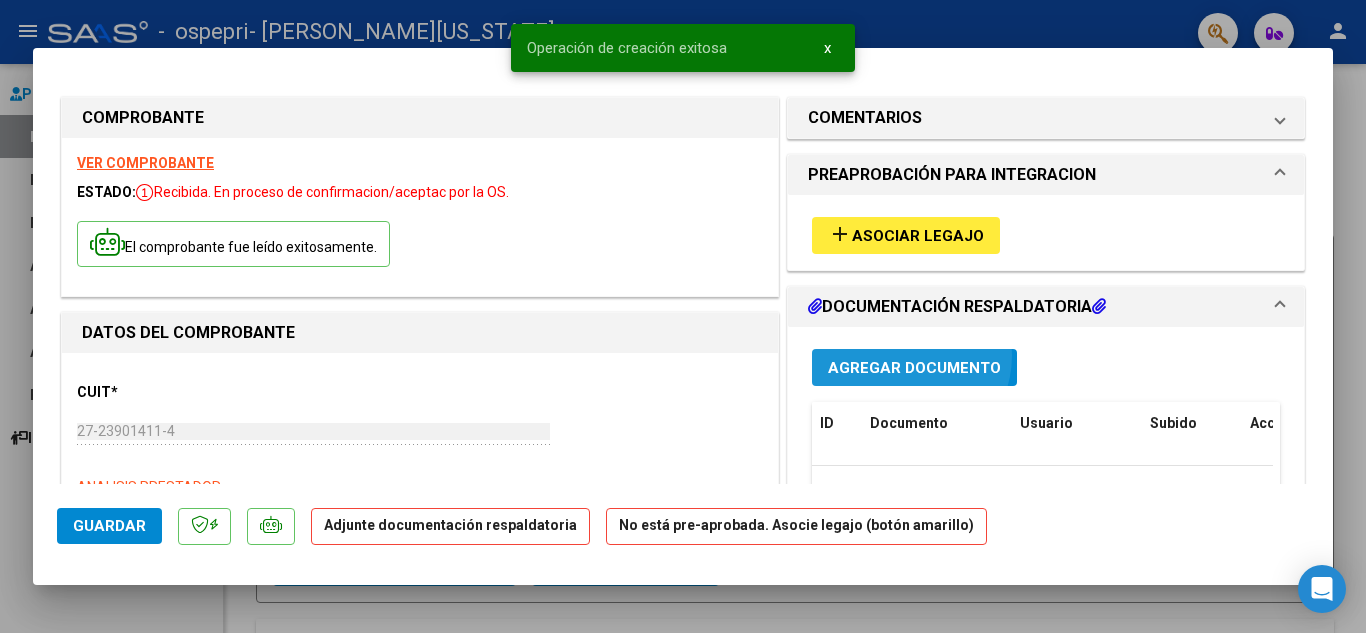 click on "Agregar Documento" at bounding box center [914, 367] 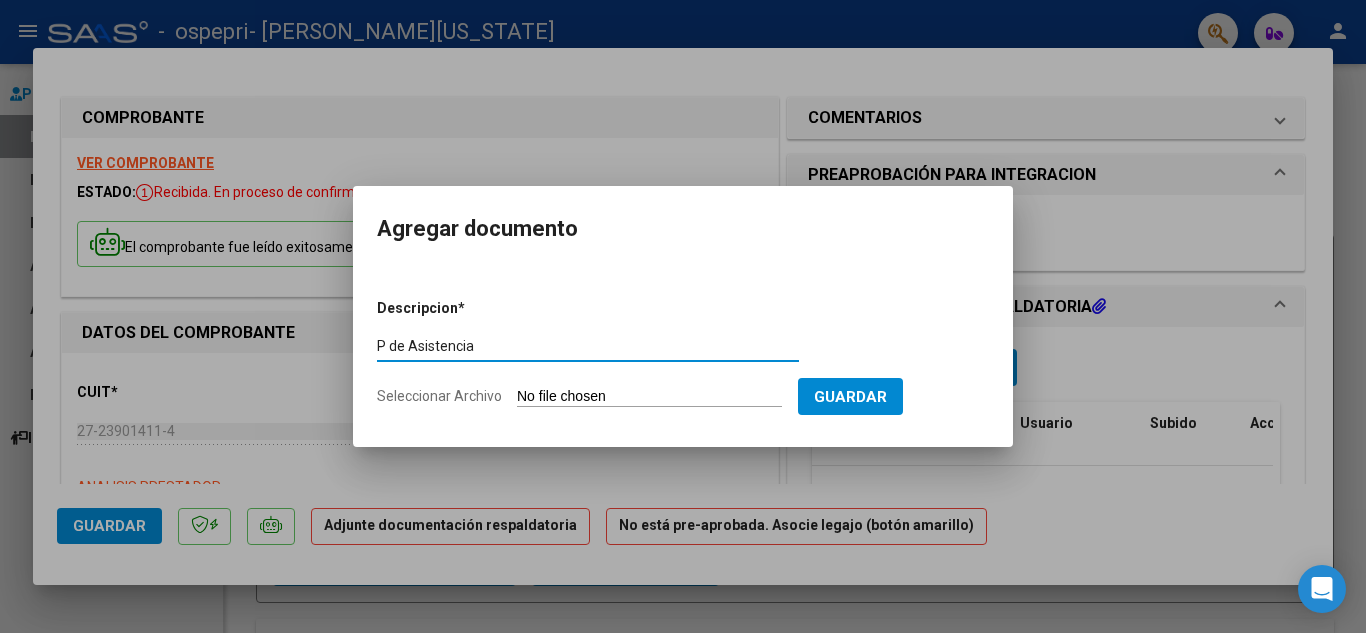 type on "P de Asistencia" 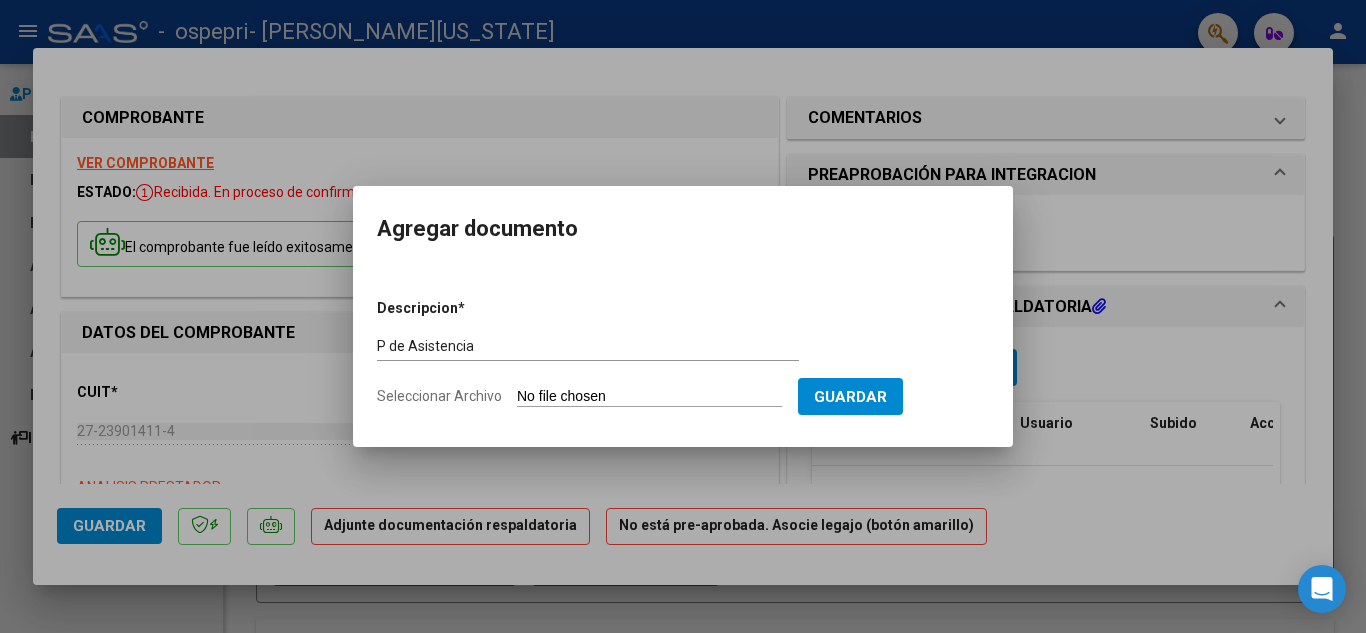 click on "Seleccionar Archivo" at bounding box center (649, 397) 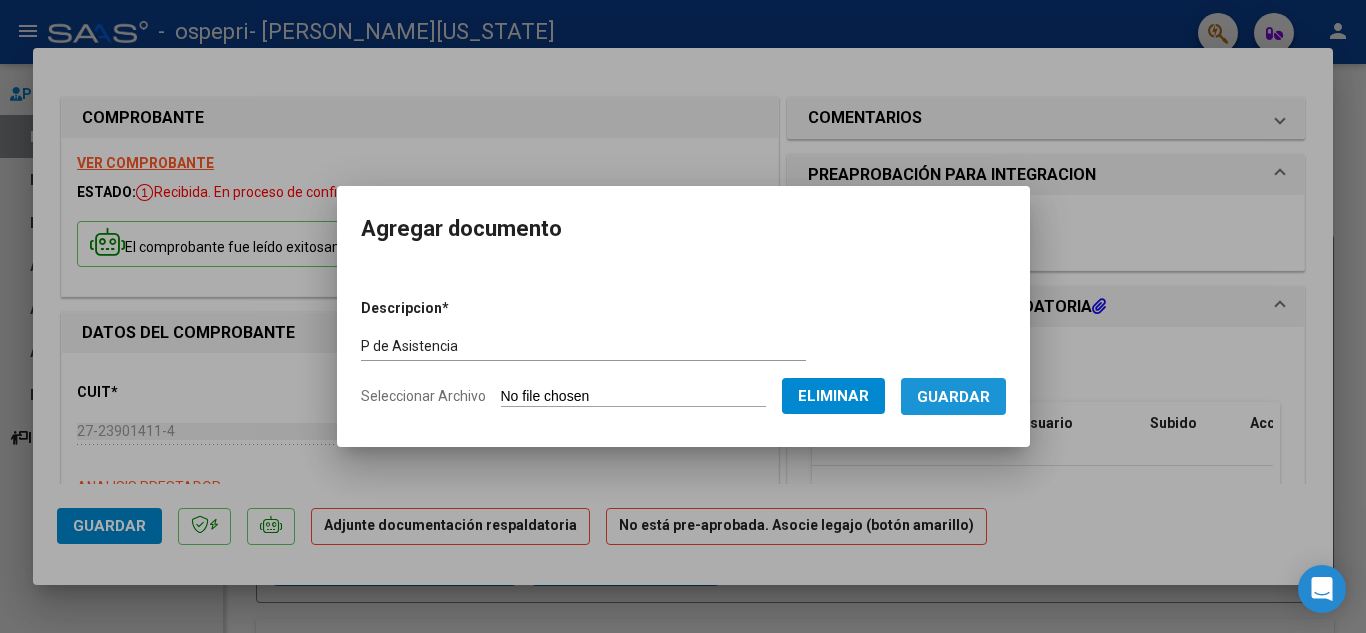 click on "Guardar" at bounding box center [953, 397] 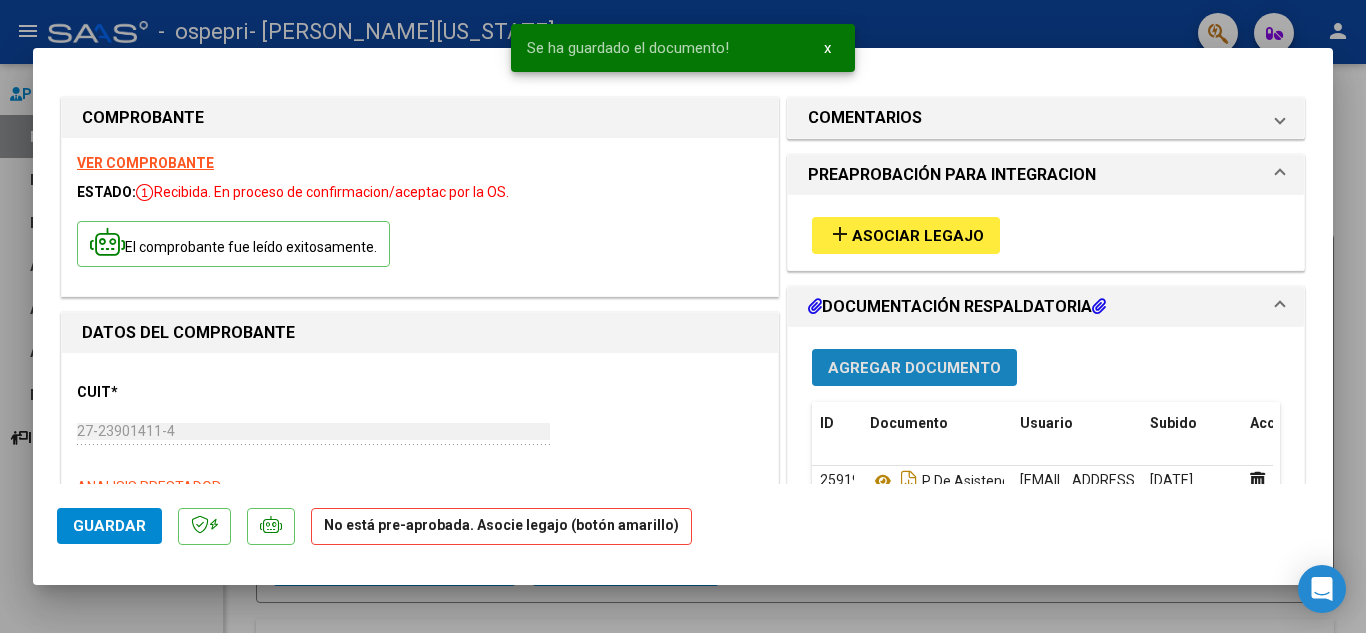 click on "Agregar Documento" at bounding box center (914, 368) 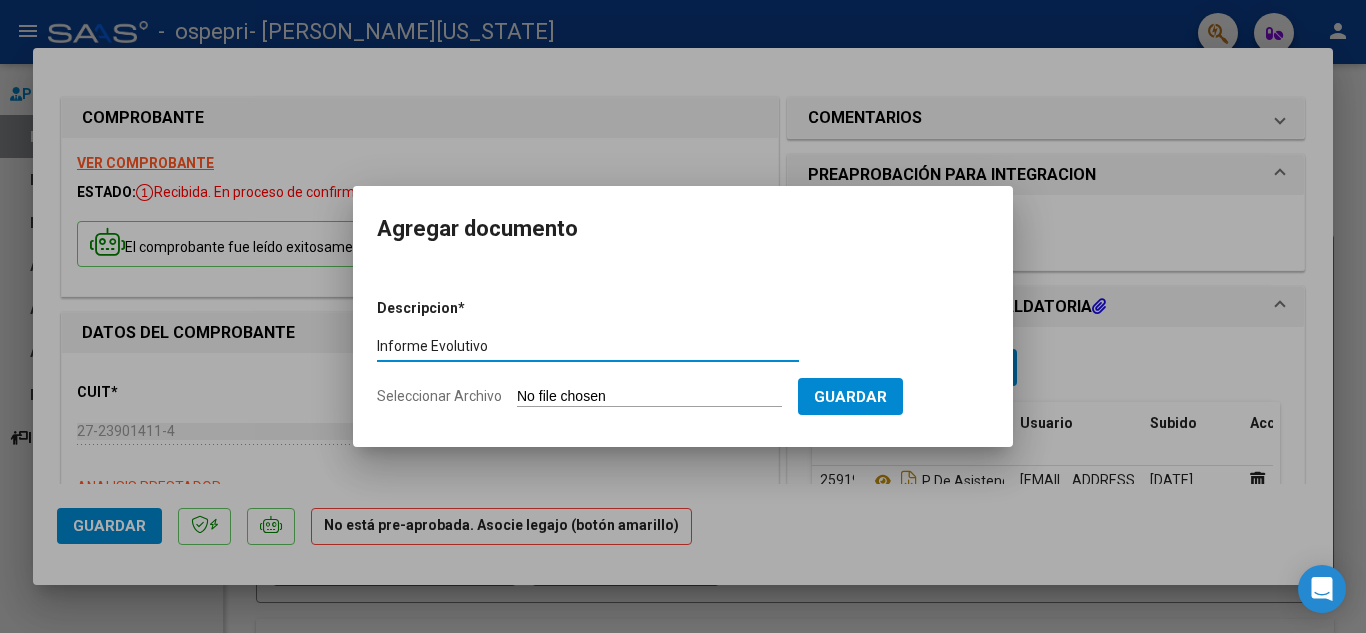type on "Informe Evolutivo" 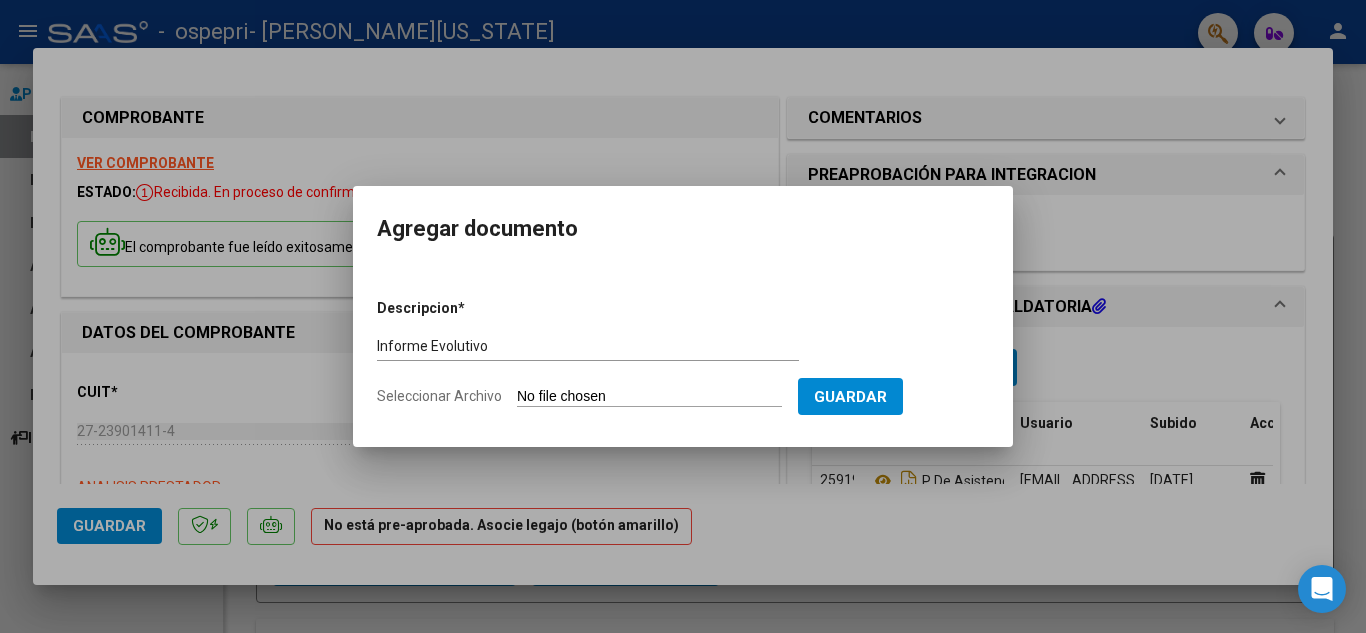 click on "Seleccionar Archivo" at bounding box center (649, 397) 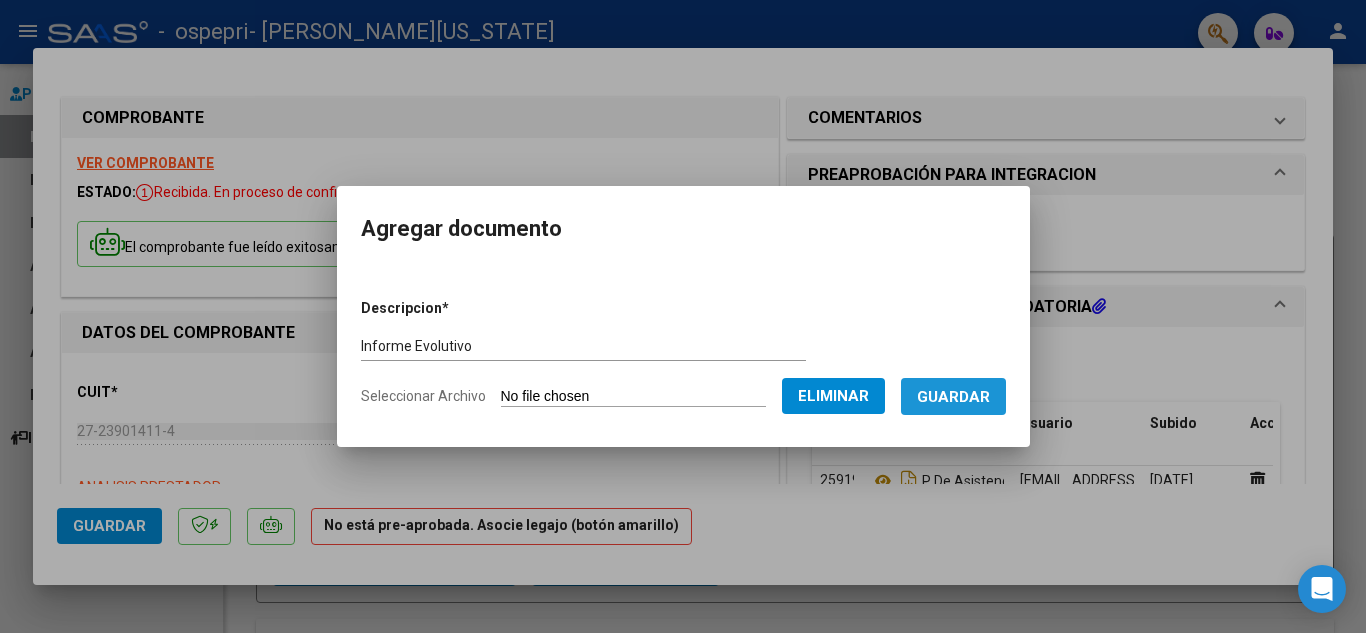 click on "Guardar" at bounding box center (953, 397) 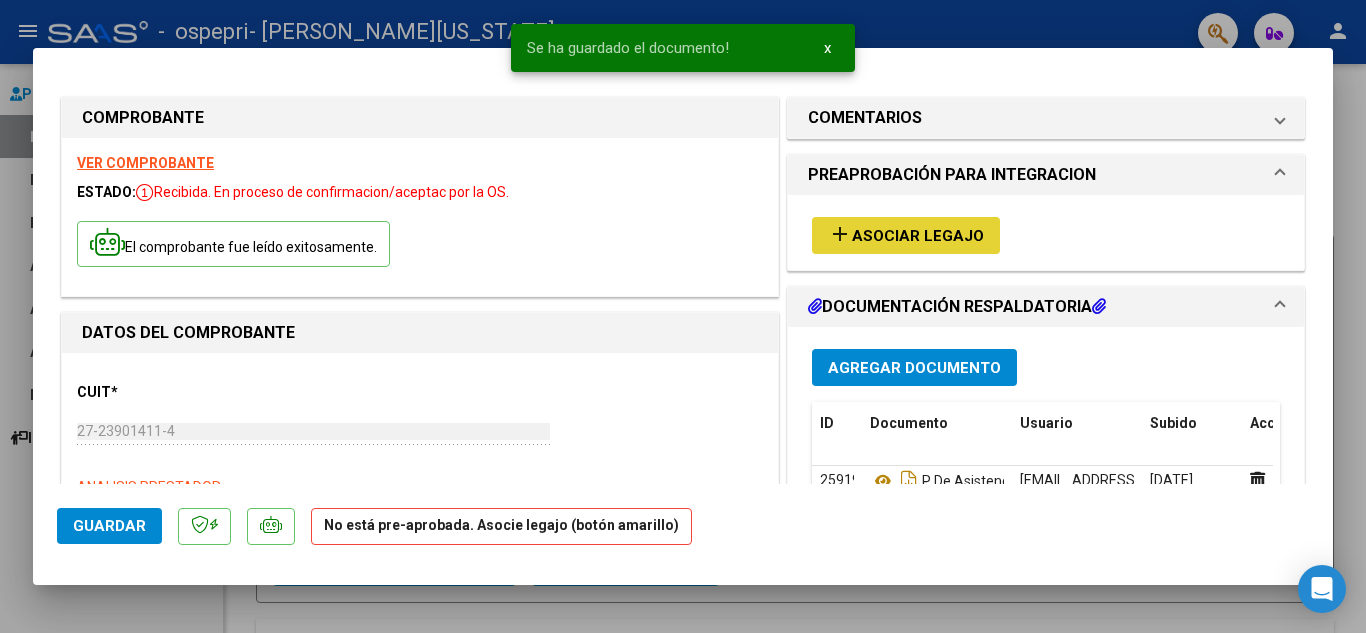 click on "add Asociar Legajo" at bounding box center [906, 235] 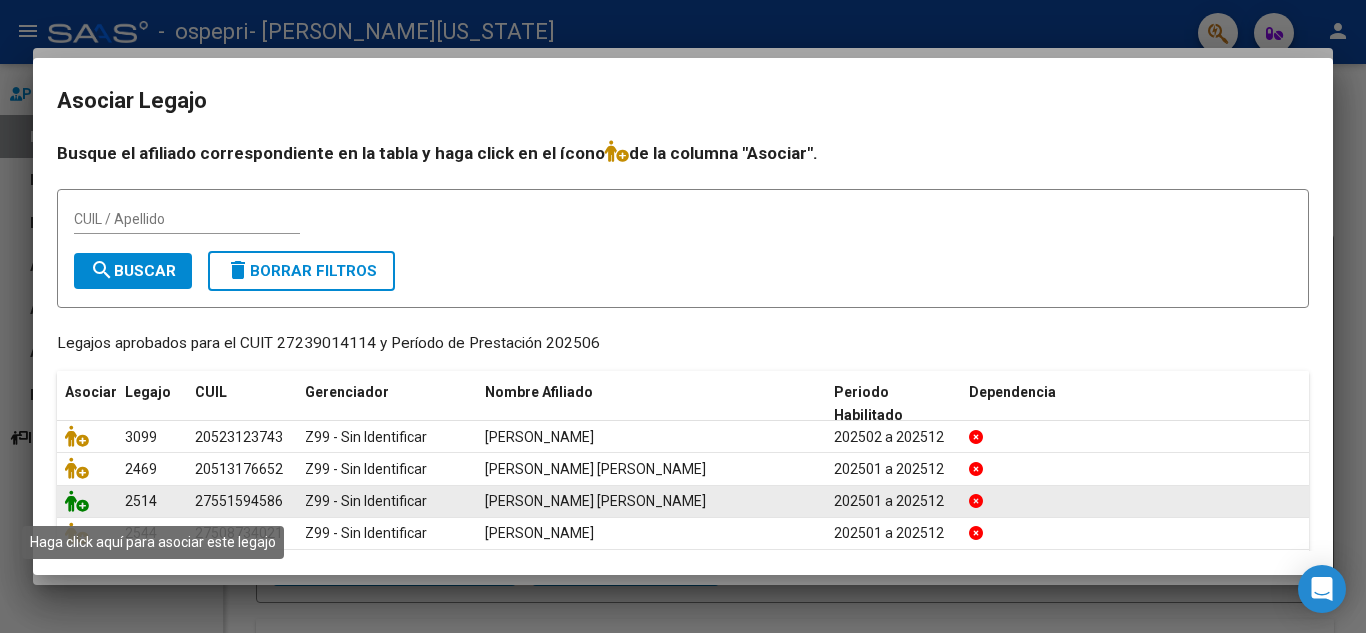 click 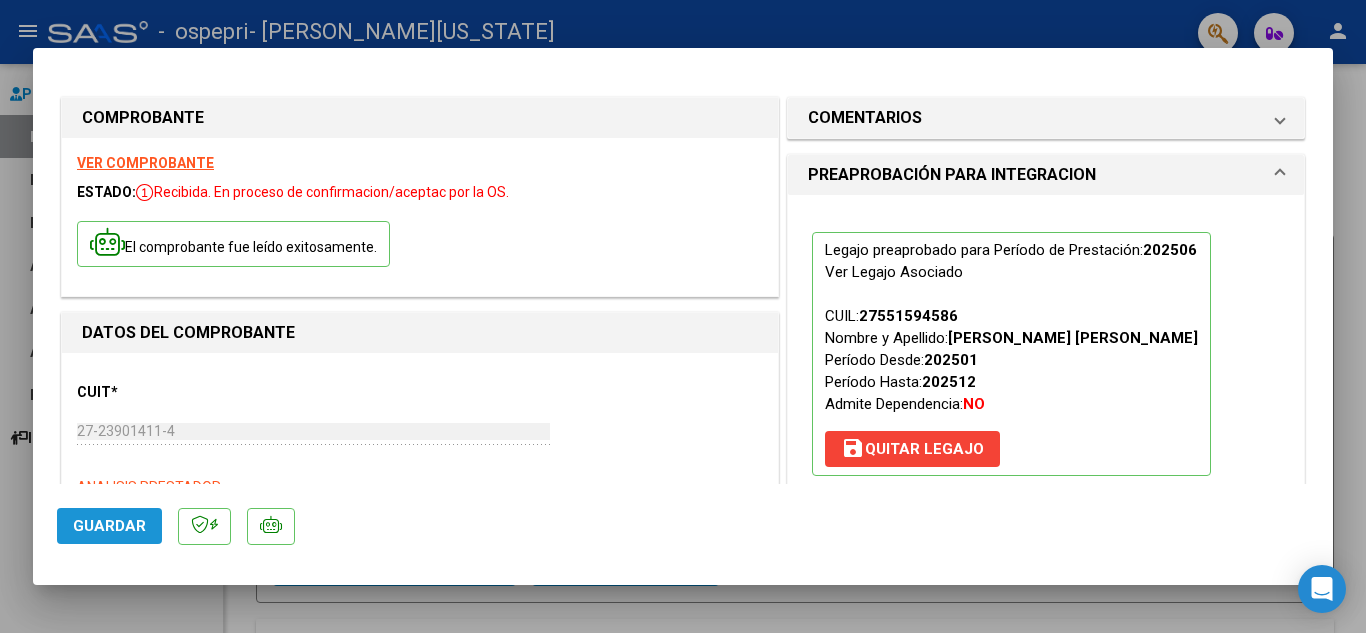 click on "Guardar" 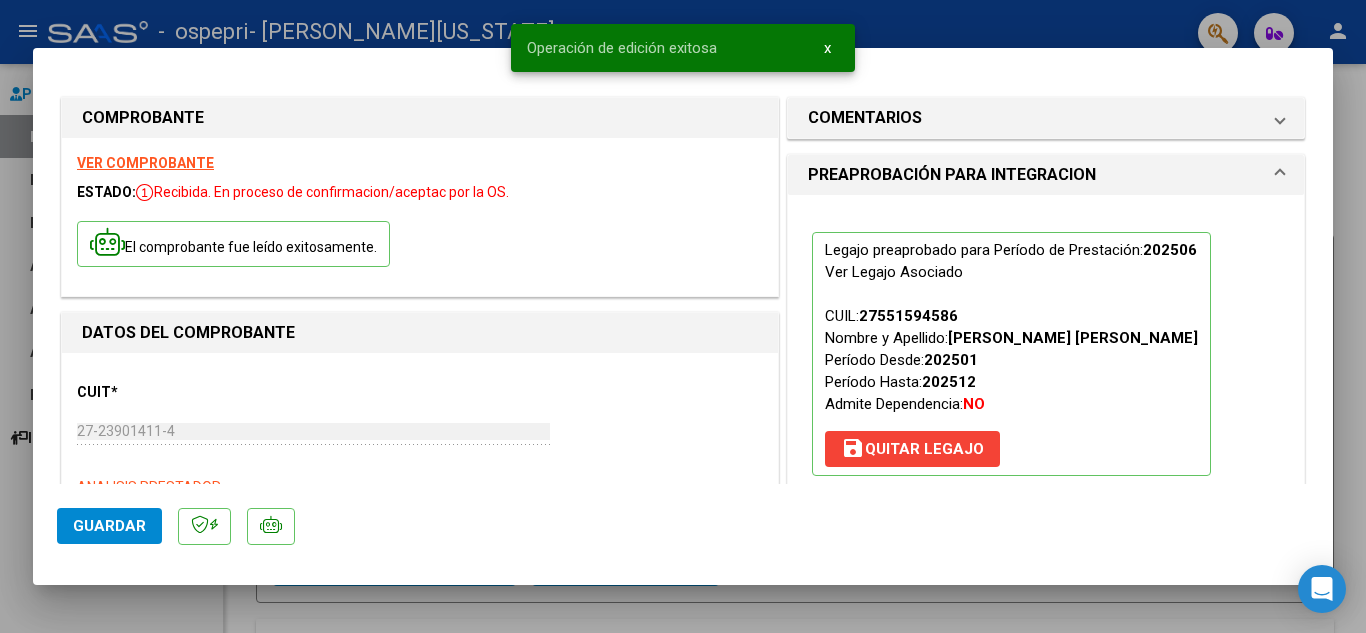 click at bounding box center (683, 316) 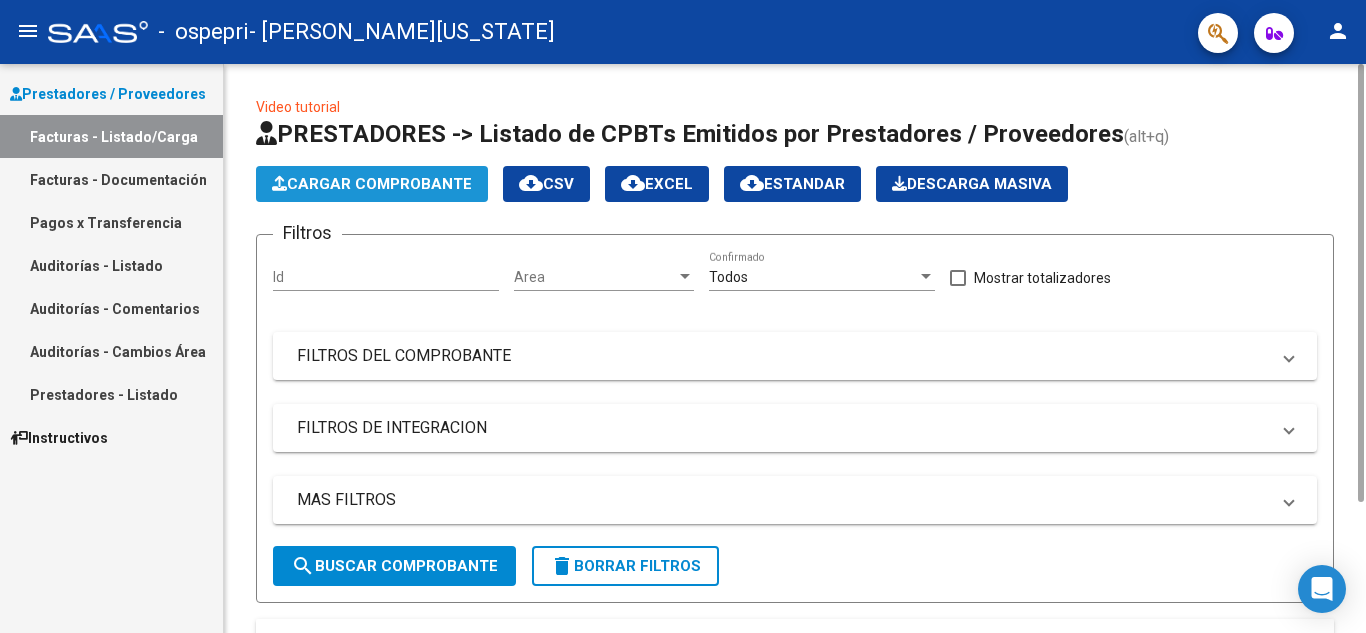 click on "Cargar Comprobante" 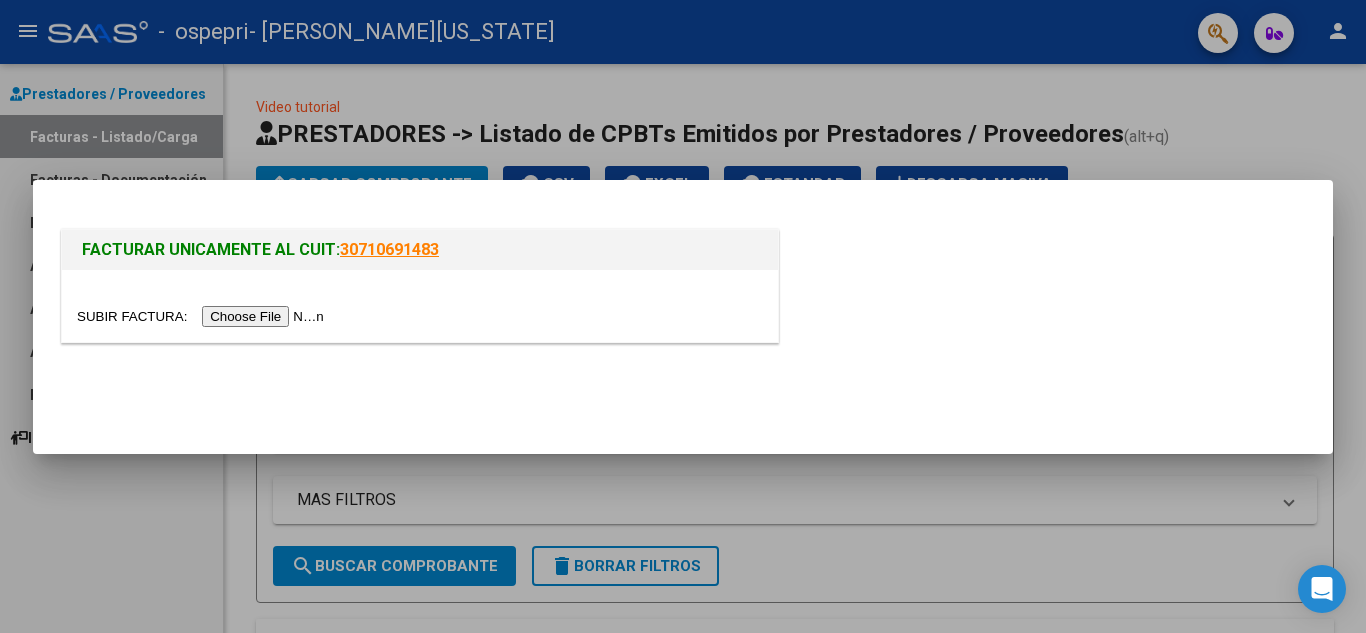 click at bounding box center [203, 316] 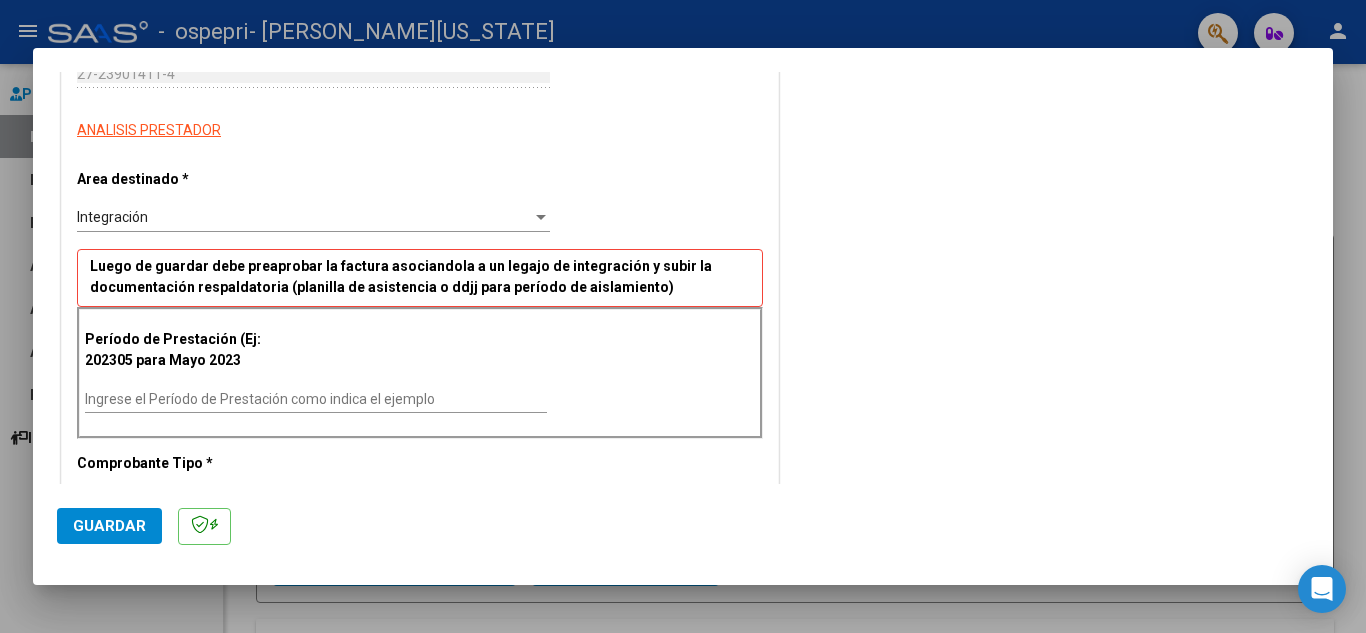 scroll, scrollTop: 360, scrollLeft: 0, axis: vertical 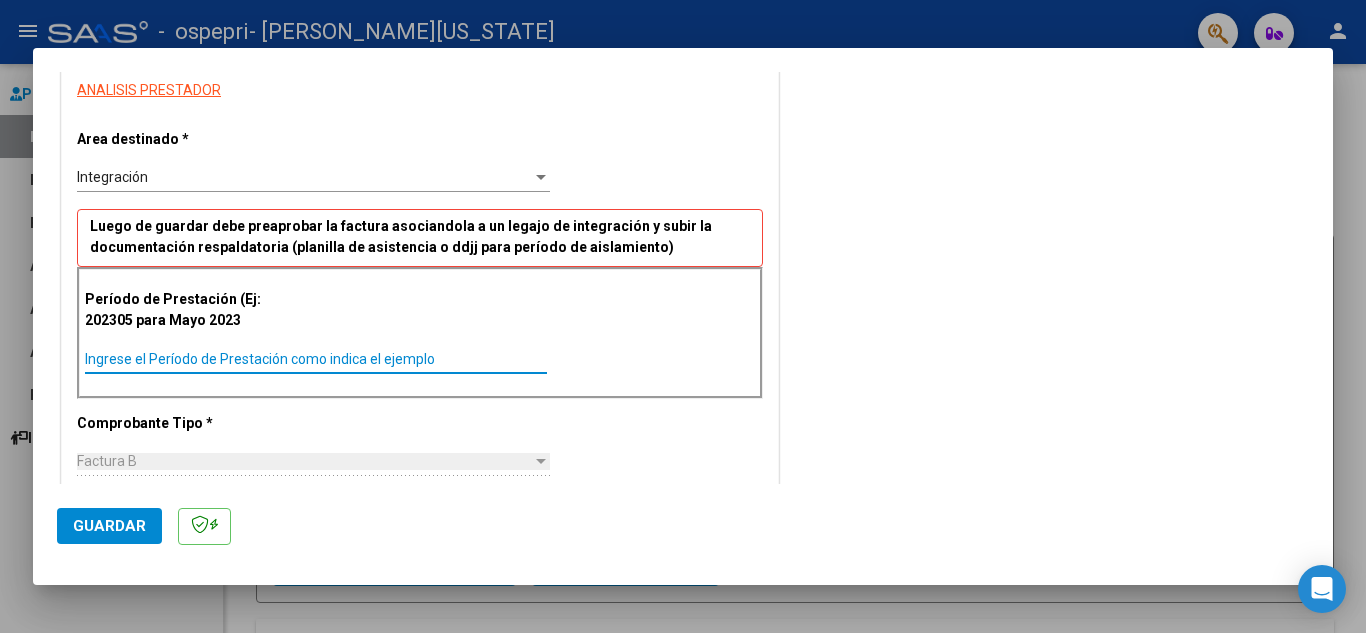 click on "Ingrese el Período de Prestación como indica el ejemplo" at bounding box center [316, 359] 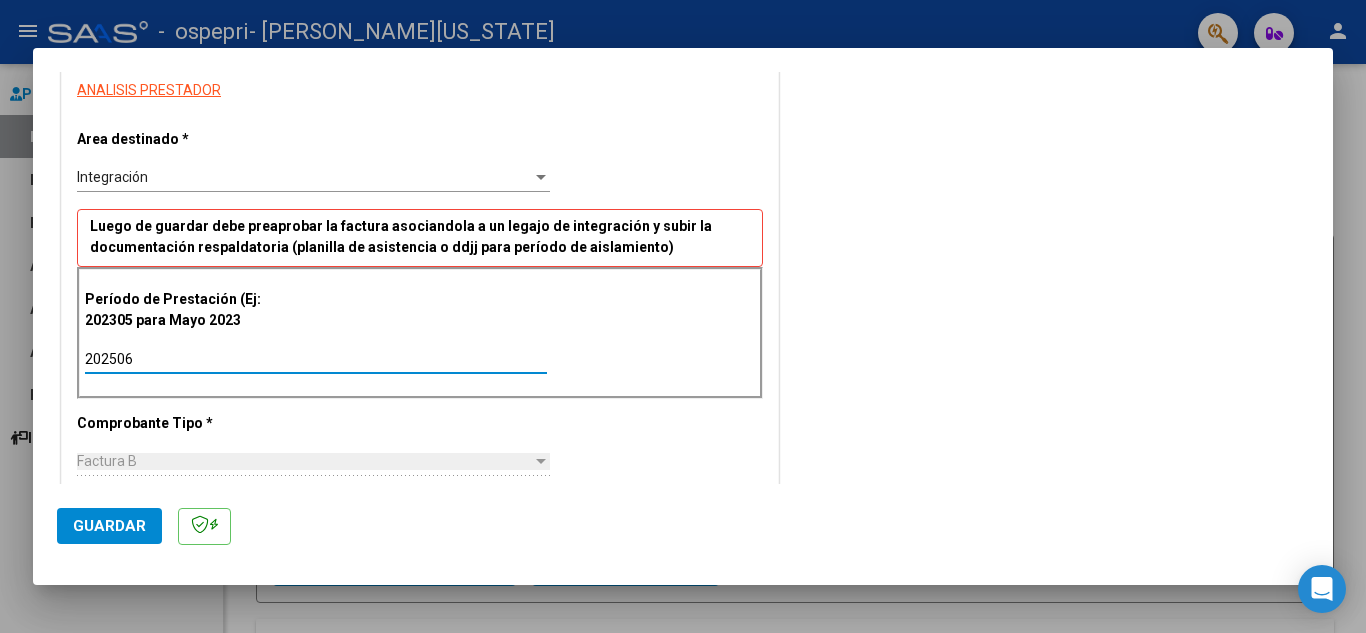 type on "202506" 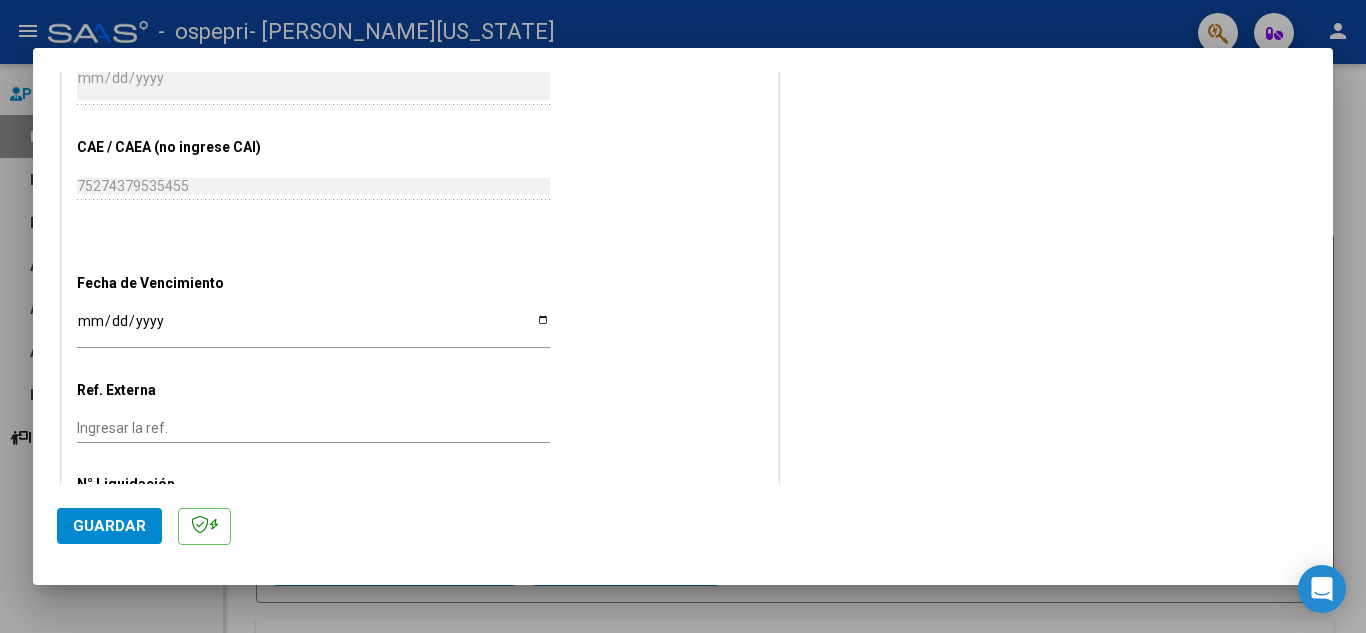 scroll, scrollTop: 1160, scrollLeft: 0, axis: vertical 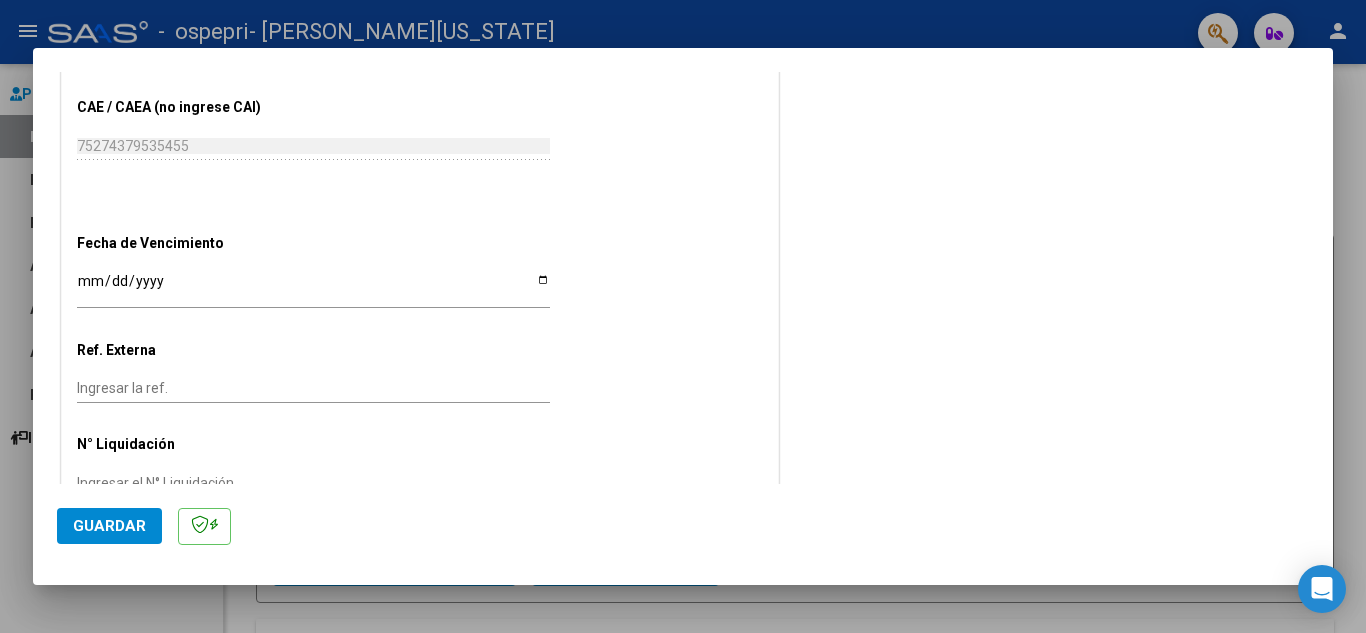 click on "CUIT  *   27-23901411-4 Ingresar CUIT  ANALISIS PRESTADOR  Area destinado * Integración Seleccionar Area Luego de guardar debe preaprobar la factura asociandola a un legajo de integración y subir la documentación respaldatoria (planilla de asistencia o ddjj para período de aislamiento)  Período de Prestación (Ej: 202305 para [DATE]    202506 Ingrese el Período de Prestación como indica el ejemplo   Comprobante Tipo * Factura B Seleccionar Tipo Punto de Venta  *   3 Ingresar el Nro.  Número  *   1754 Ingresar el Nro.  Monto  *   $ 178.136,76 Ingresar el [GEOGRAPHIC_DATA].  *   [DATE] Ingresar la fecha  CAE / CAEA (no ingrese CAI)    75274379535455 Ingresar el CAE o CAEA (no ingrese CAI)  Fecha de Vencimiento    Ingresar la fecha  Ref. Externa    Ingresar la ref.  N° Liquidación    Ingresar el N° Liquidación" at bounding box center (420, -158) 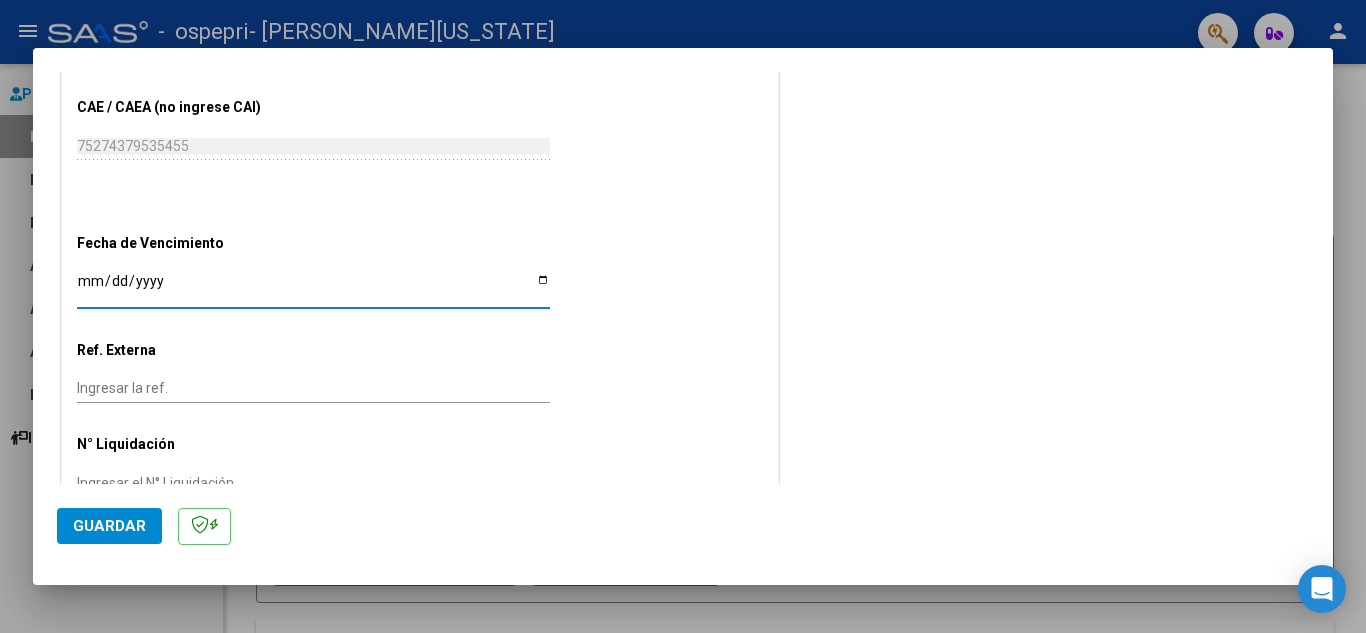 click on "Ingresar la fecha" at bounding box center [313, 288] 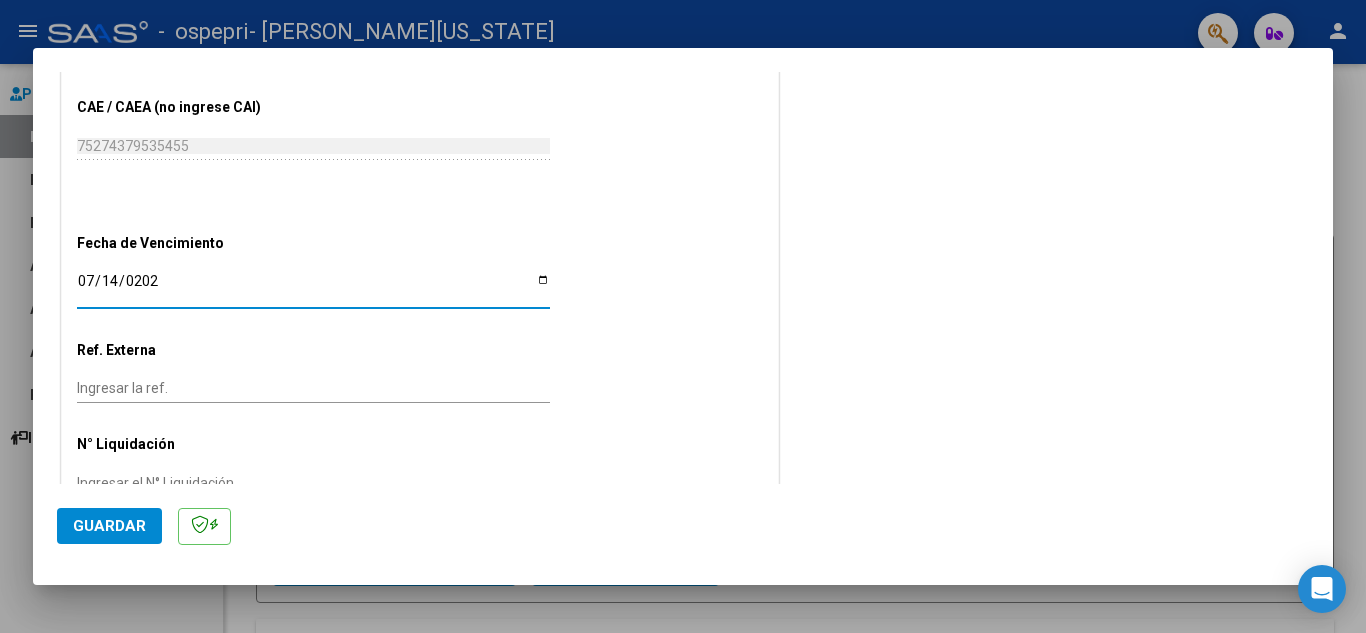 type on "[DATE]" 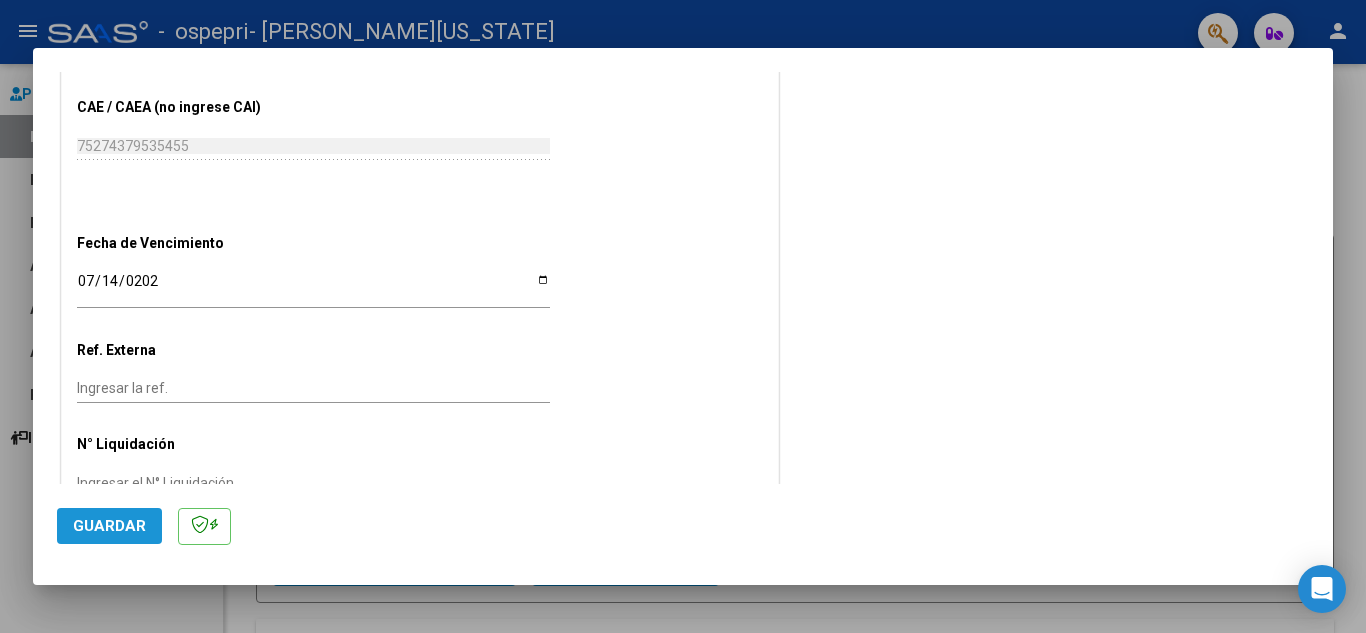 click on "Guardar" 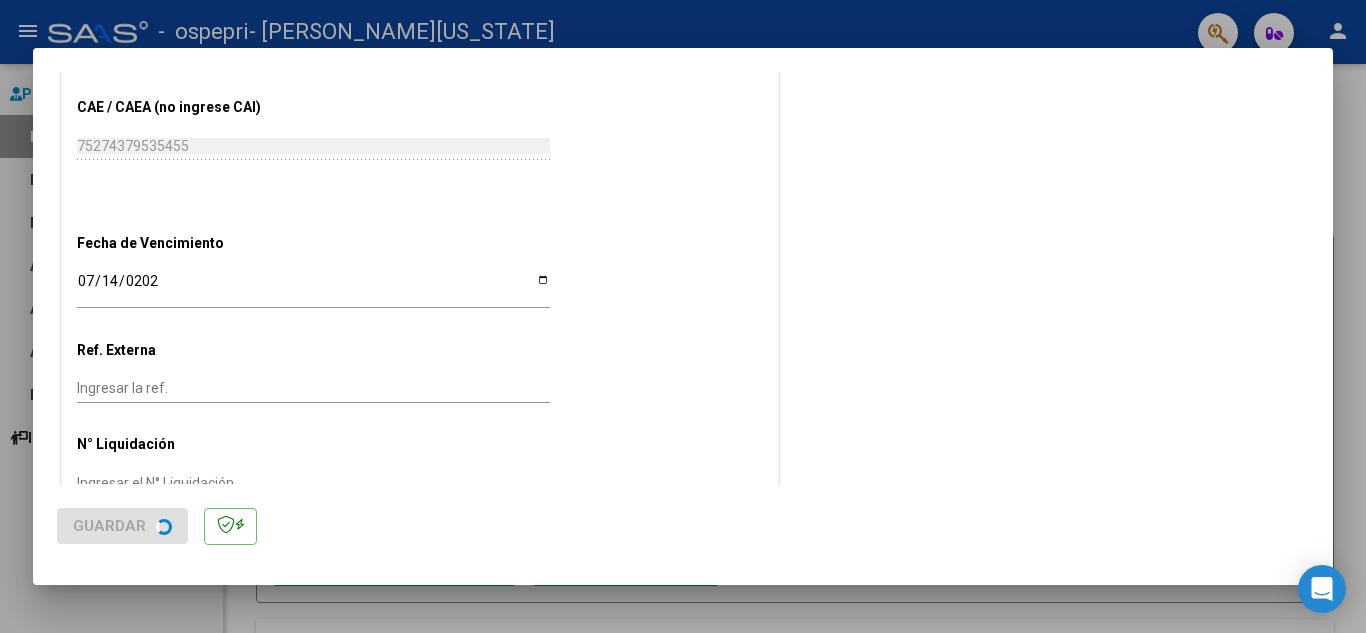 scroll, scrollTop: 0, scrollLeft: 0, axis: both 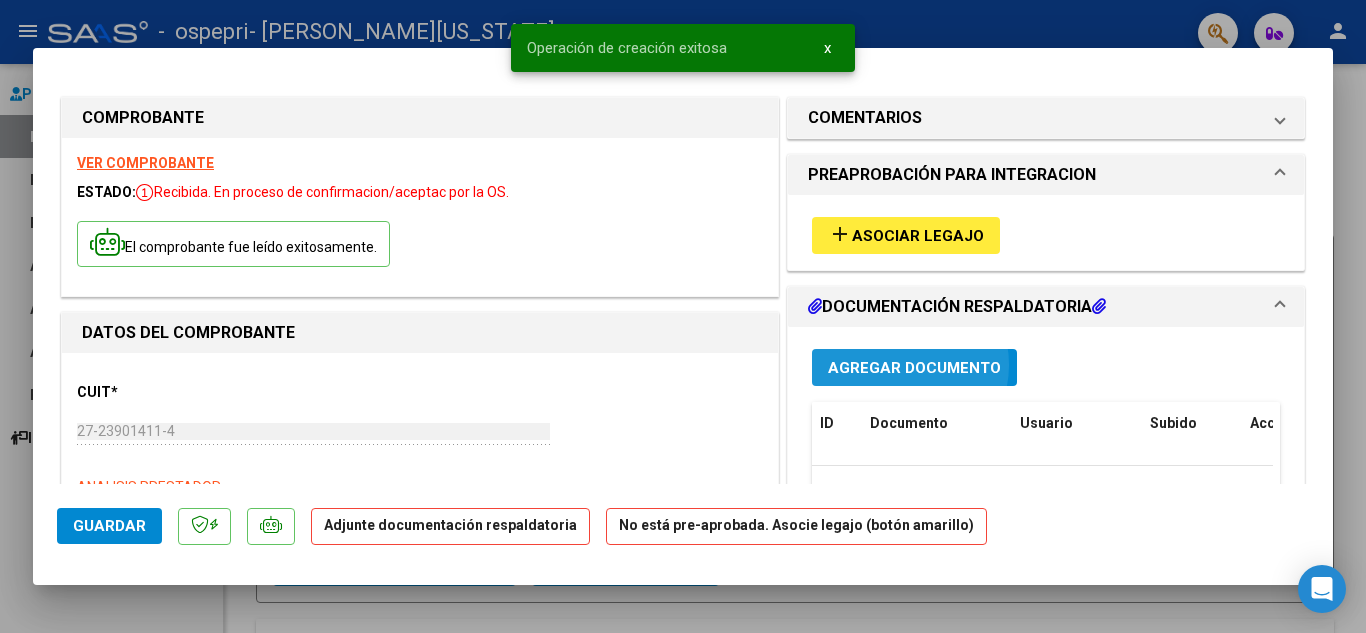 click on "Agregar Documento" at bounding box center [914, 368] 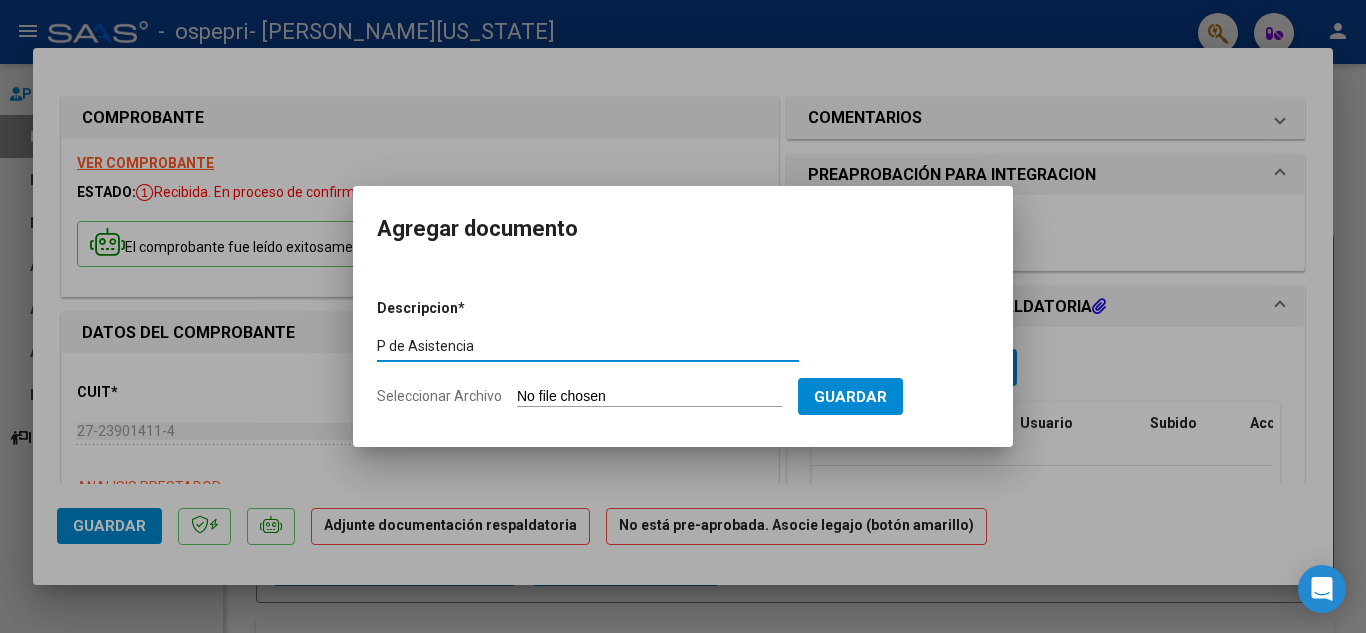 type on "P de Asistencia" 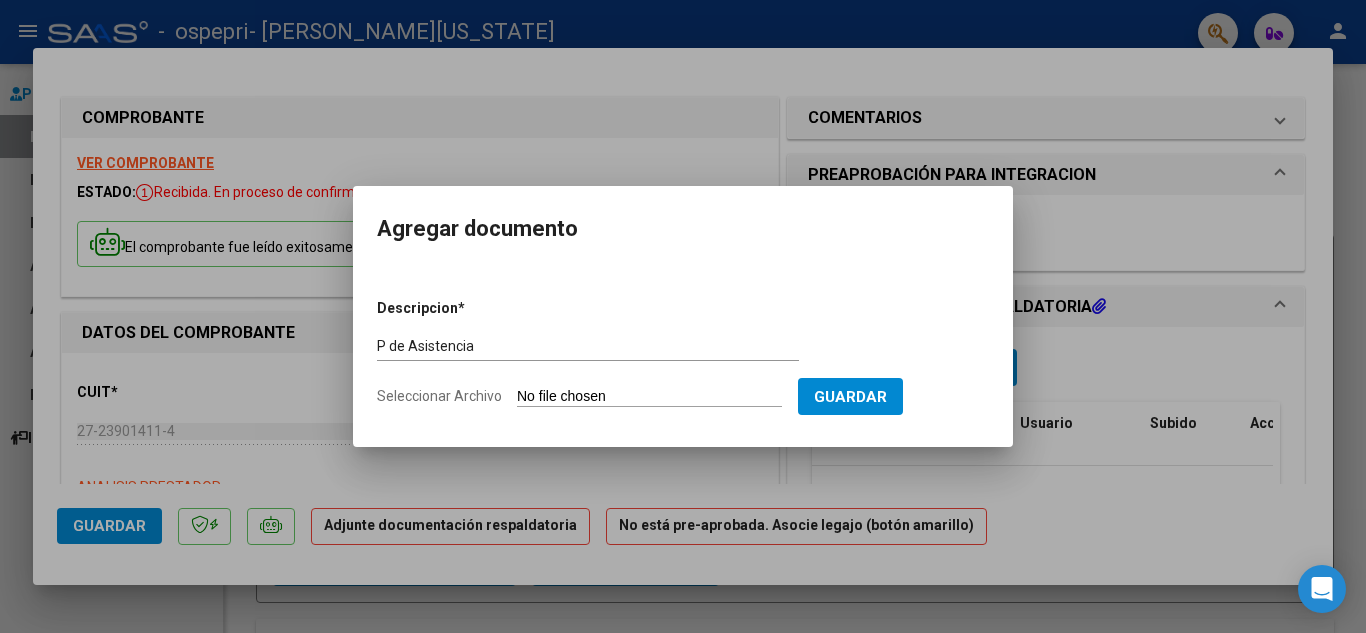 click on "Seleccionar Archivo" at bounding box center [649, 397] 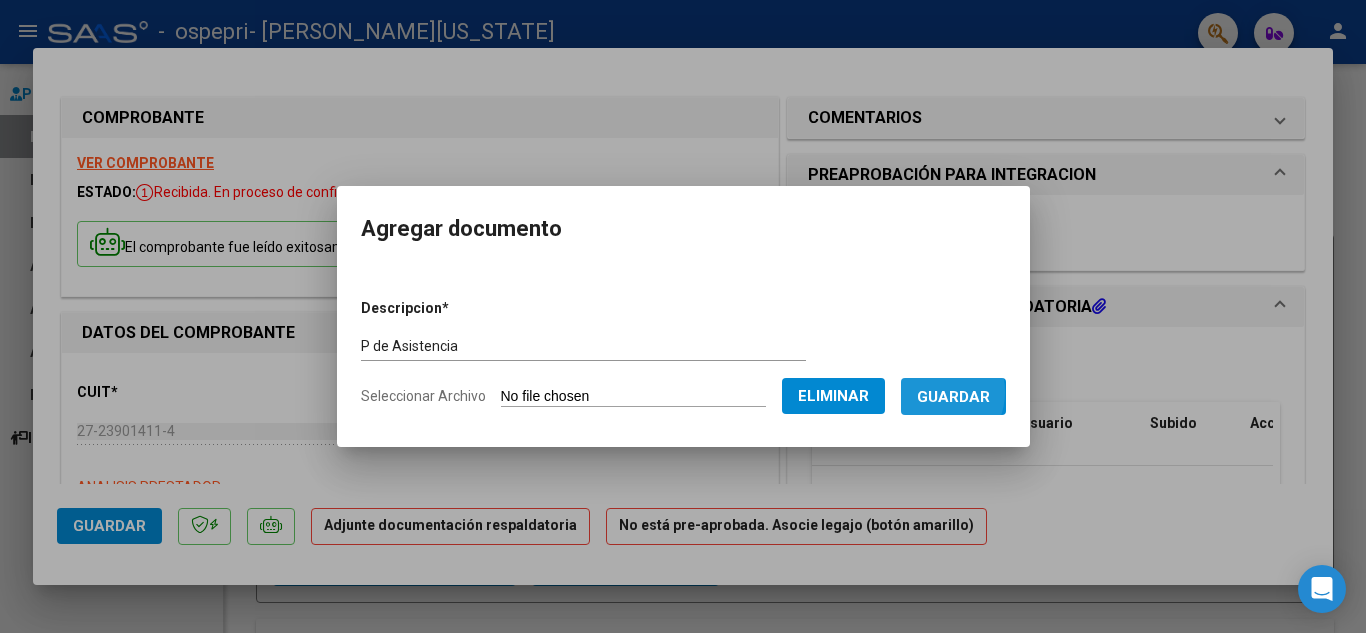 click on "Guardar" at bounding box center (953, 397) 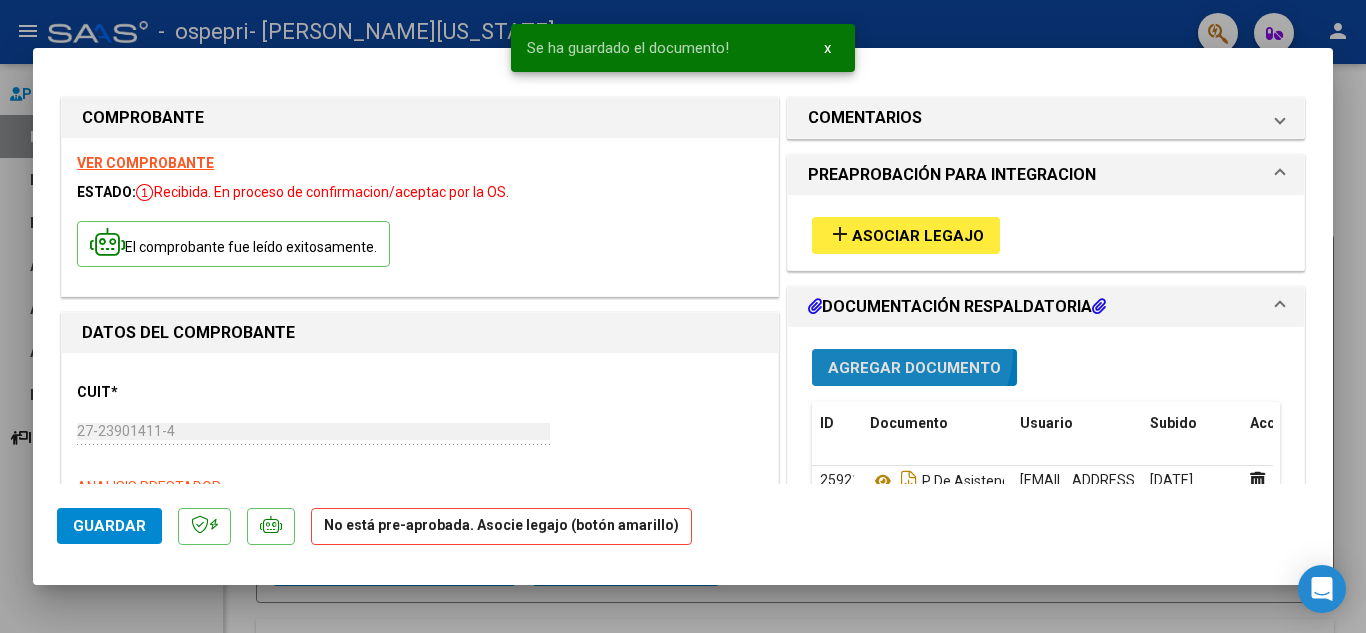 click on "Agregar Documento" at bounding box center [914, 367] 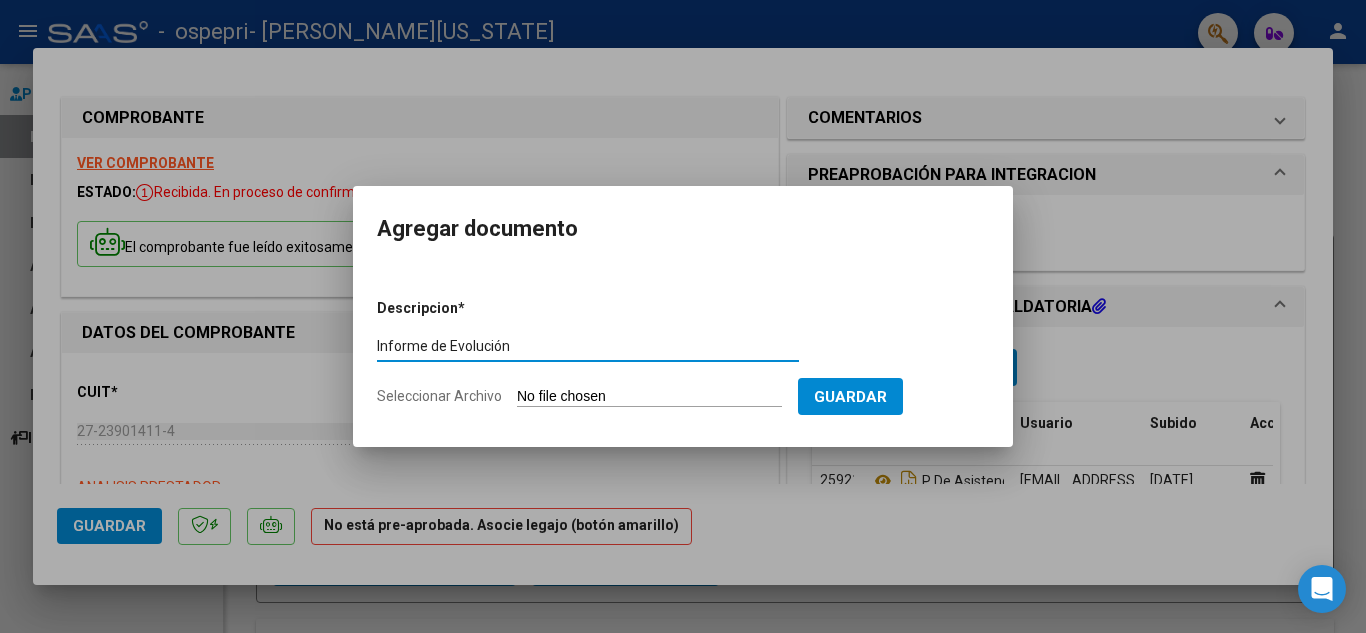 type on "Informe de Evolución" 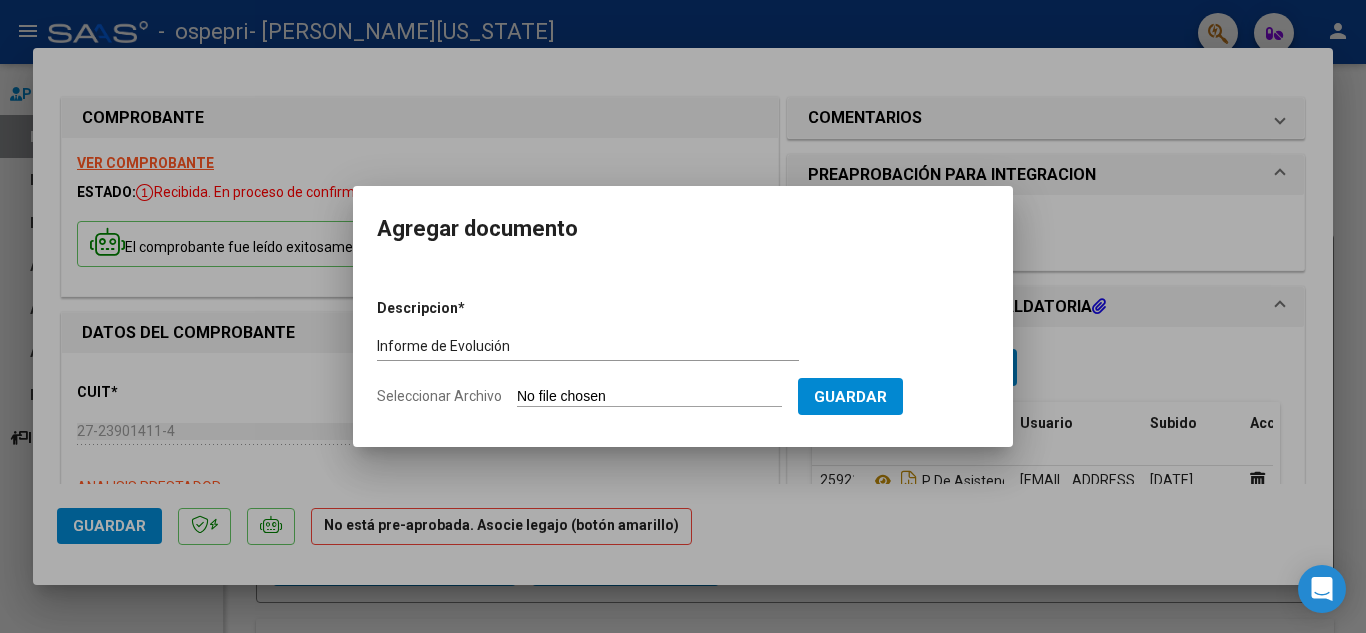 click on "Seleccionar Archivo" at bounding box center (649, 397) 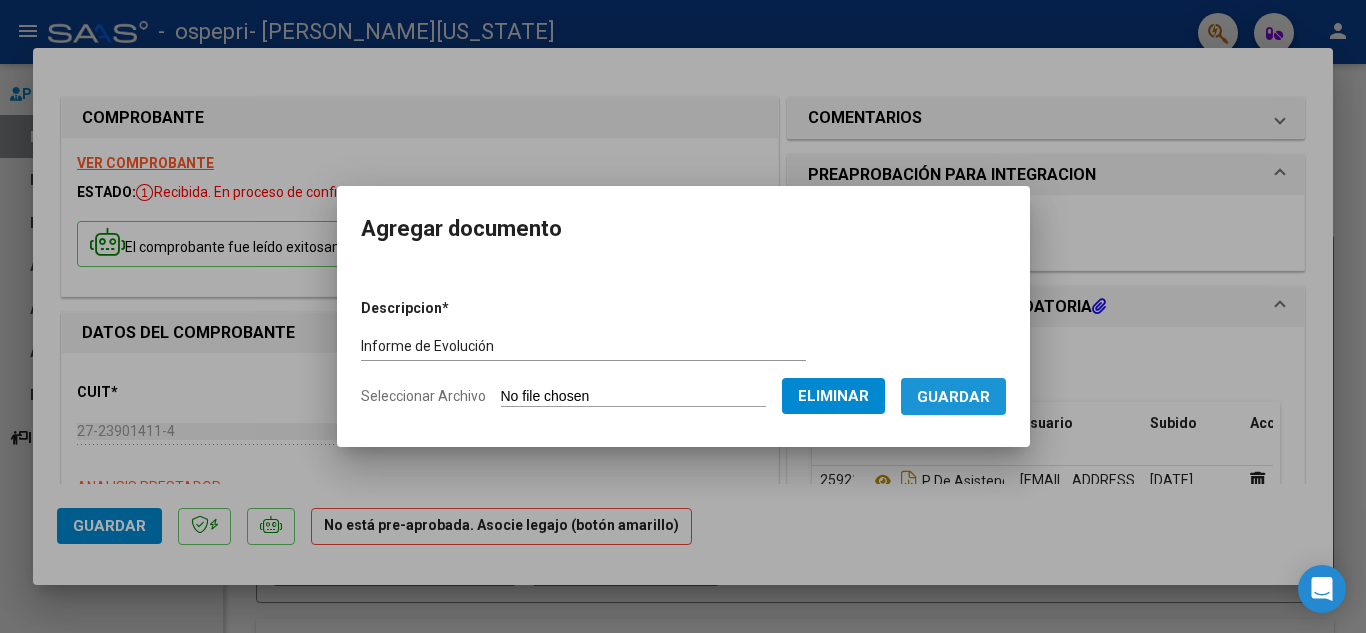 click on "Guardar" at bounding box center (953, 396) 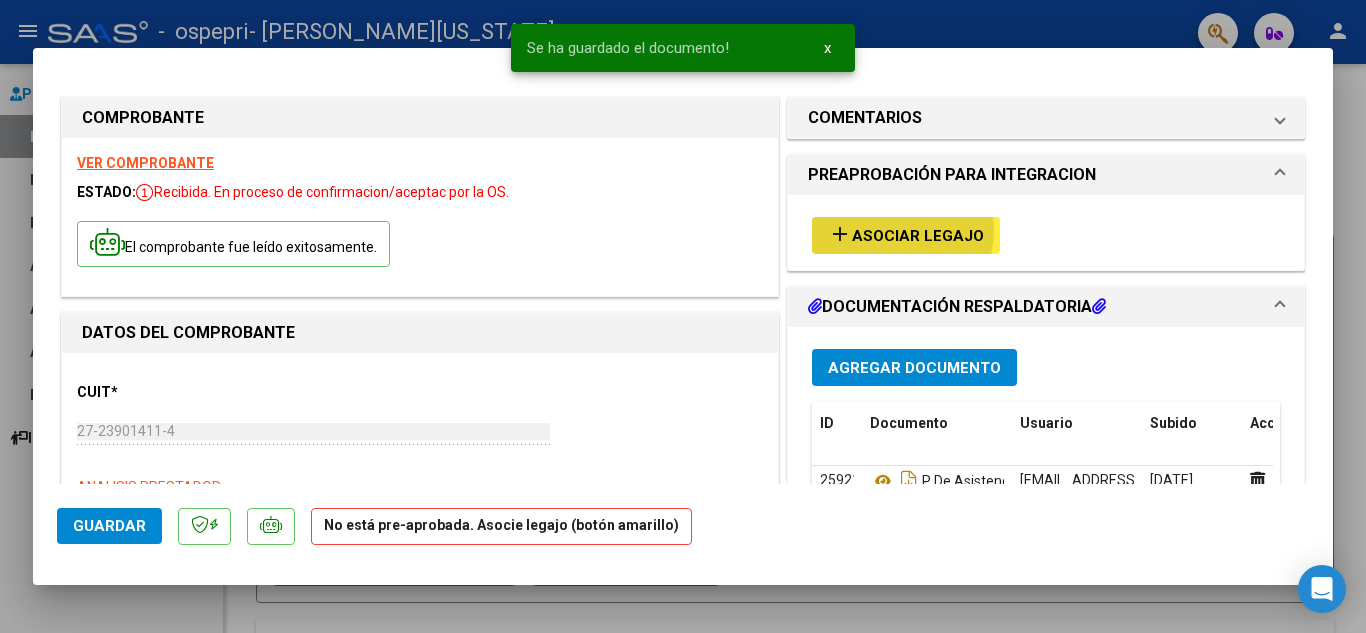click on "Asociar Legajo" at bounding box center [918, 236] 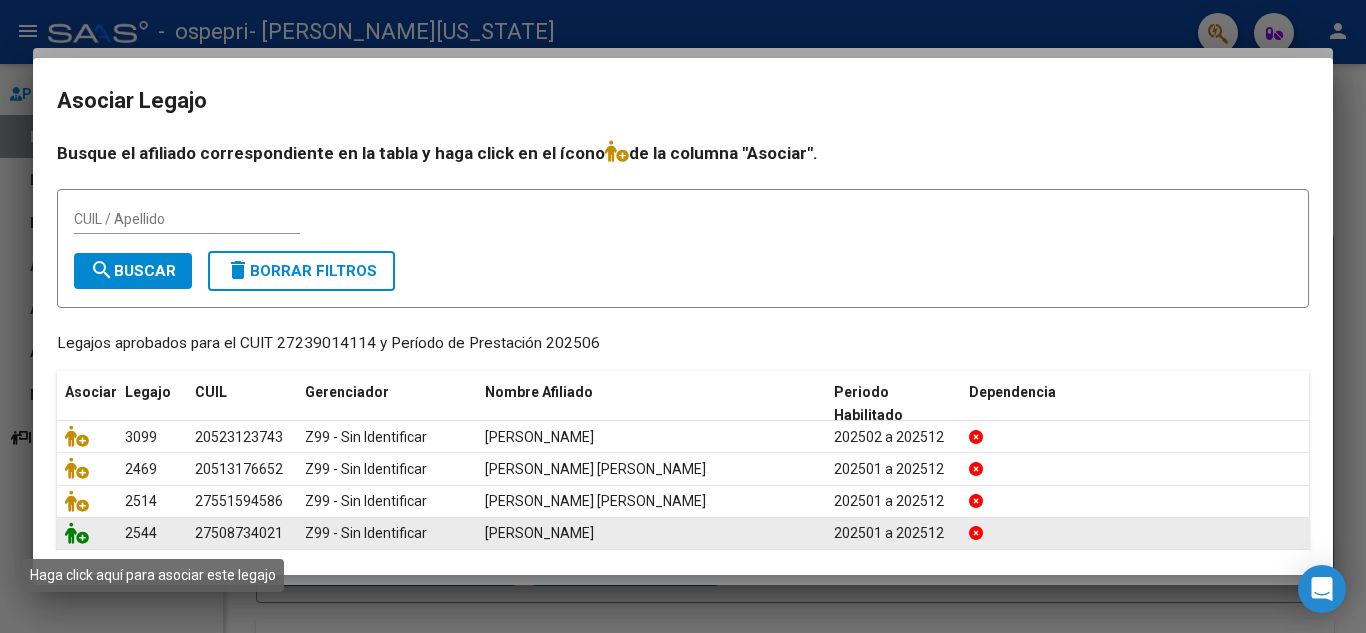 click 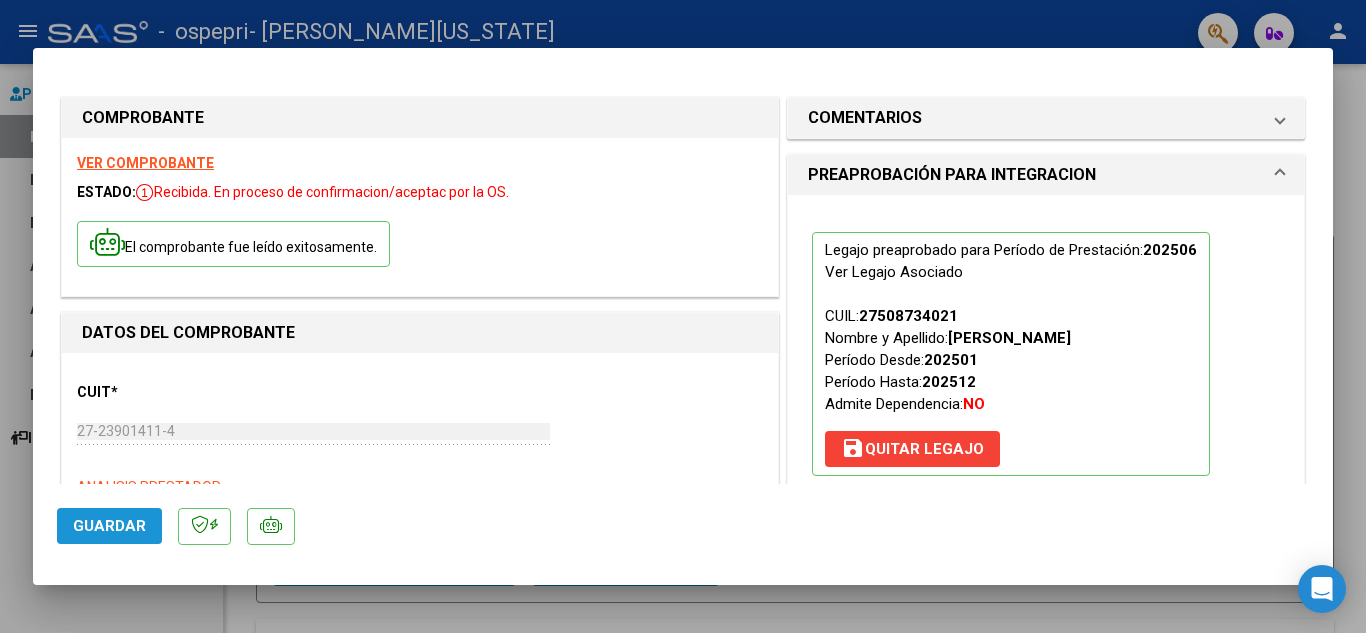 click on "Guardar" 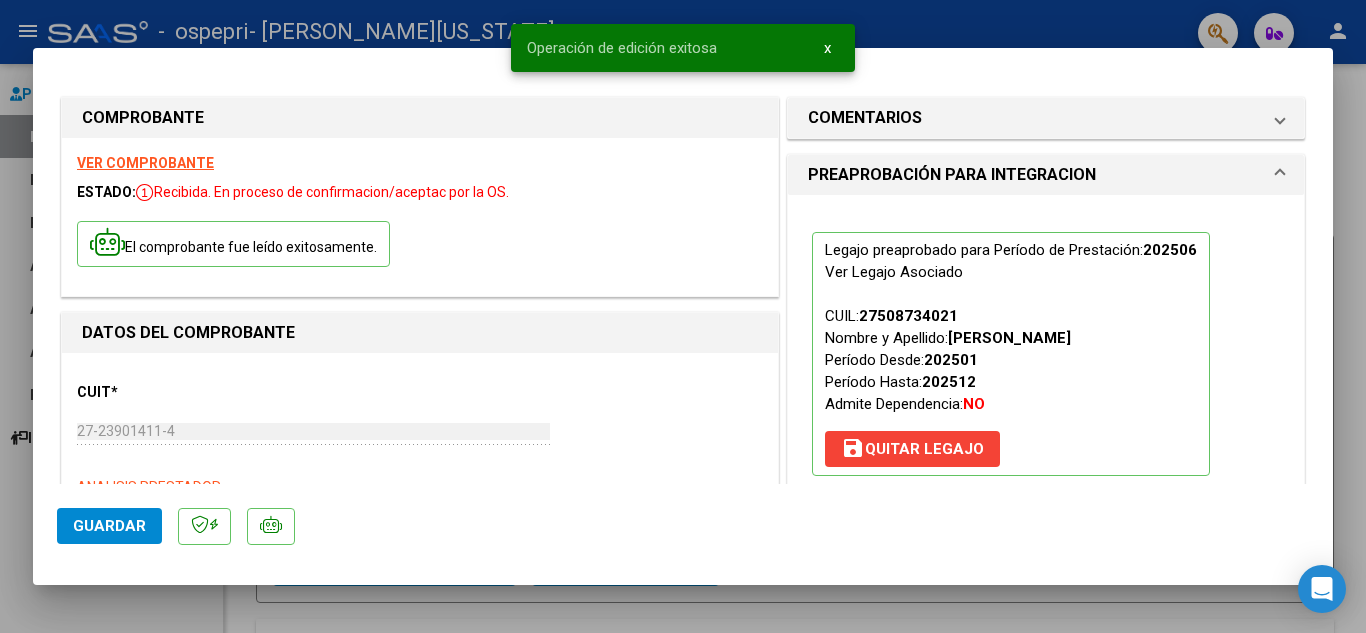 click at bounding box center [683, 316] 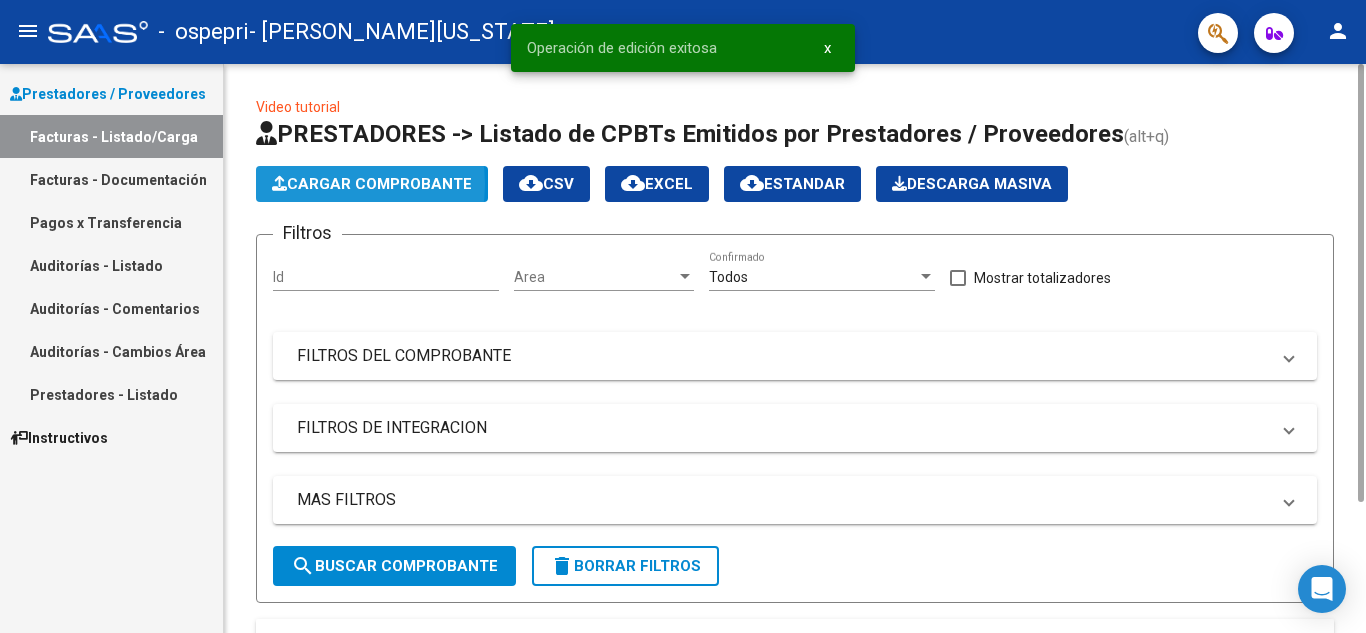 click on "Cargar Comprobante" 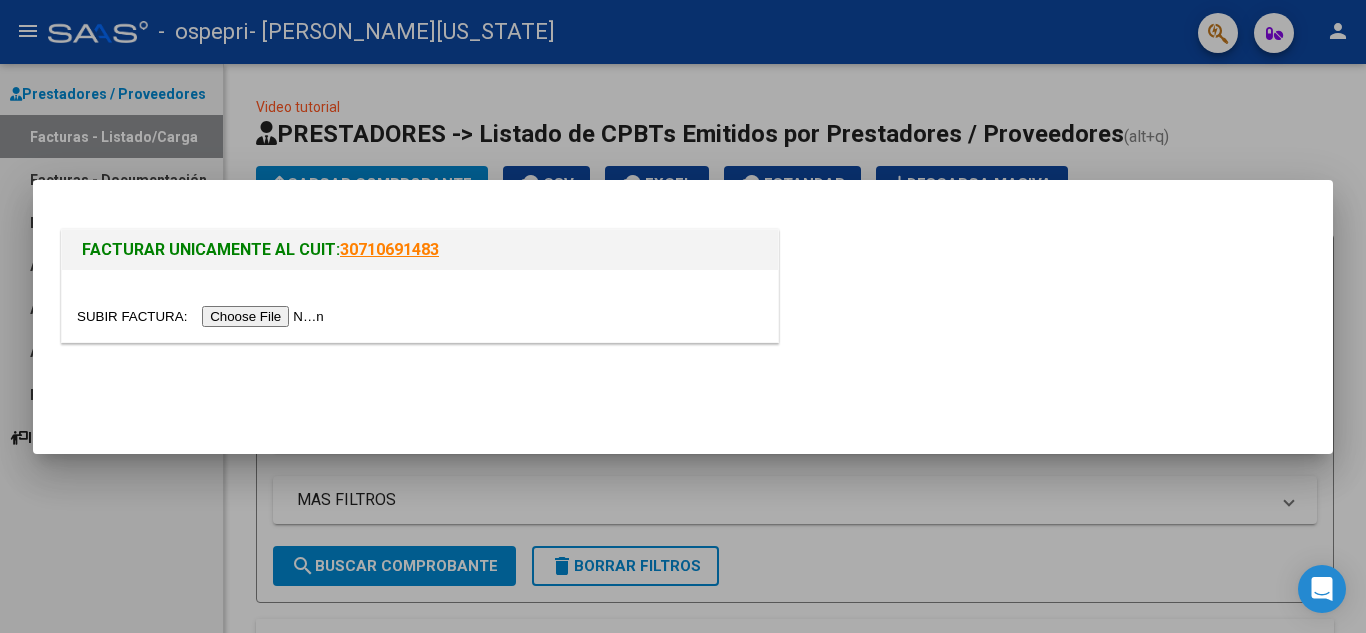 click at bounding box center [203, 316] 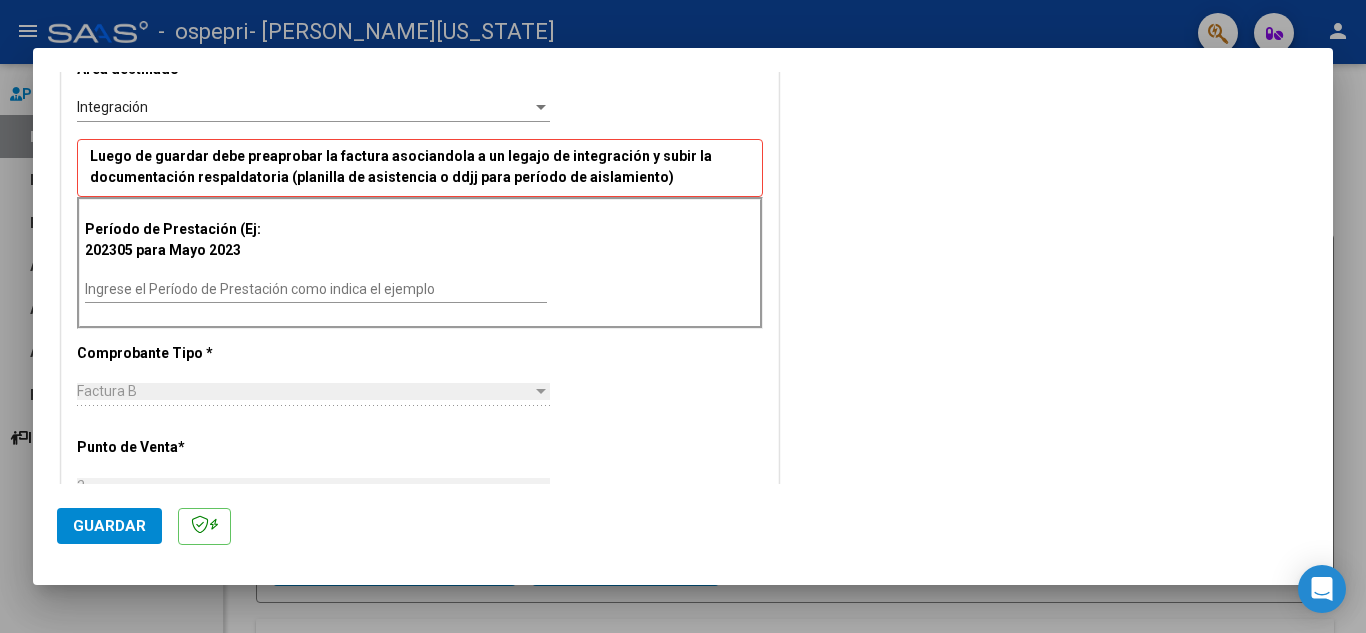 scroll, scrollTop: 440, scrollLeft: 0, axis: vertical 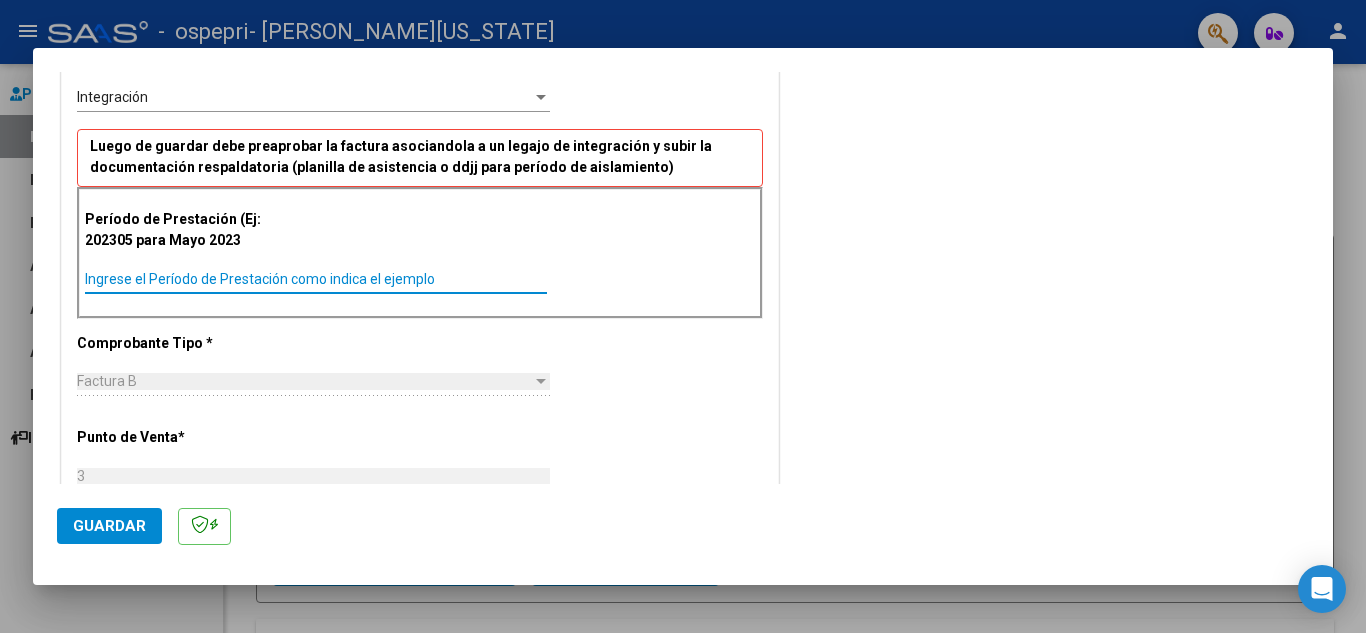 click on "Ingrese el Período de Prestación como indica el ejemplo" at bounding box center [316, 279] 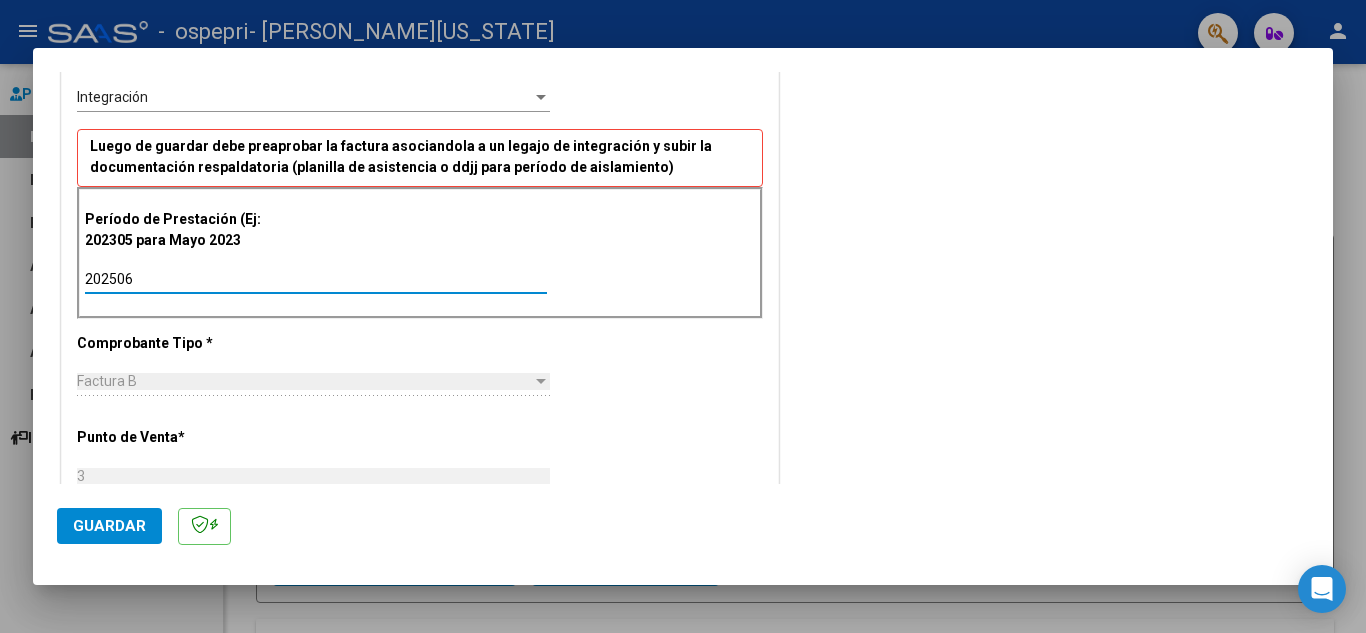 type on "202506" 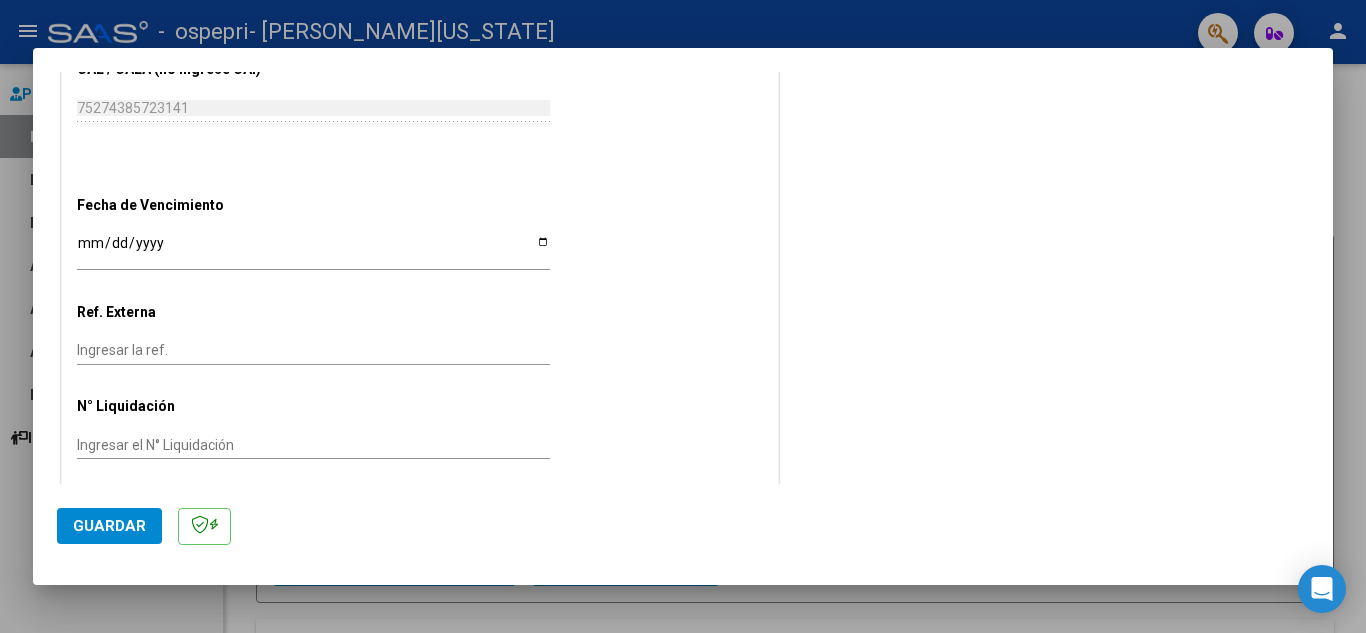scroll, scrollTop: 1200, scrollLeft: 0, axis: vertical 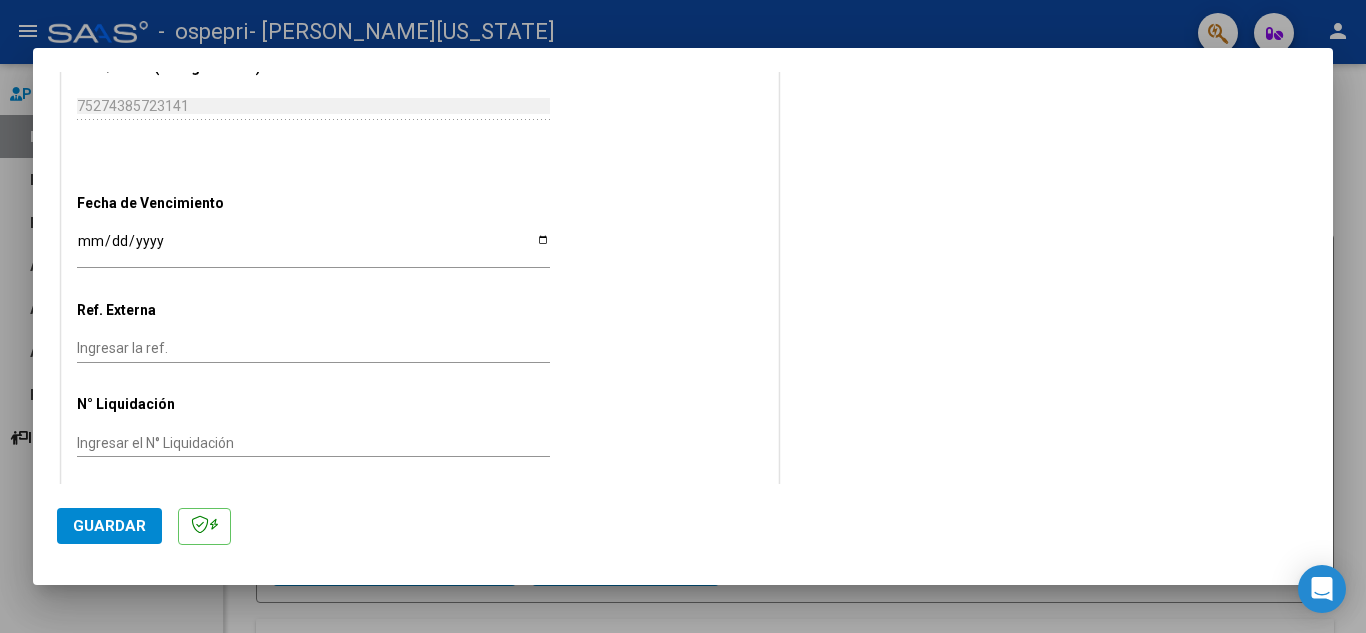 click on "Ingresar la fecha" at bounding box center (313, 248) 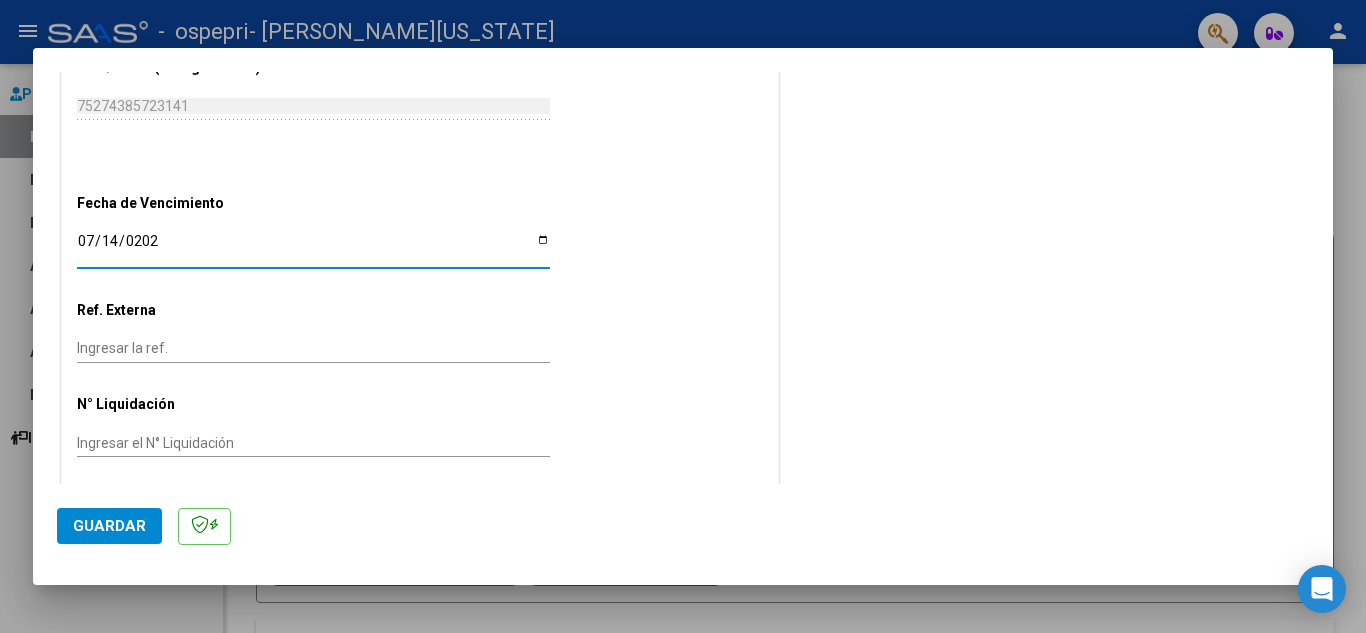 type on "[DATE]" 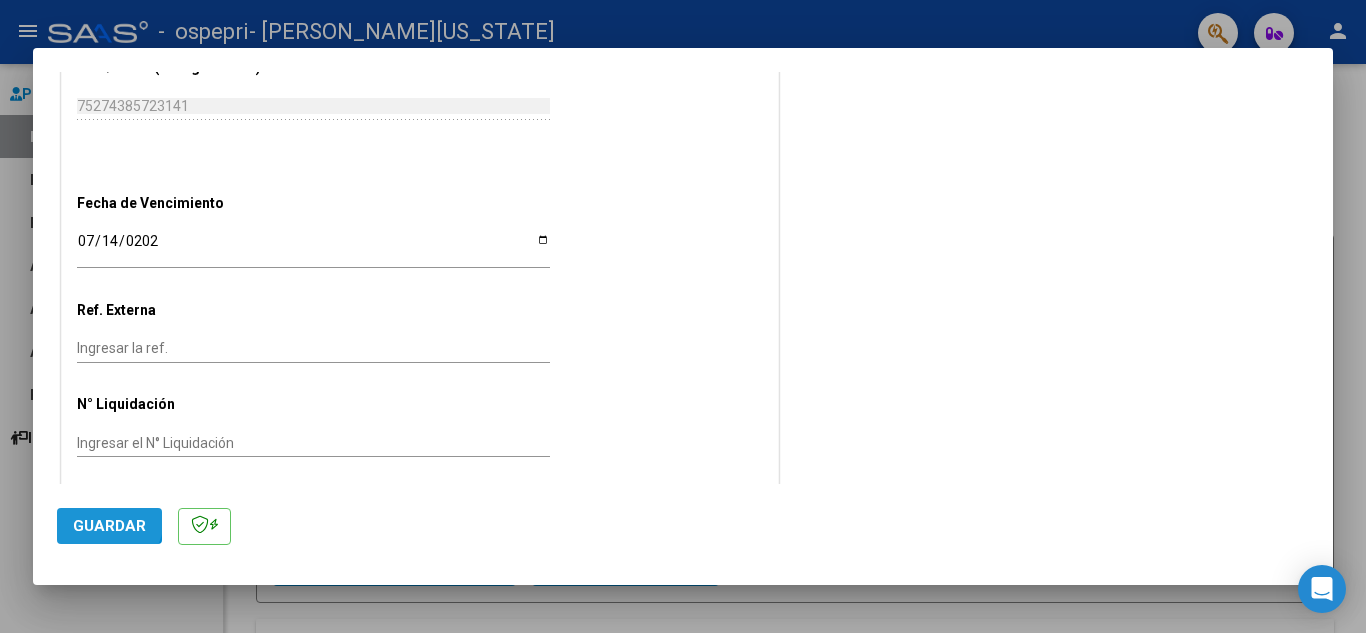 click on "Guardar" 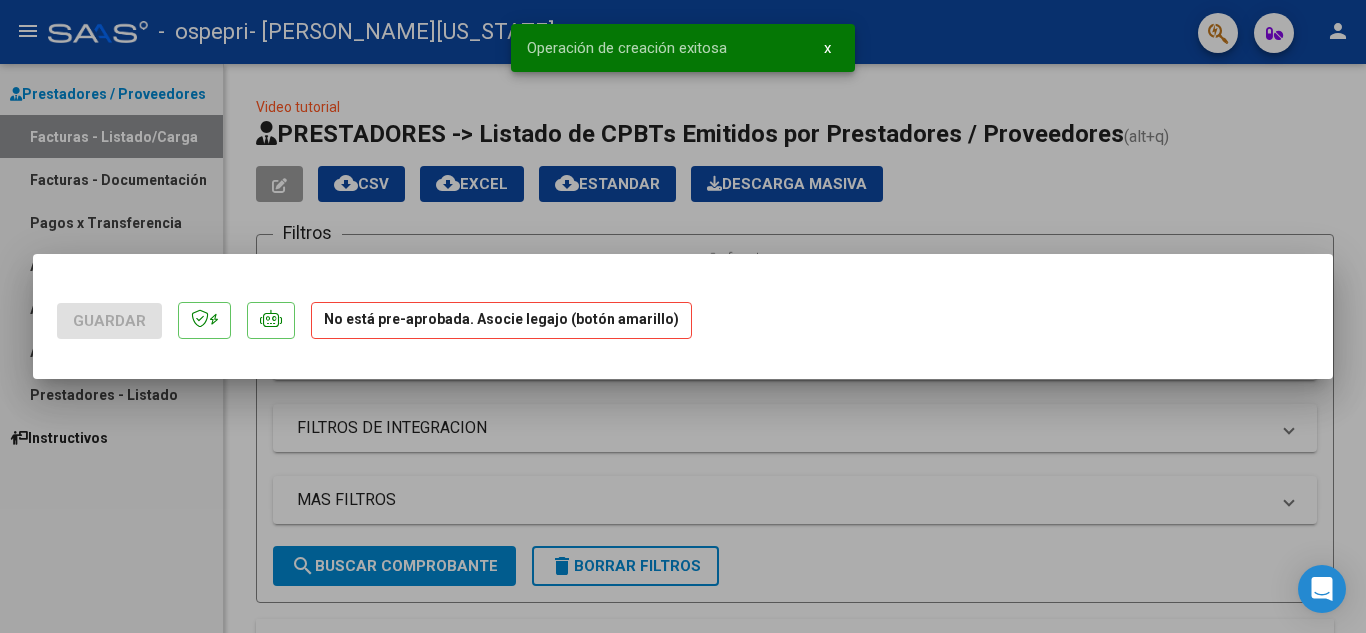 scroll, scrollTop: 0, scrollLeft: 0, axis: both 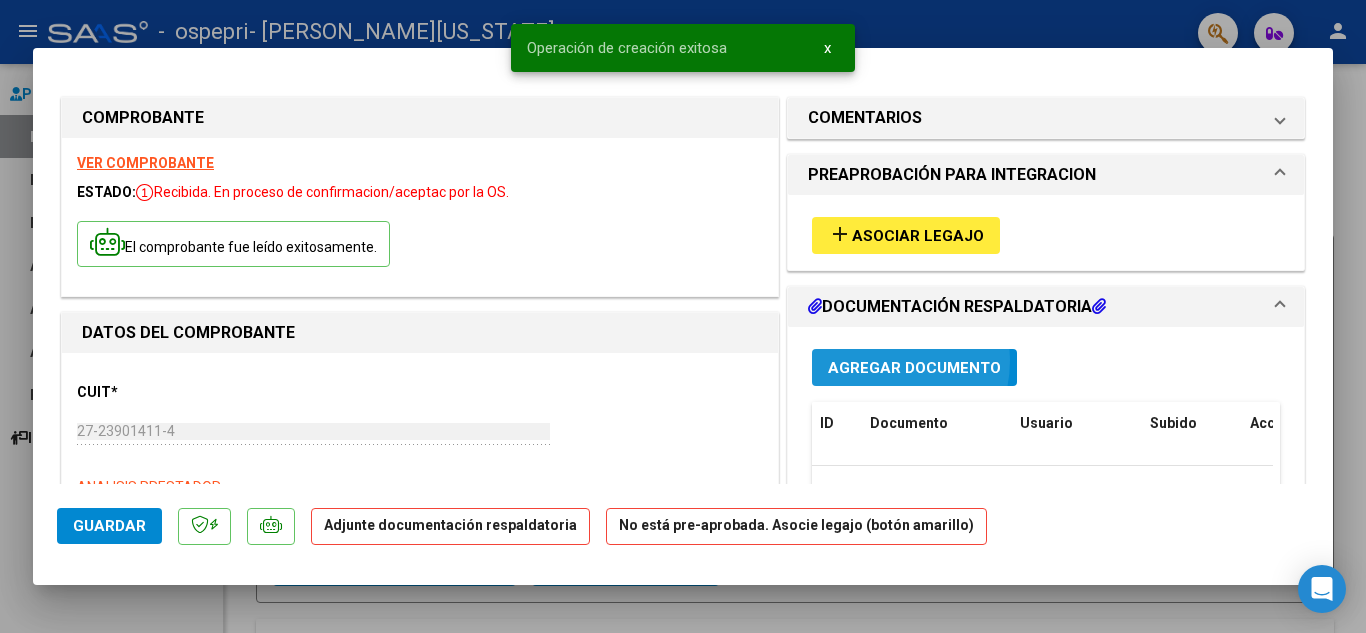 click on "Agregar Documento" at bounding box center (914, 368) 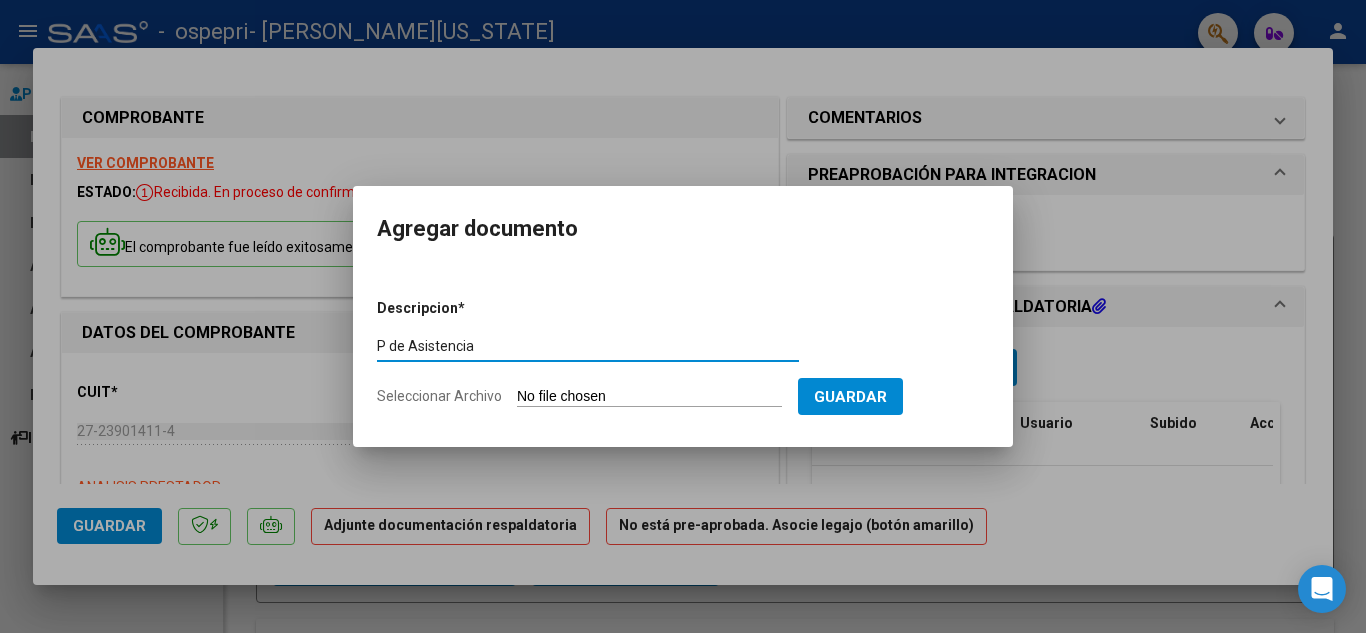 type on "P de Asistencia" 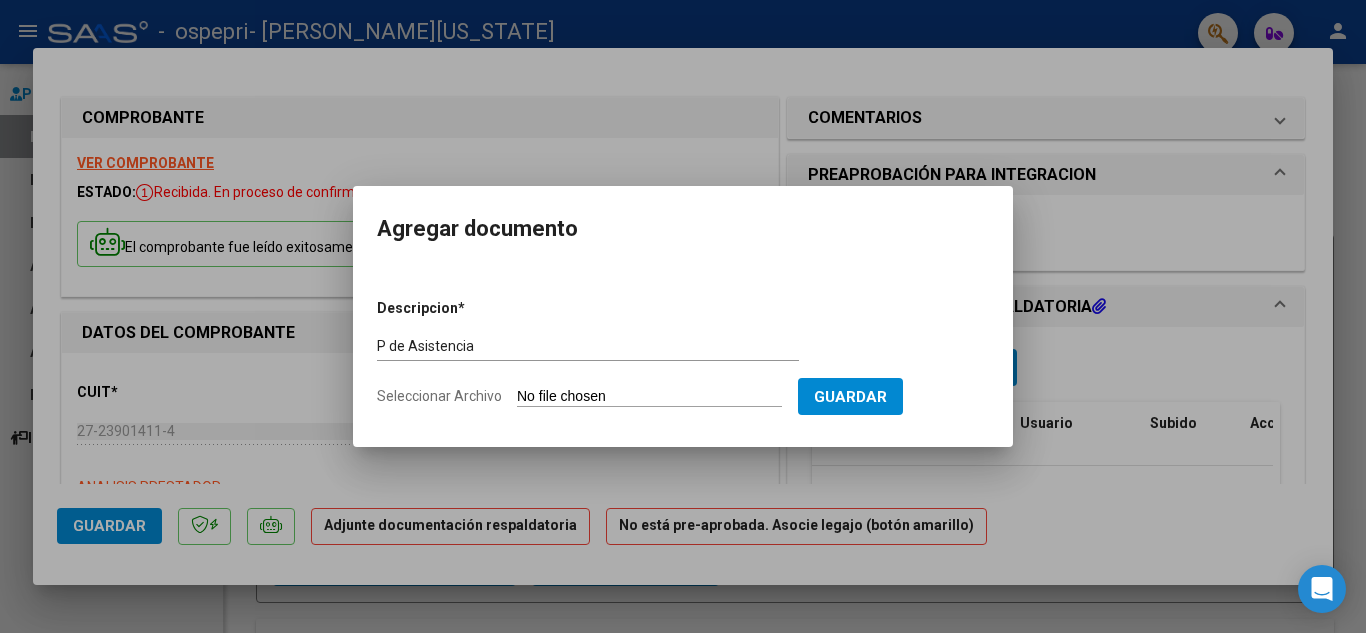 type on "C:\fakepath\007 [PERSON_NAME].pdf" 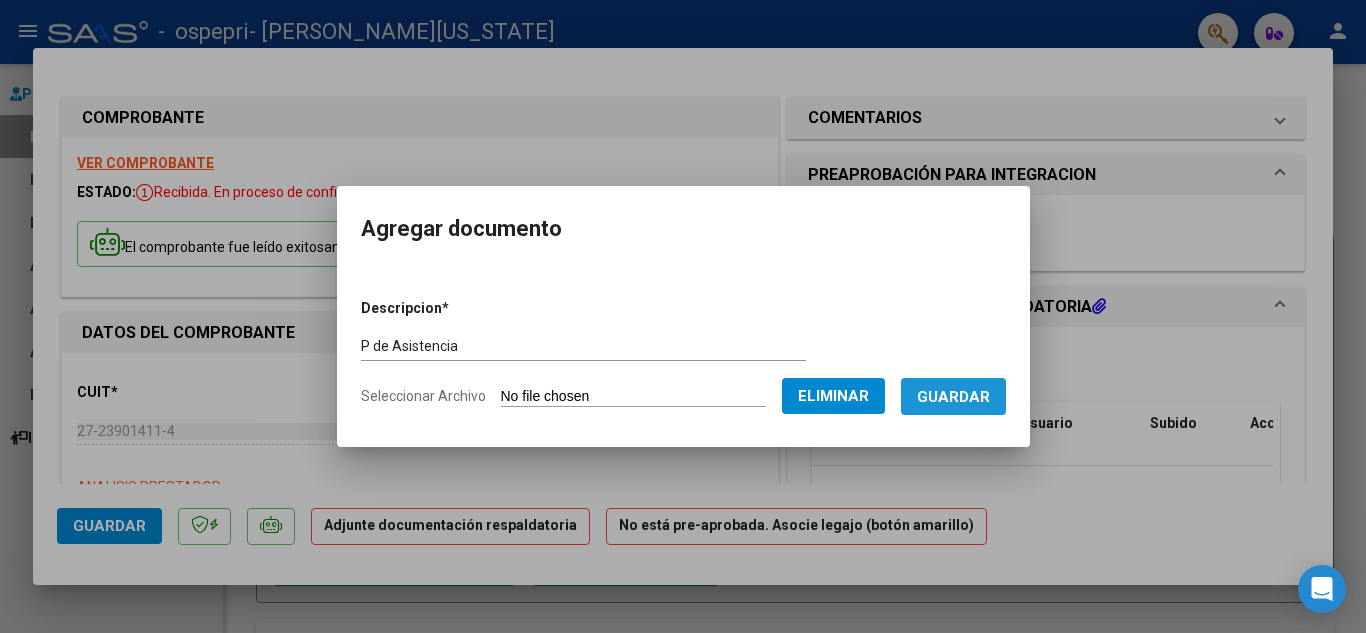 click on "Guardar" at bounding box center (953, 397) 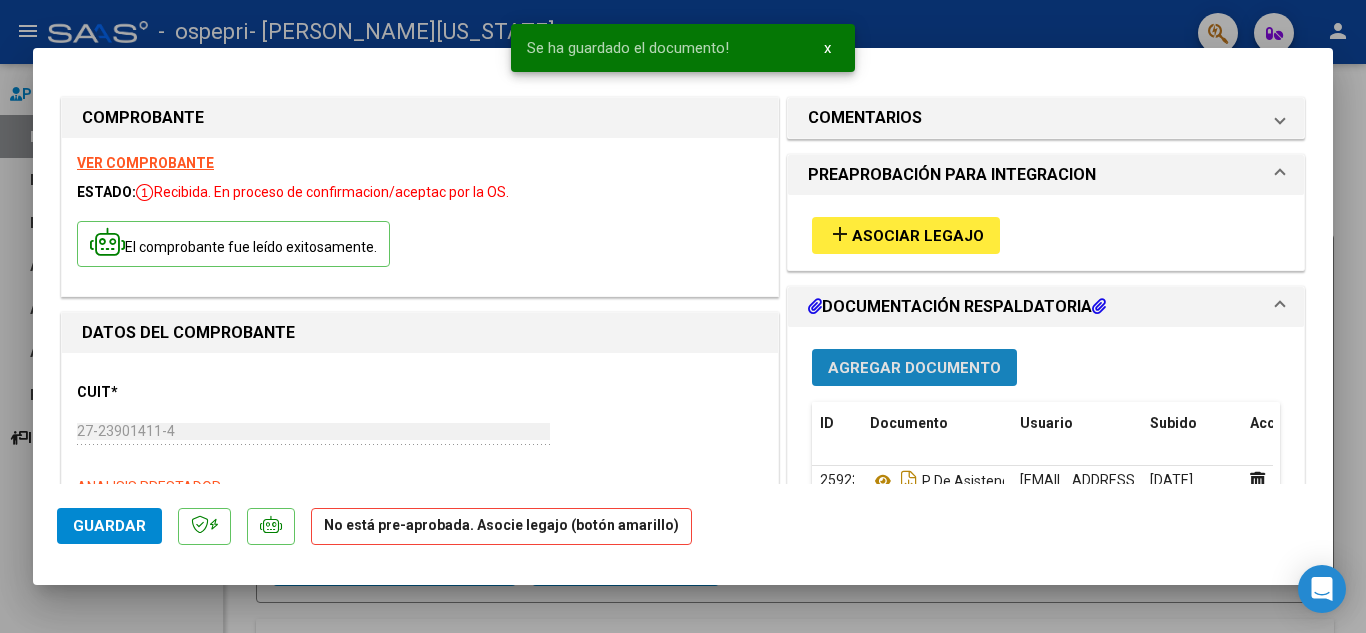 click on "Agregar Documento" at bounding box center [914, 368] 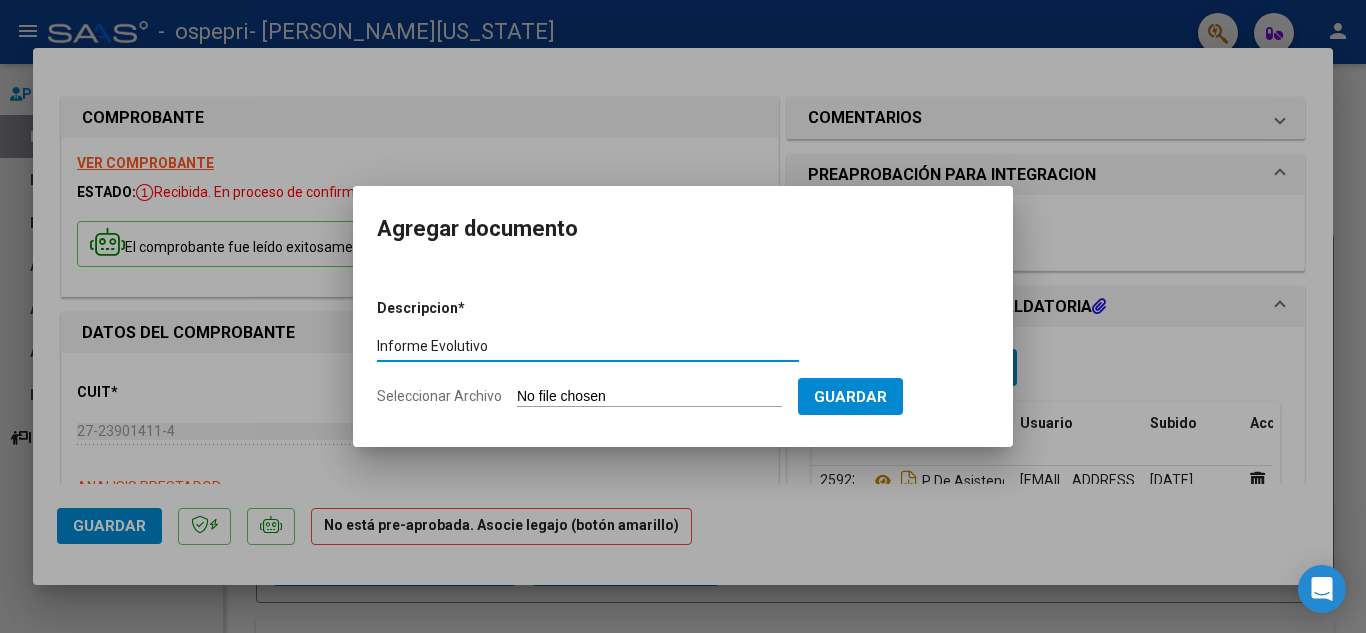 type on "Informe Evolutivo" 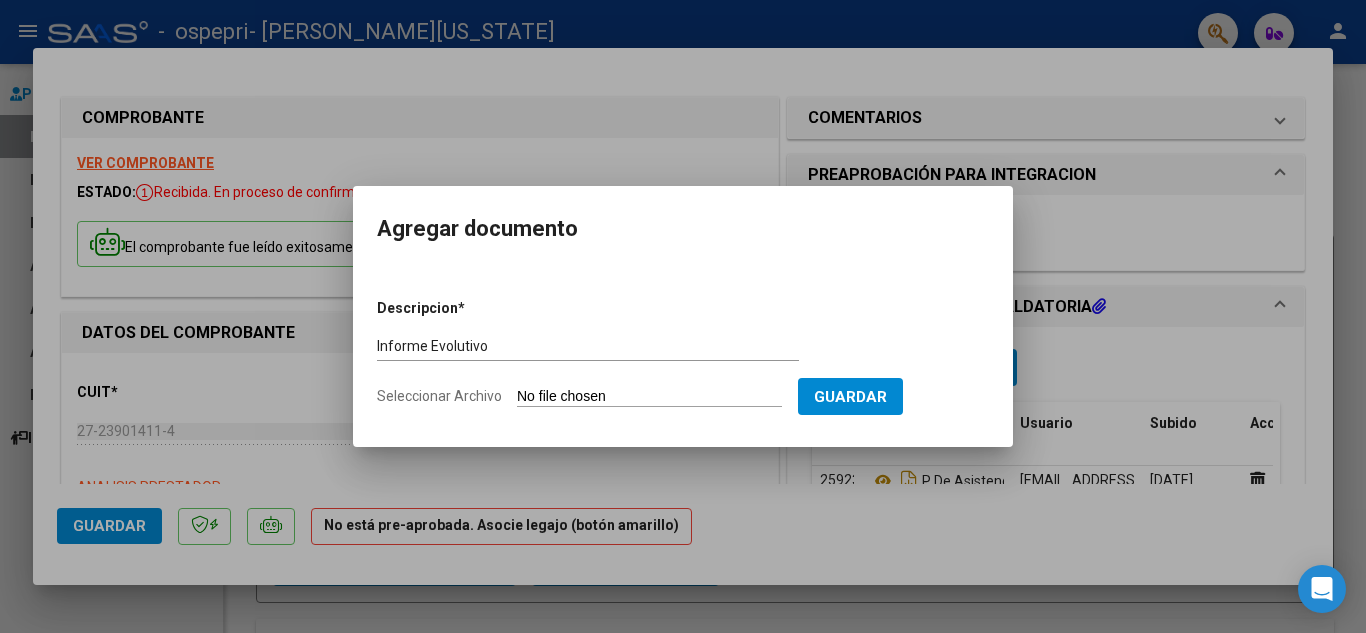click on "Seleccionar Archivo" at bounding box center [649, 397] 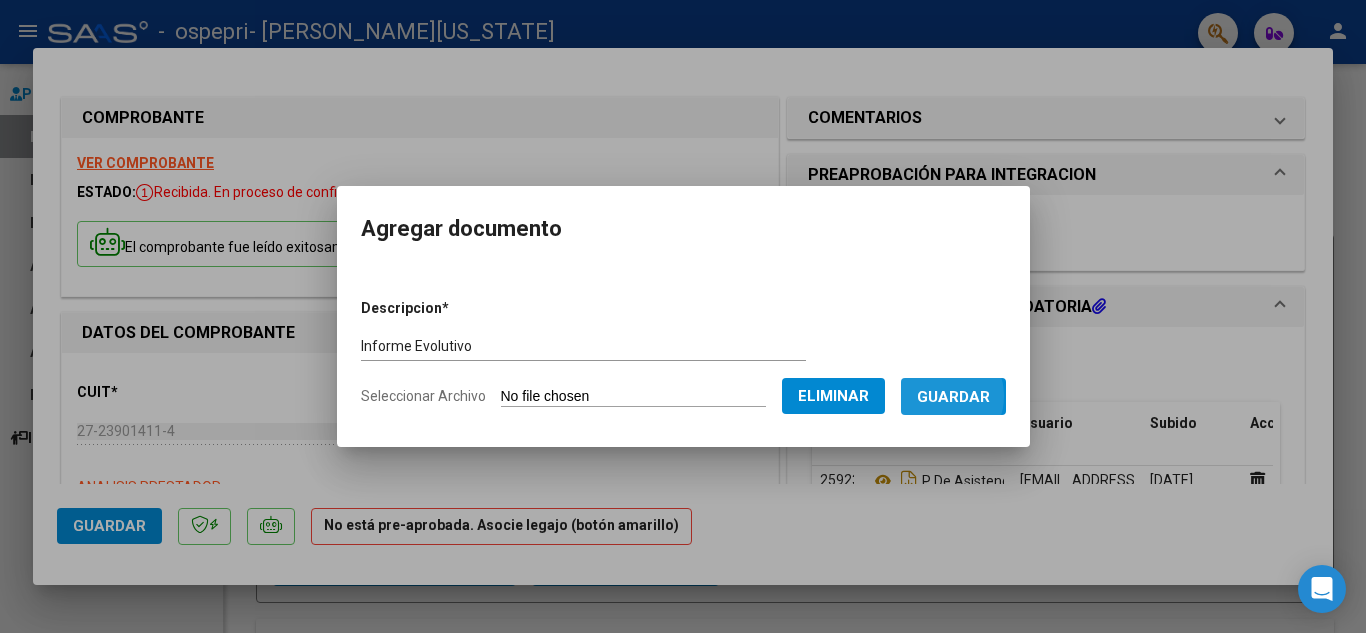 click on "Guardar" at bounding box center [953, 397] 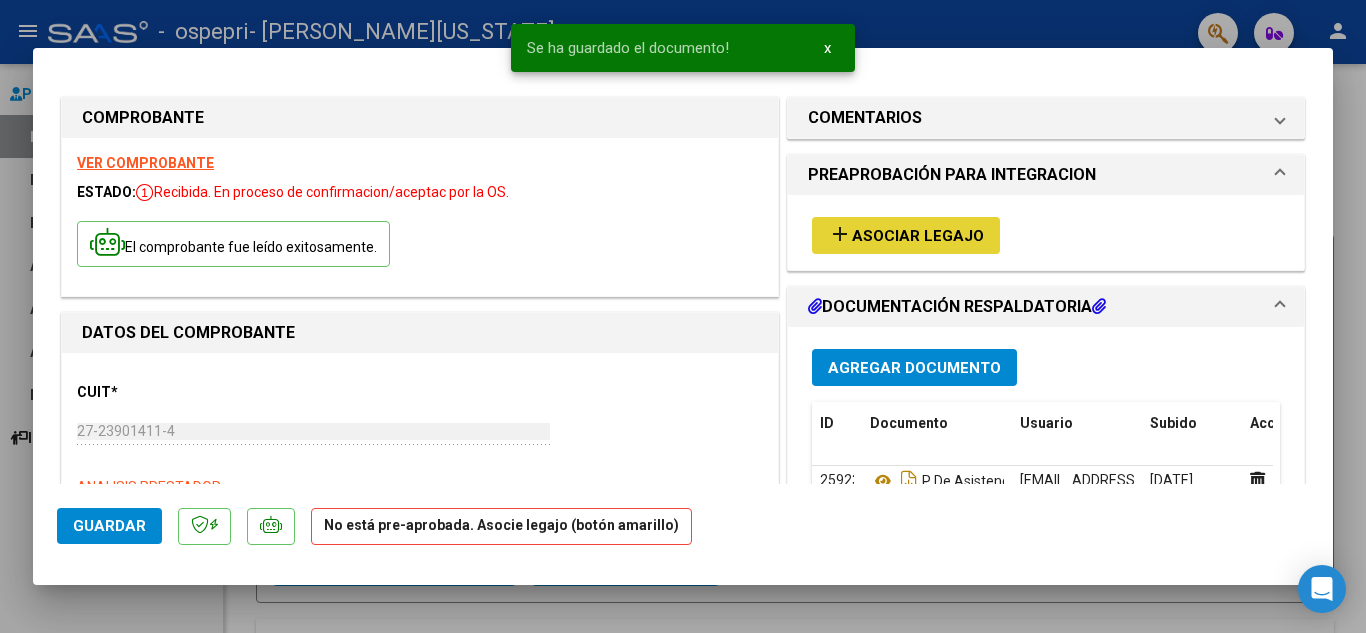 click on "add Asociar Legajo" at bounding box center (906, 235) 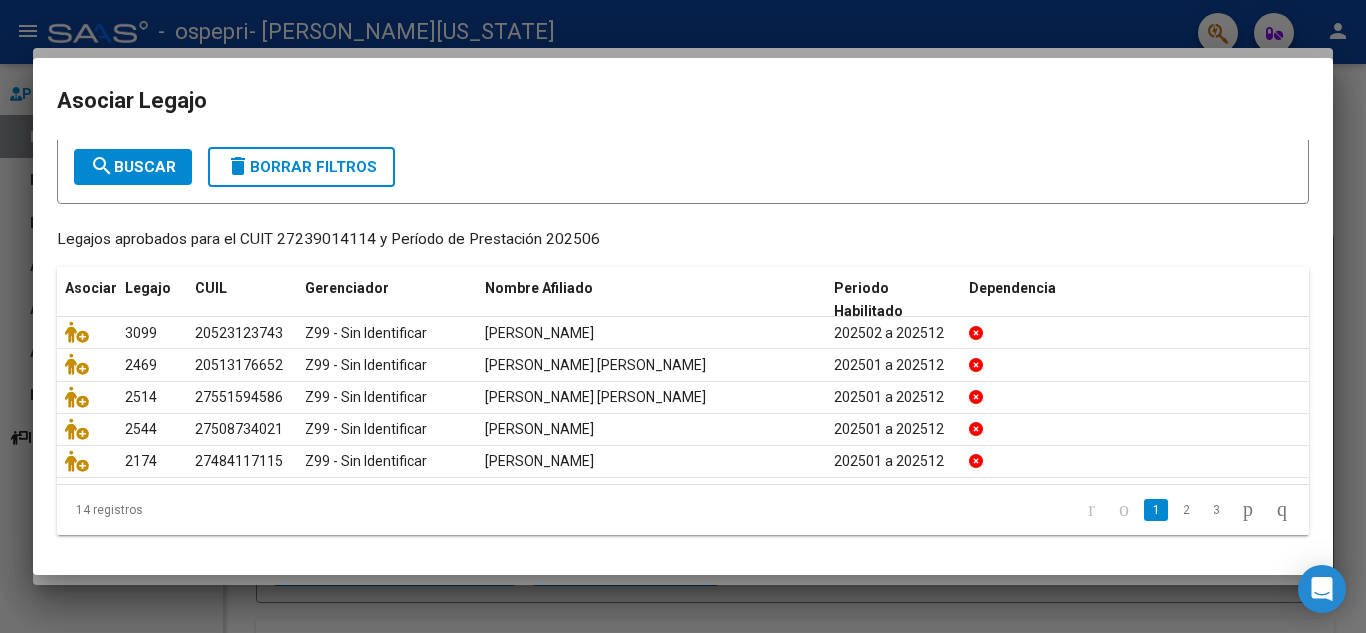 scroll, scrollTop: 109, scrollLeft: 0, axis: vertical 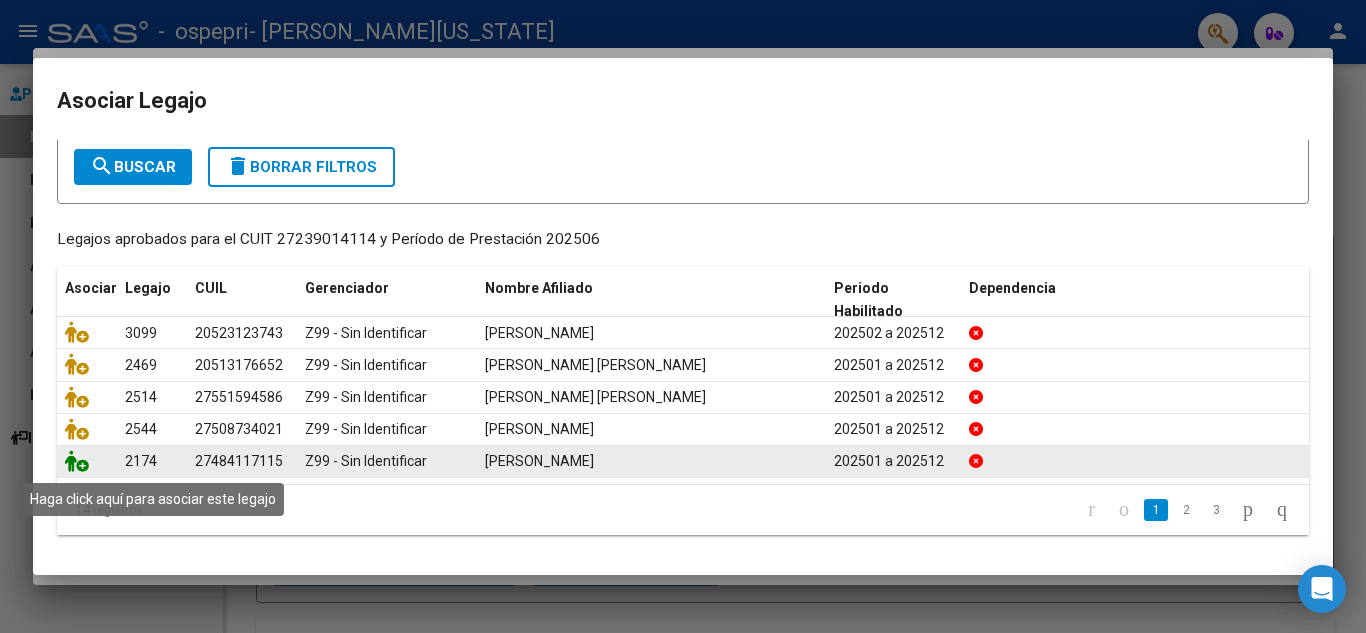 click 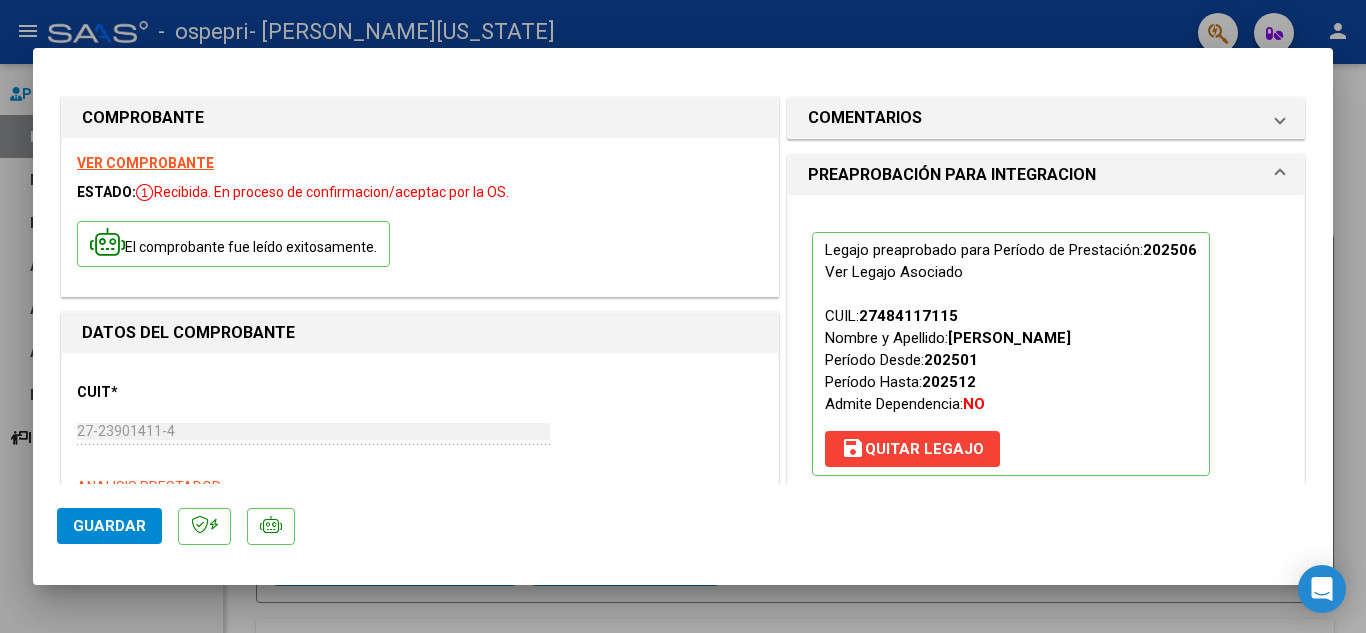 click at bounding box center [683, 316] 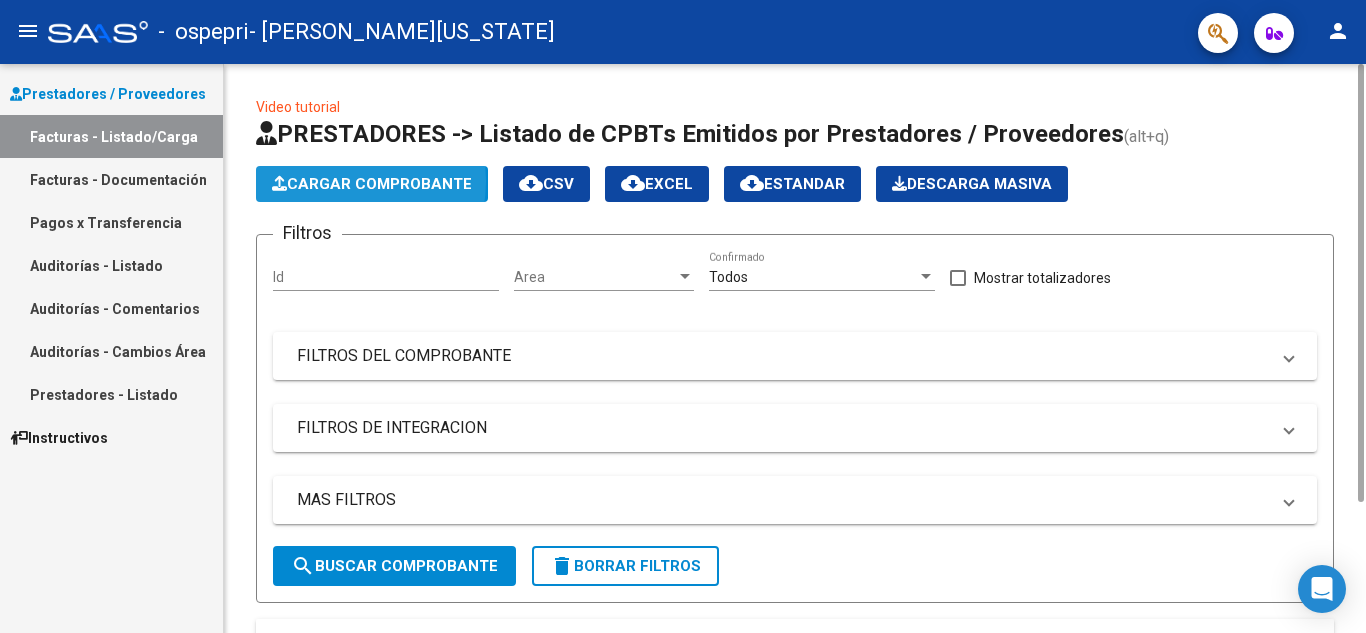 click on "Cargar Comprobante" 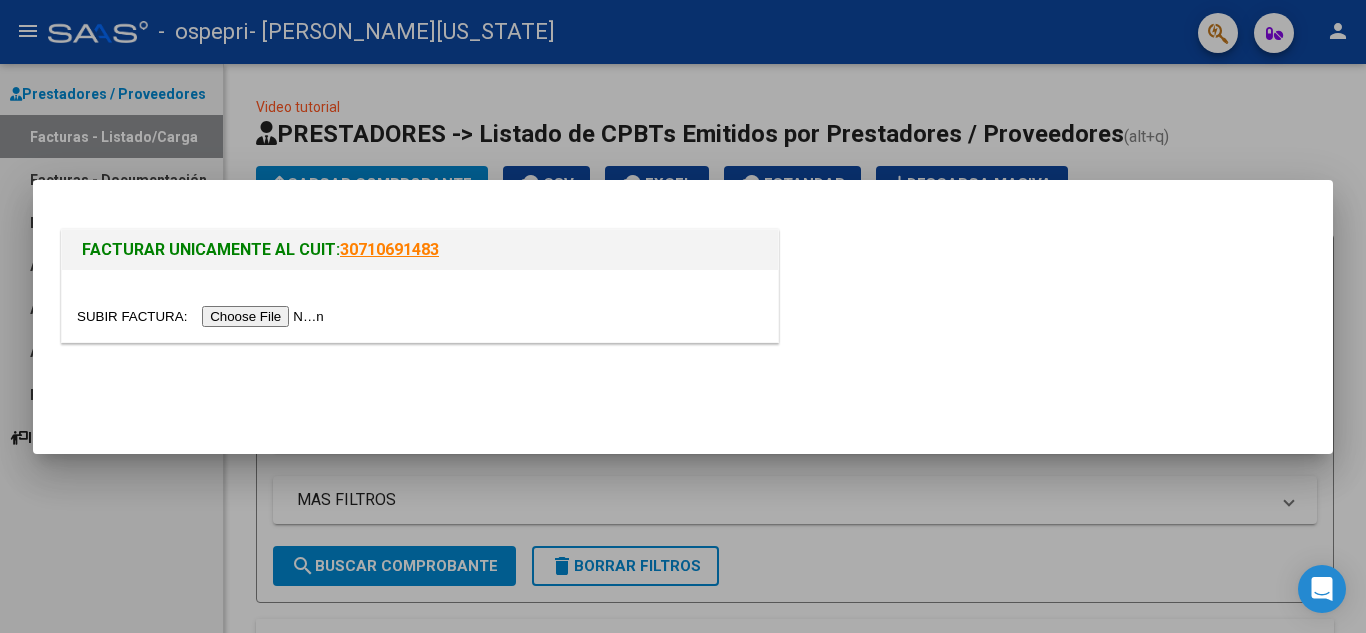 click at bounding box center [203, 316] 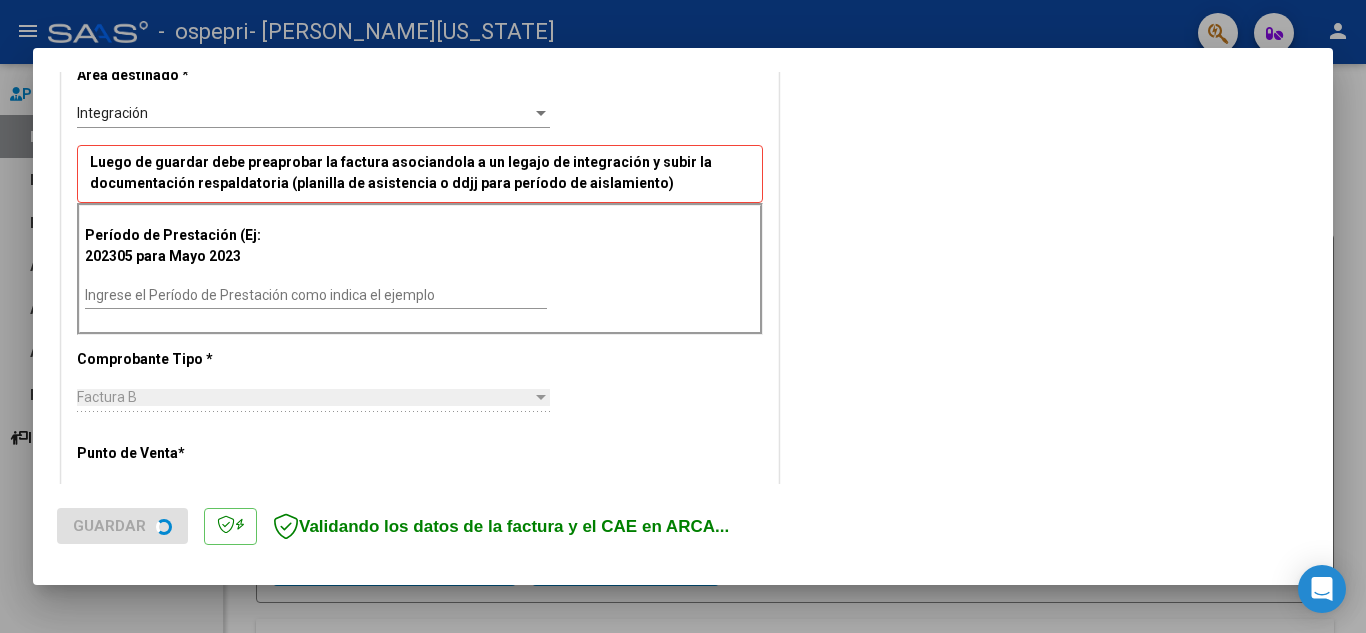 scroll, scrollTop: 440, scrollLeft: 0, axis: vertical 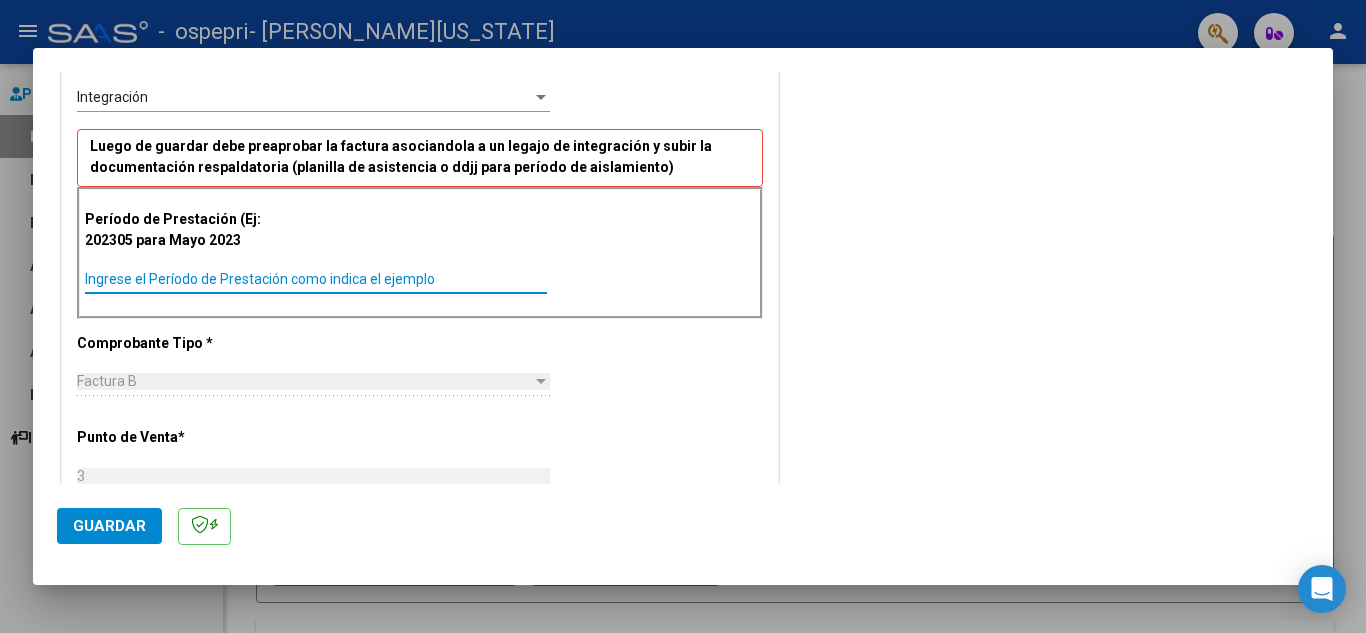 click on "Ingrese el Período de Prestación como indica el ejemplo" at bounding box center (316, 279) 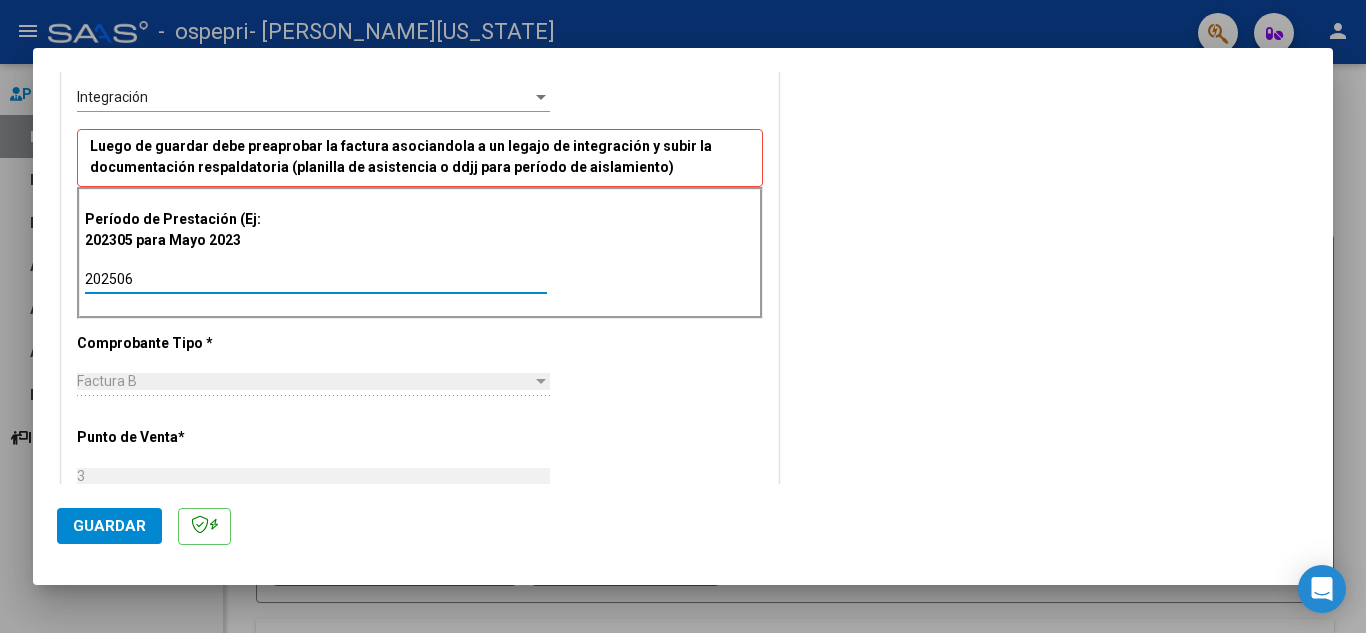 type on "202506" 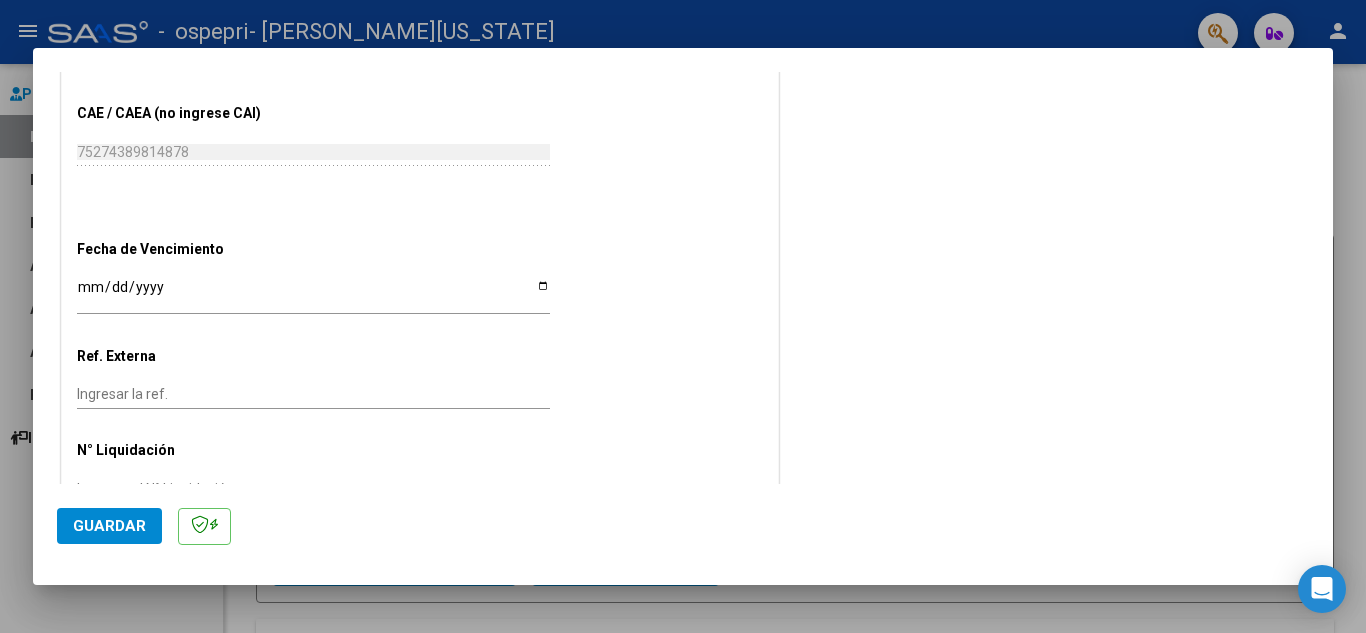 scroll, scrollTop: 1200, scrollLeft: 0, axis: vertical 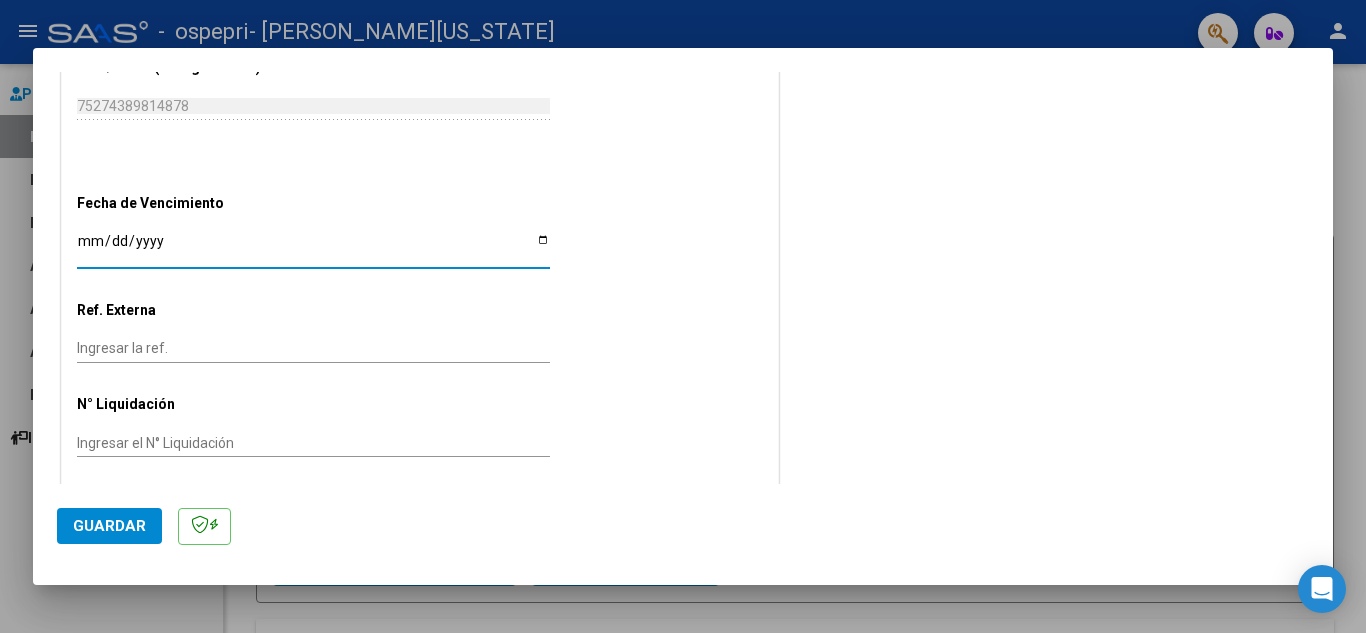 click on "Ingresar la fecha" at bounding box center (313, 248) 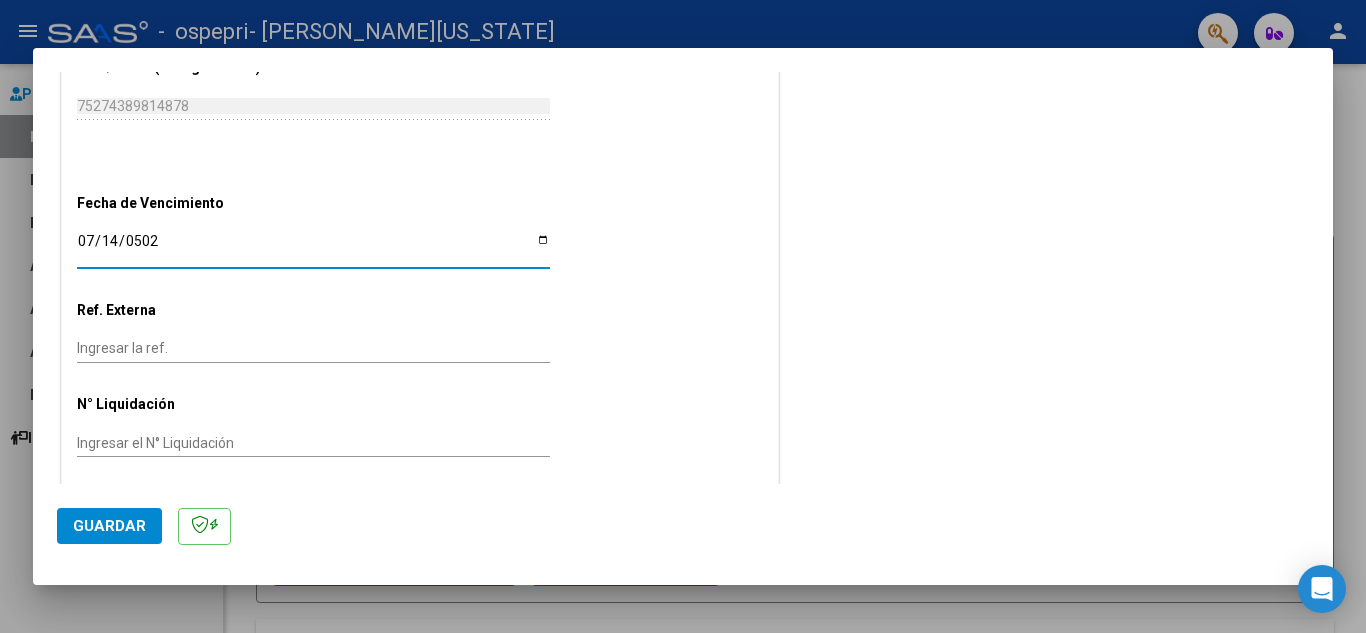 type on "5025-07-14" 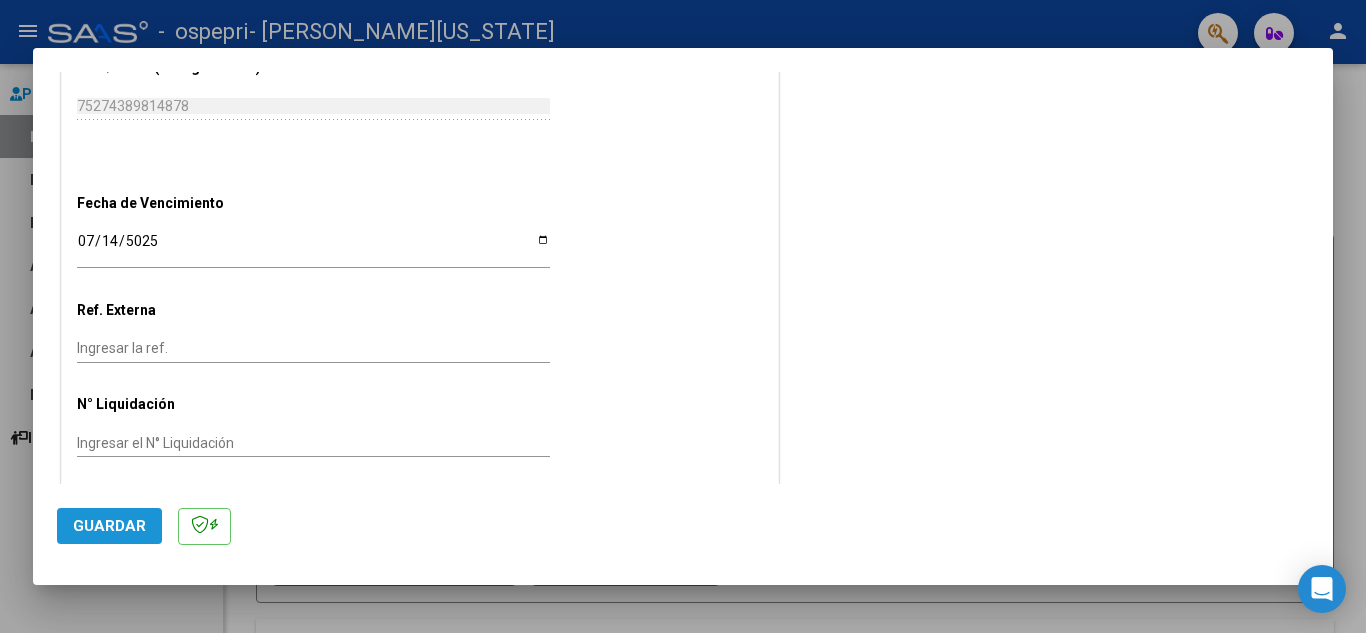click on "Guardar" 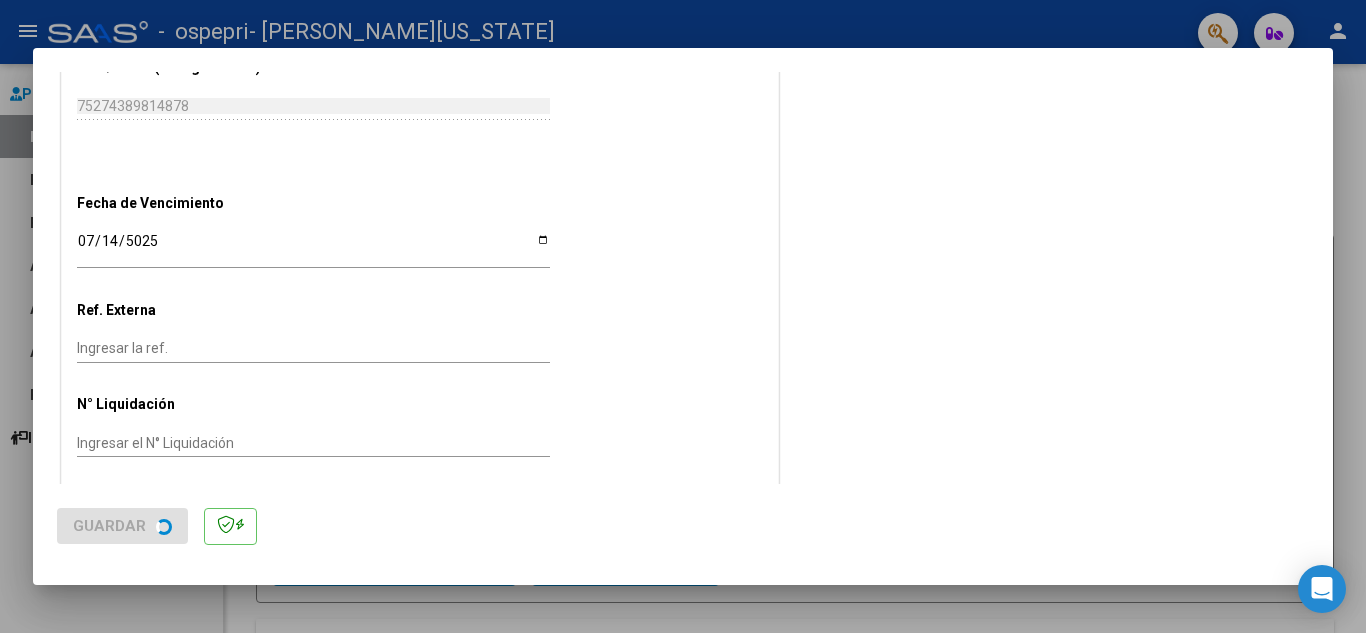 scroll, scrollTop: 0, scrollLeft: 0, axis: both 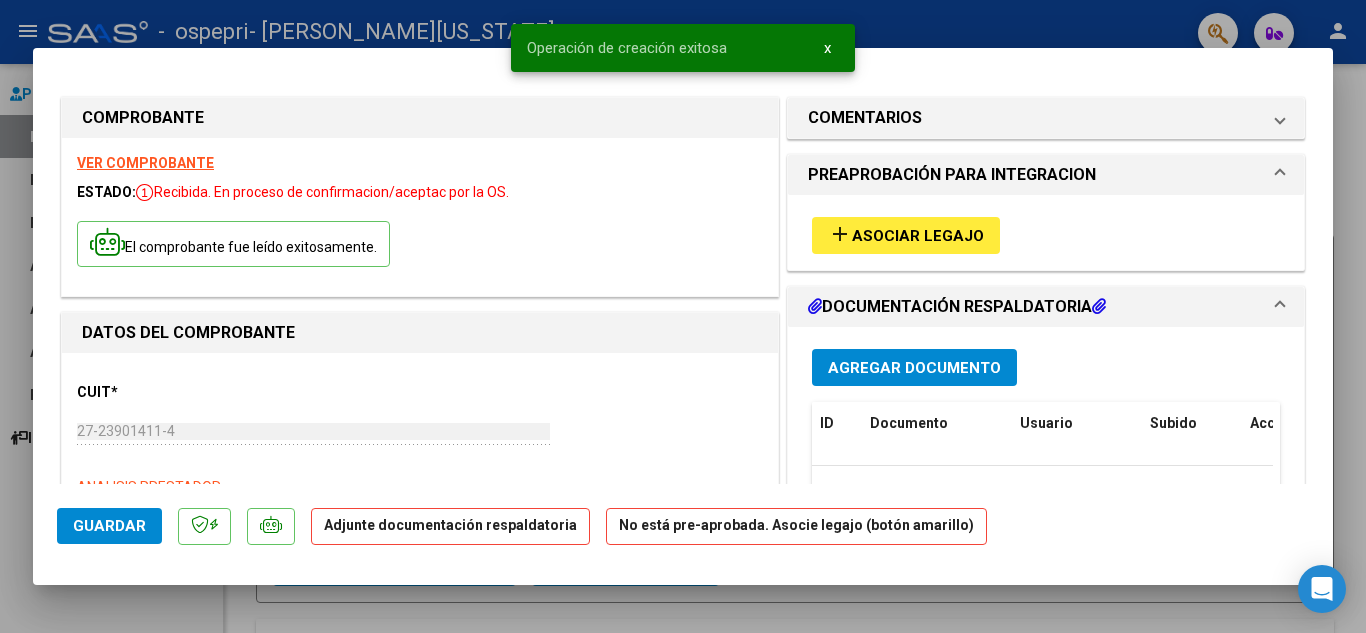 click on "Agregar Documento" at bounding box center (914, 368) 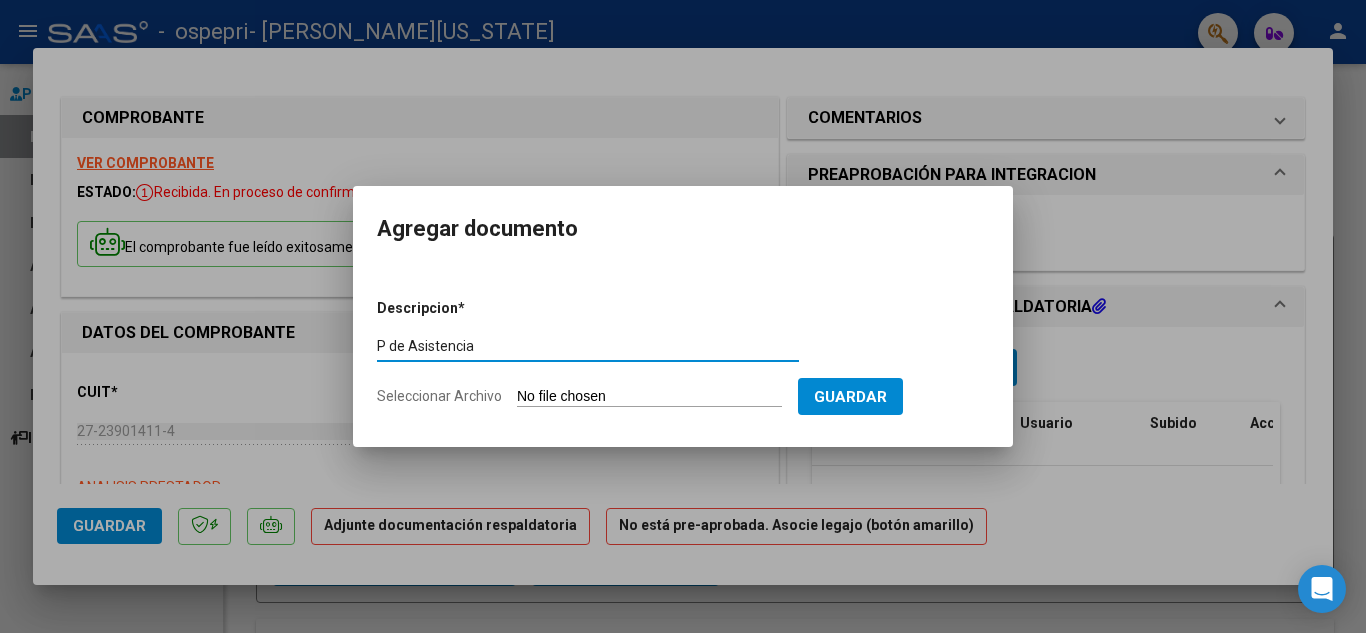 type on "P de Asistencia" 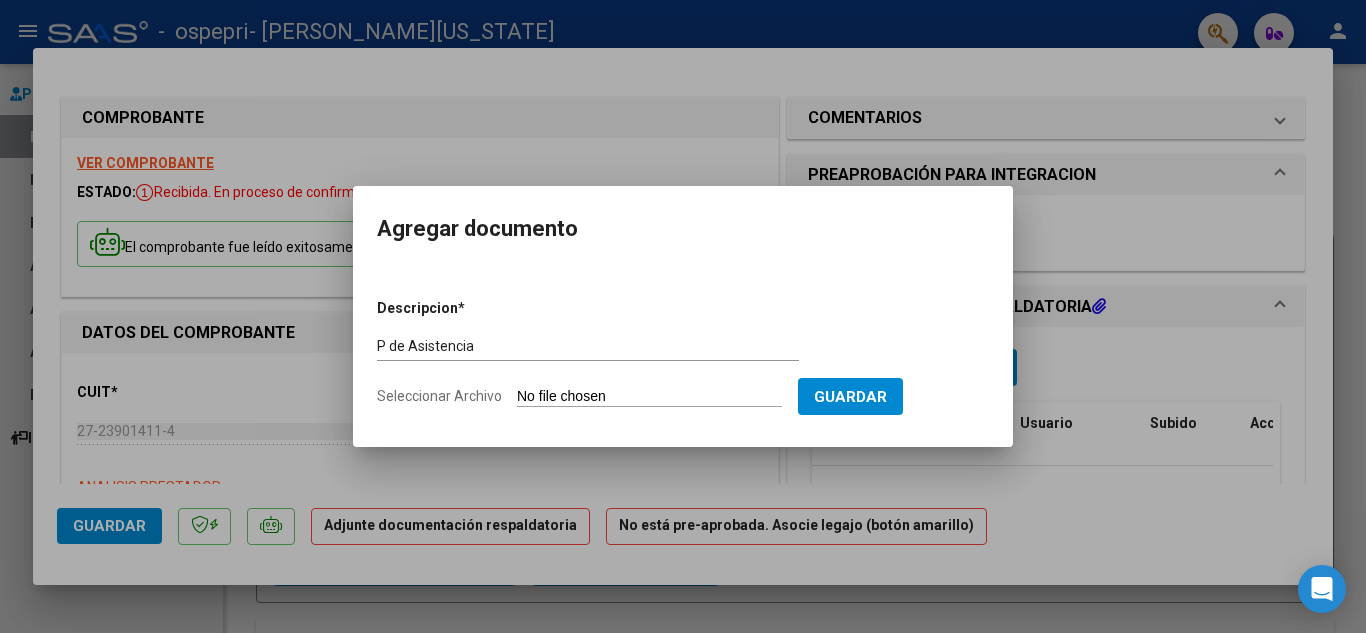 click at bounding box center (683, 316) 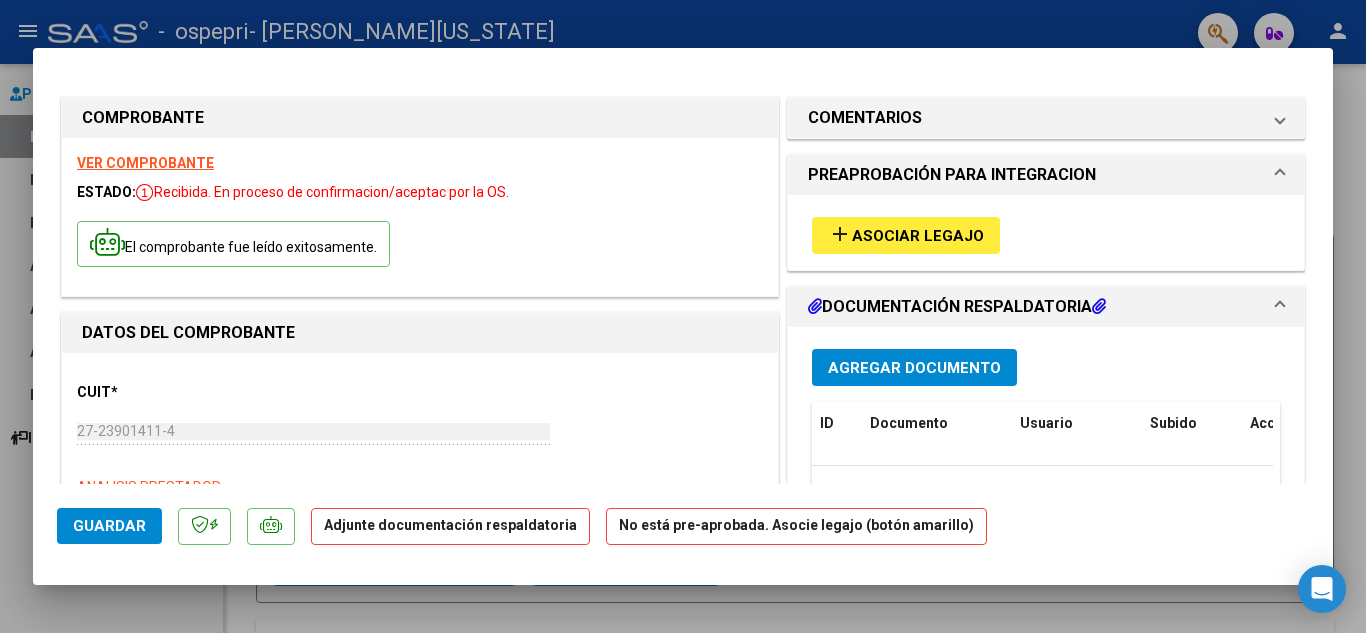 type 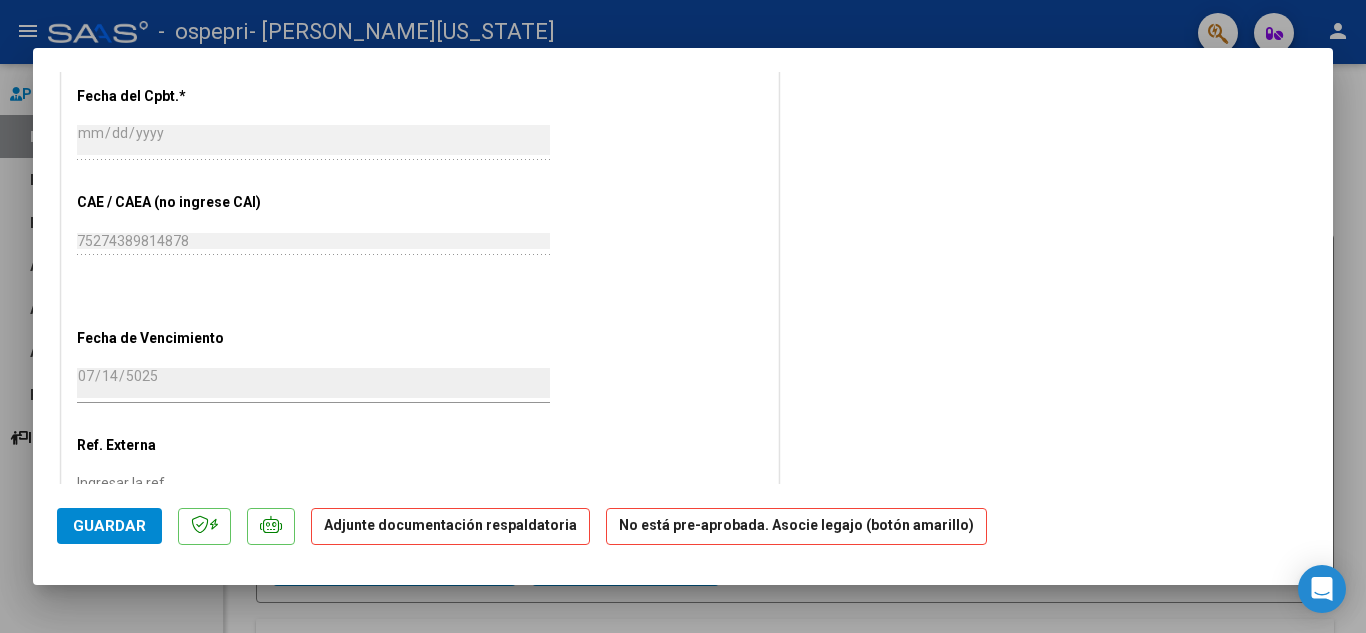 scroll, scrollTop: 1080, scrollLeft: 0, axis: vertical 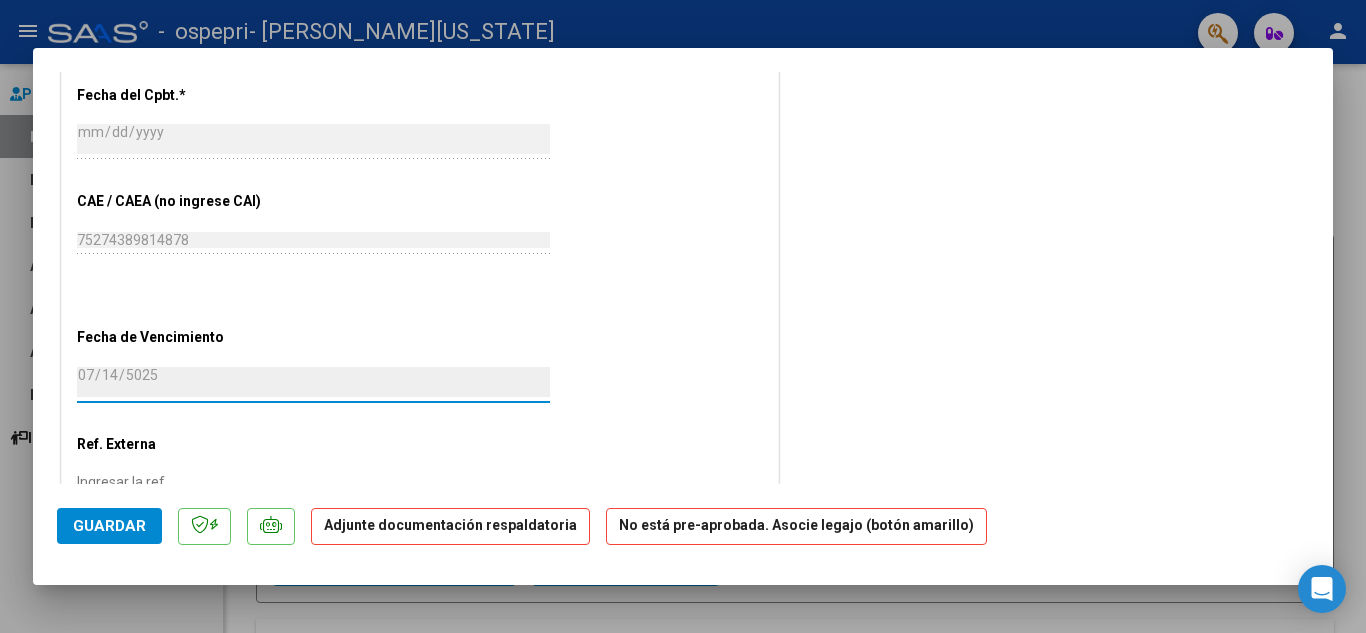 click on "5025-07-14" at bounding box center [313, 382] 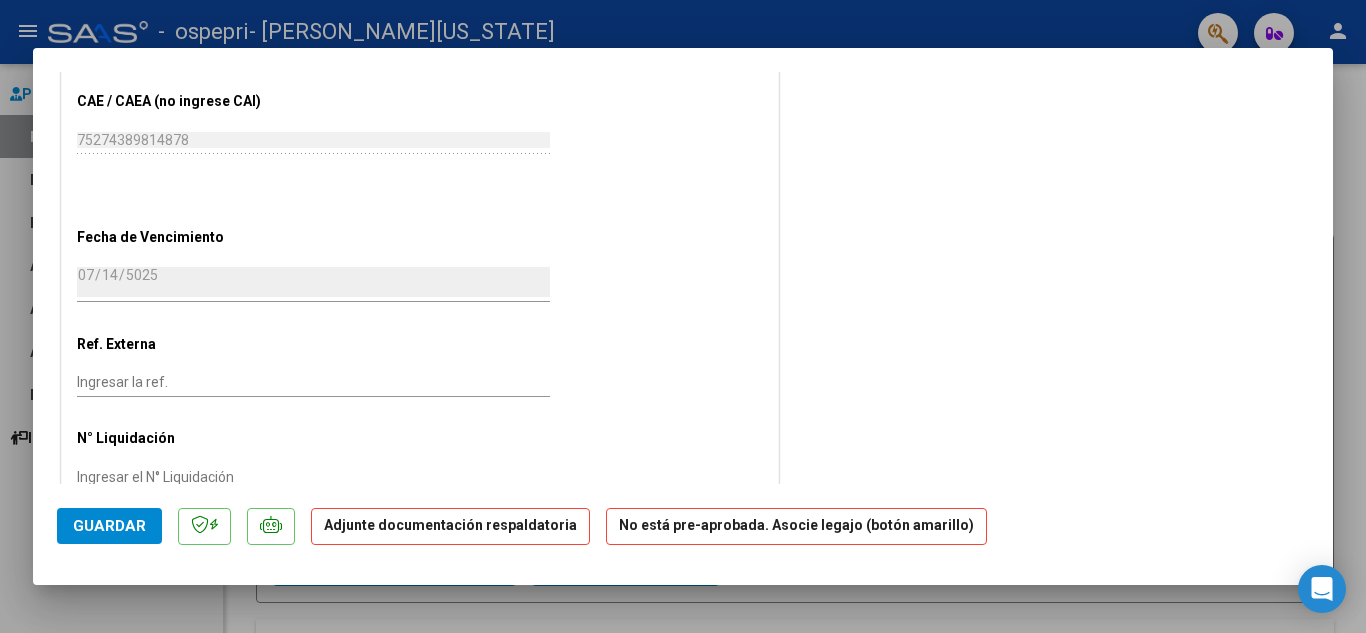 scroll, scrollTop: 1225, scrollLeft: 0, axis: vertical 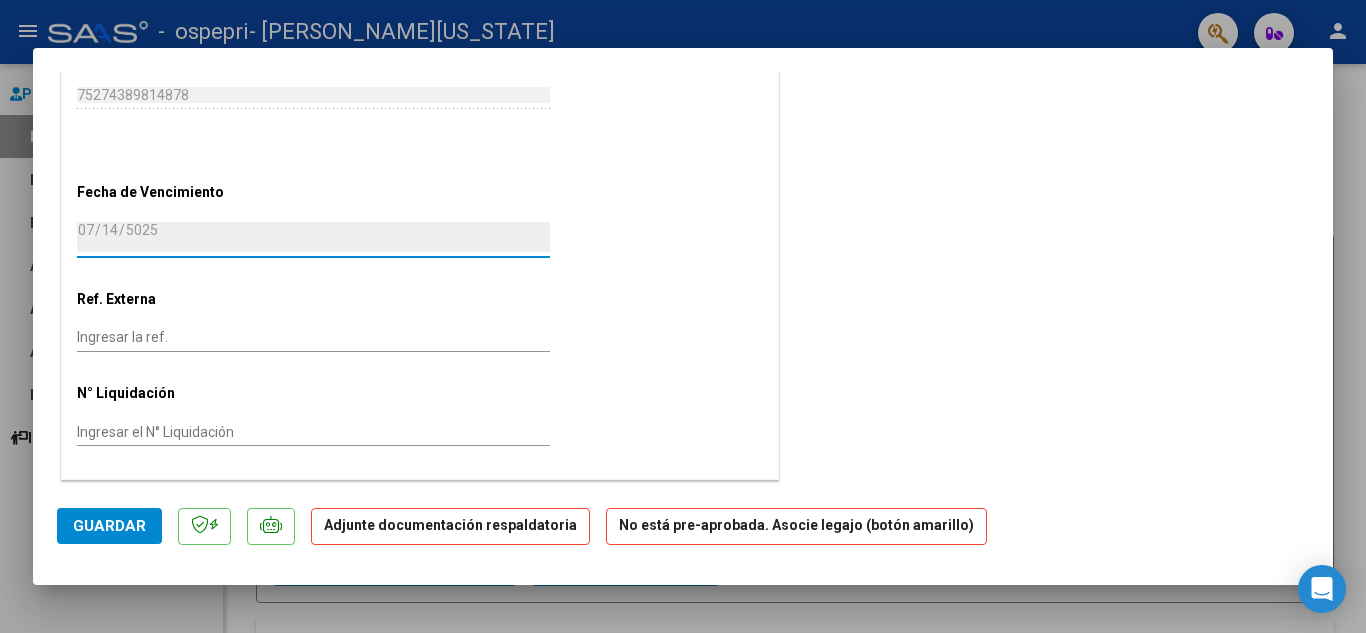 click on "5025-07-14" at bounding box center [313, 237] 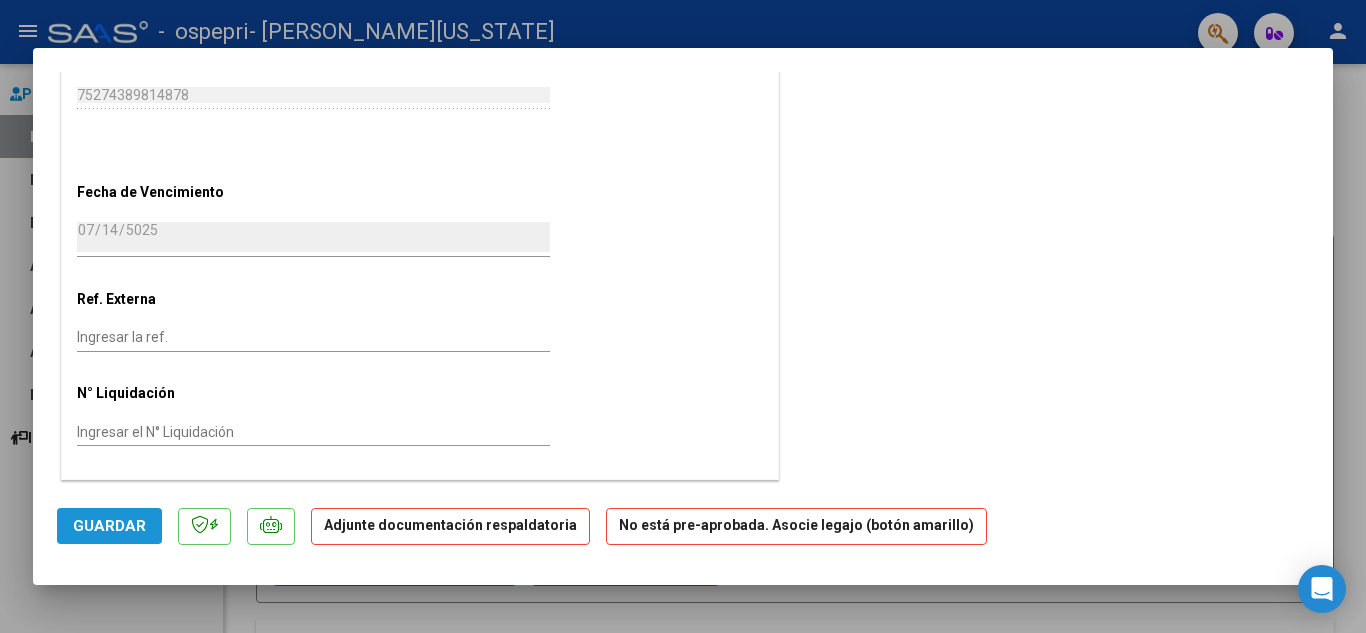 click on "Guardar" 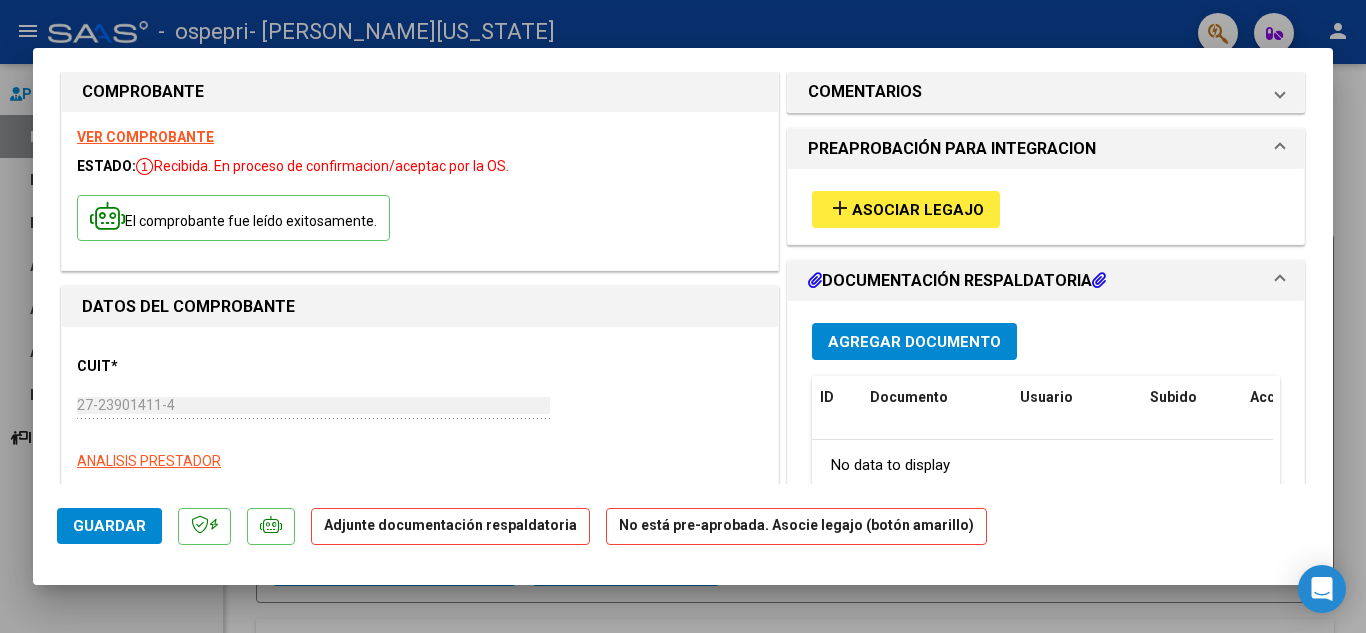 scroll, scrollTop: 0, scrollLeft: 0, axis: both 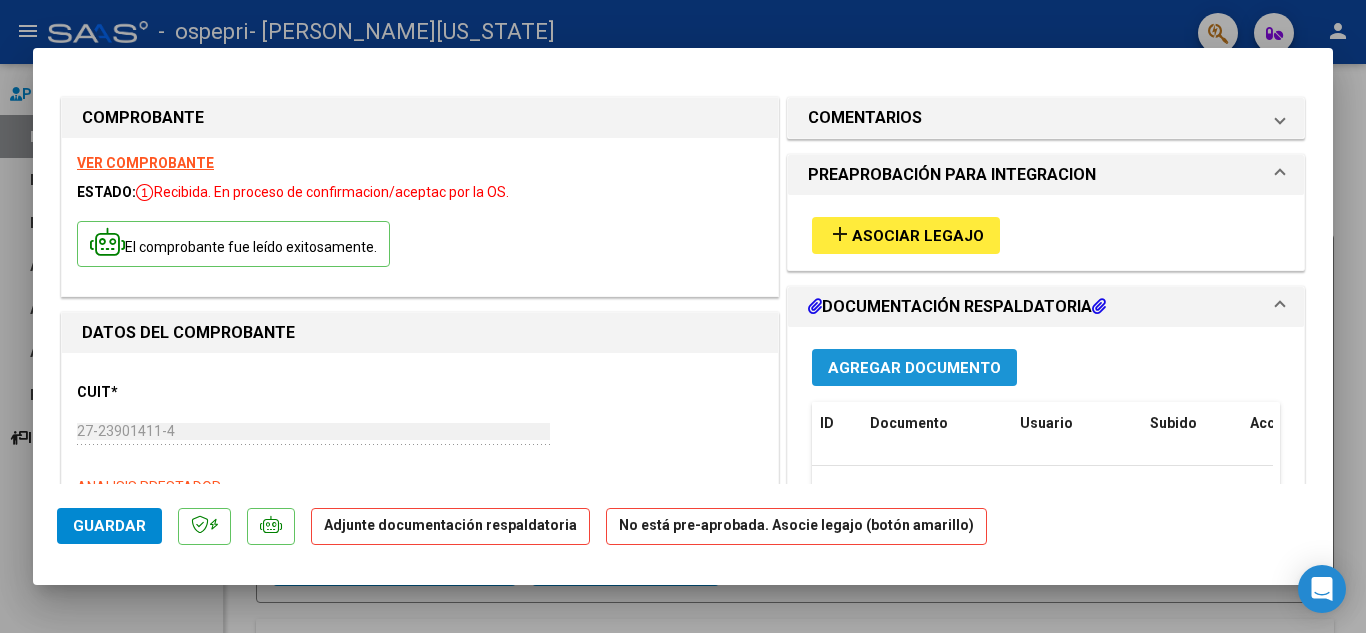 click on "Agregar Documento" at bounding box center (914, 367) 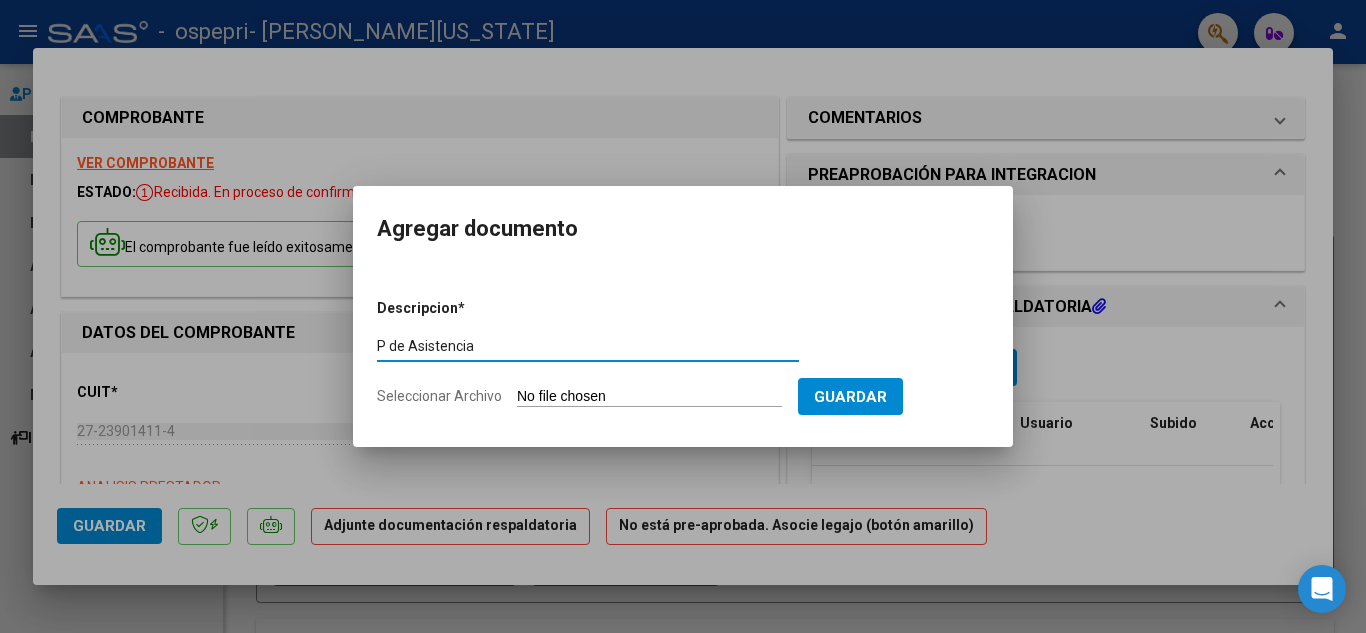 type on "P de Asistencia" 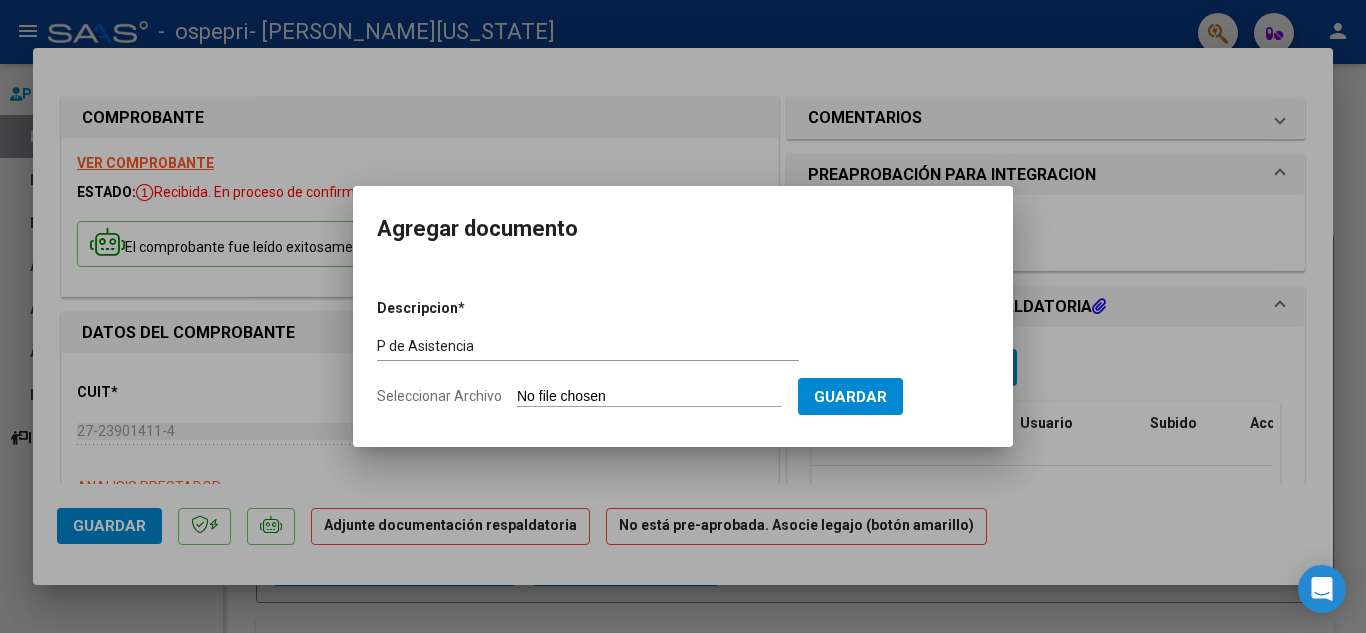 click on "Seleccionar Archivo" at bounding box center [649, 397] 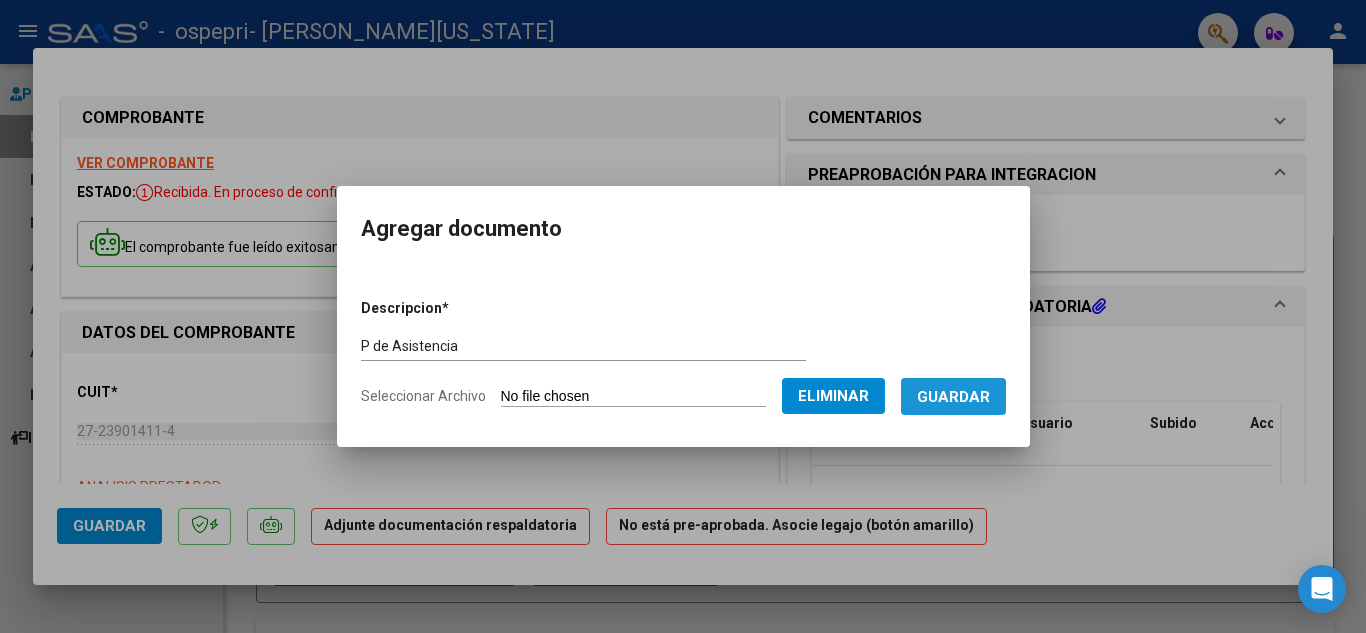 click on "Guardar" at bounding box center (953, 397) 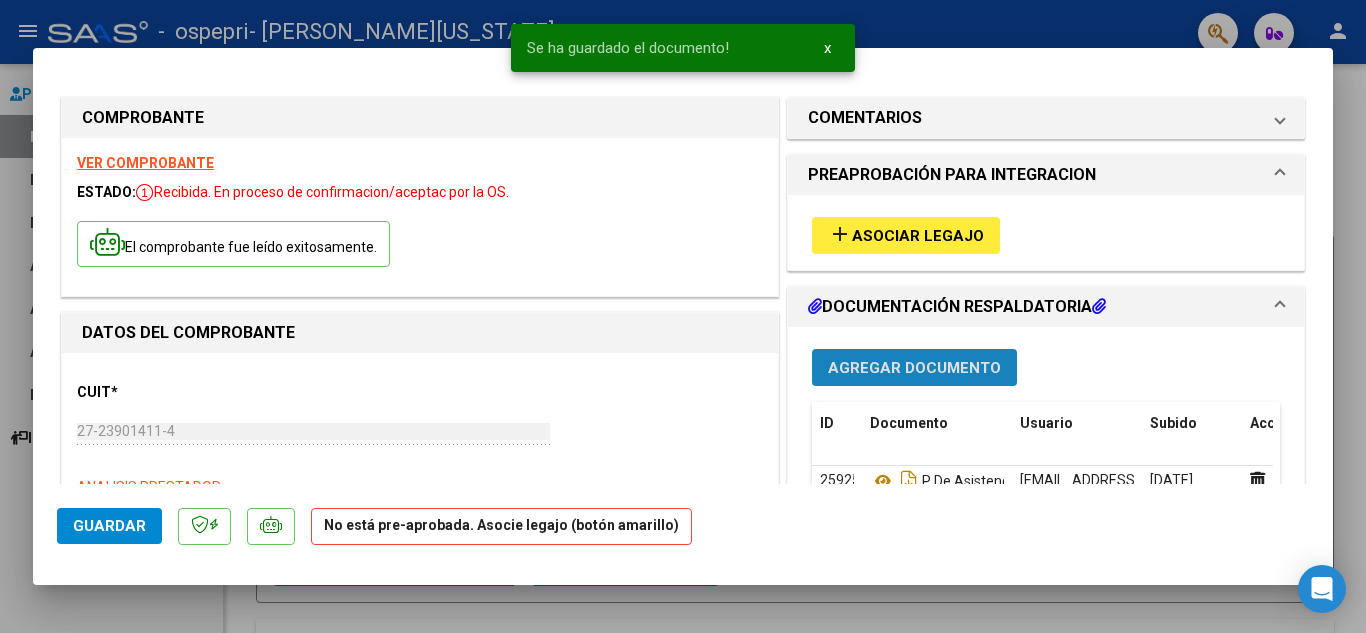click on "Agregar Documento" at bounding box center (914, 368) 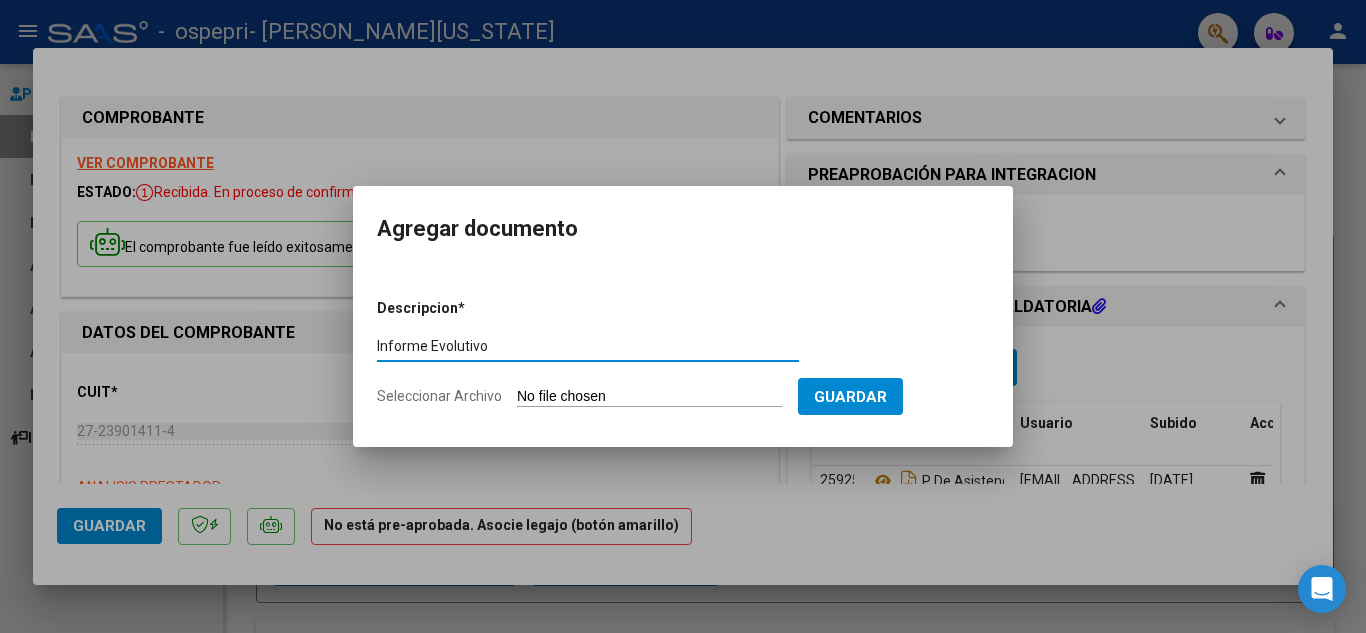 type on "Informe Evolutivo" 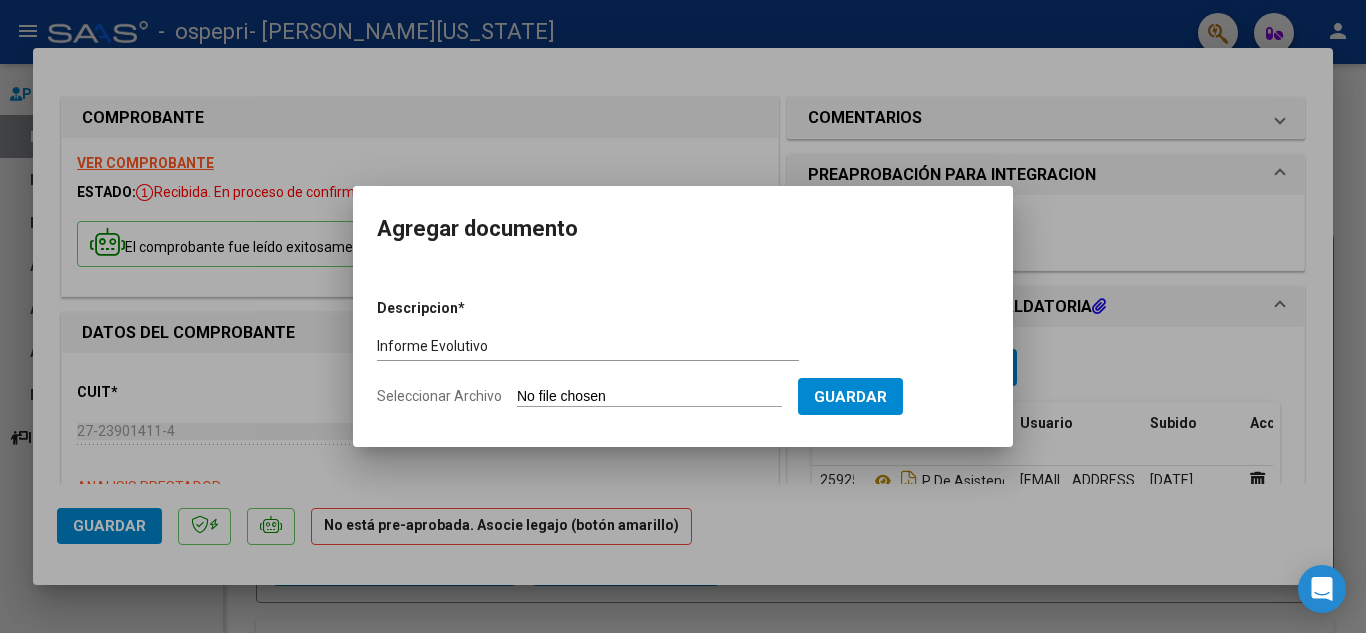 type on "C:\fakepath\008 Inf [PERSON_NAME].pdf" 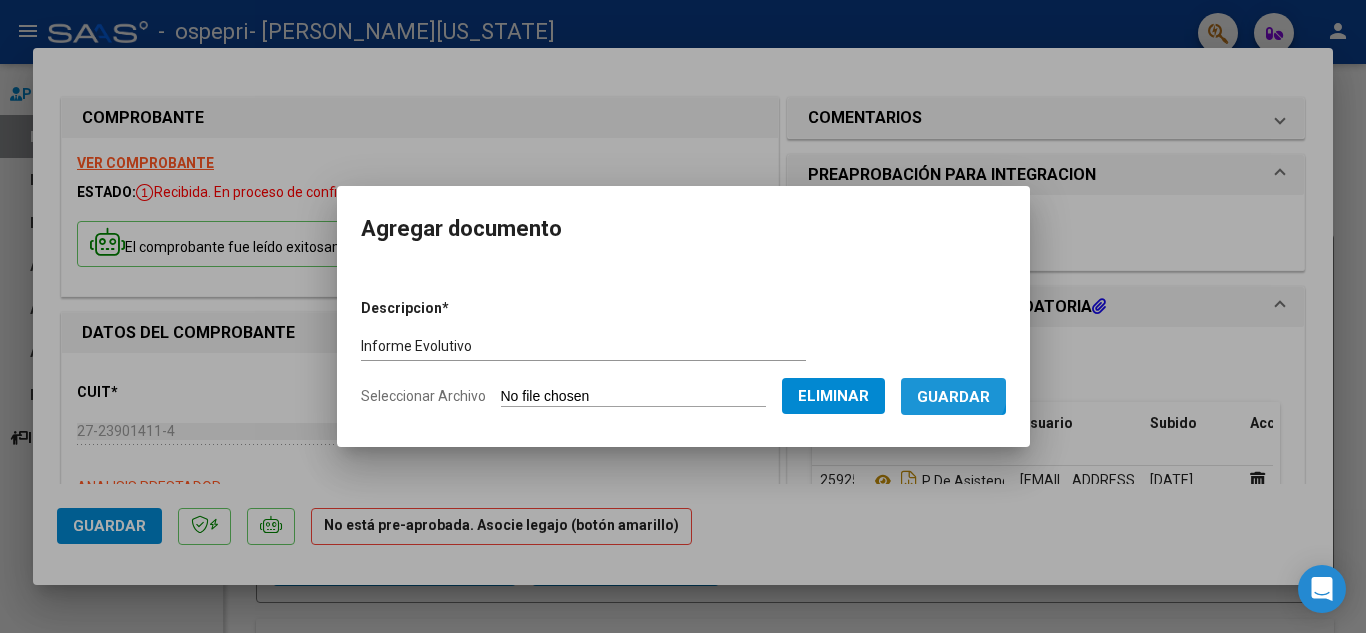 click on "Guardar" at bounding box center (953, 397) 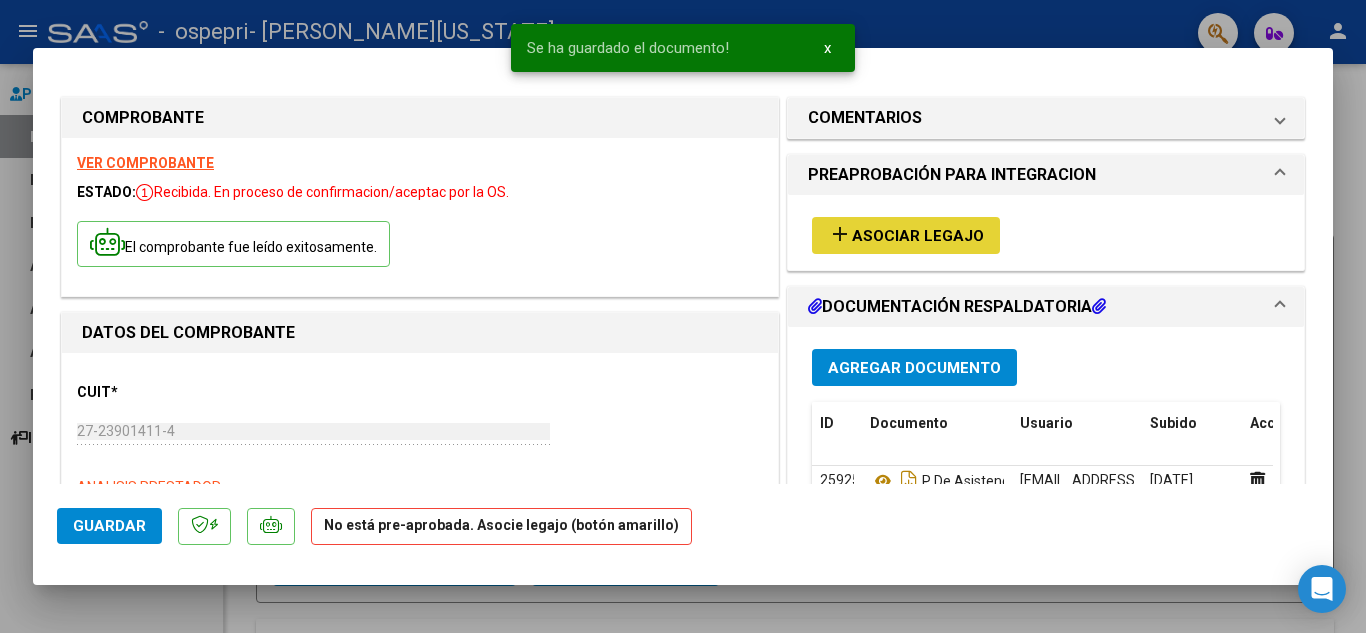click on "add Asociar Legajo" at bounding box center [906, 235] 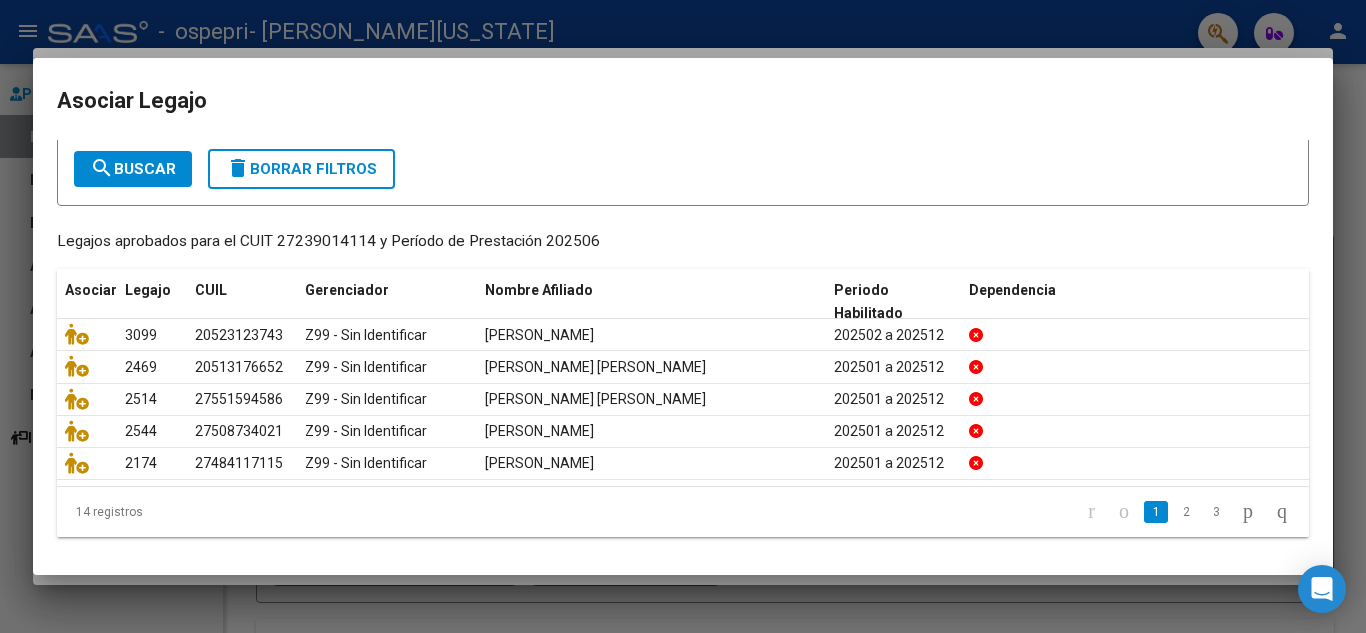 scroll, scrollTop: 109, scrollLeft: 0, axis: vertical 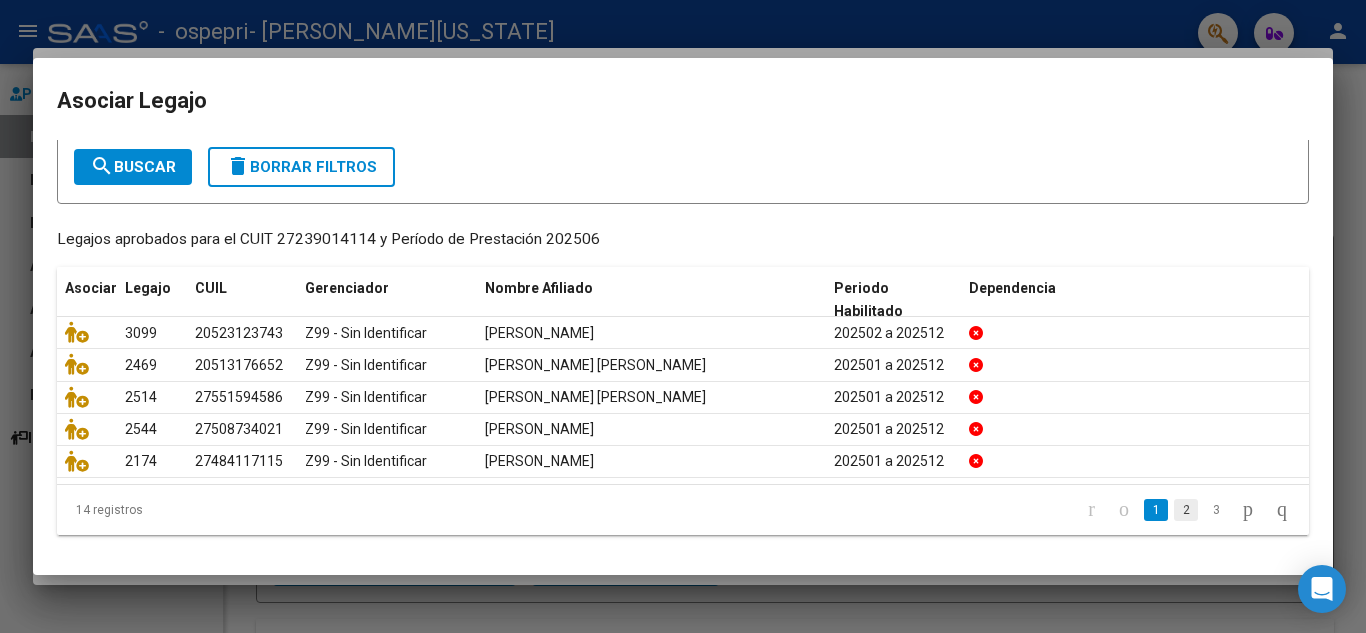 click on "2" 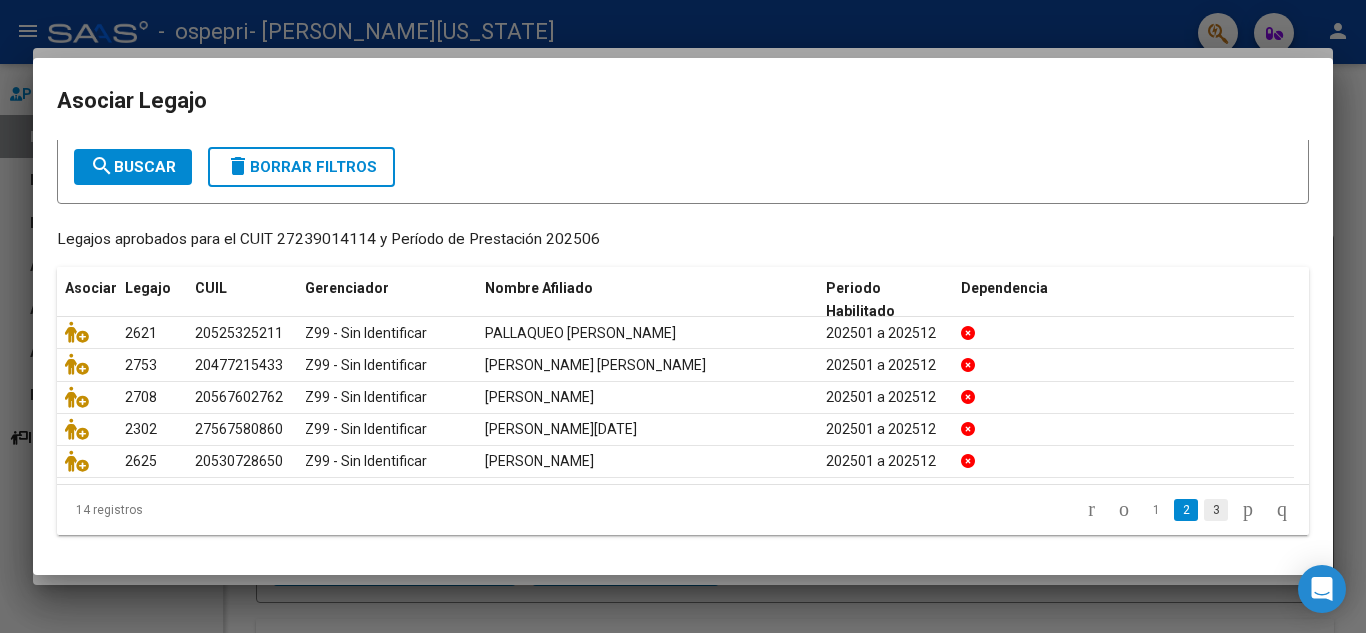 click on "3" 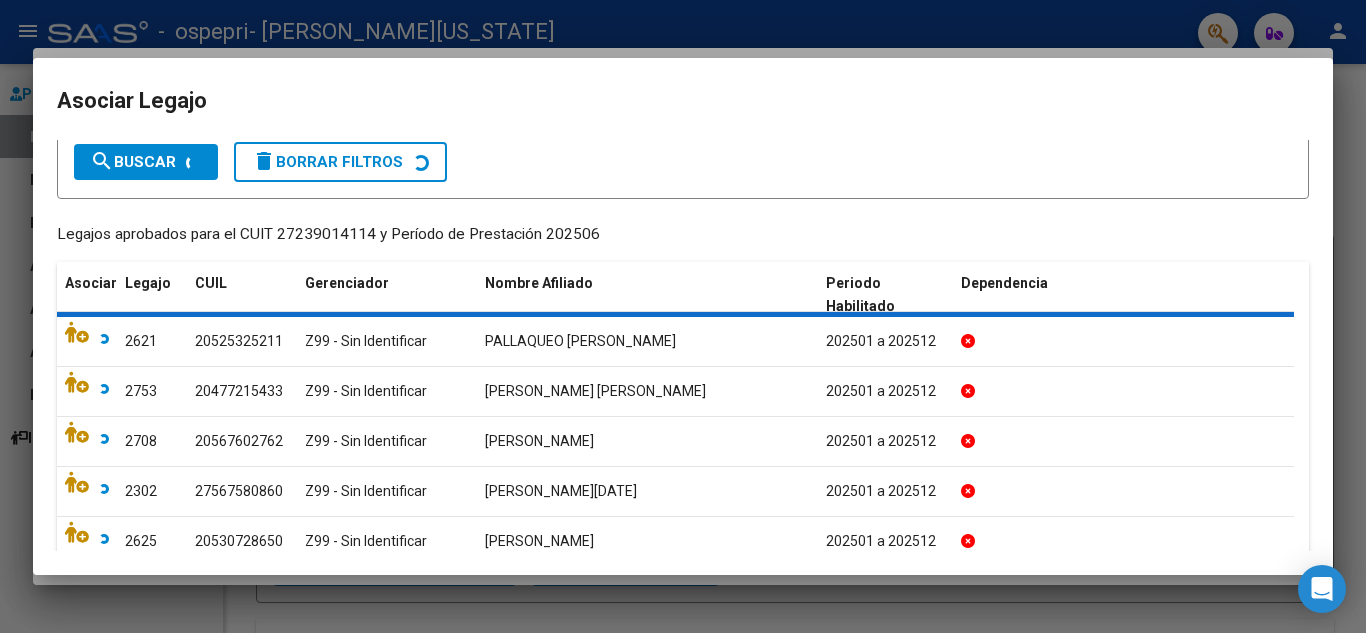scroll, scrollTop: 76, scrollLeft: 0, axis: vertical 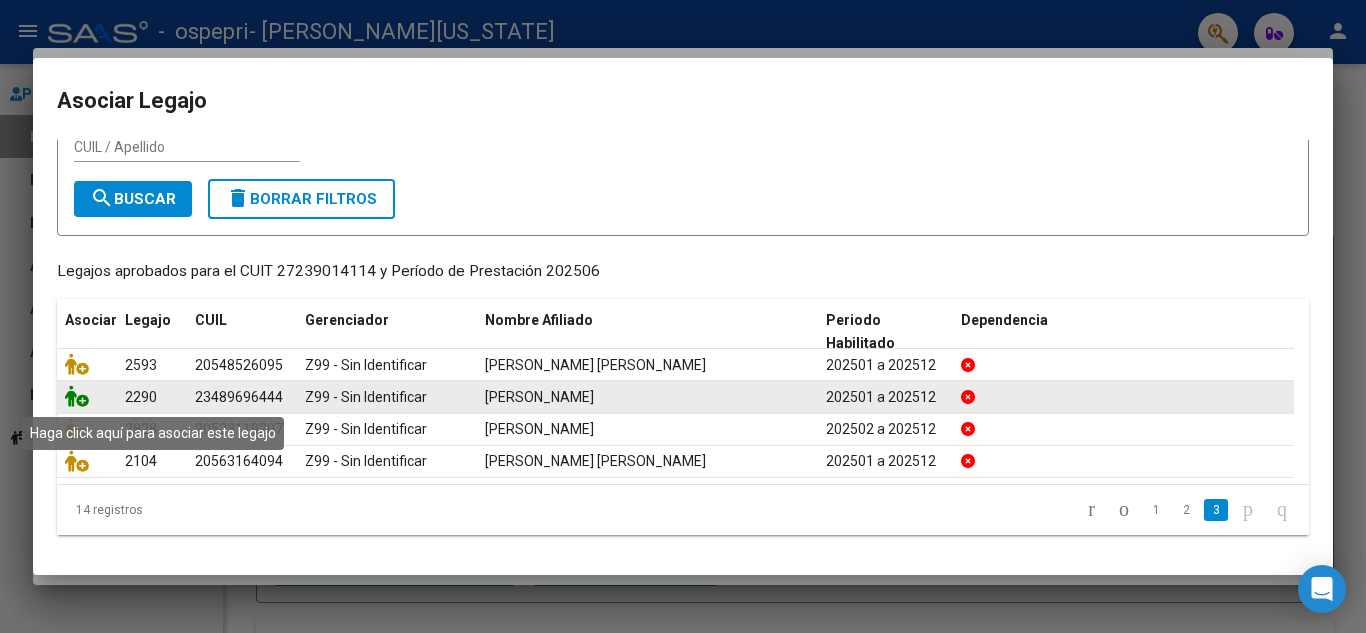 click 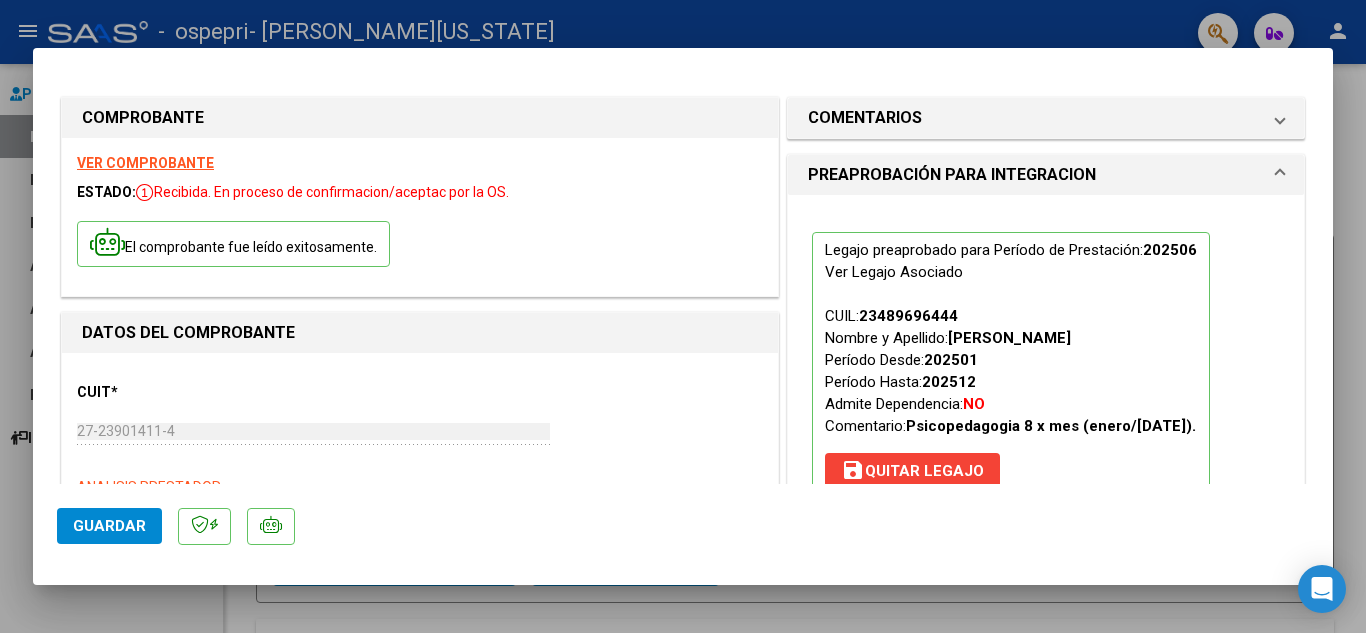 click on "Guardar" 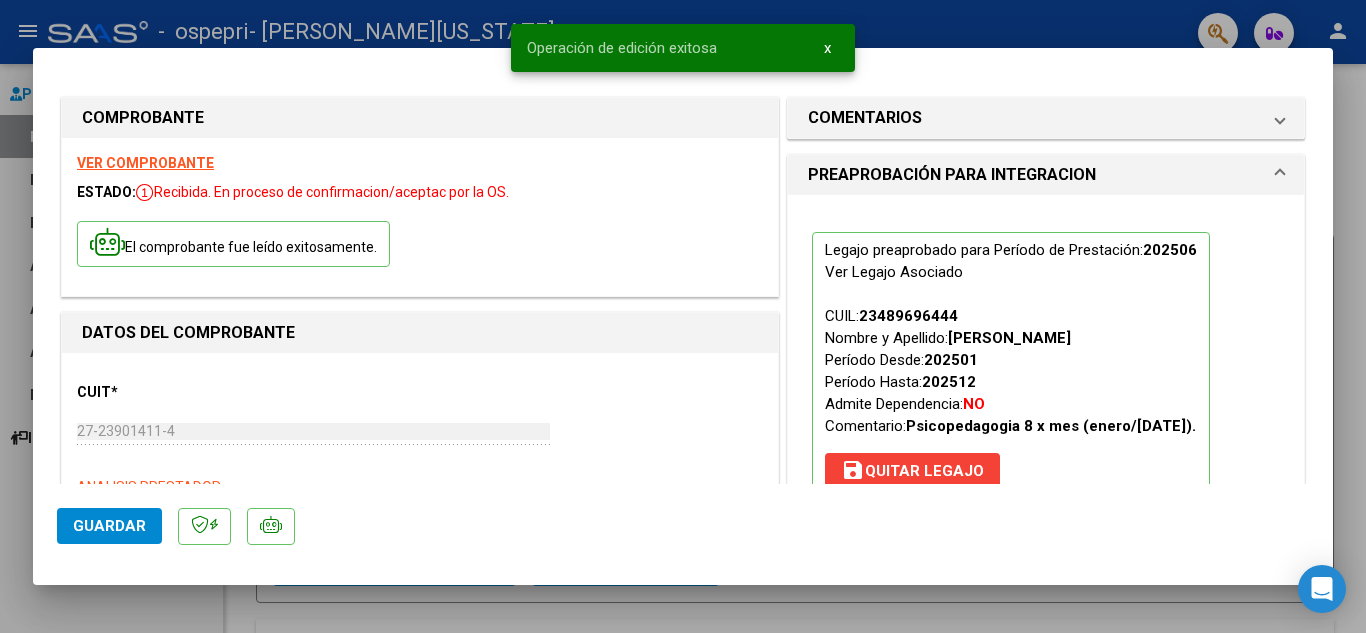 click at bounding box center (683, 316) 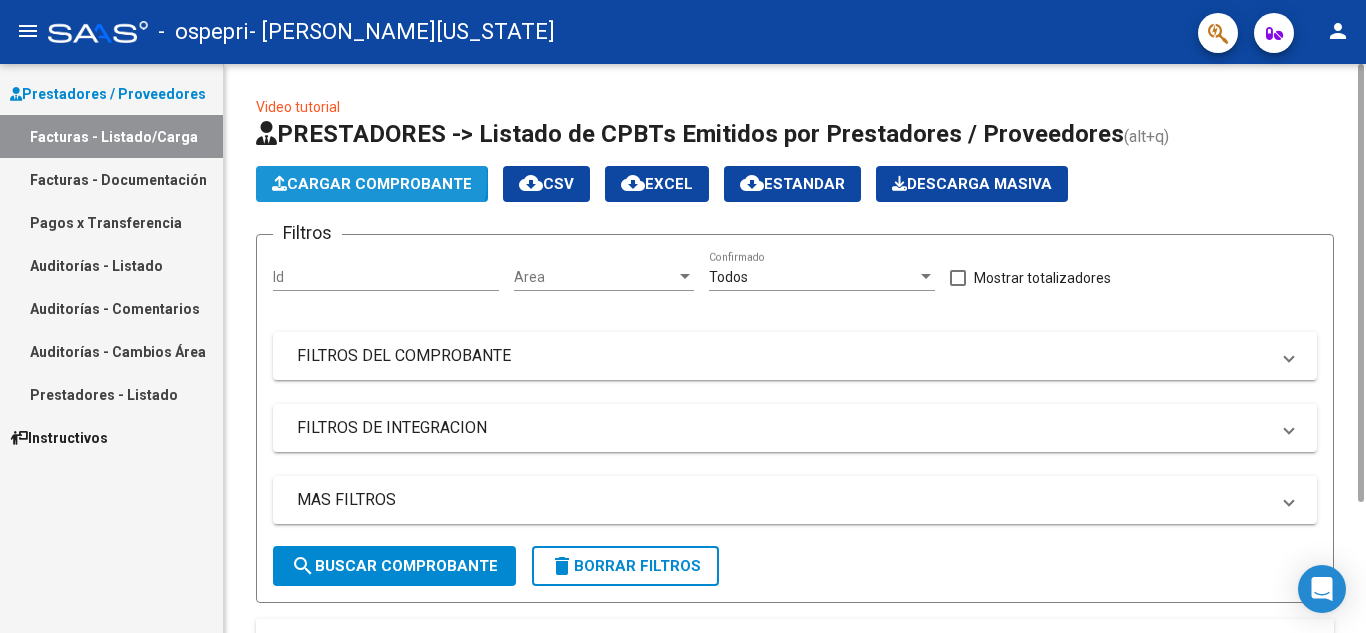 click on "Cargar Comprobante" 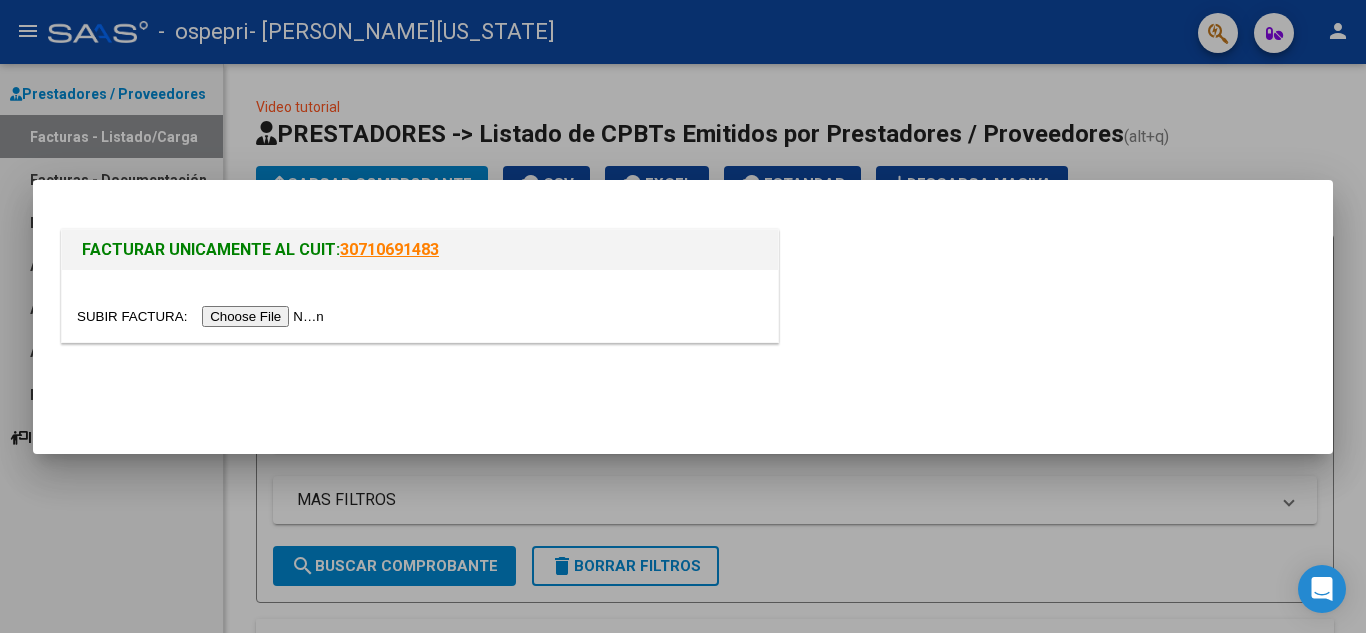 click at bounding box center [203, 316] 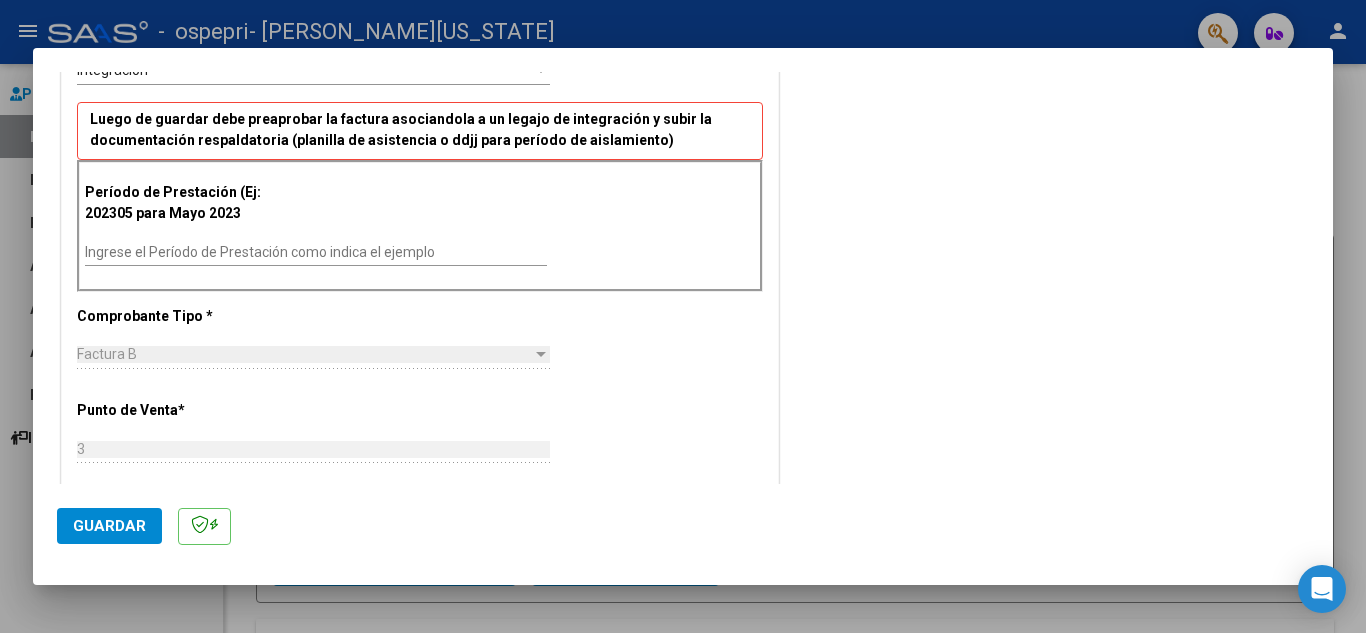 scroll, scrollTop: 560, scrollLeft: 0, axis: vertical 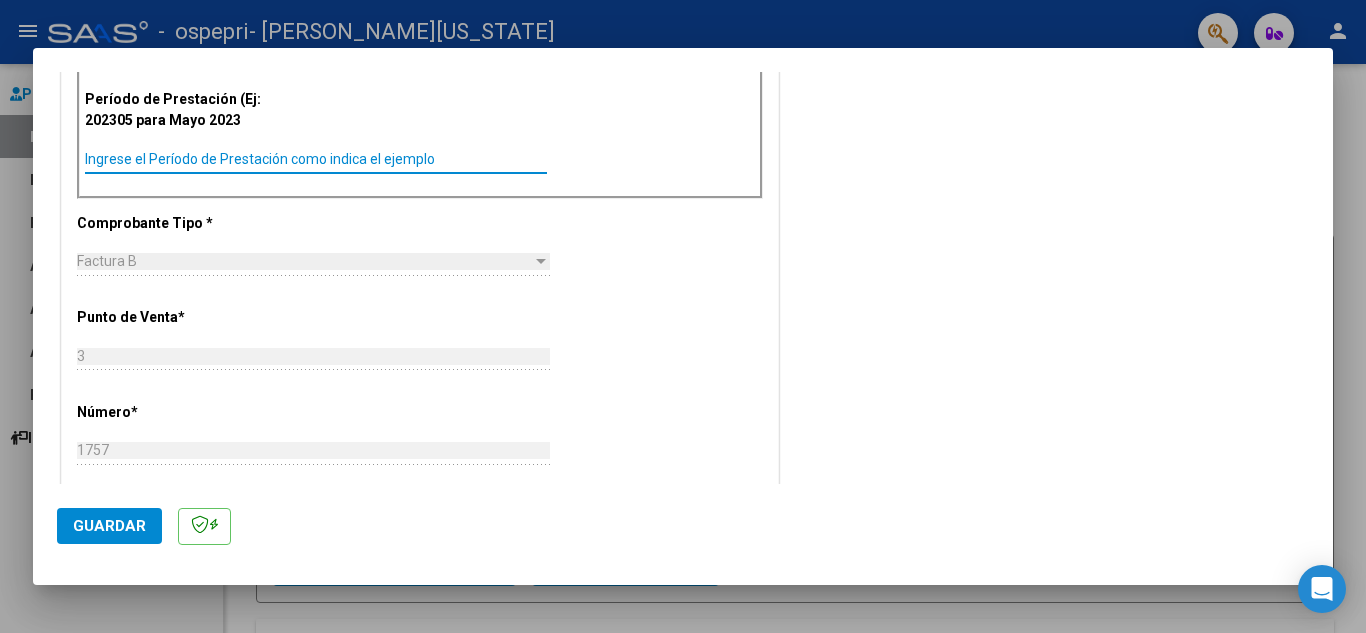 click on "Ingrese el Período de Prestación como indica el ejemplo" at bounding box center (316, 159) 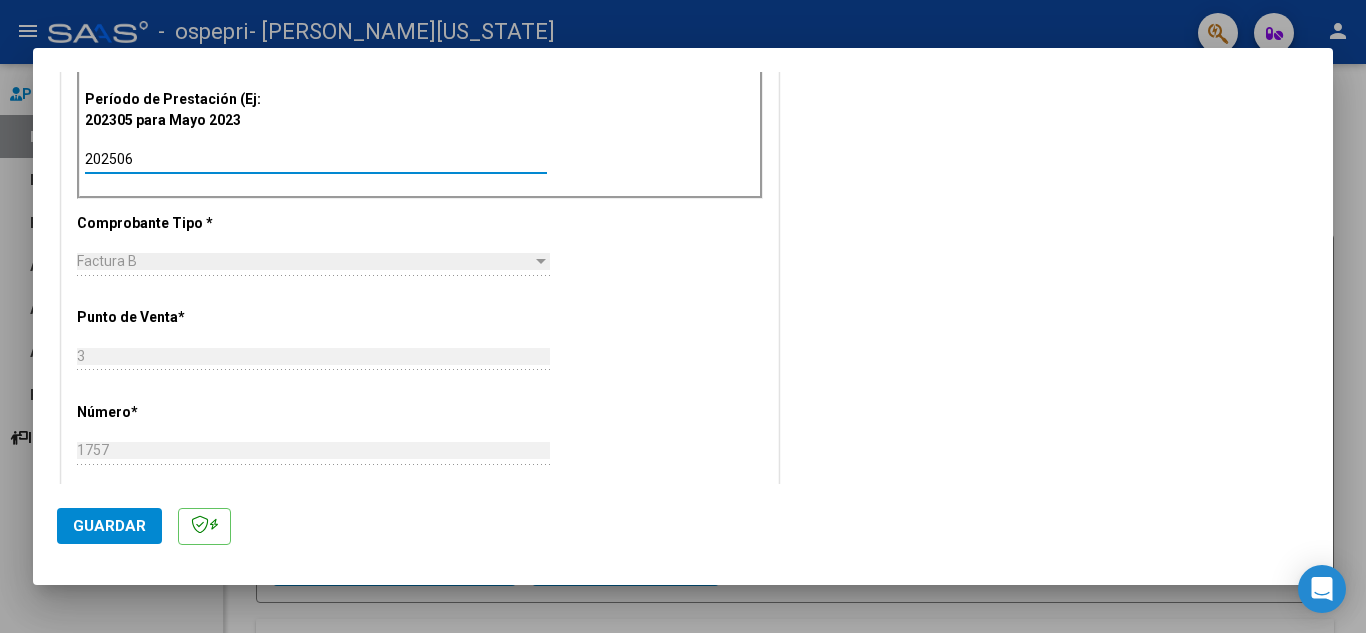 type on "202506" 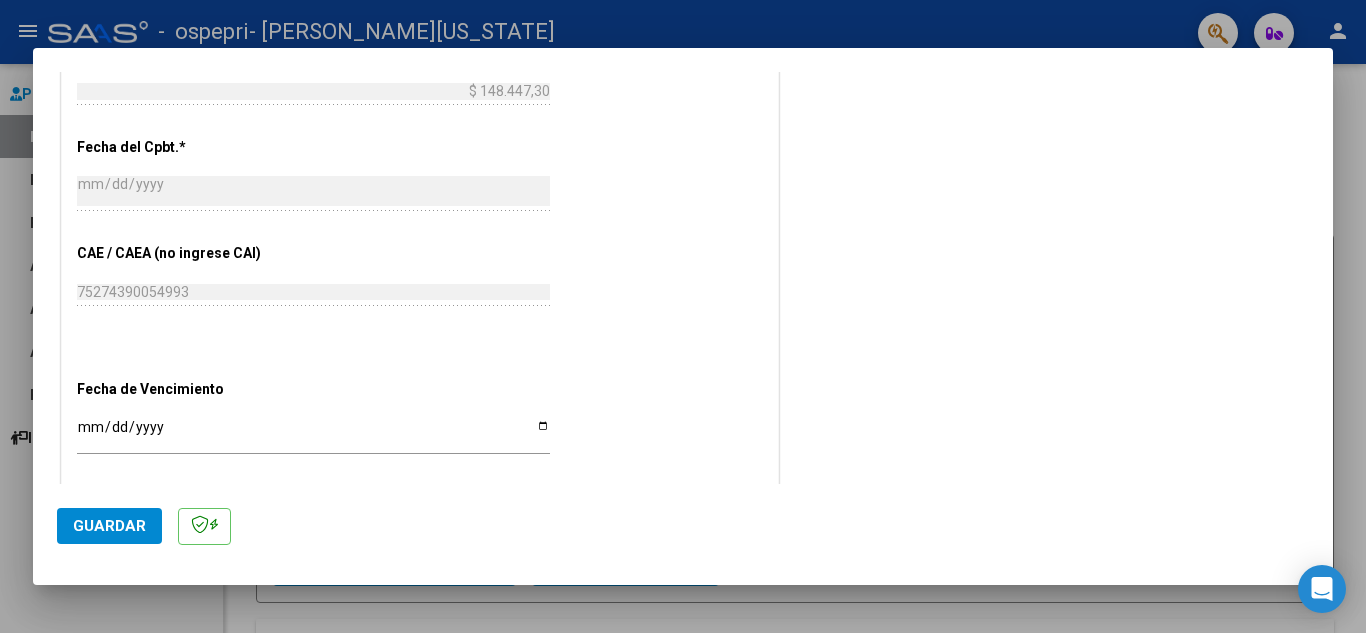 scroll, scrollTop: 1053, scrollLeft: 0, axis: vertical 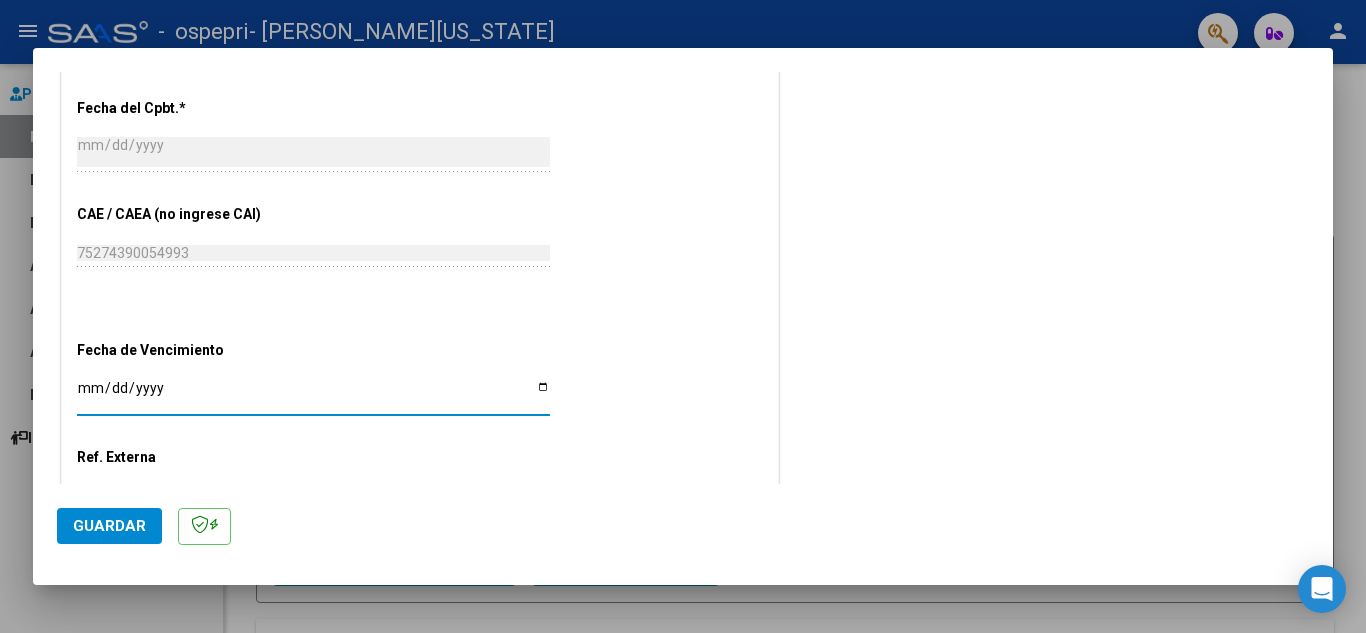 click on "Ingresar la fecha" at bounding box center [313, 395] 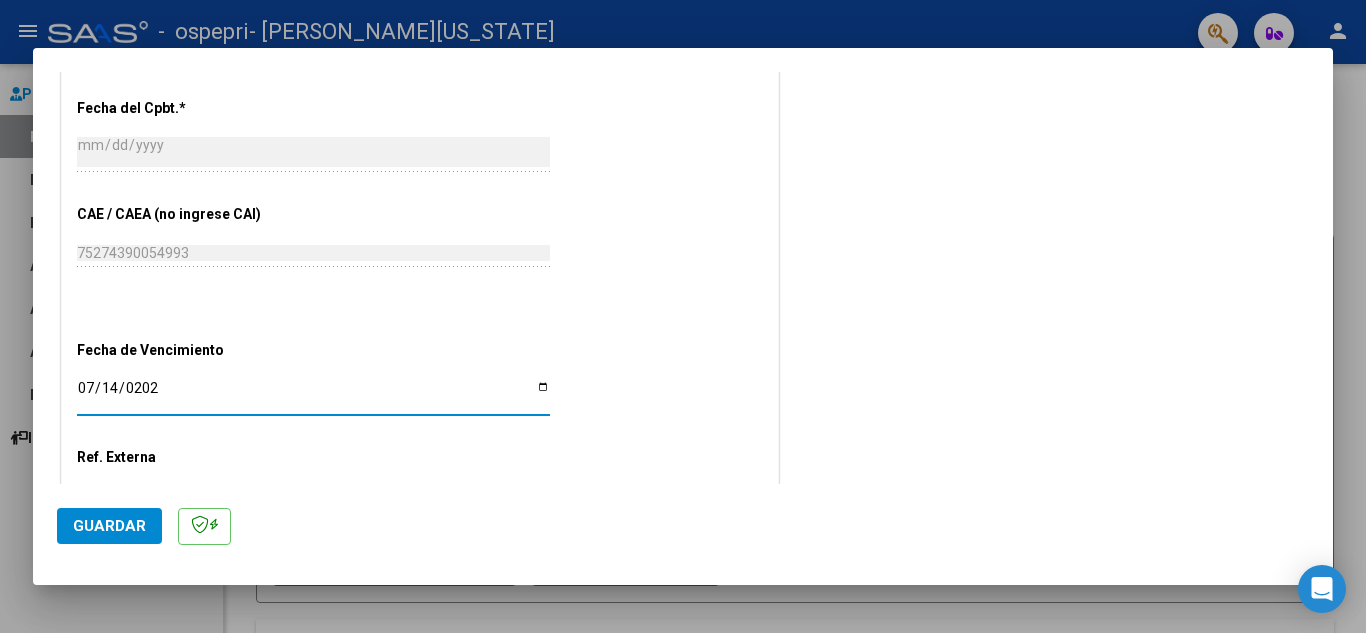 type on "[DATE]" 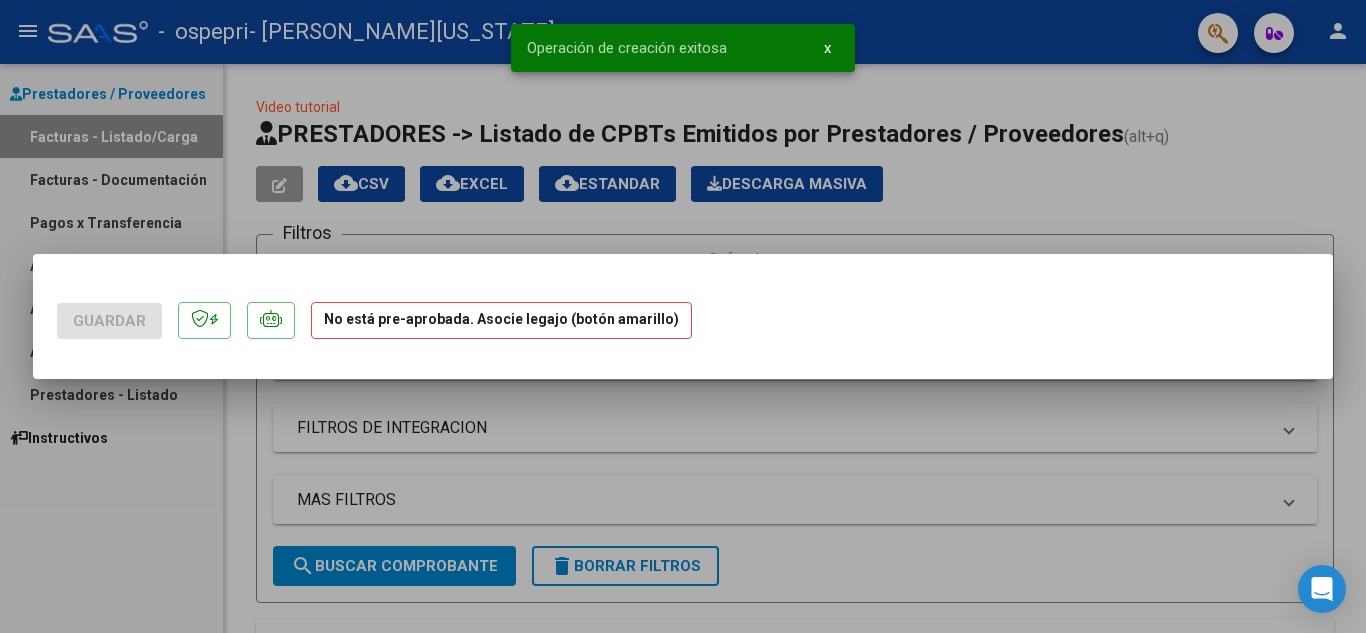 scroll, scrollTop: 0, scrollLeft: 0, axis: both 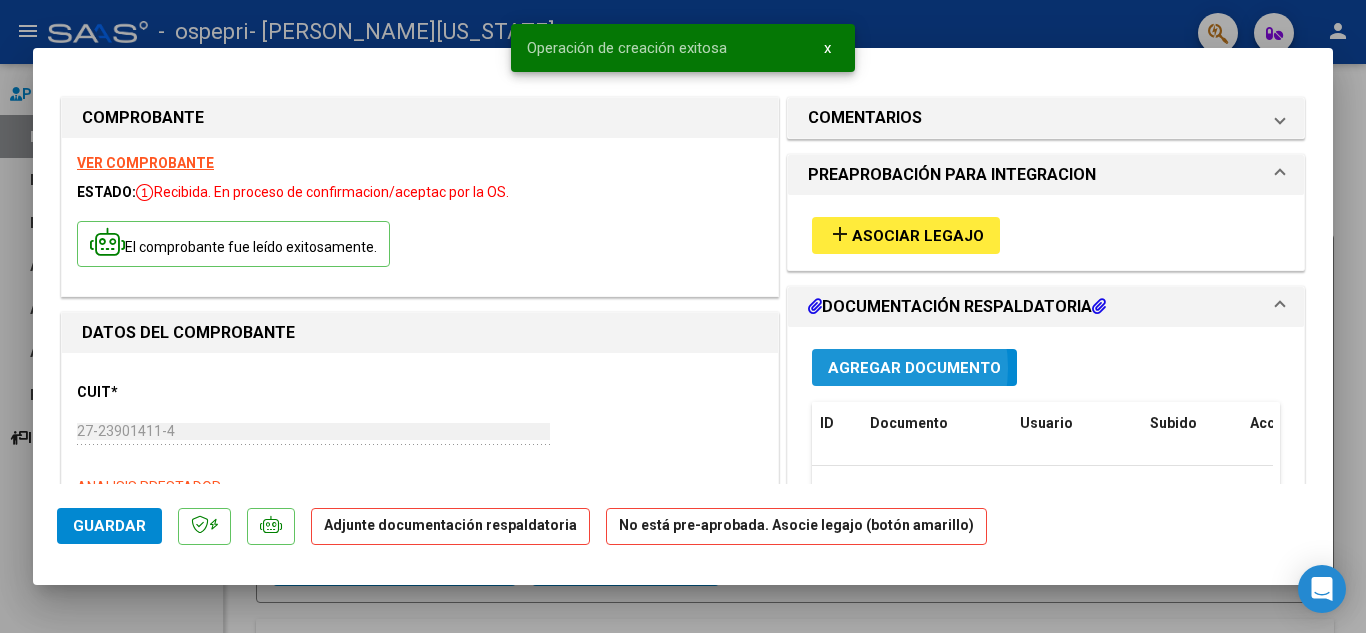 click on "Agregar Documento" at bounding box center (914, 368) 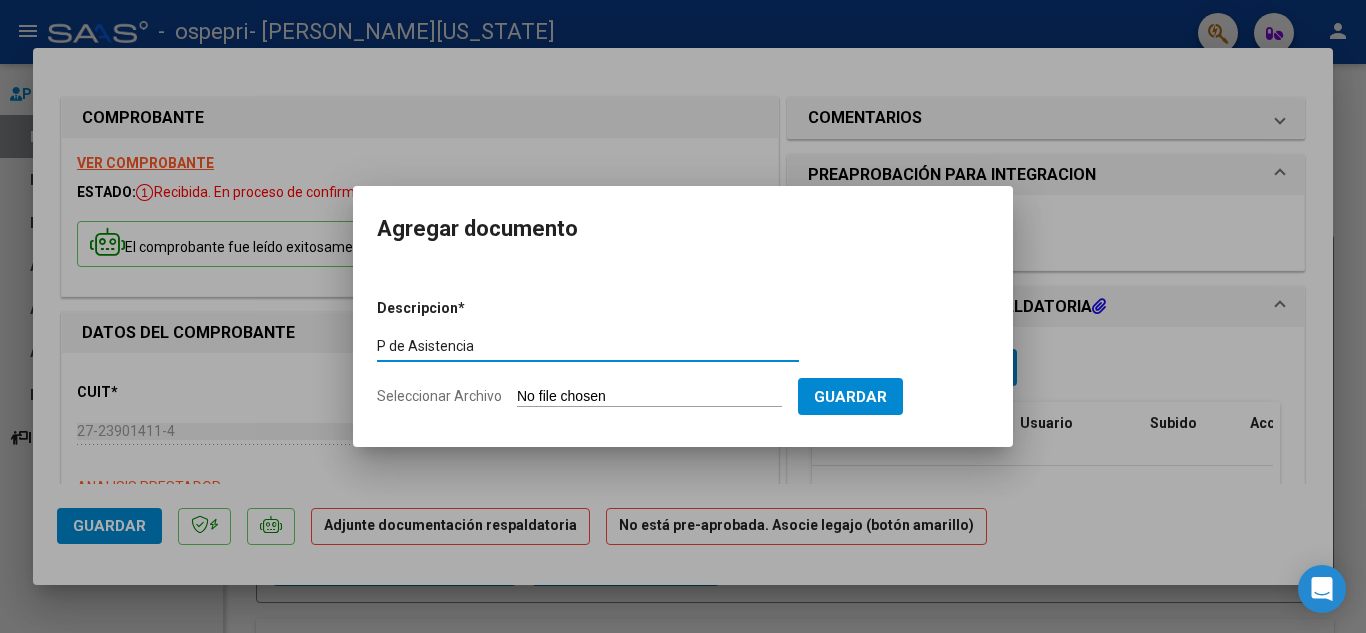 type on "P de Asistencia" 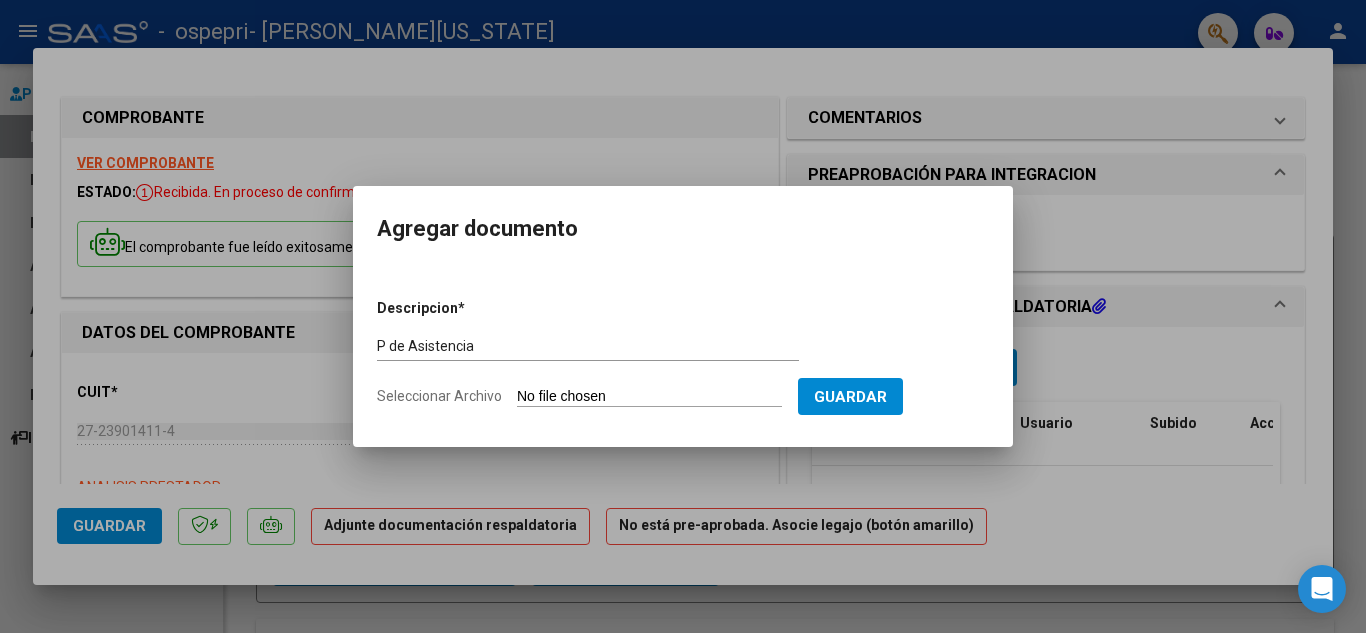 type on "C:\fakepath\009 [PERSON_NAME].pdf" 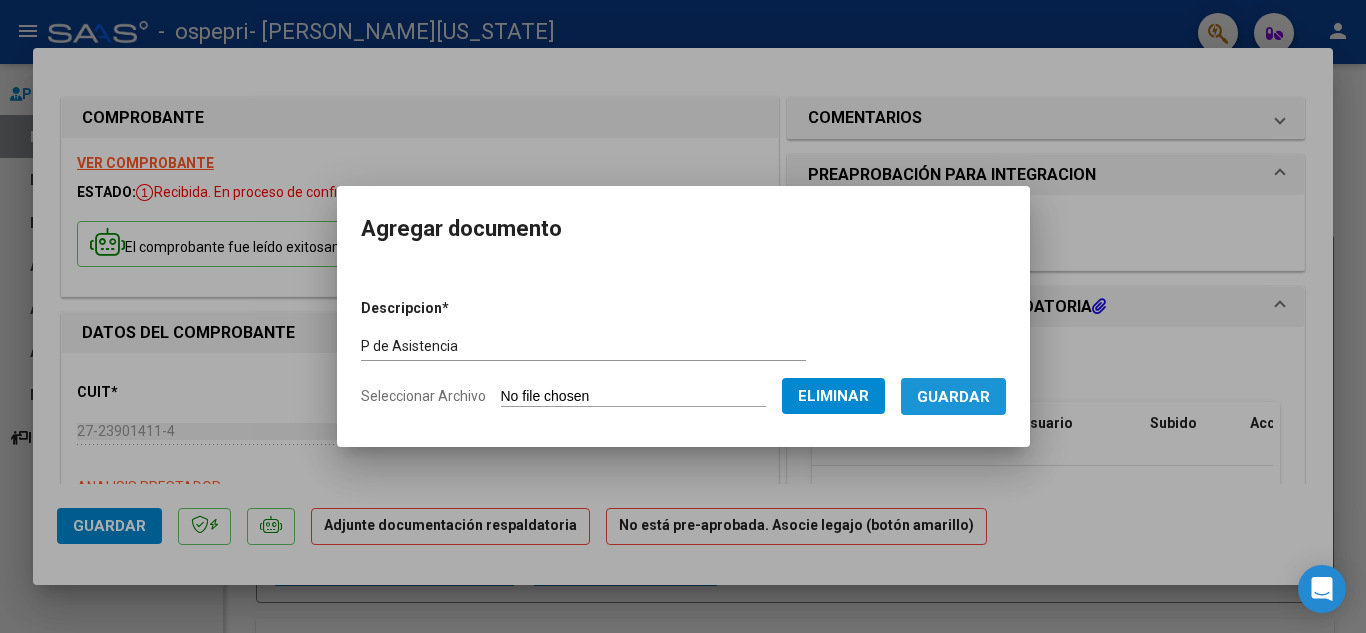 click on "Guardar" at bounding box center [953, 397] 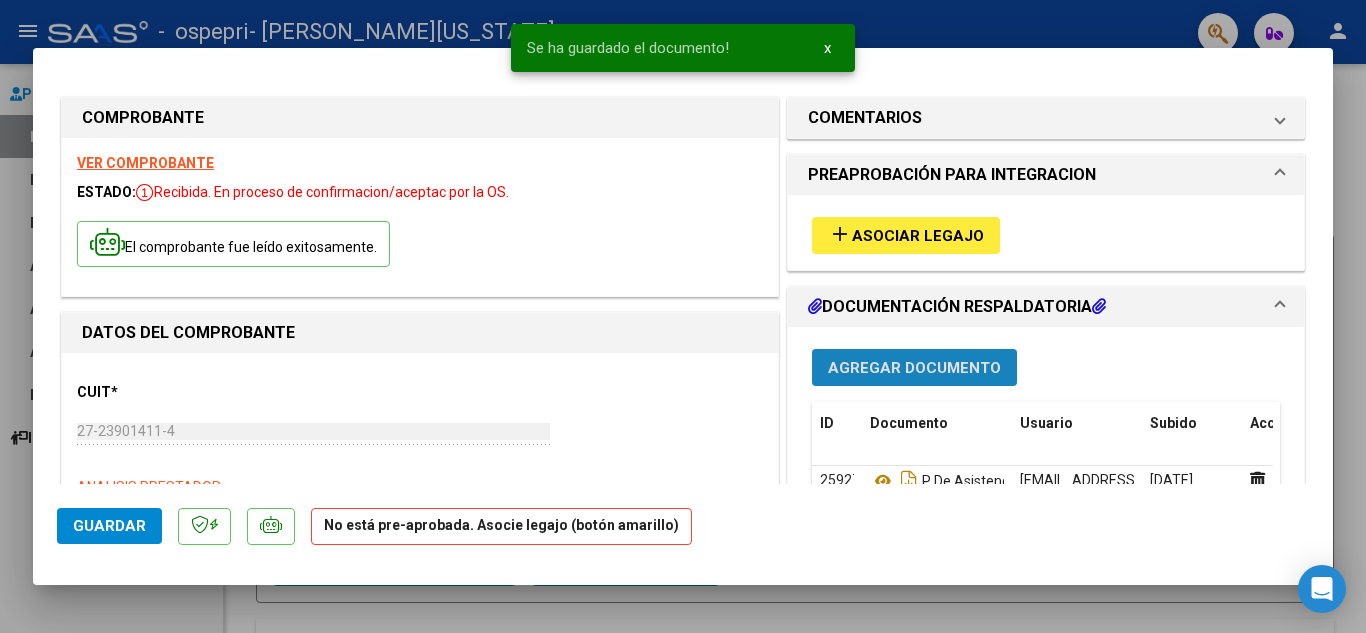 click on "Agregar Documento" at bounding box center [914, 368] 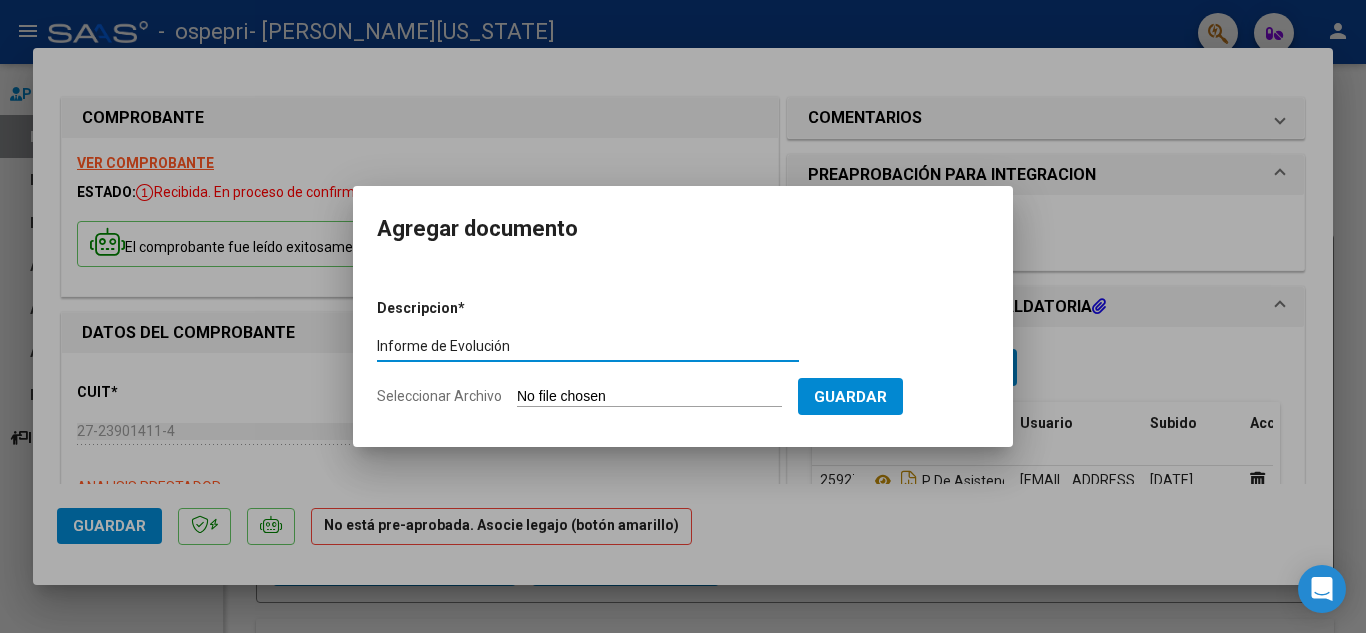 type on "Informe de Evolución" 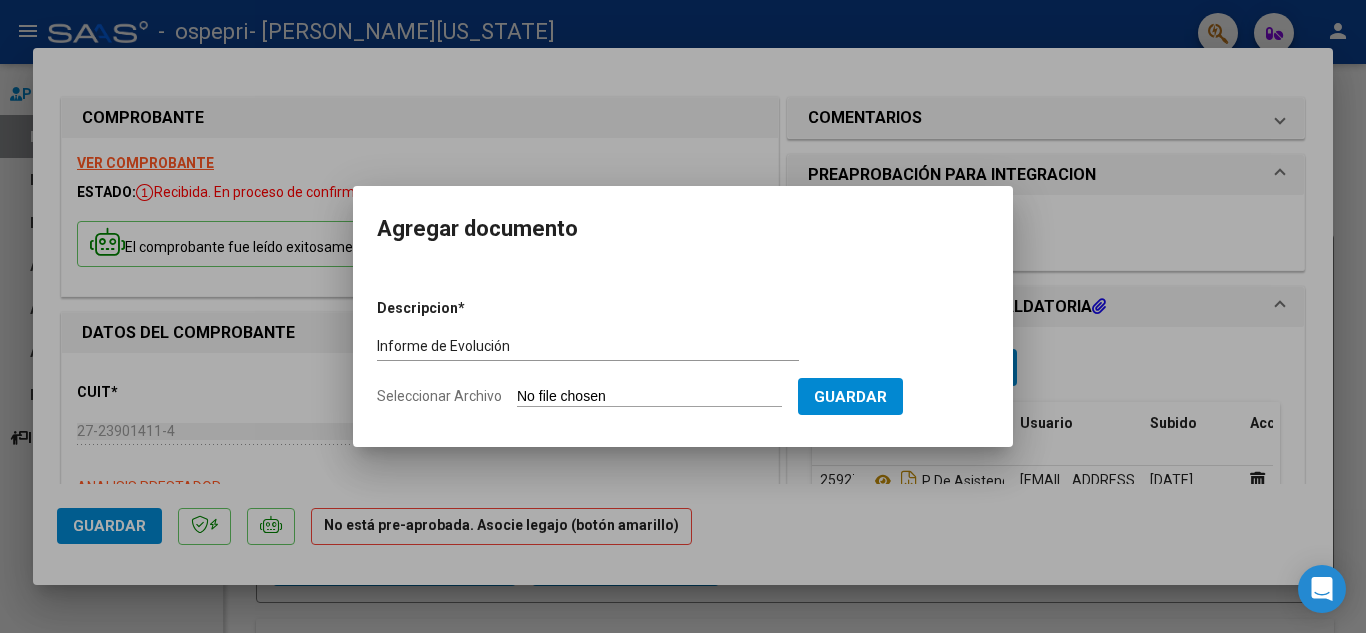 click on "Seleccionar Archivo" at bounding box center [649, 397] 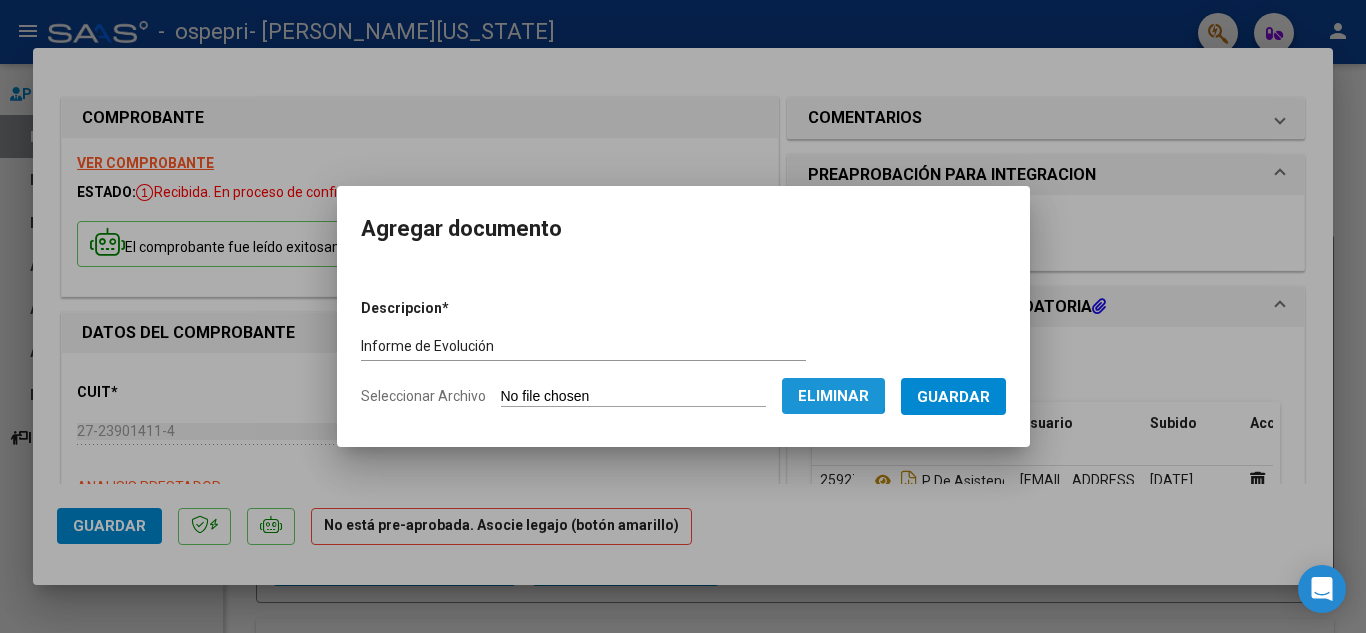 click on "Eliminar" 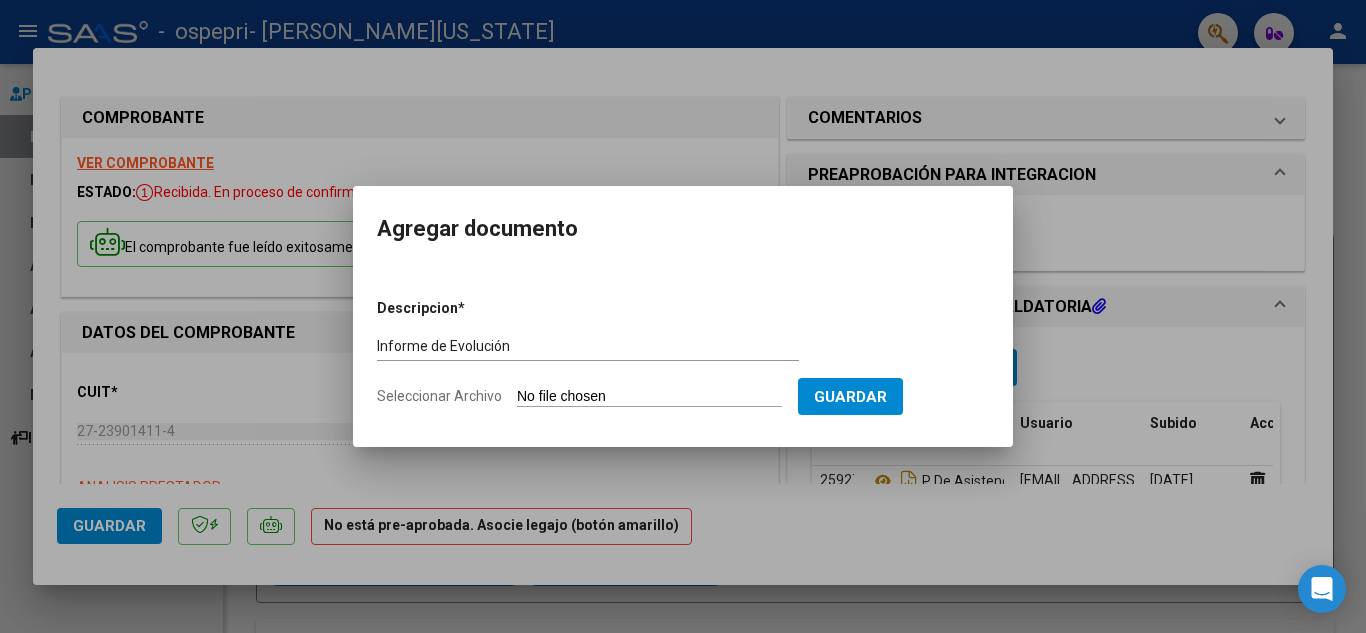 click on "Seleccionar Archivo" at bounding box center [649, 397] 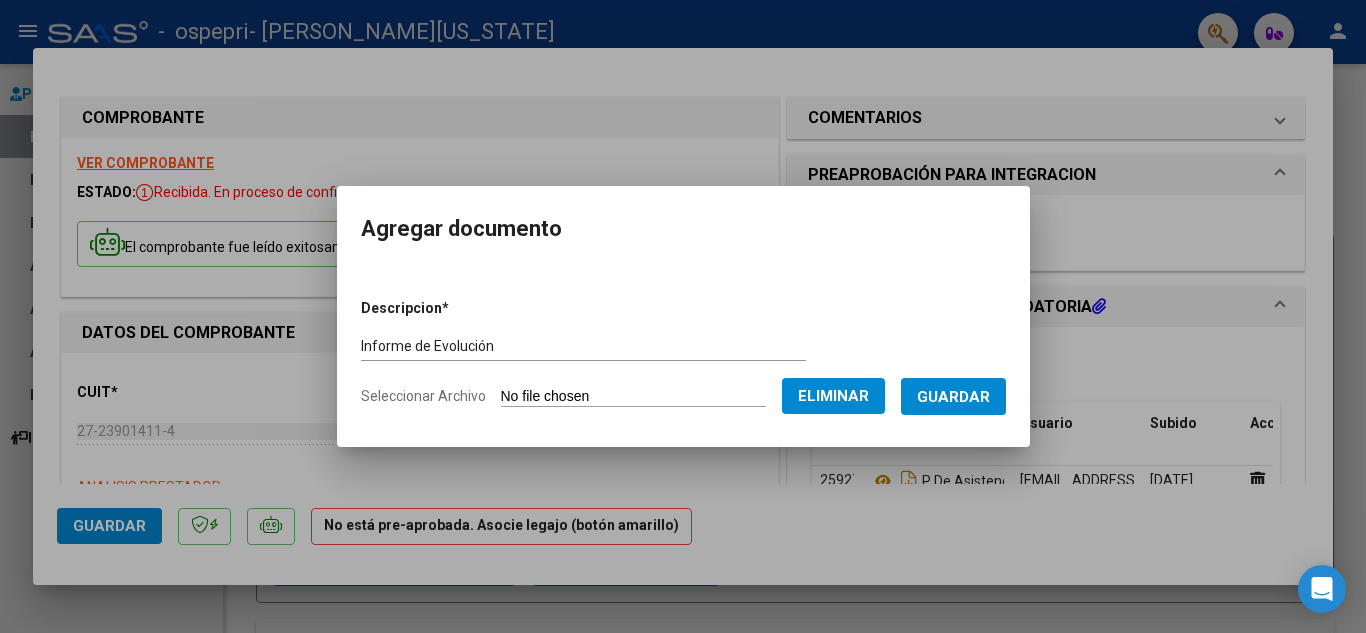 click on "Guardar" at bounding box center (953, 397) 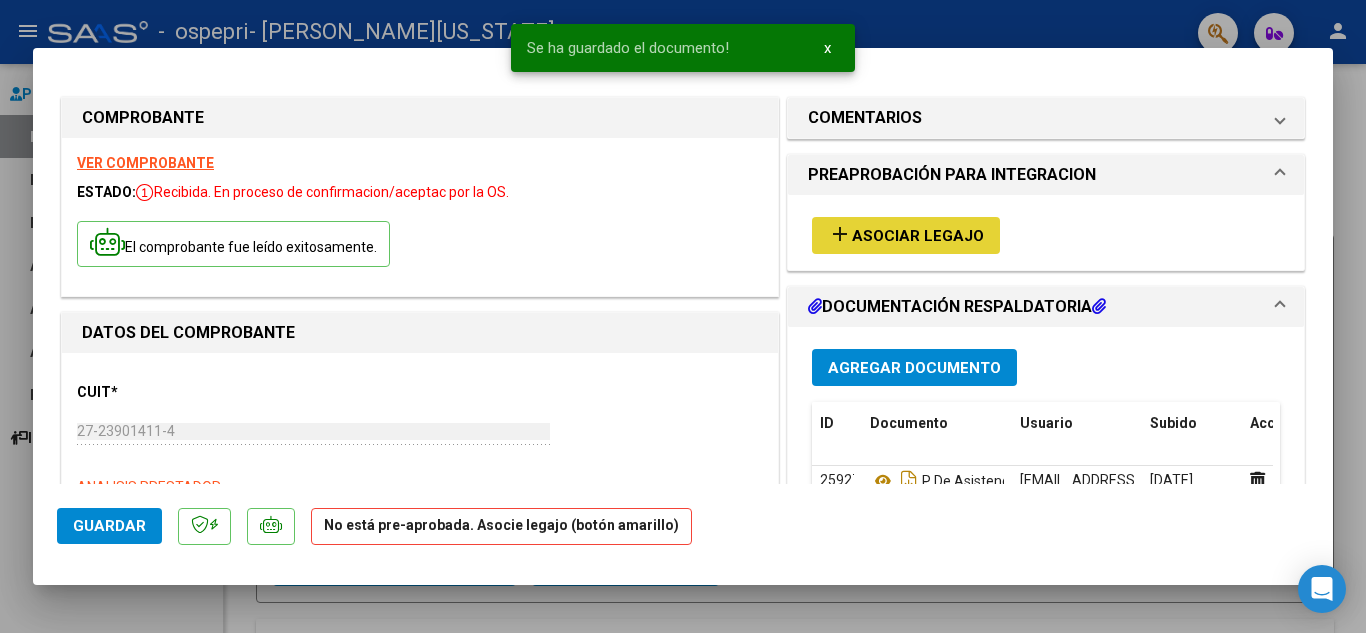 click on "add Asociar Legajo" at bounding box center (906, 235) 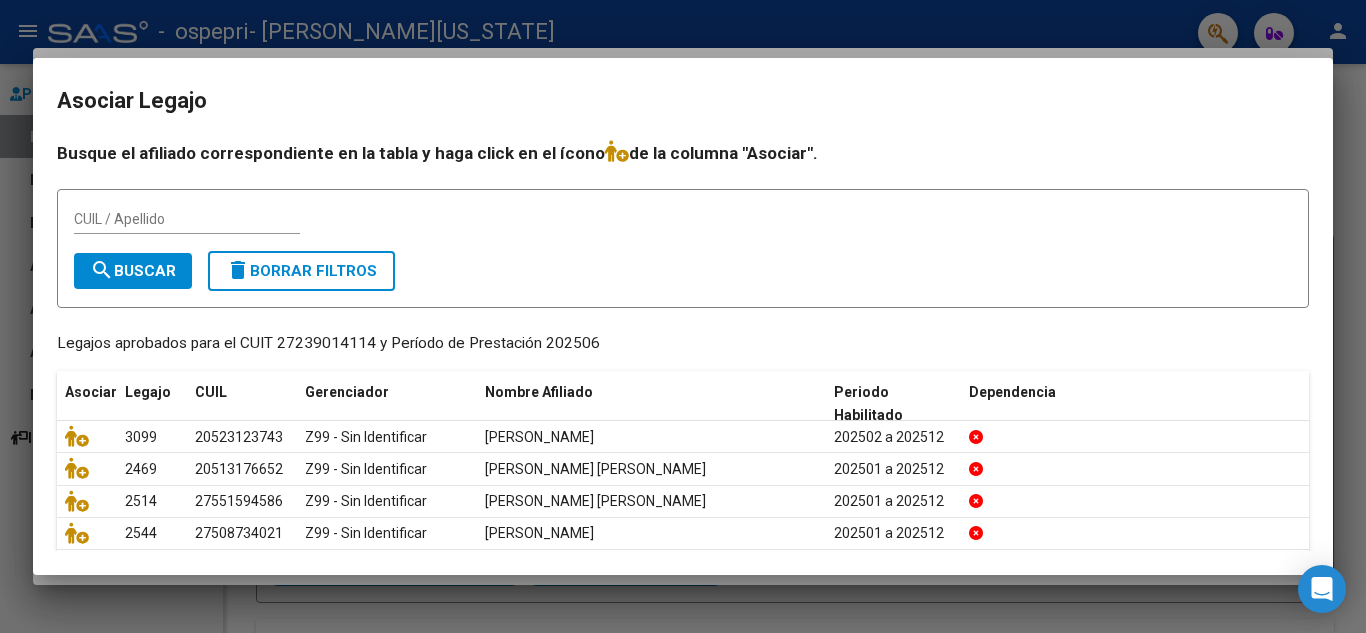 click on "Busque el afiliado correspondiente en la tabla y haga click en el ícono   de la columna "Asociar". CUIL / Apellido search  Buscar  delete  Borrar Filtros  Legajos aprobados para el CUIT 27239014114 y Período de Prestación 202506  Asociar Legajo CUIL Gerenciador Nombre Afiliado Periodo Habilitado Dependencia    3099 20523123743 Z99 - Sin Identificar [PERSON_NAME] YATEL  202502 a 202512     2469 20513176652 Z99 - Sin Identificar [PERSON_NAME] [PERSON_NAME]  202501 a 202512     2514 27551594586 Z99 - Sin Identificar [PERSON_NAME] [PERSON_NAME]  202501 a 202512     2544 27508734021 Z99 - Sin Identificar [PERSON_NAME]  202501 a 202512     2174 27484117115 Z99 - Sin Identificar [PERSON_NAME]  202501 a 202512   14 registros   1   2   3" at bounding box center [683, 345] 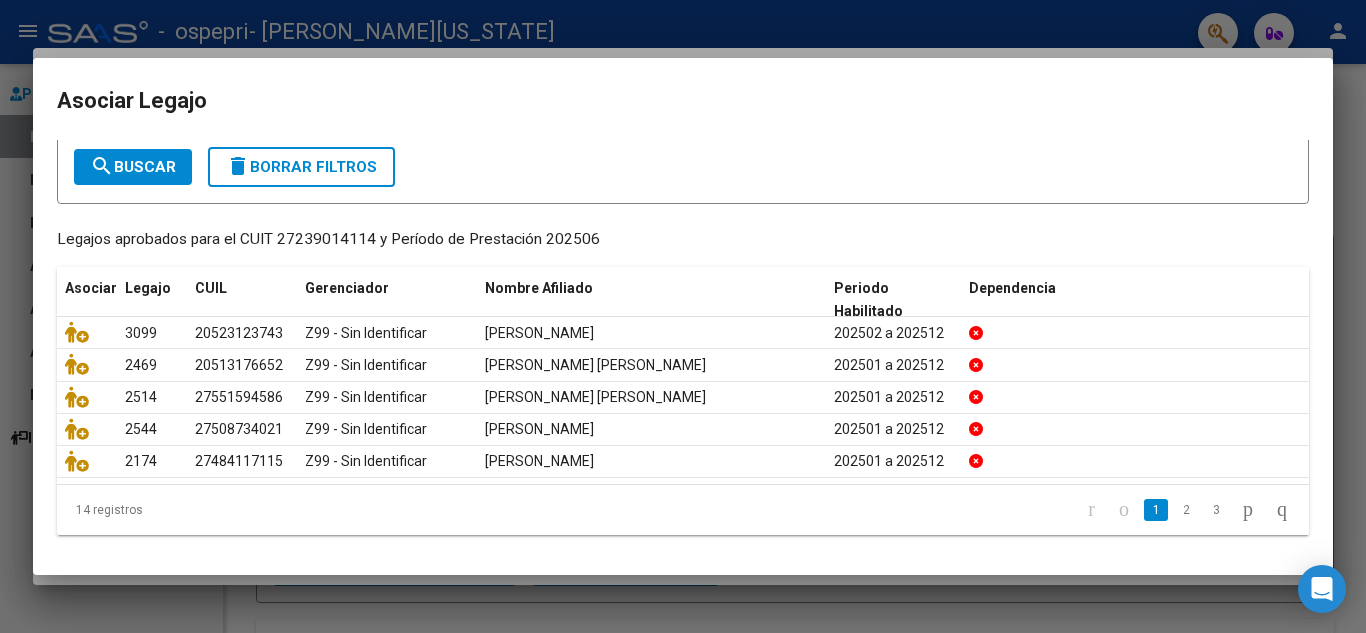 drag, startPoint x: 1316, startPoint y: 545, endPoint x: 1333, endPoint y: 543, distance: 17.117243 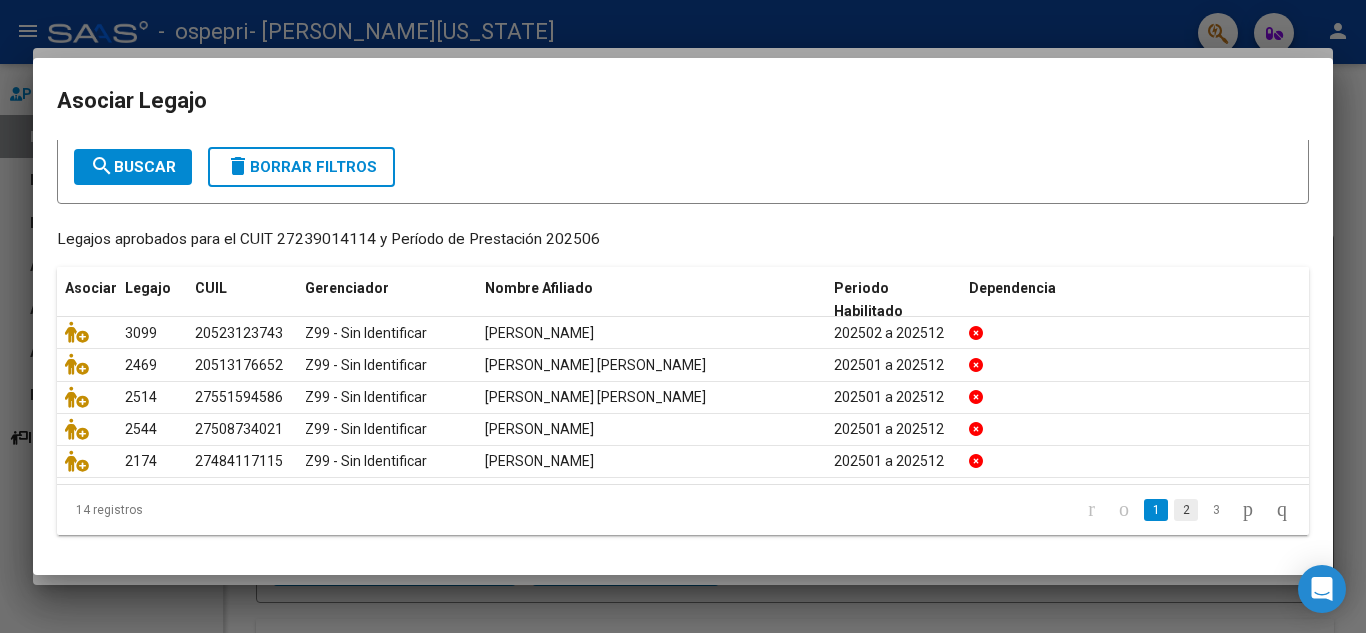 click on "2" 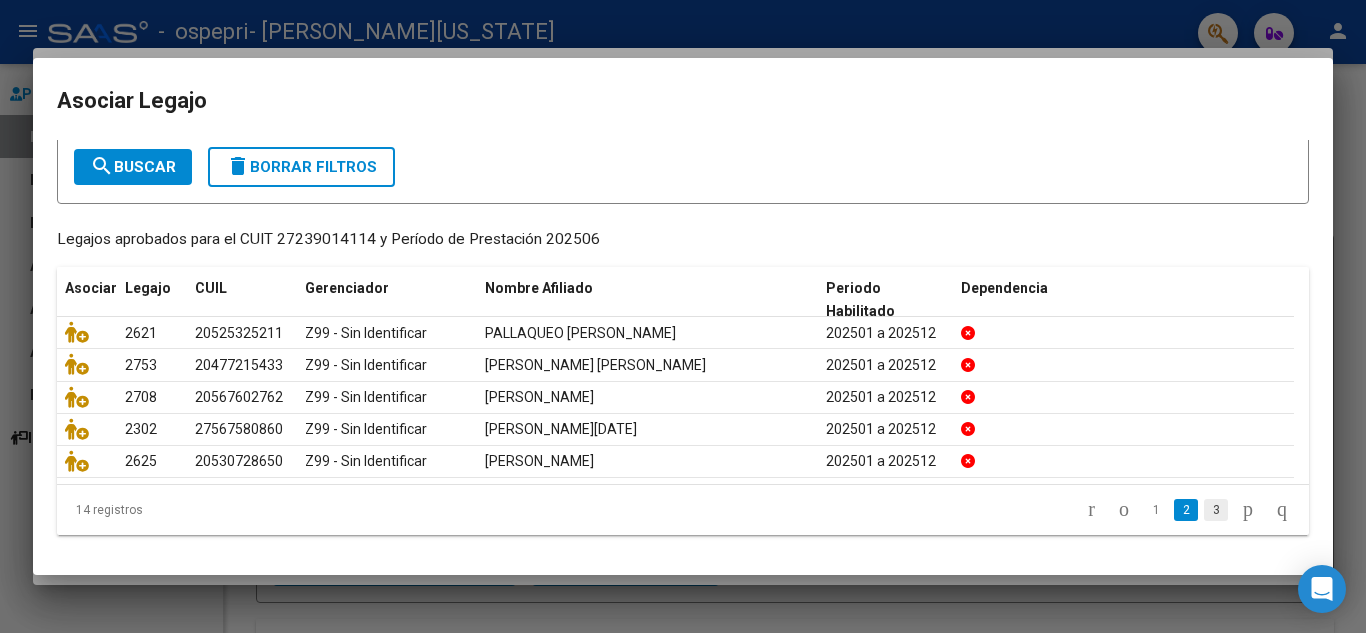 click on "3" 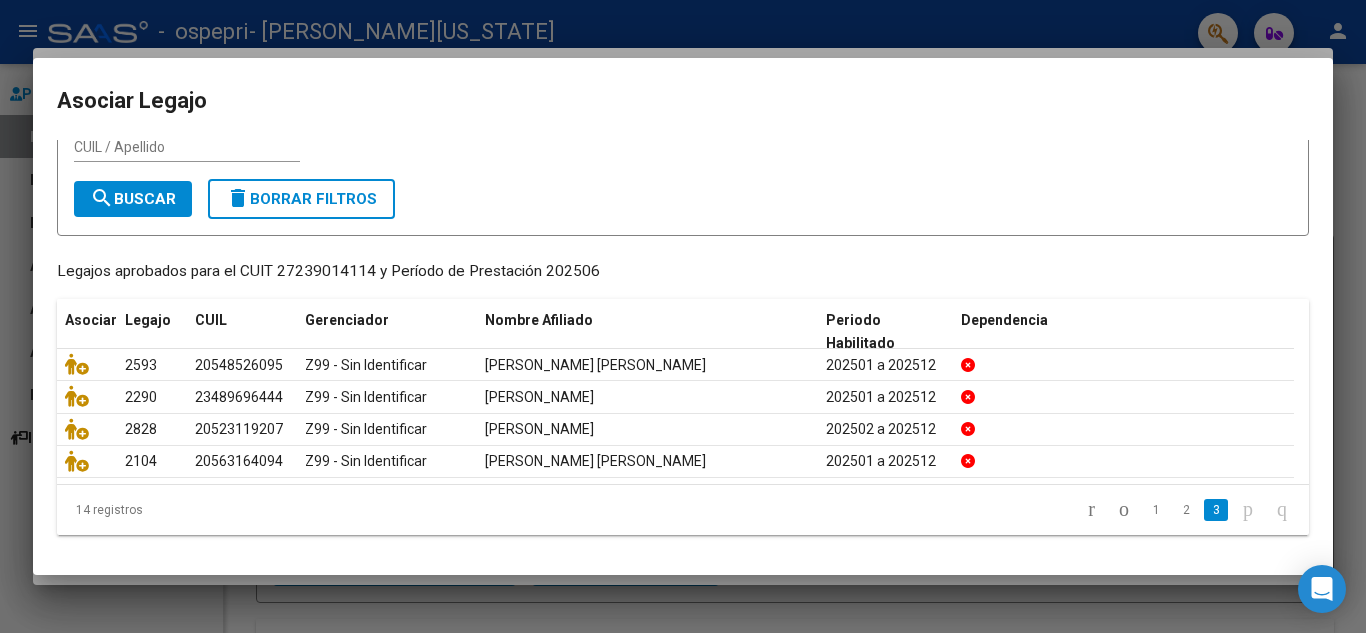 scroll, scrollTop: 76, scrollLeft: 0, axis: vertical 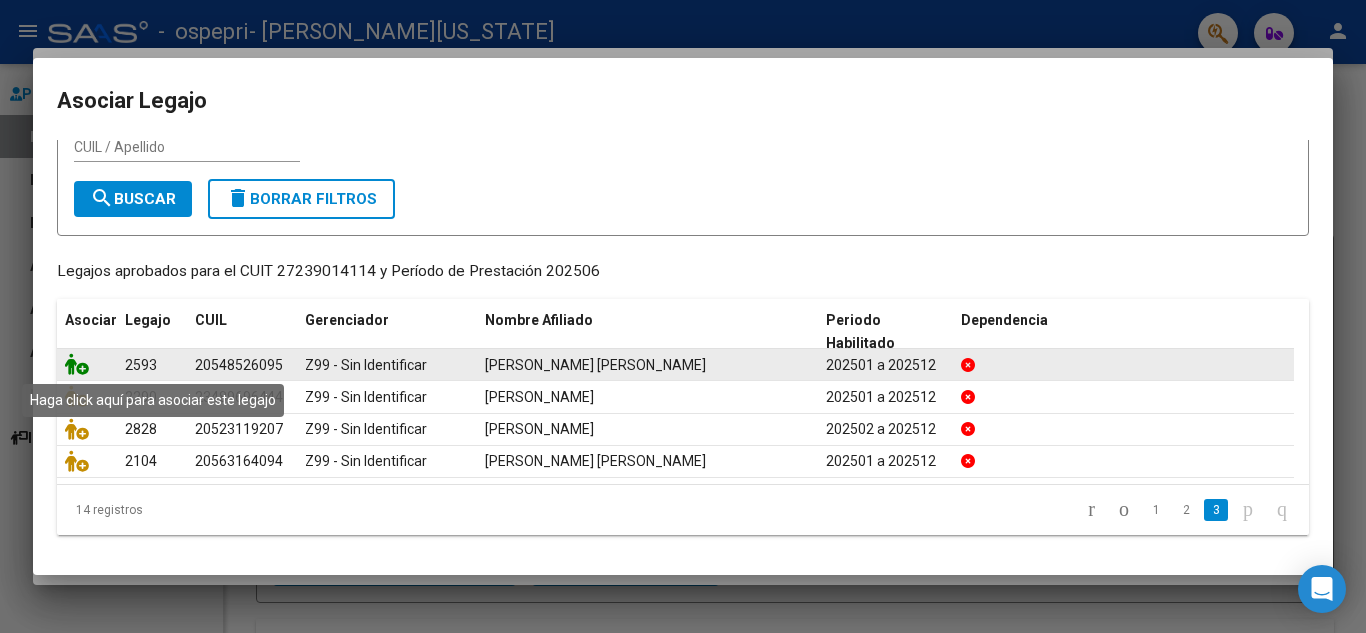 click 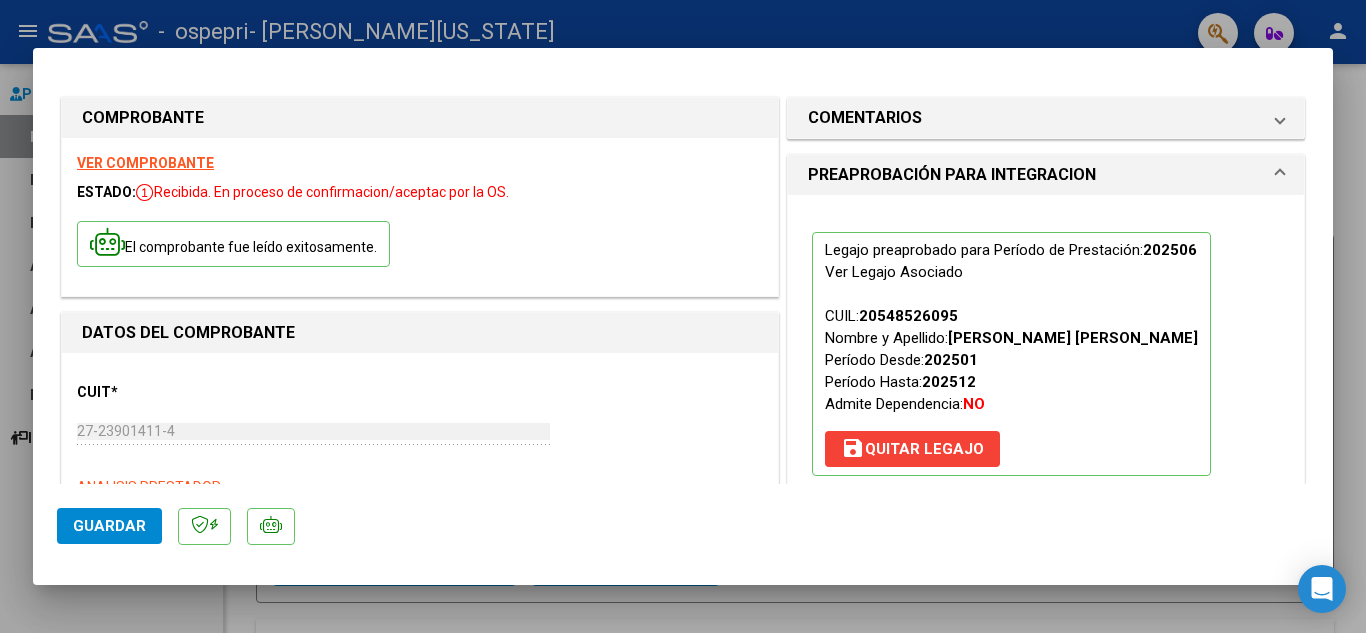 click at bounding box center [683, 316] 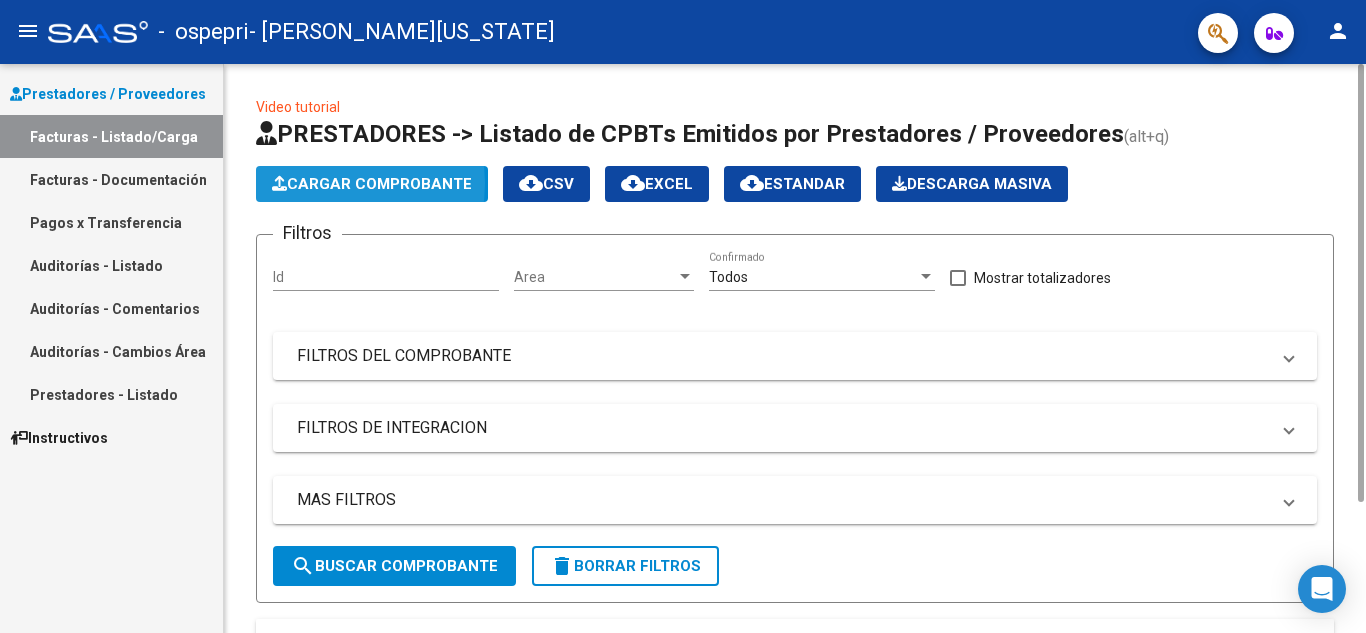 click on "Cargar Comprobante" 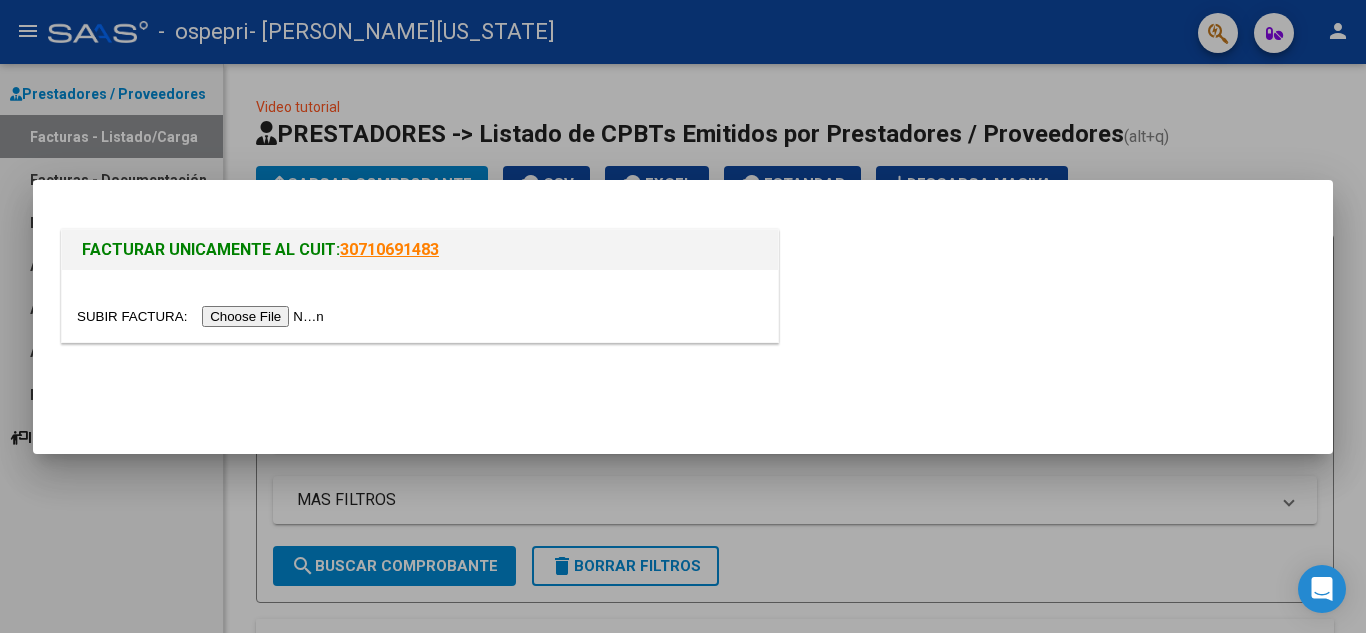 click at bounding box center [203, 316] 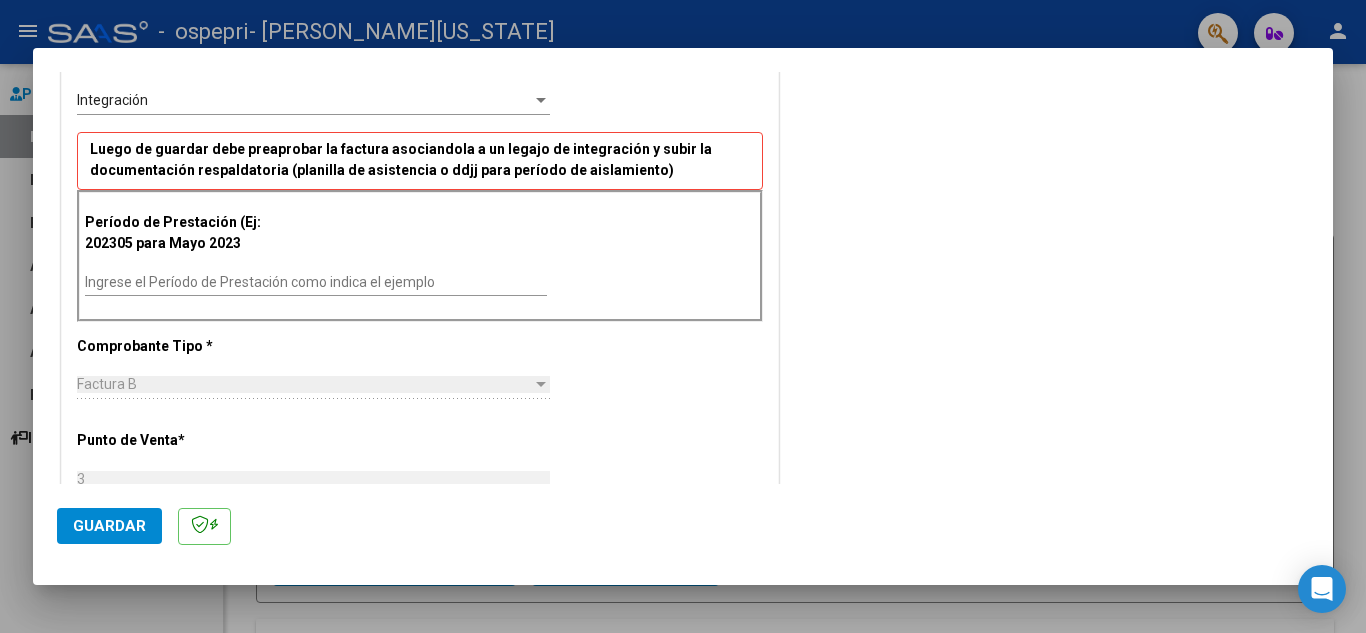 scroll, scrollTop: 440, scrollLeft: 0, axis: vertical 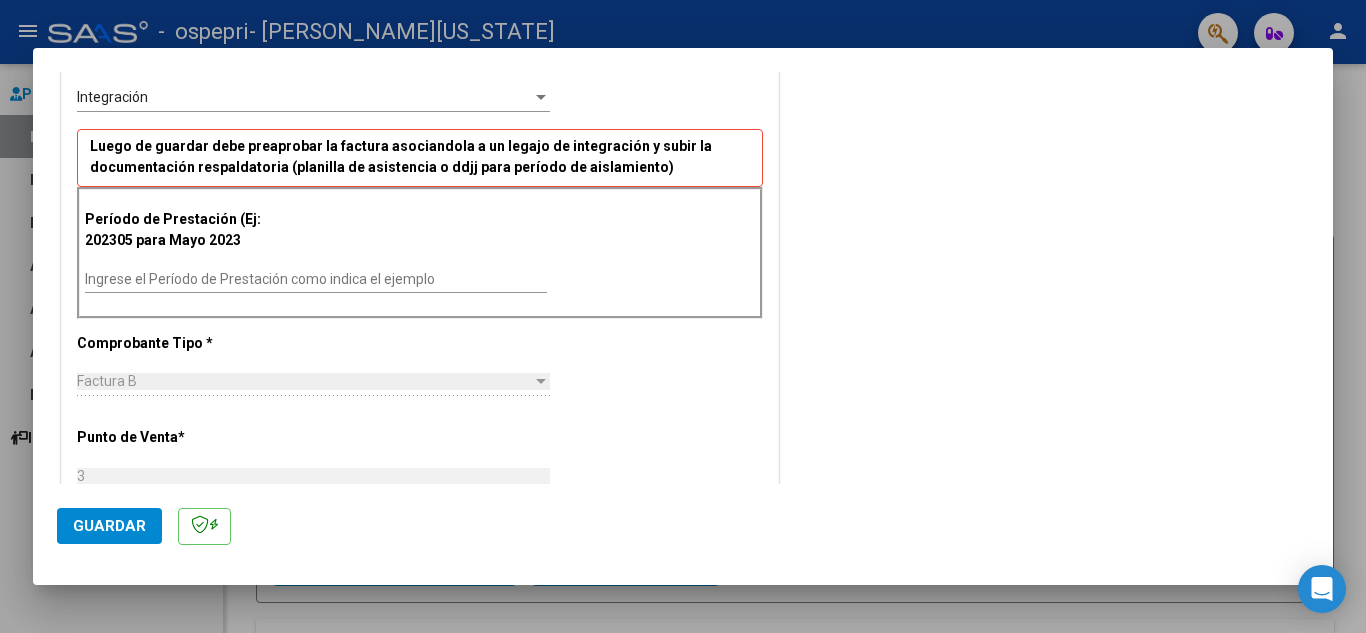 click on "Ingrese el Período de Prestación como indica el ejemplo" at bounding box center (316, 279) 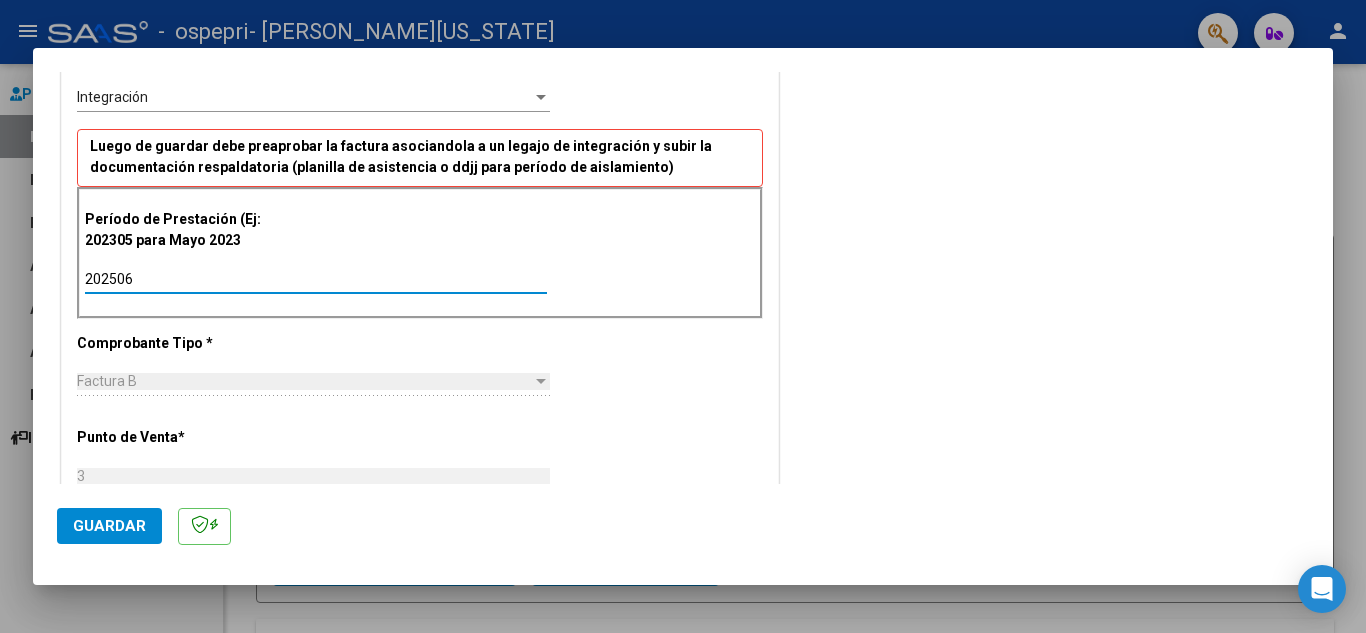 type on "202506" 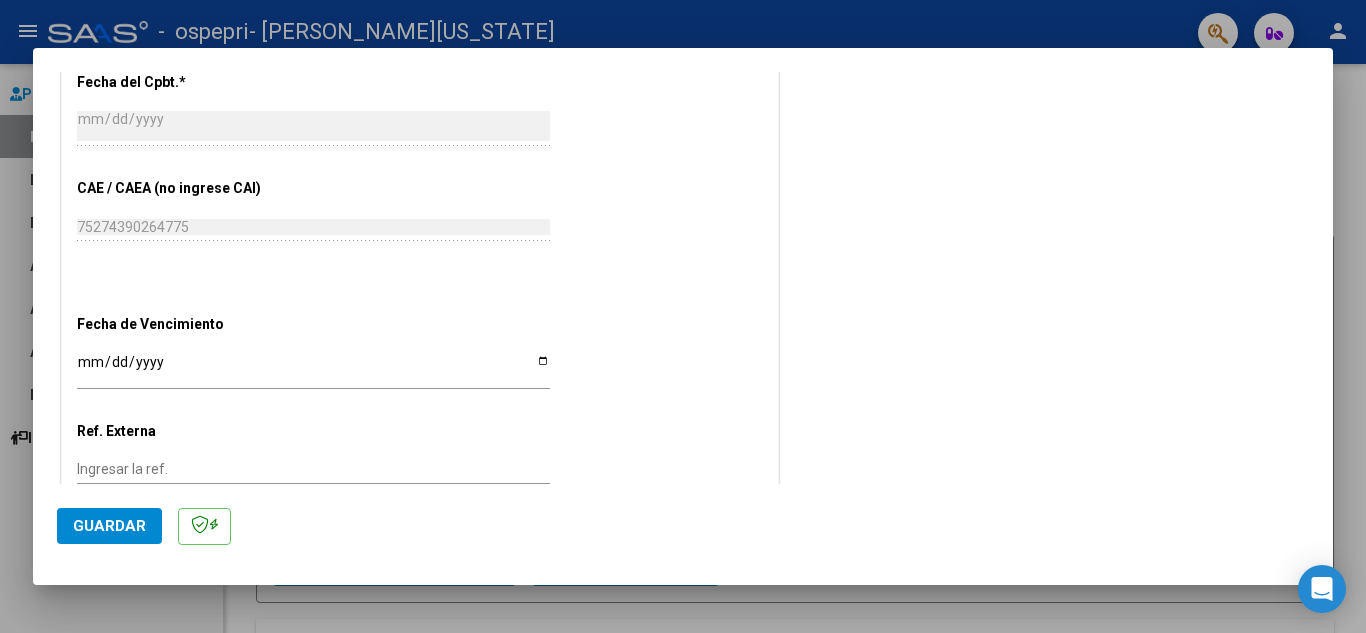 scroll, scrollTop: 1080, scrollLeft: 0, axis: vertical 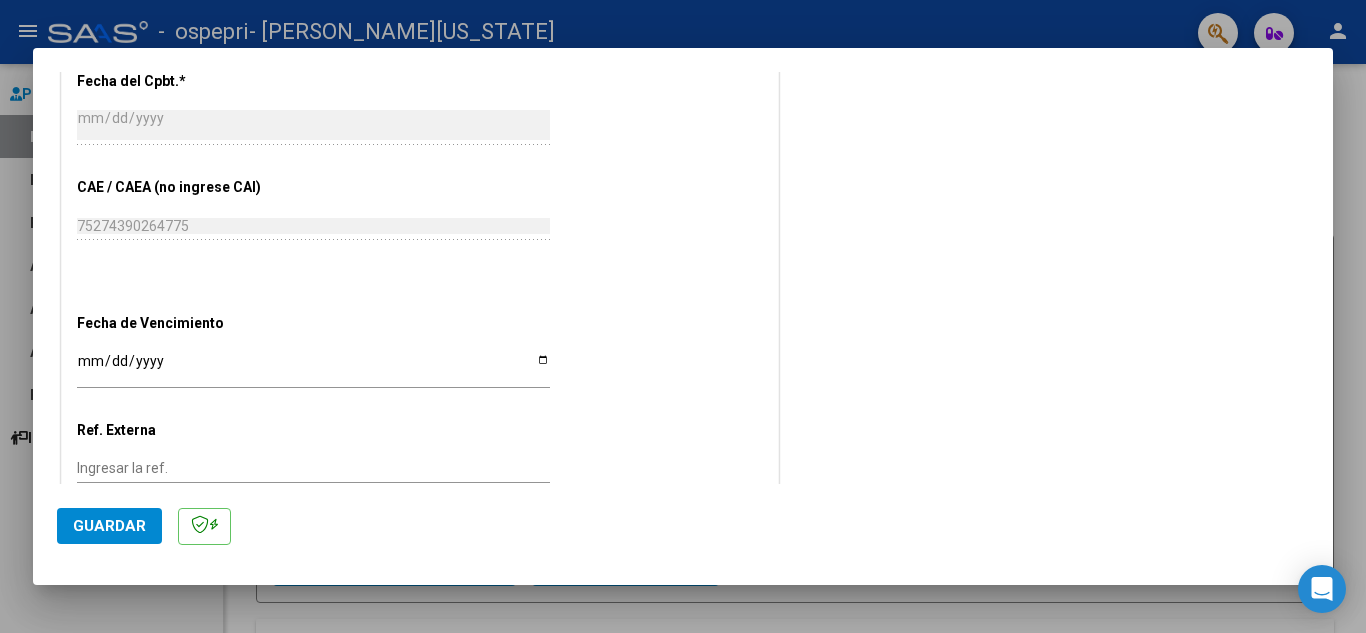 click on "CUIT  *   27-23901411-4 Ingresar CUIT  ANALISIS PRESTADOR  Area destinado * Integración Seleccionar Area Luego de guardar debe preaprobar la factura asociandola a un legajo de integración y subir la documentación respaldatoria (planilla de asistencia o ddjj para período de aislamiento)  Período de Prestación (Ej: 202305 para [DATE]    202506 Ingrese el Período de Prestación como indica el ejemplo   Comprobante Tipo * Factura B Seleccionar Tipo Punto de Venta  *   3 Ingresar el Nro.  Número  *   1758 Ingresar el Nro.  Monto  *   $ 178.136,76 Ingresar el [GEOGRAPHIC_DATA].  *   [DATE] Ingresar la fecha  CAE / CAEA (no ingrese CAI)    75274390264775 Ingresar el CAE o CAEA (no ingrese CAI)  Fecha de Vencimiento    Ingresar la fecha  Ref. Externa    Ingresar la ref.  N° Liquidación    Ingresar el N° Liquidación" at bounding box center (420, -78) 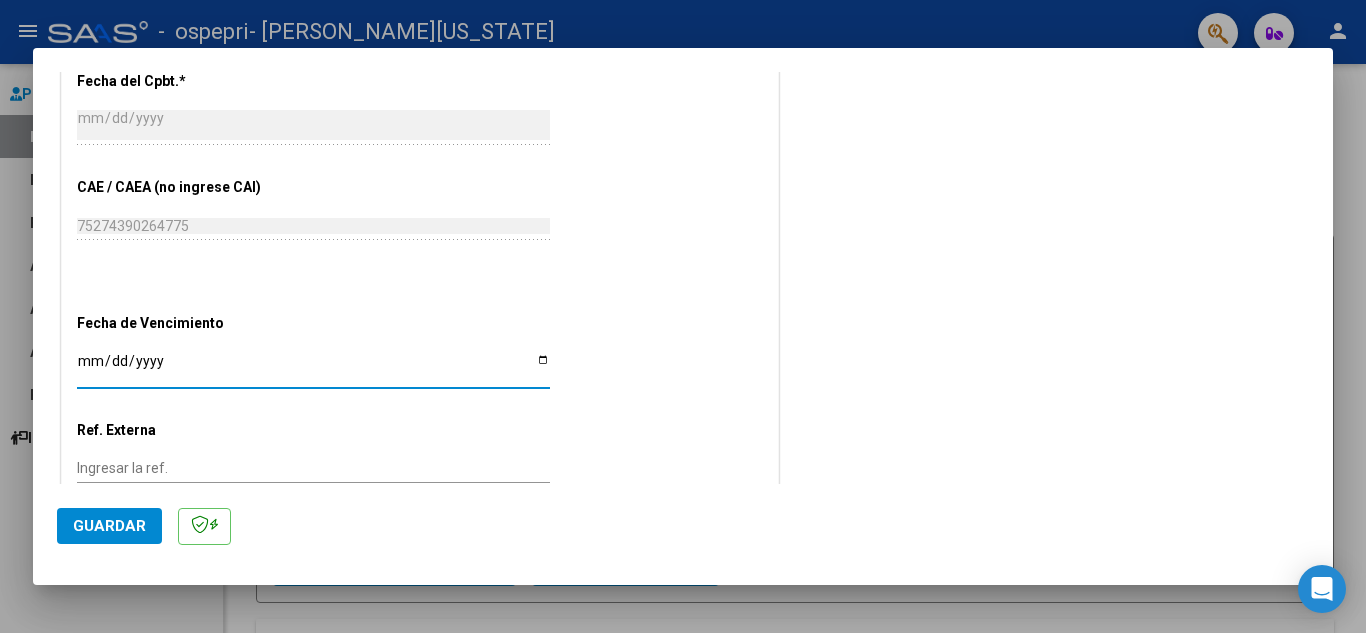 click on "Ingresar la fecha" at bounding box center [313, 368] 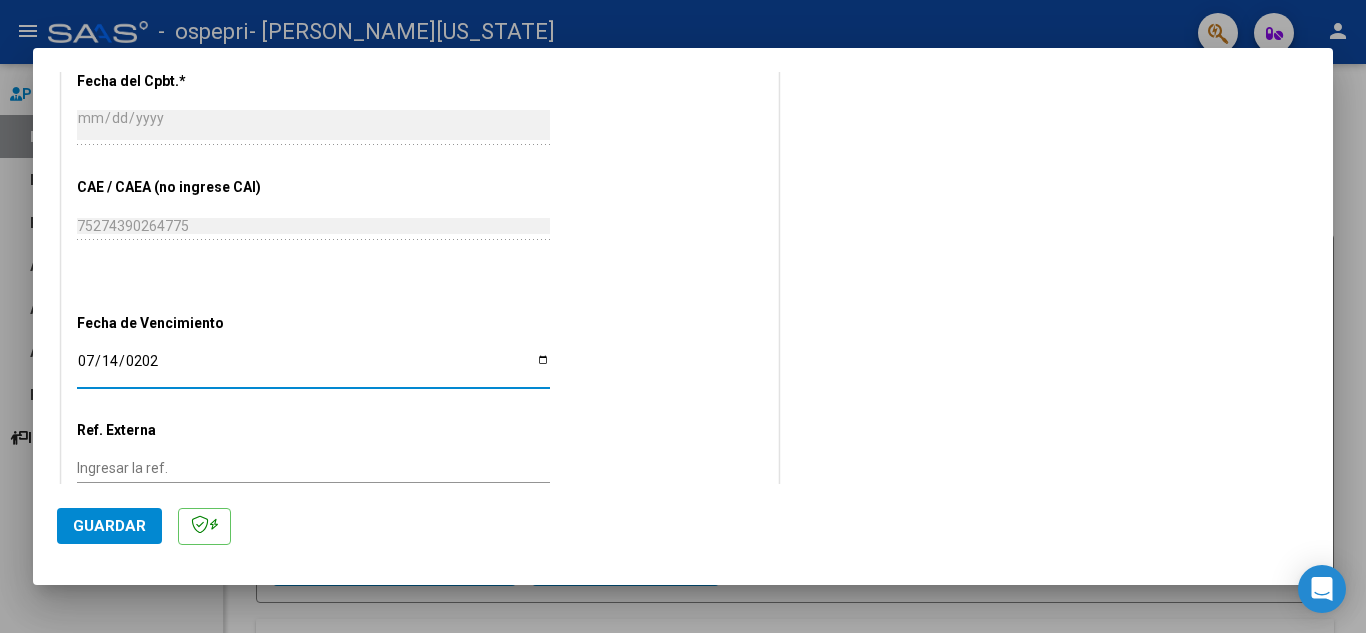 type on "[DATE]" 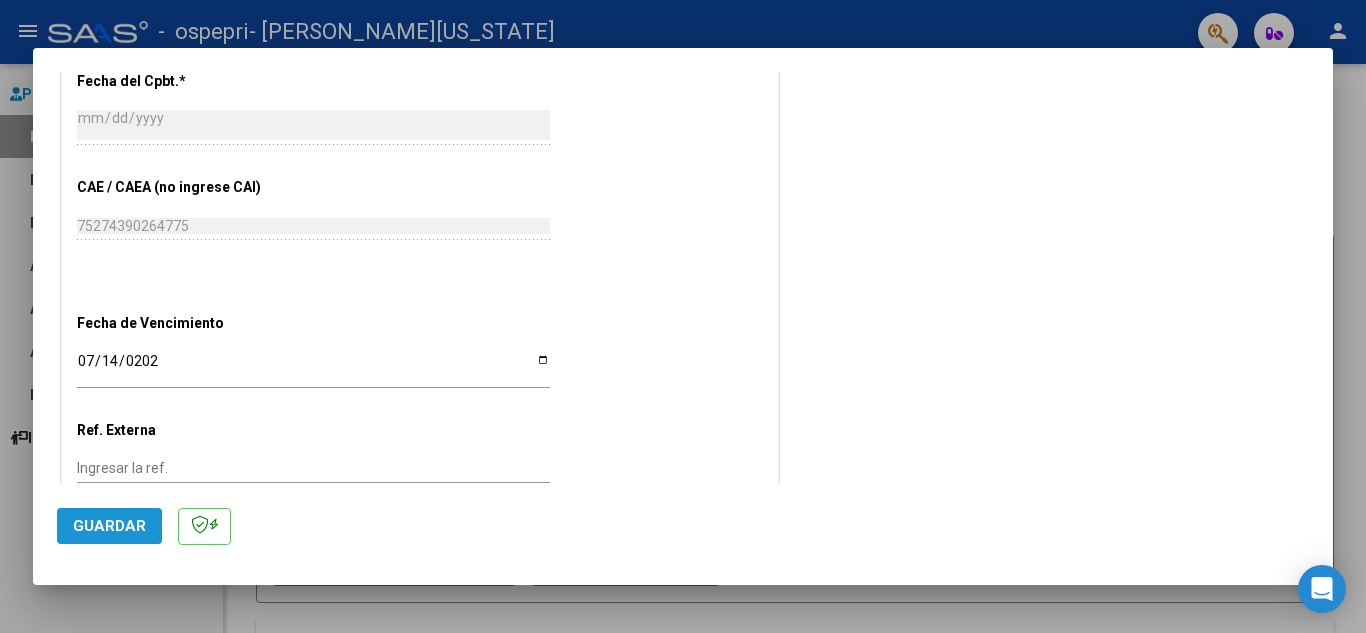 click on "Guardar" 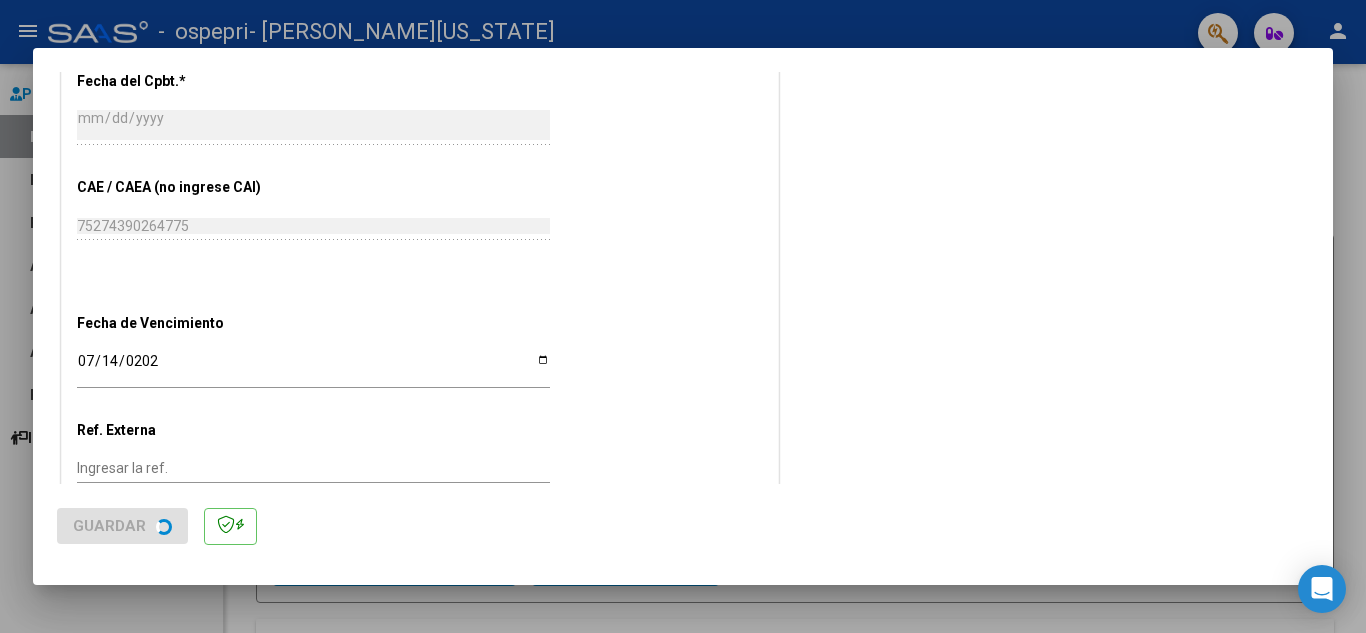 scroll, scrollTop: 0, scrollLeft: 0, axis: both 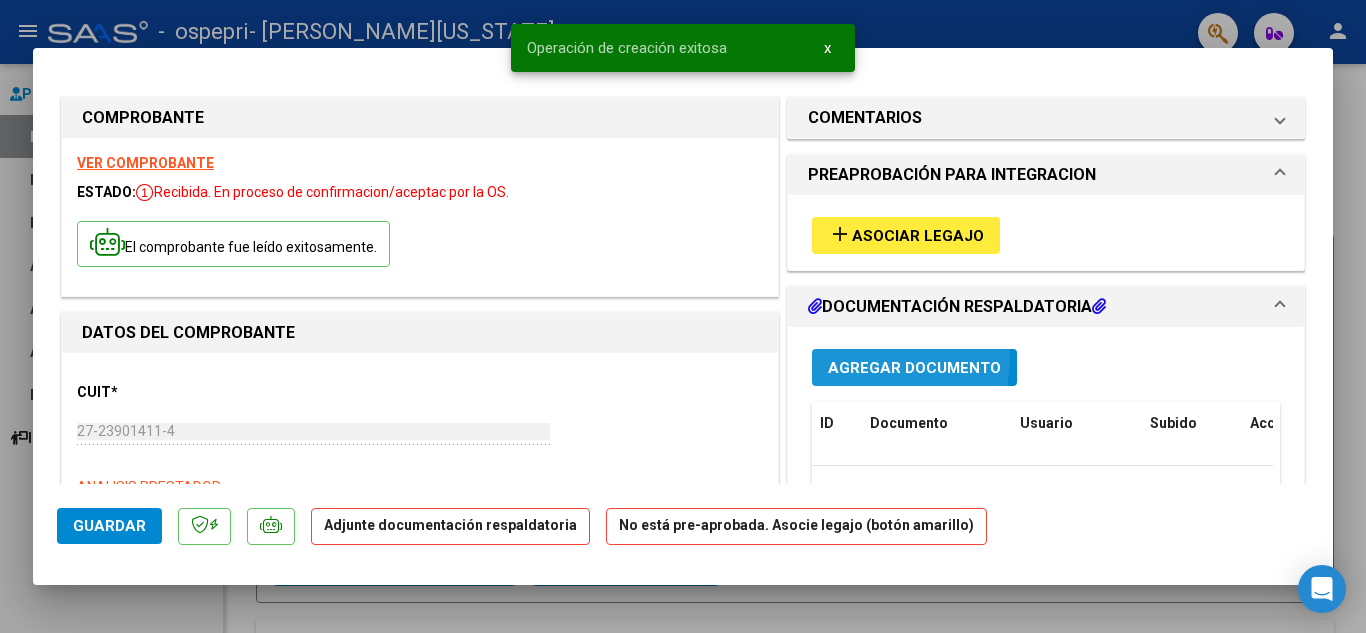 click on "Agregar Documento" at bounding box center (914, 367) 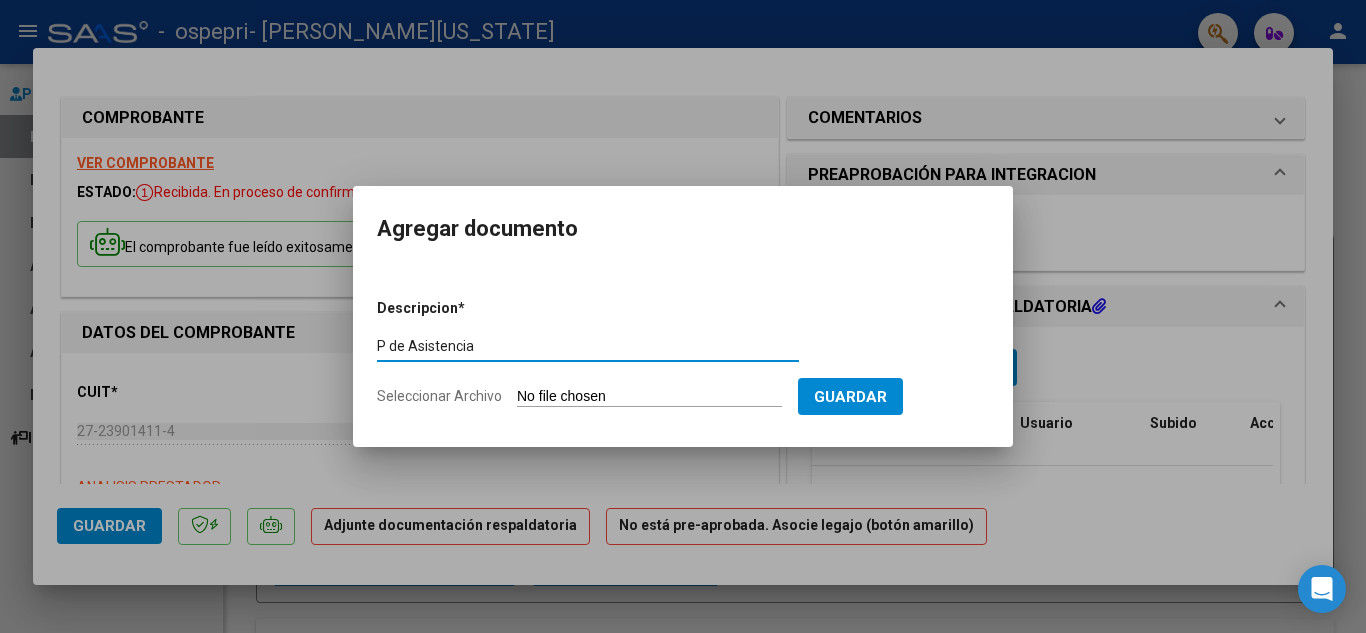 type on "P de Asistencia" 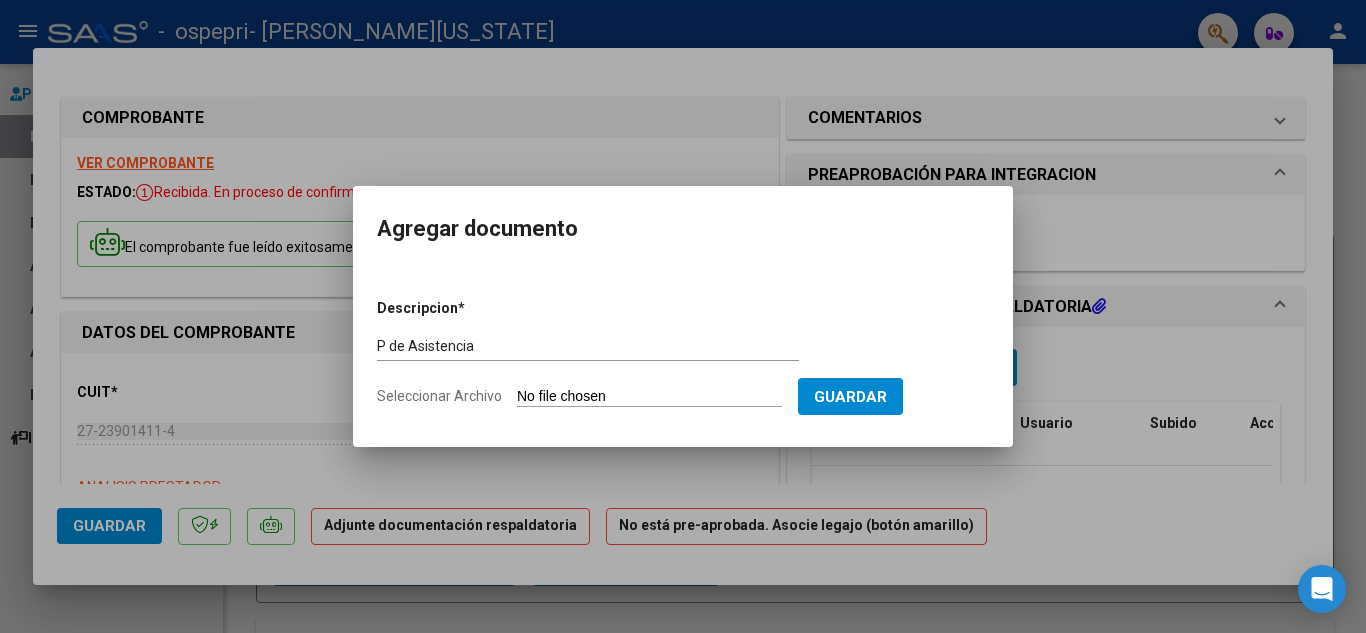 click on "Seleccionar Archivo" at bounding box center (649, 397) 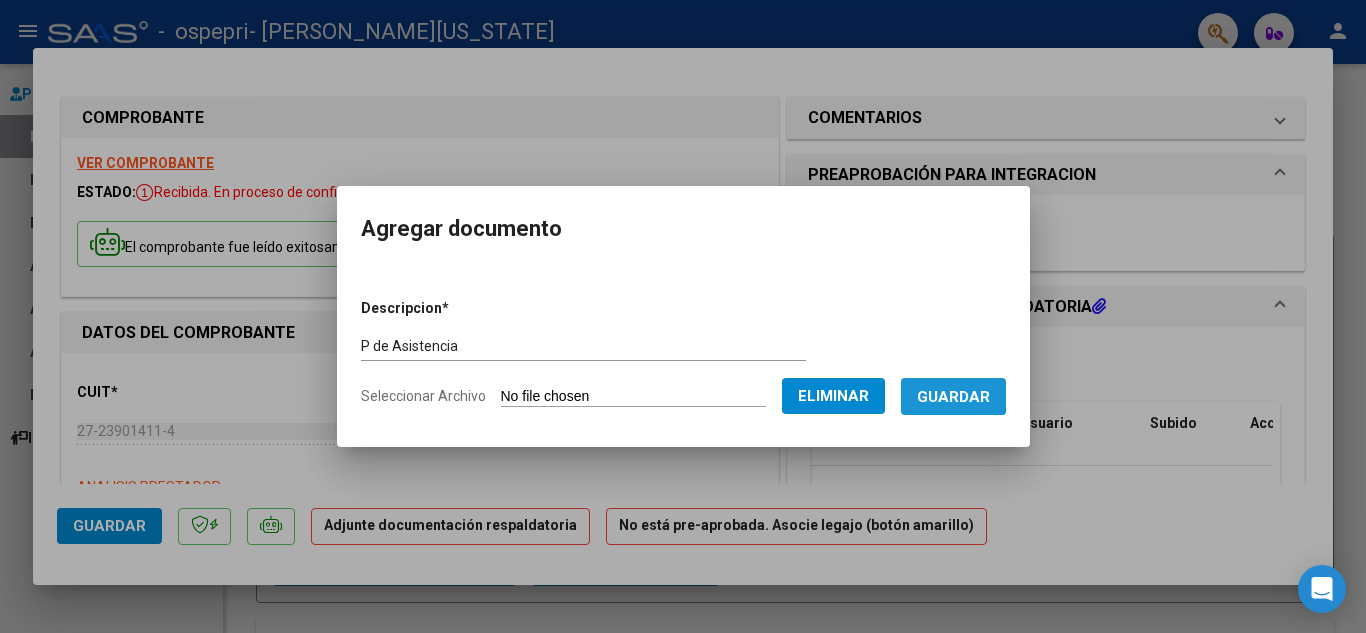 click on "Guardar" at bounding box center [953, 396] 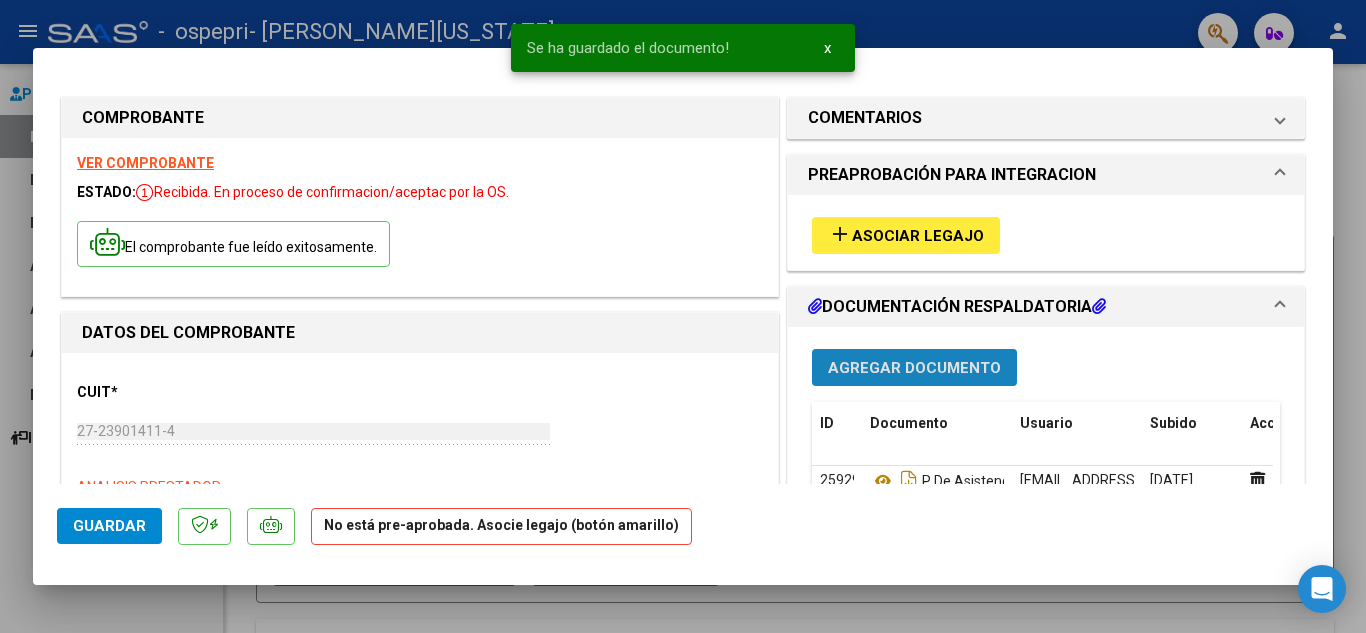click on "Agregar Documento" at bounding box center [914, 368] 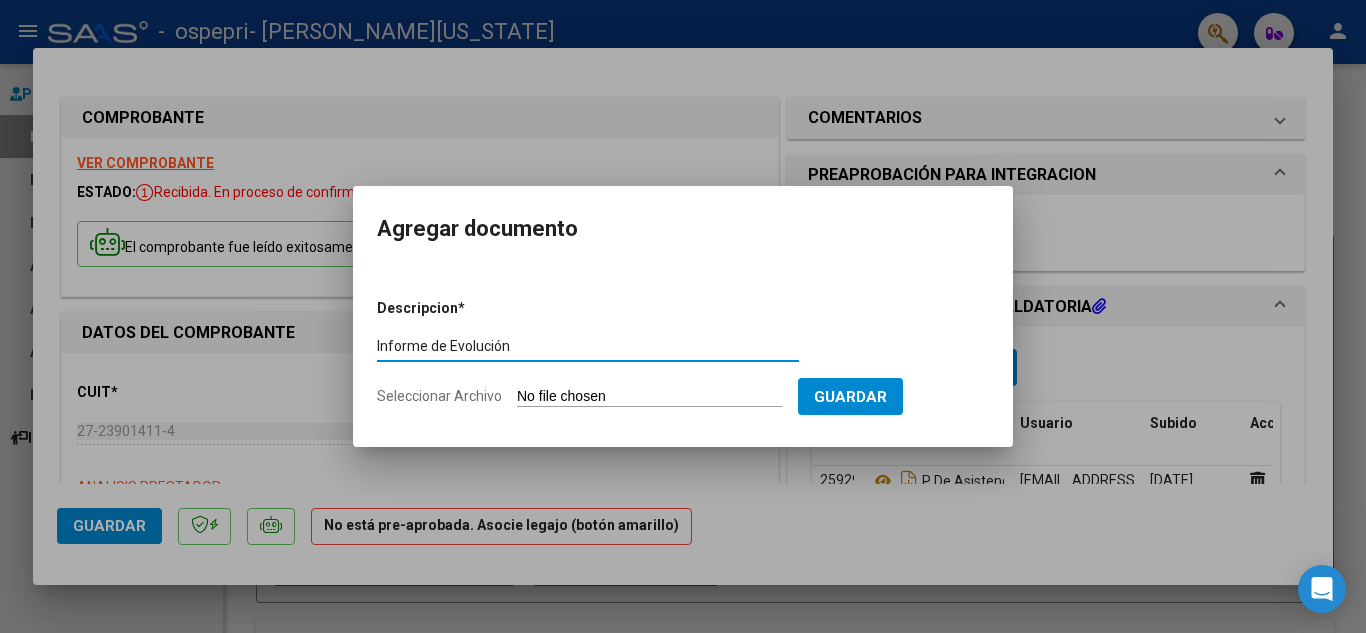 type on "Informe de Evolución" 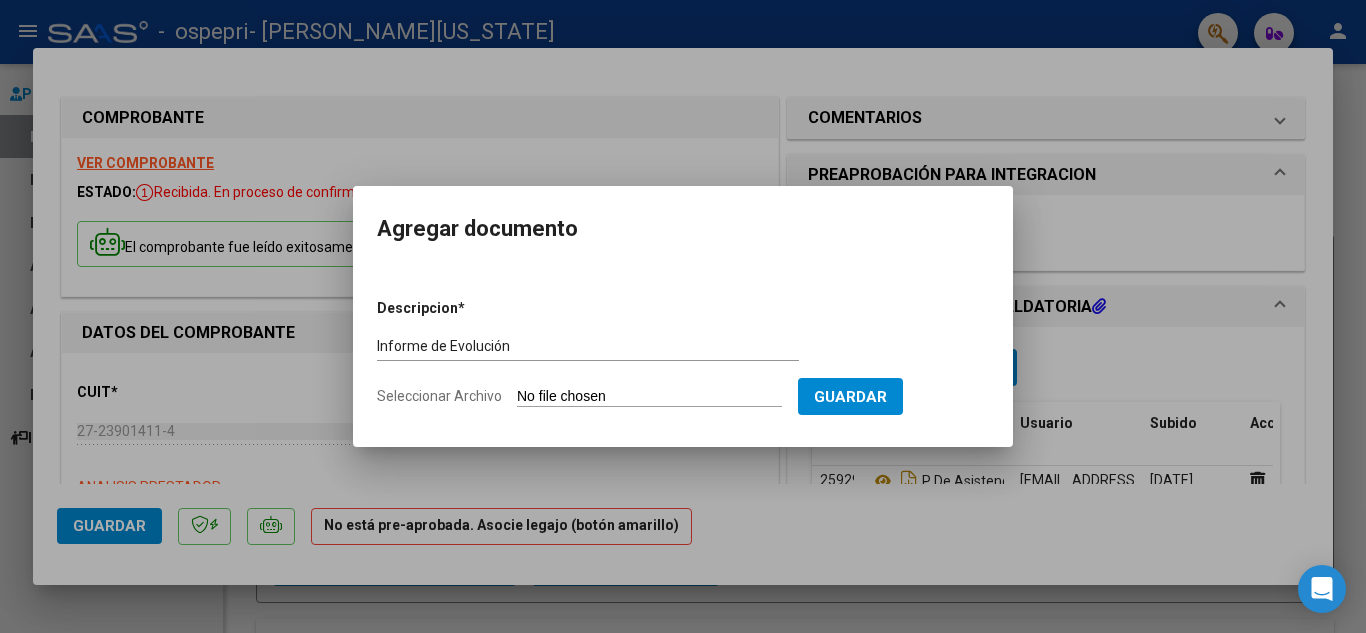 click on "Seleccionar Archivo" at bounding box center [649, 397] 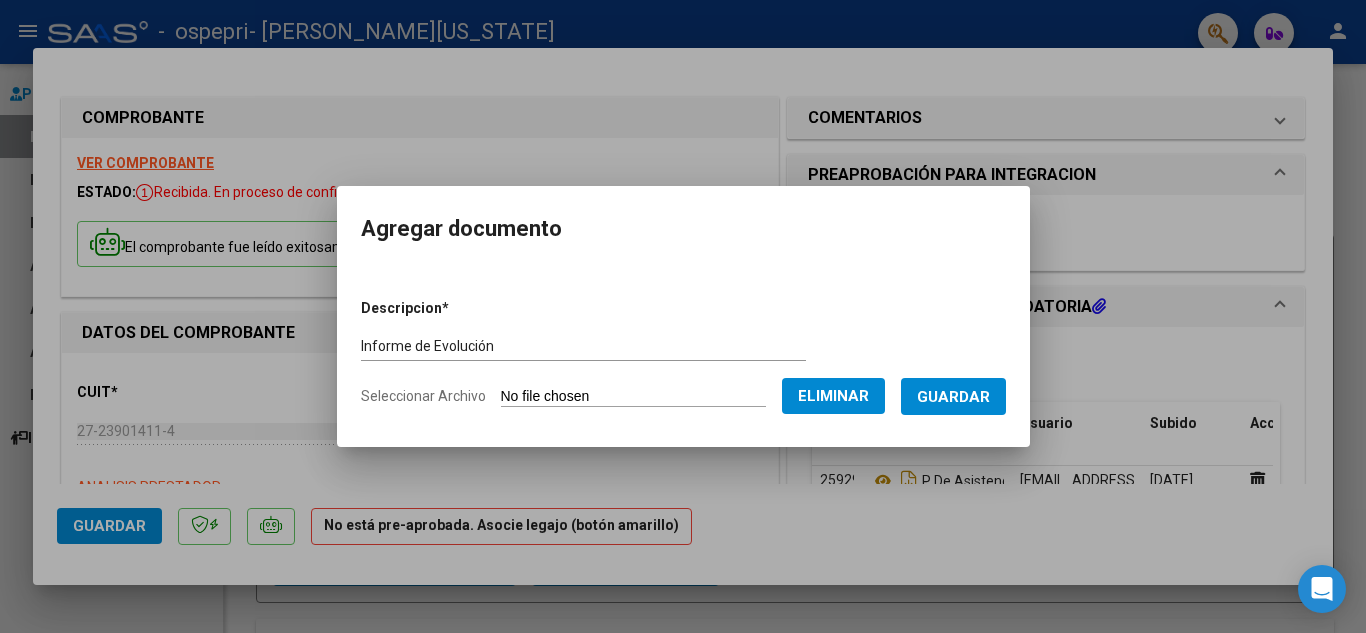 click on "Guardar" at bounding box center (953, 396) 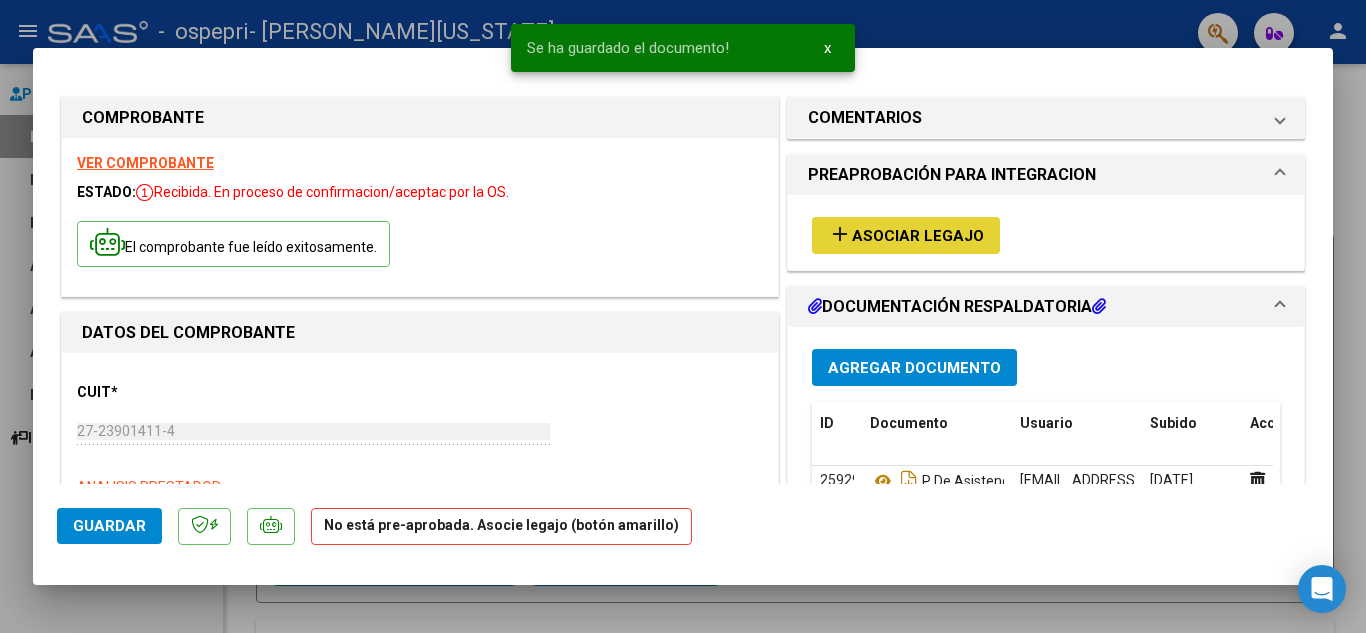 click on "add Asociar Legajo" at bounding box center [906, 235] 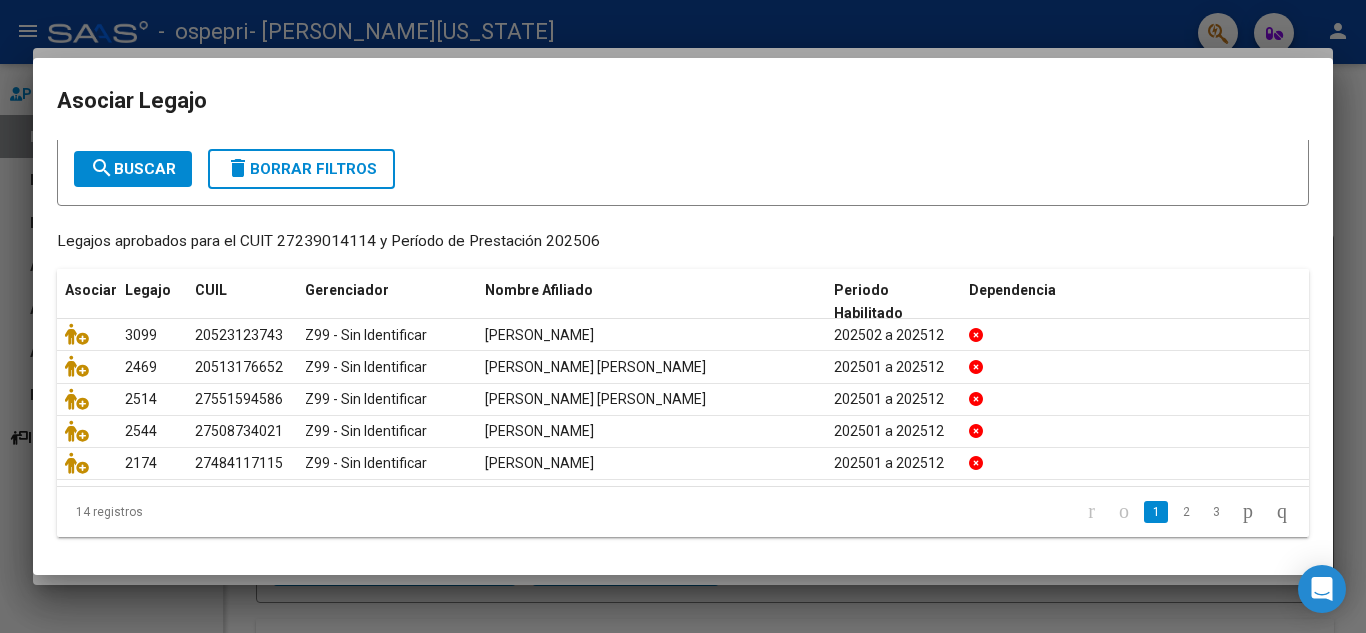 scroll, scrollTop: 109, scrollLeft: 0, axis: vertical 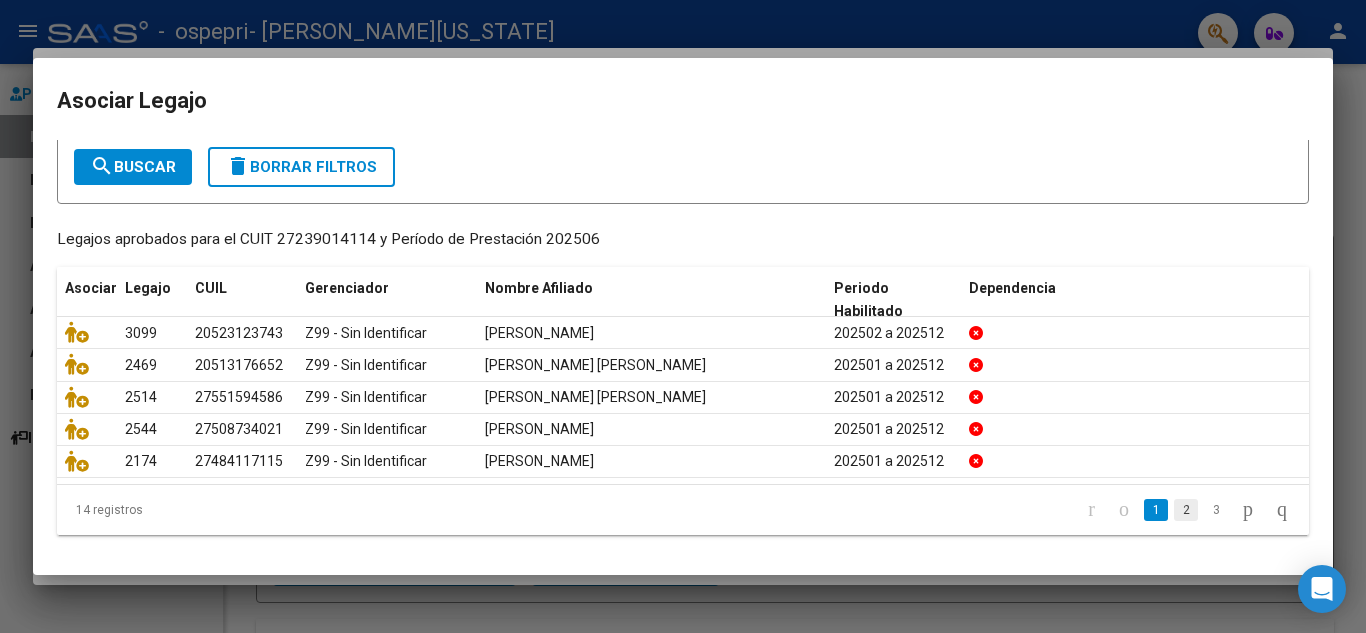 click on "2" 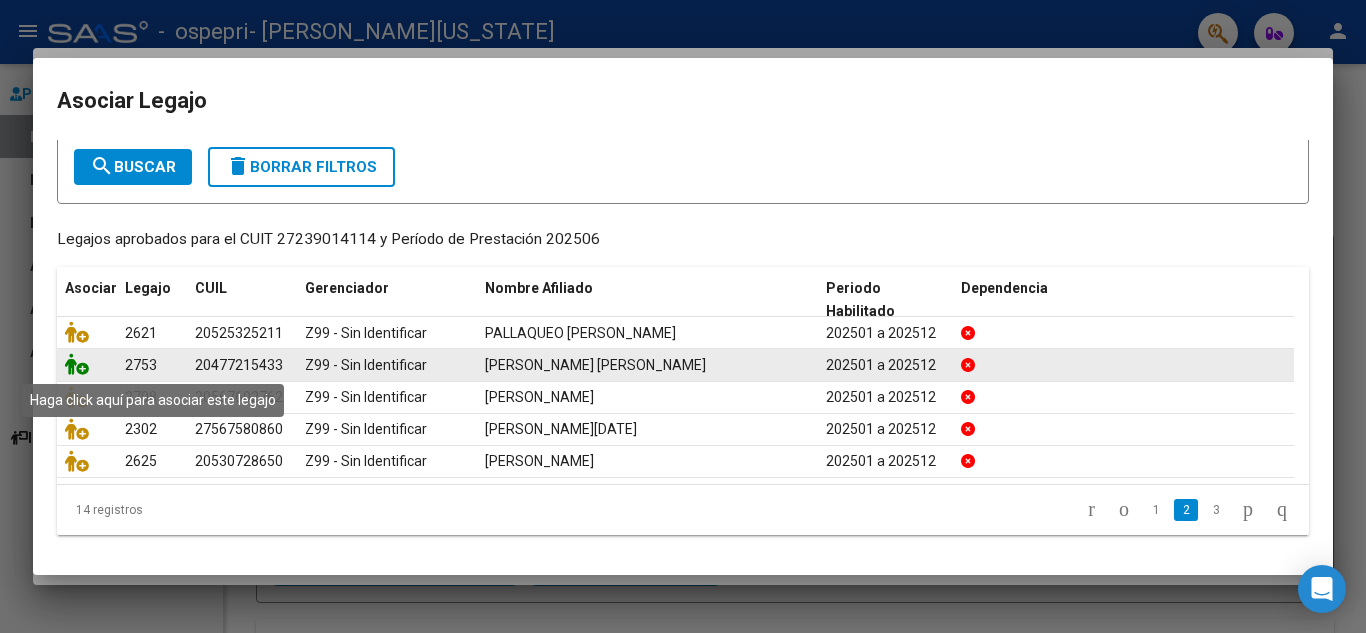 click 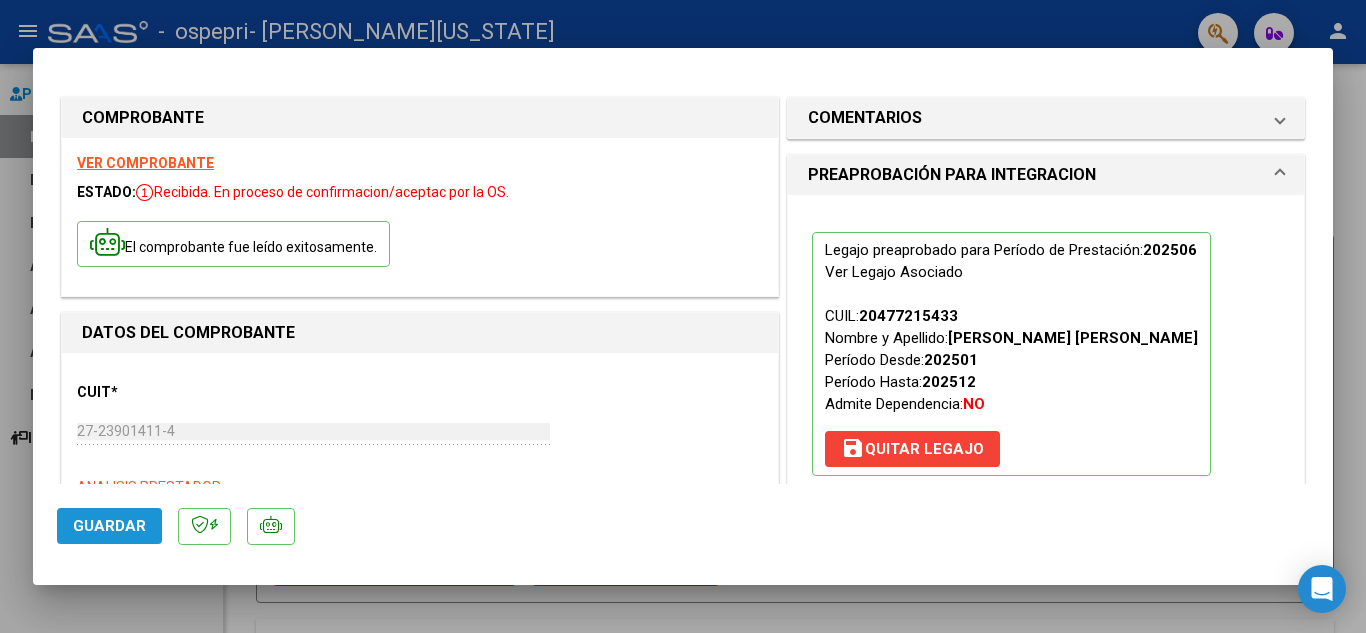 click on "Guardar" 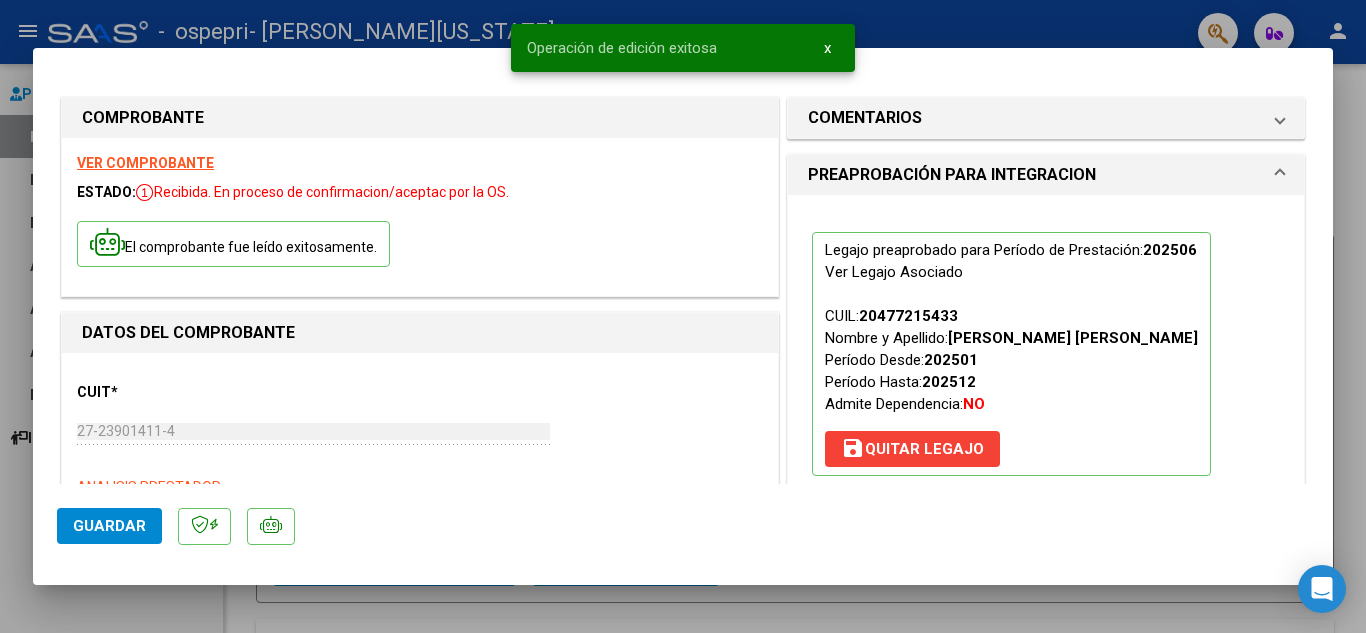 click at bounding box center (683, 316) 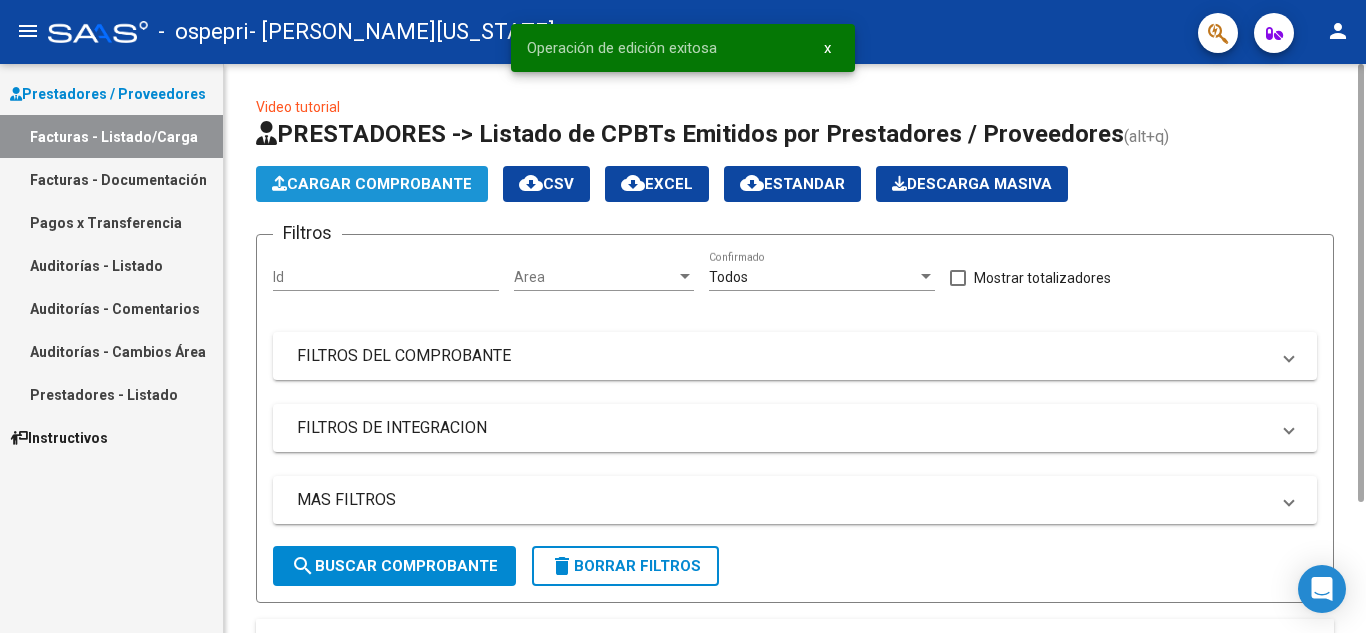click on "Cargar Comprobante" 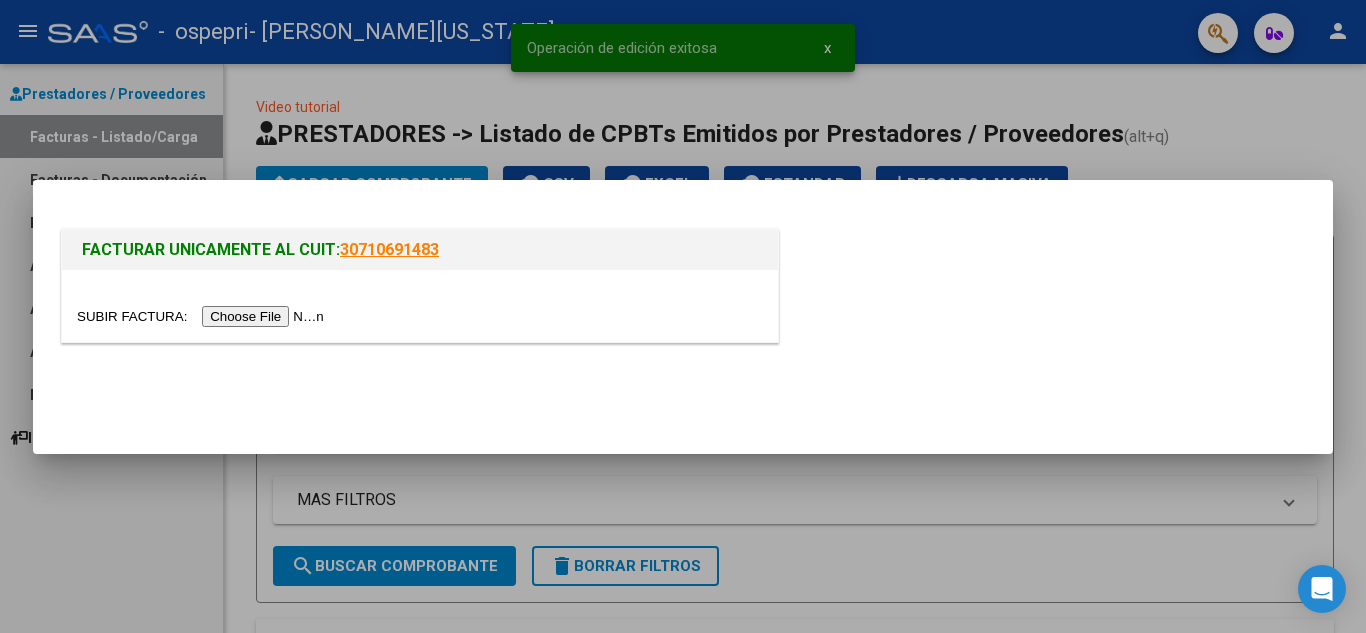 click at bounding box center (203, 316) 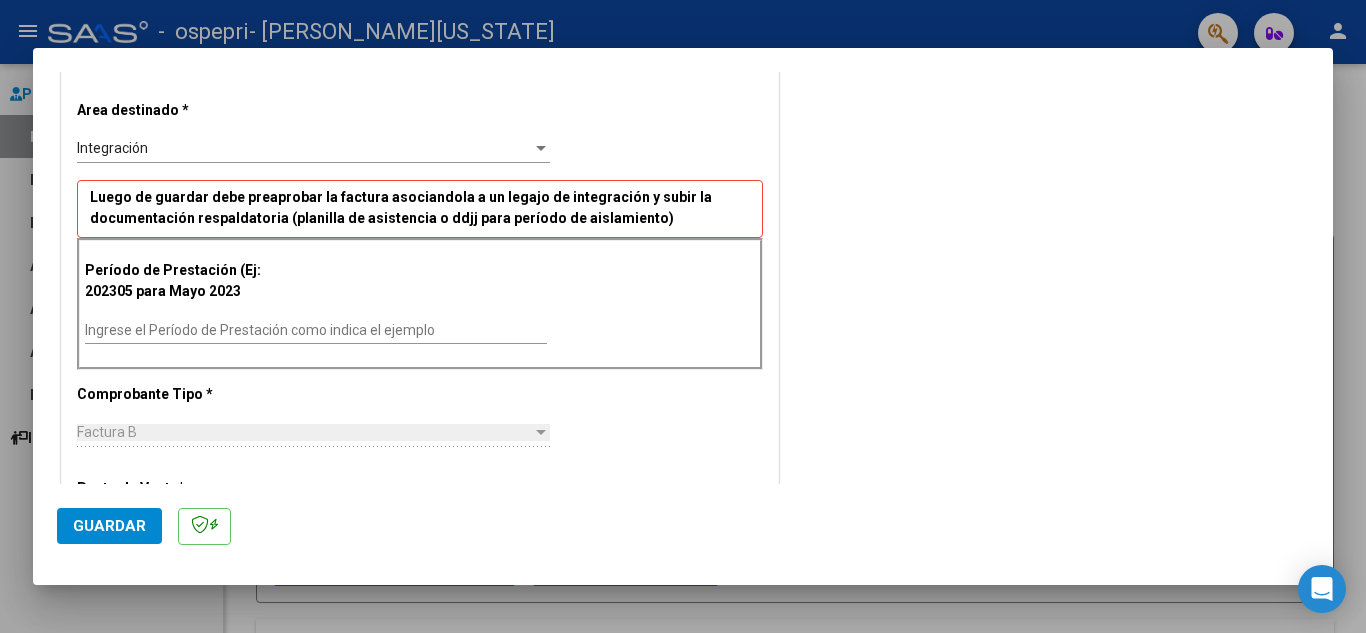 scroll, scrollTop: 400, scrollLeft: 0, axis: vertical 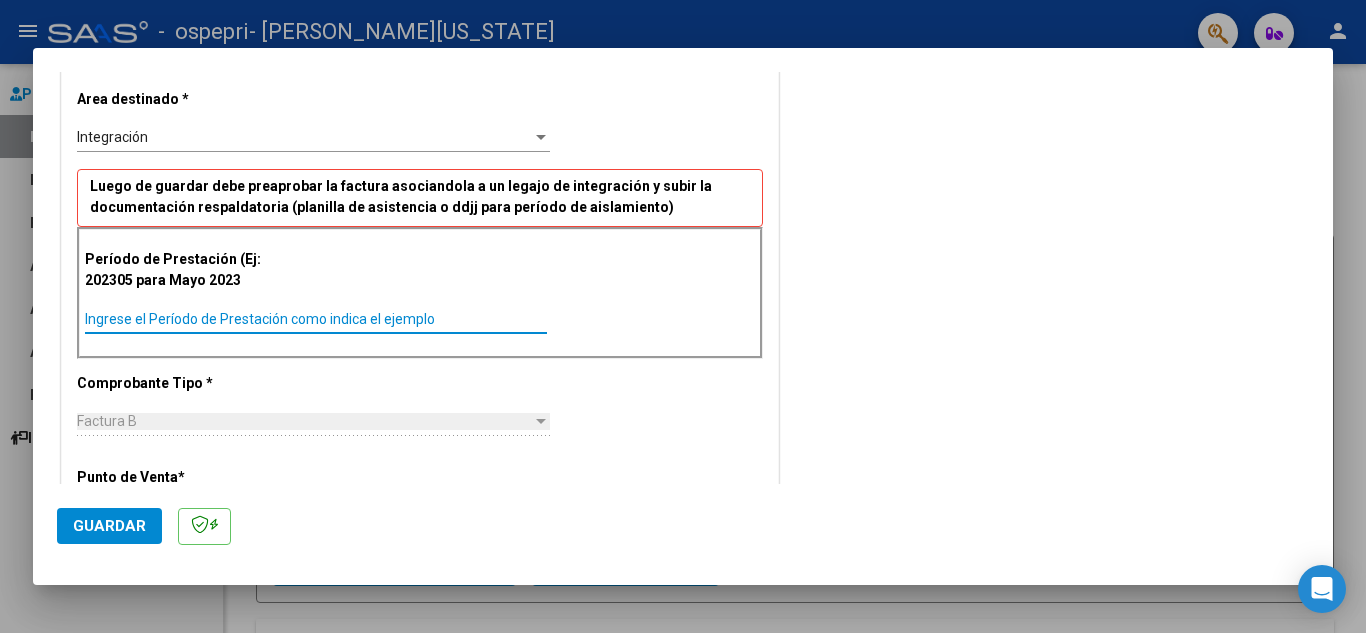 click on "Ingrese el Período de Prestación como indica el ejemplo" at bounding box center (316, 319) 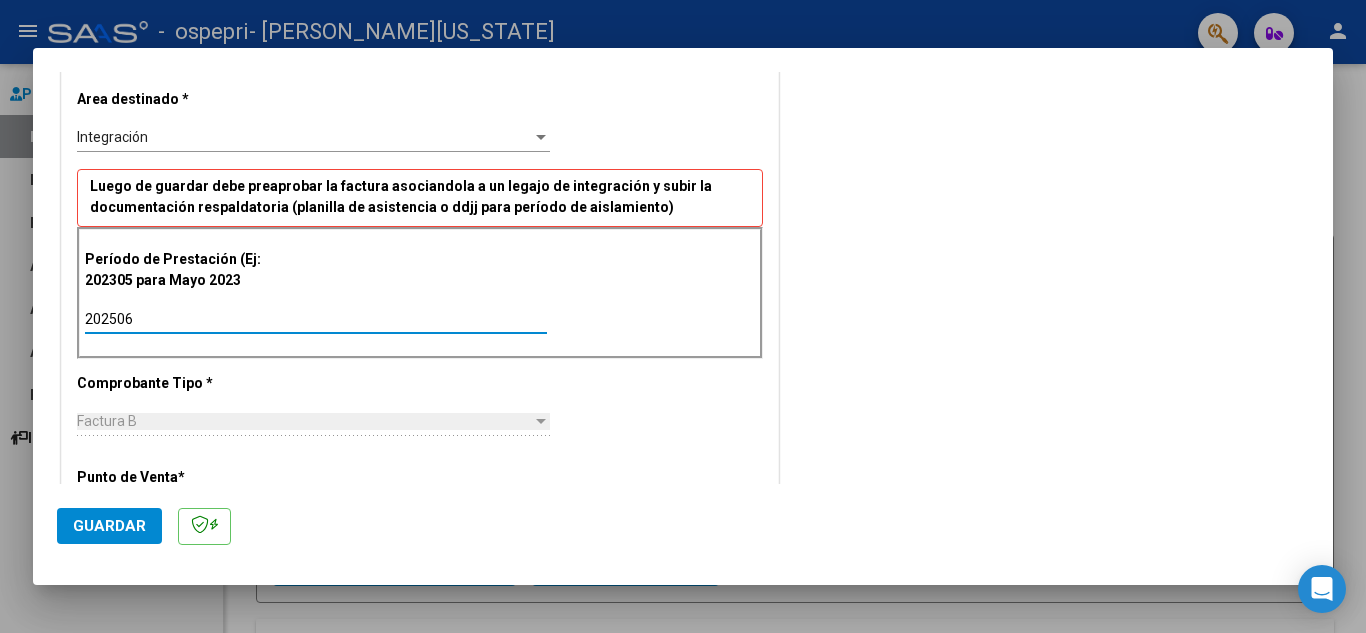type on "202506" 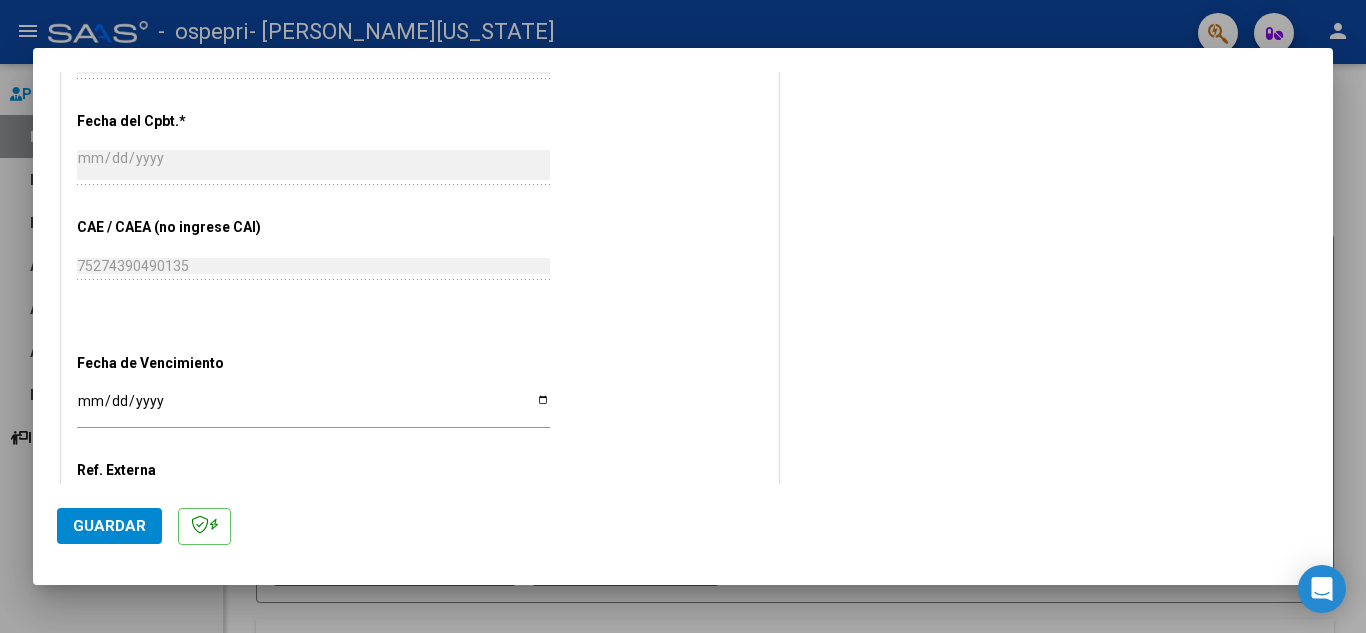 scroll, scrollTop: 1080, scrollLeft: 0, axis: vertical 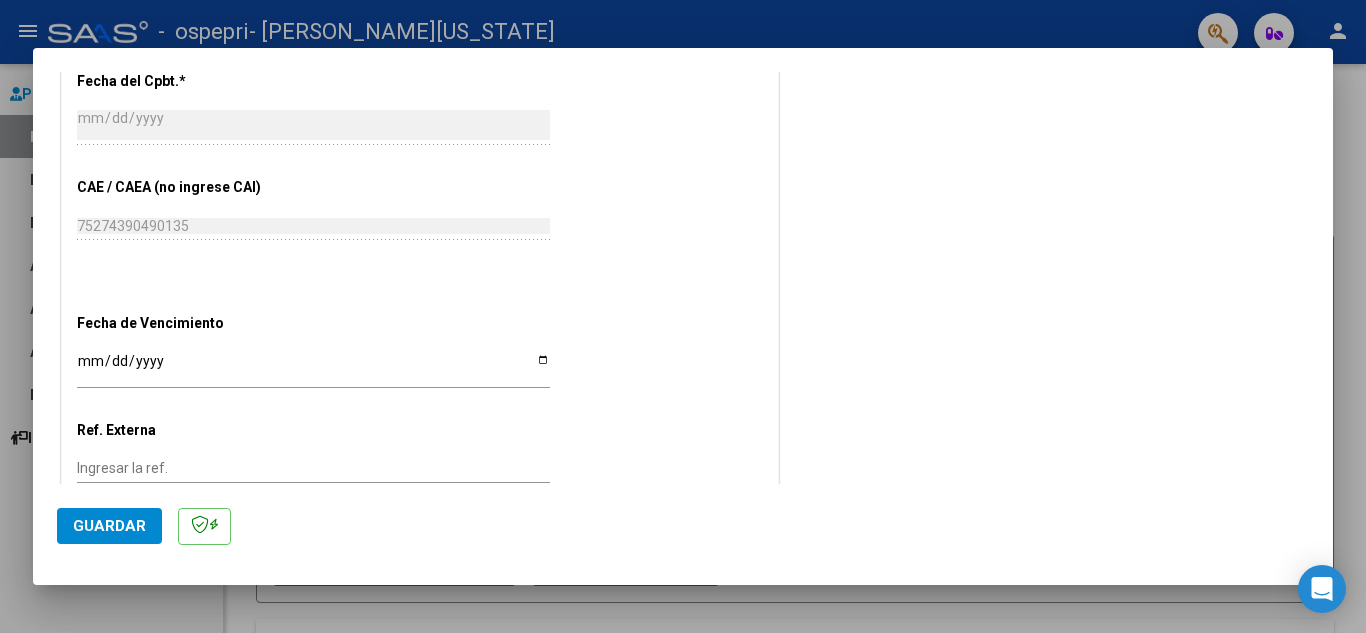 click on "Ingresar la fecha" 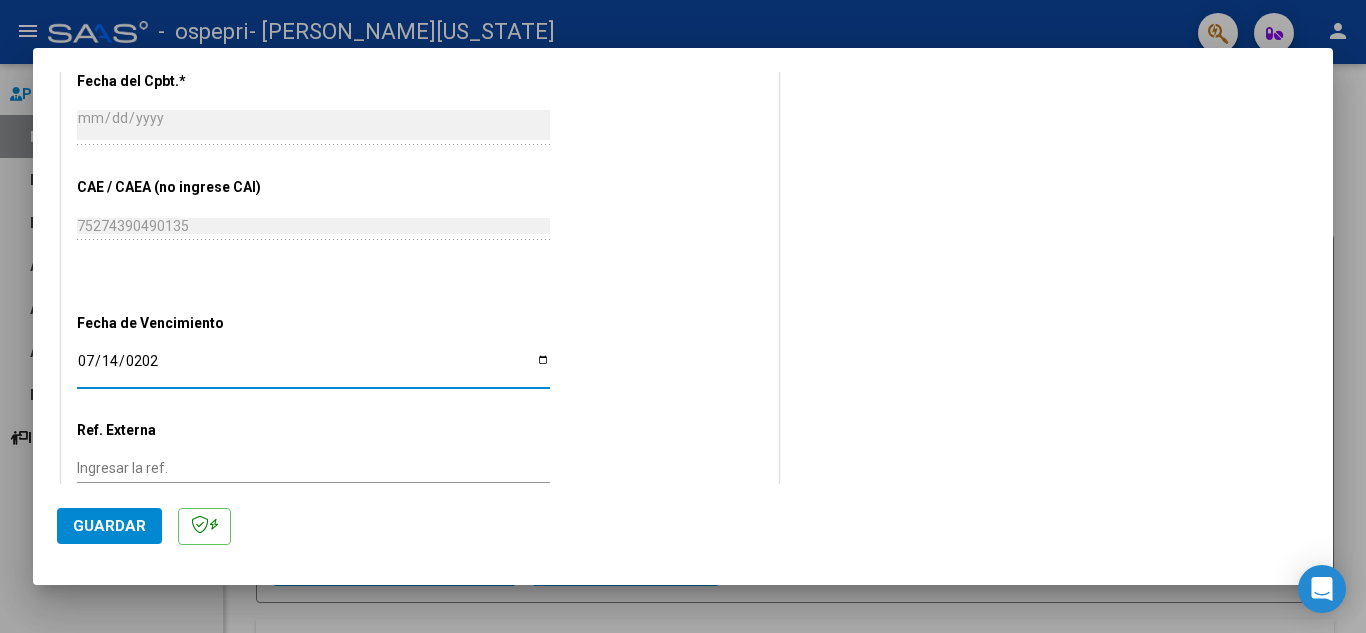 type on "[DATE]" 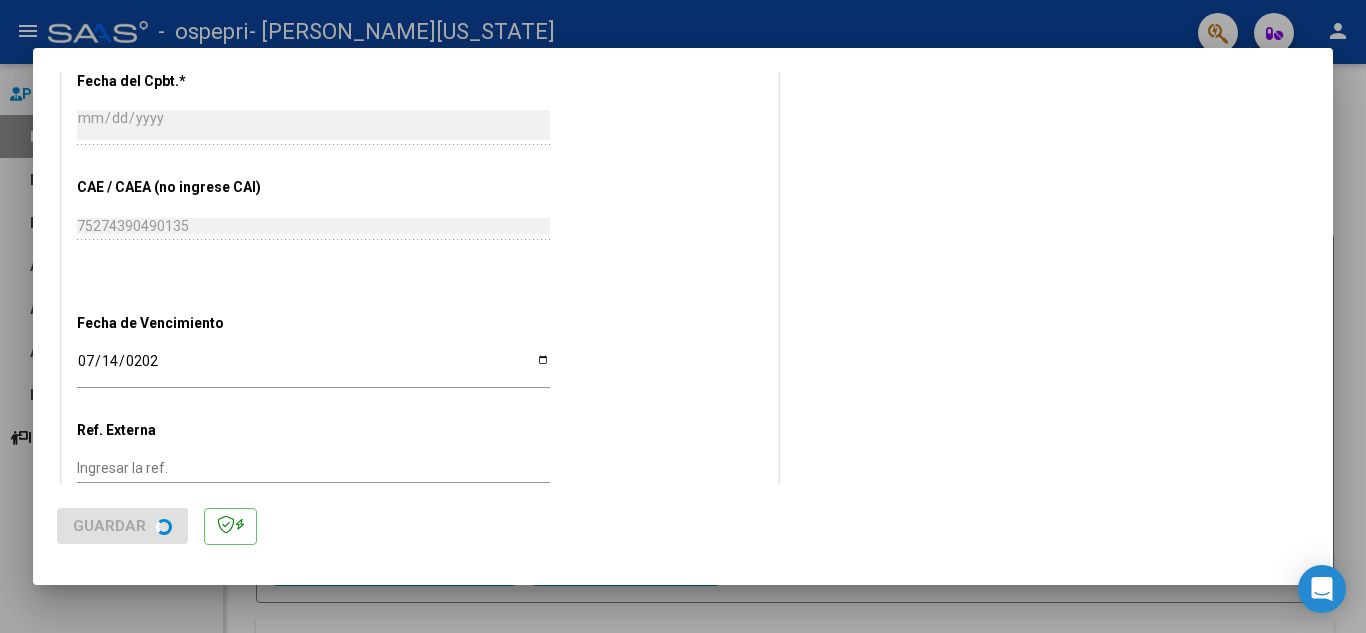 scroll, scrollTop: 0, scrollLeft: 0, axis: both 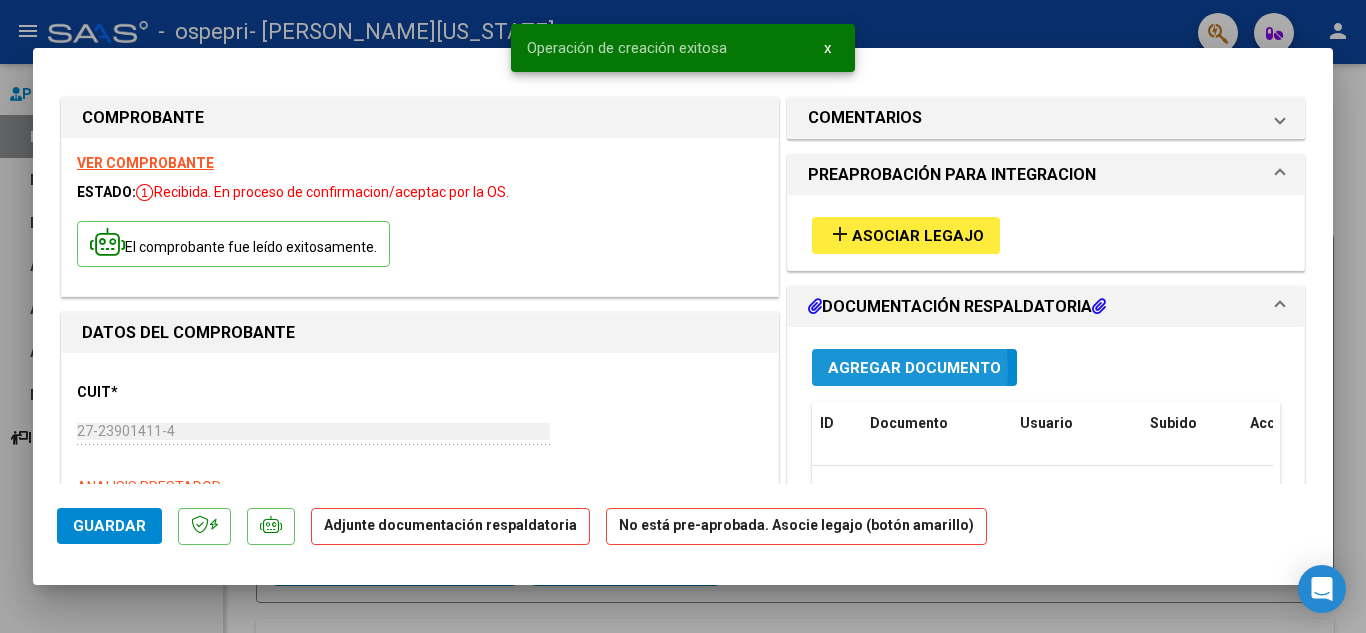 click on "Agregar Documento" at bounding box center [914, 368] 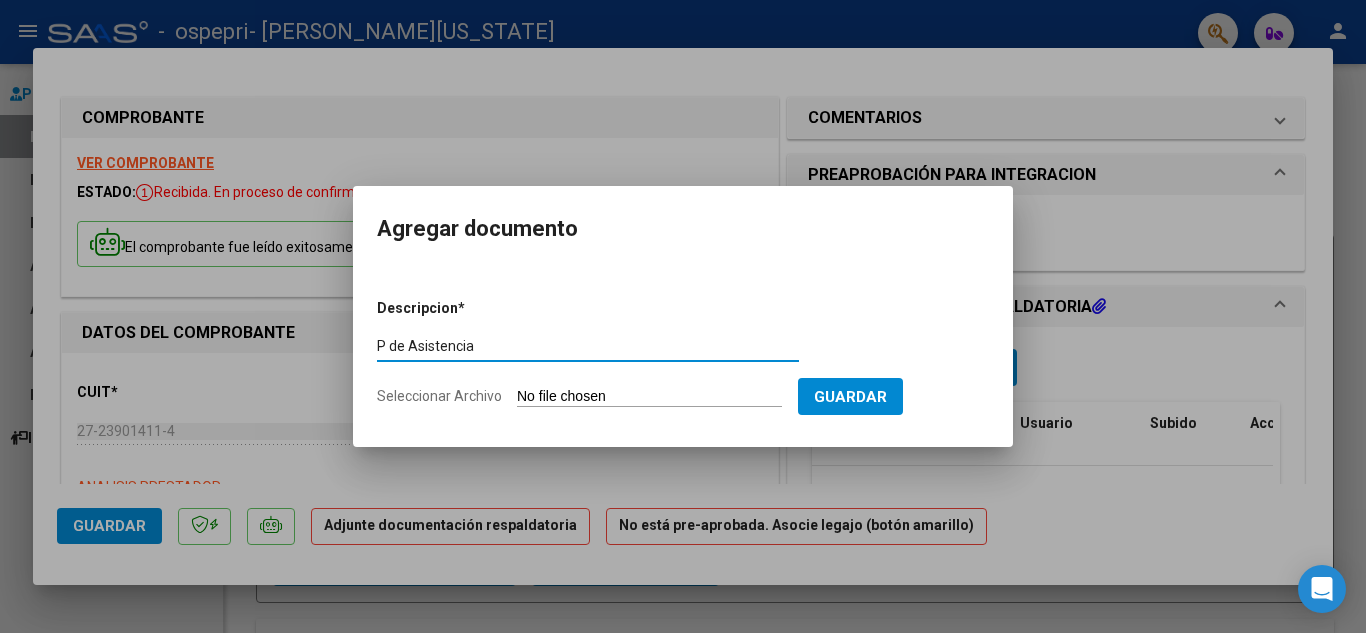 type on "P de Asistencia" 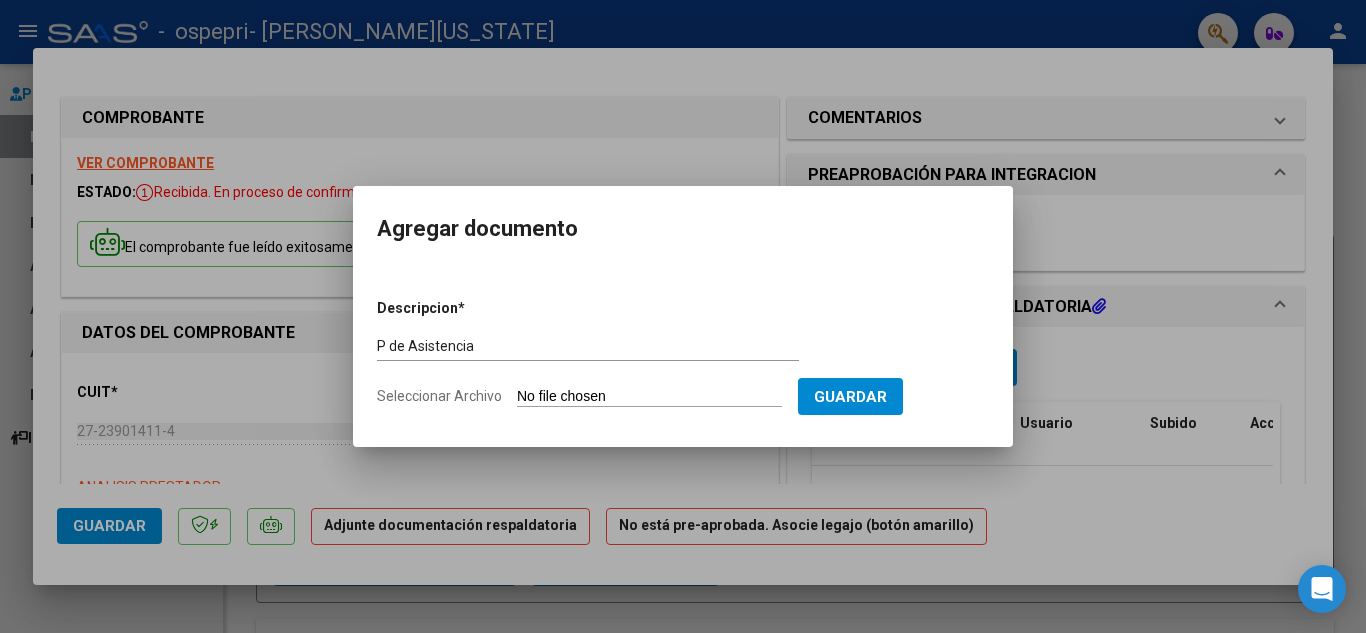 click on "Descripcion  *   P de Asistencia Escriba aquí una descripcion  Seleccionar Archivo Guardar" at bounding box center (683, 353) 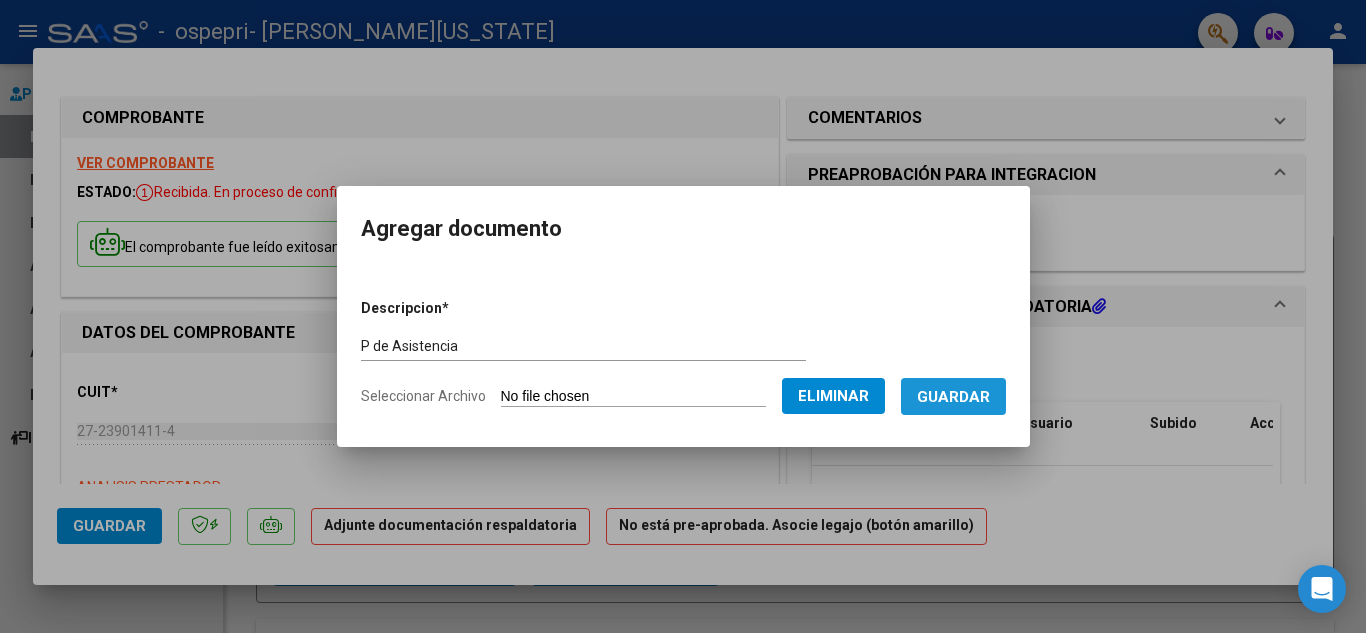 click on "Guardar" at bounding box center [953, 397] 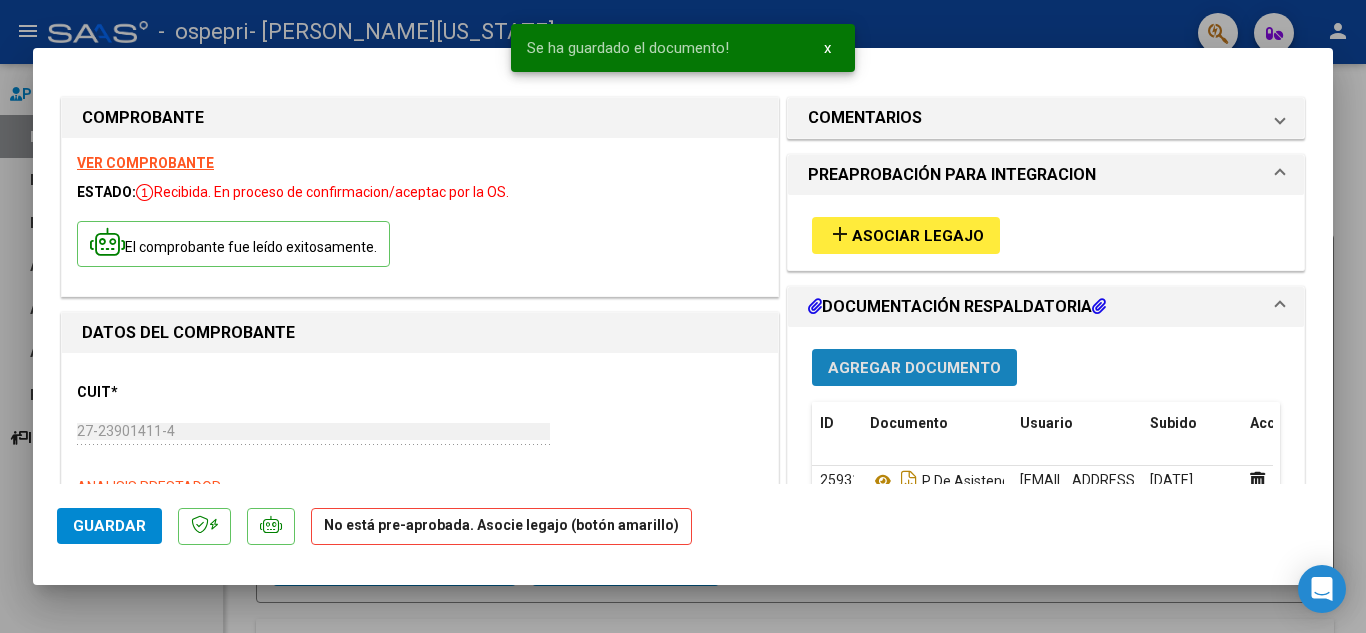 click on "Agregar Documento" at bounding box center (914, 368) 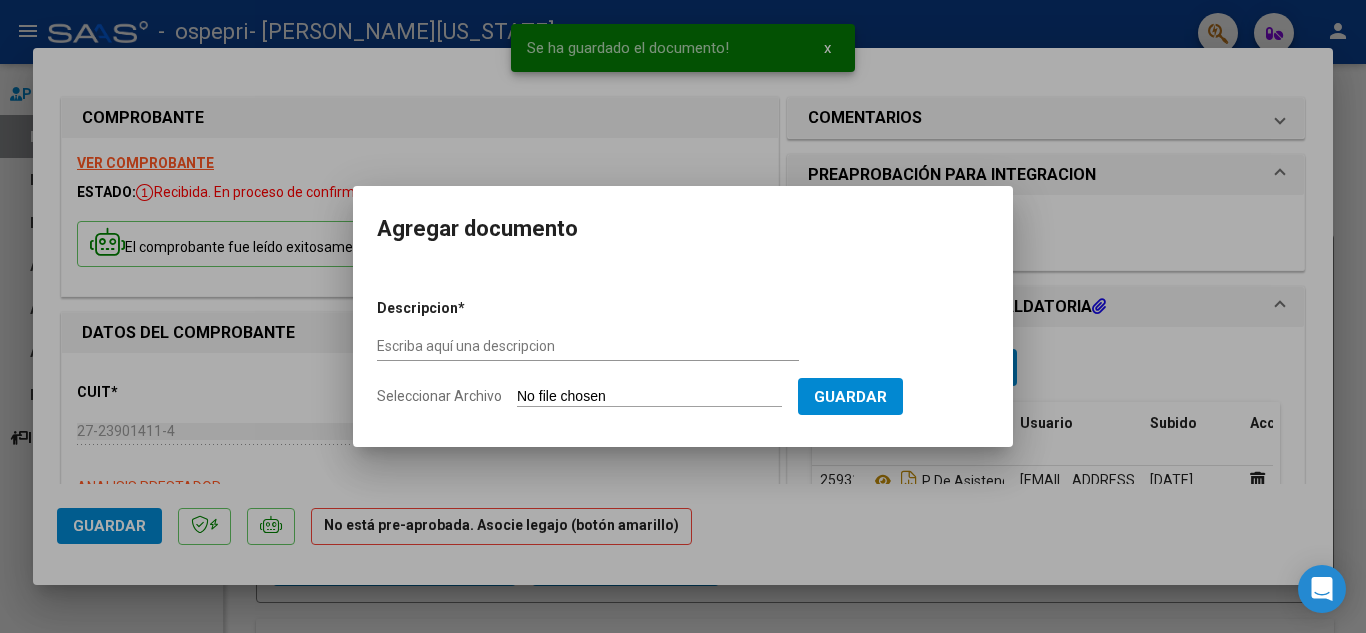 click on "Descripcion  *   Escriba aquí una descripcion  Seleccionar Archivo Guardar" at bounding box center (683, 353) 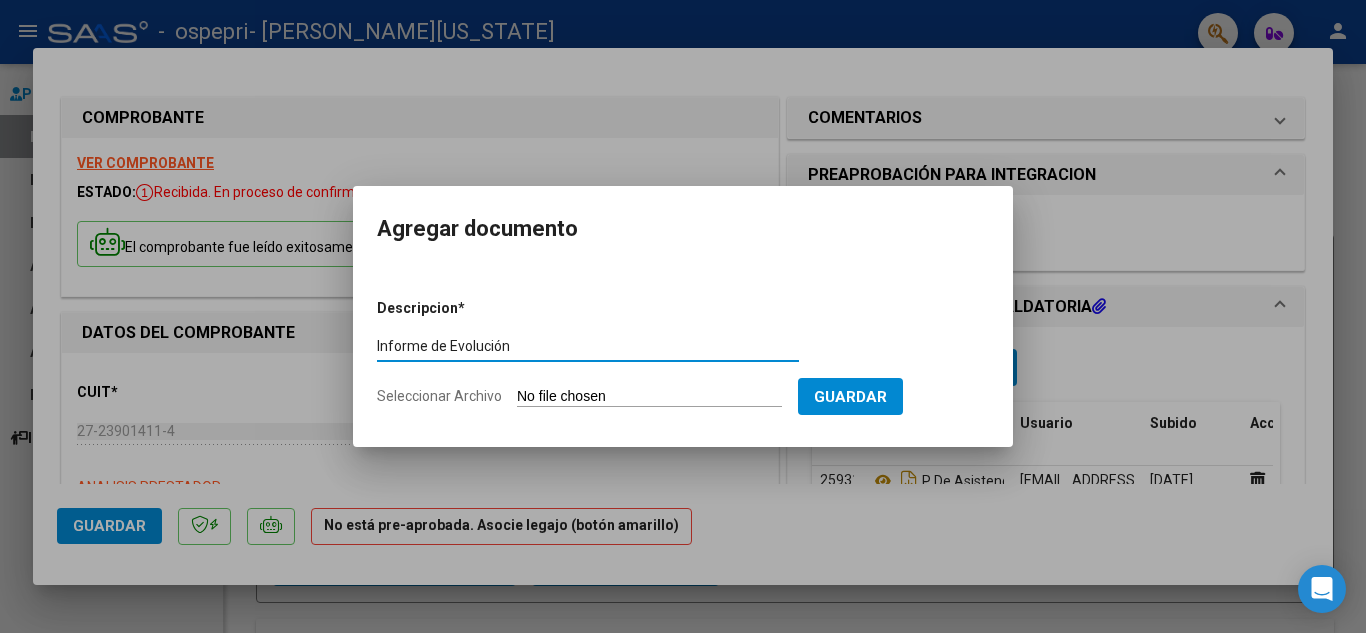 type on "Informe de Evolución" 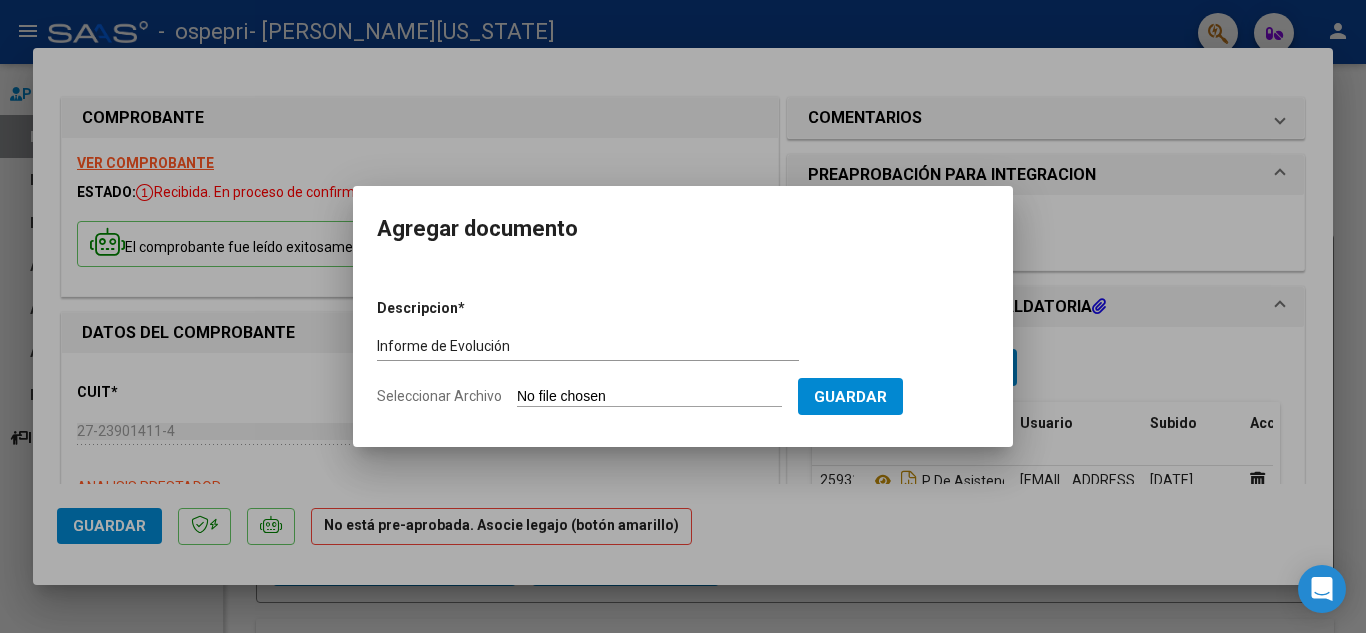 click on "Seleccionar Archivo" at bounding box center (649, 397) 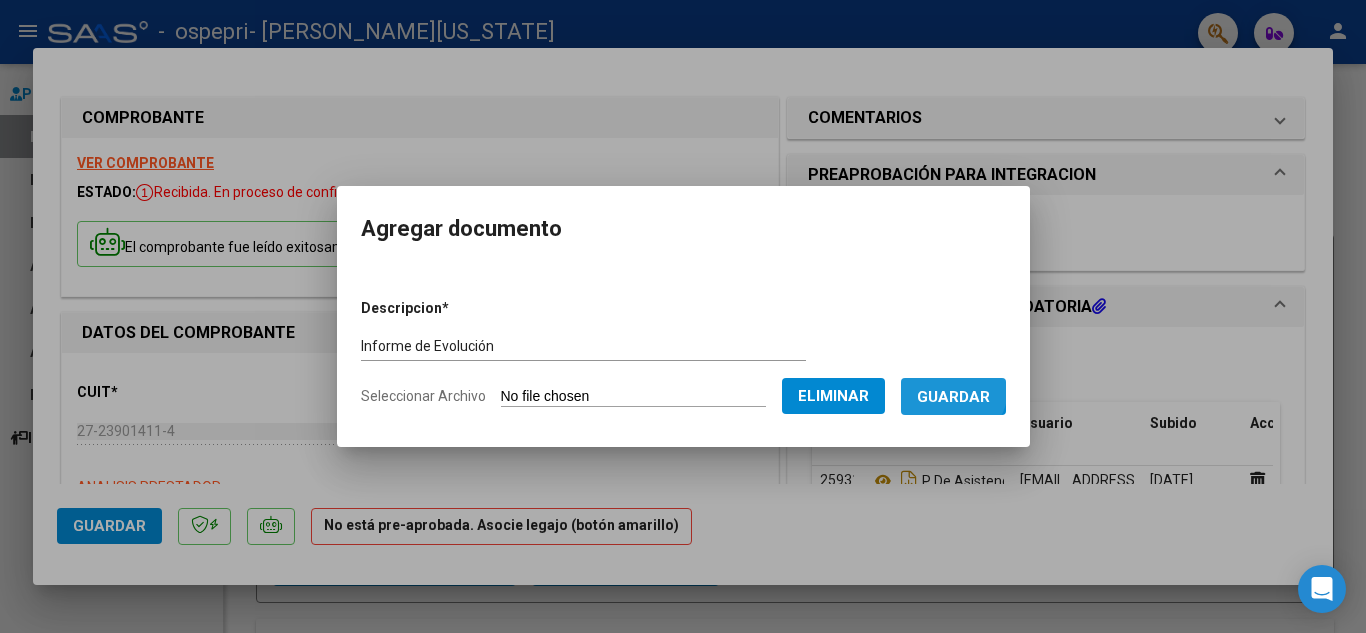click on "Guardar" at bounding box center [953, 397] 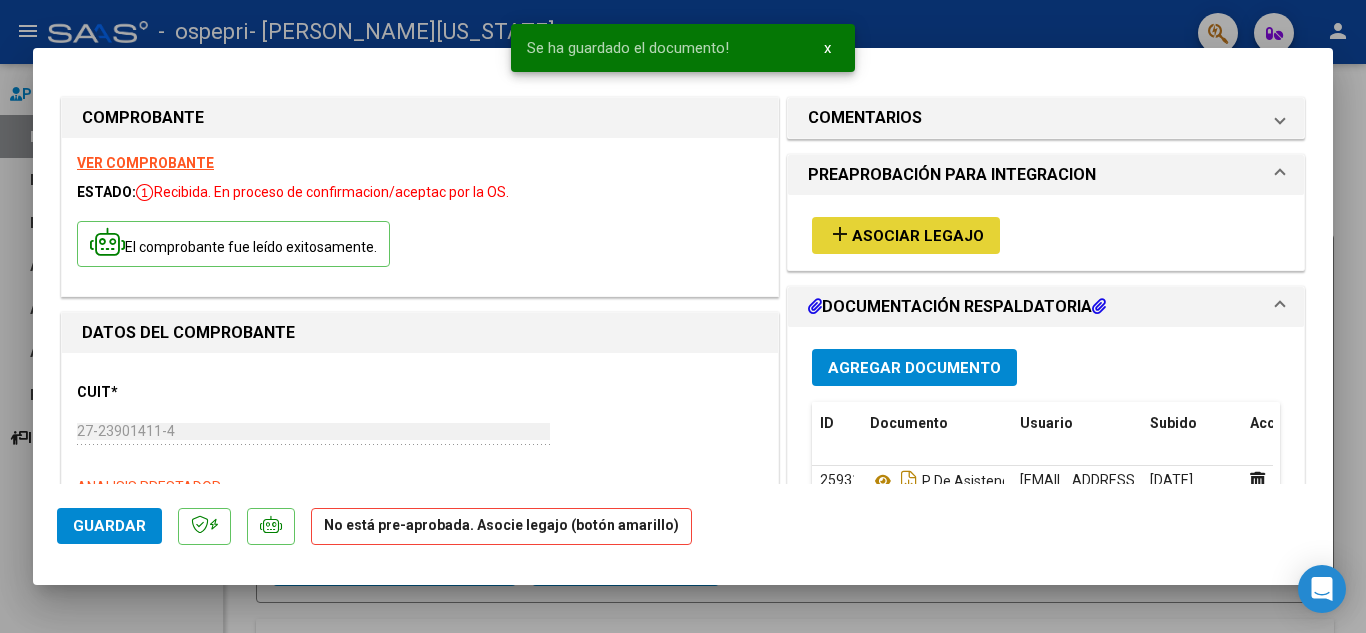 click on "Asociar Legajo" at bounding box center [918, 236] 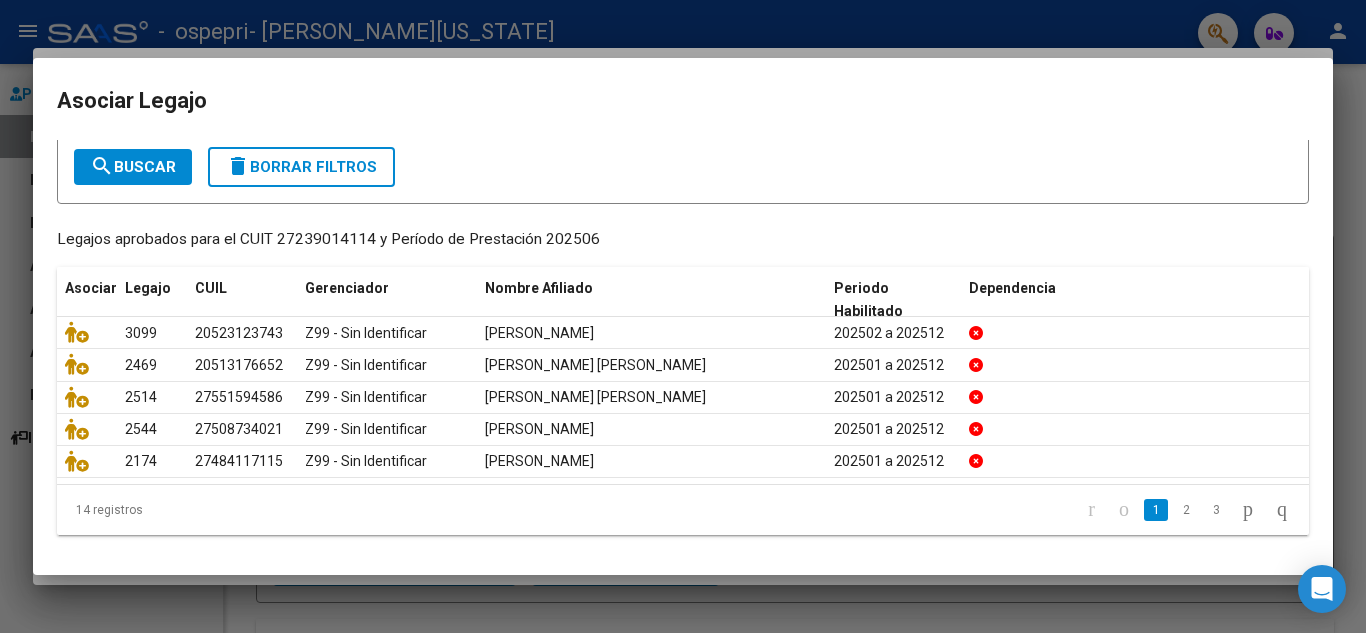 scroll, scrollTop: 109, scrollLeft: 0, axis: vertical 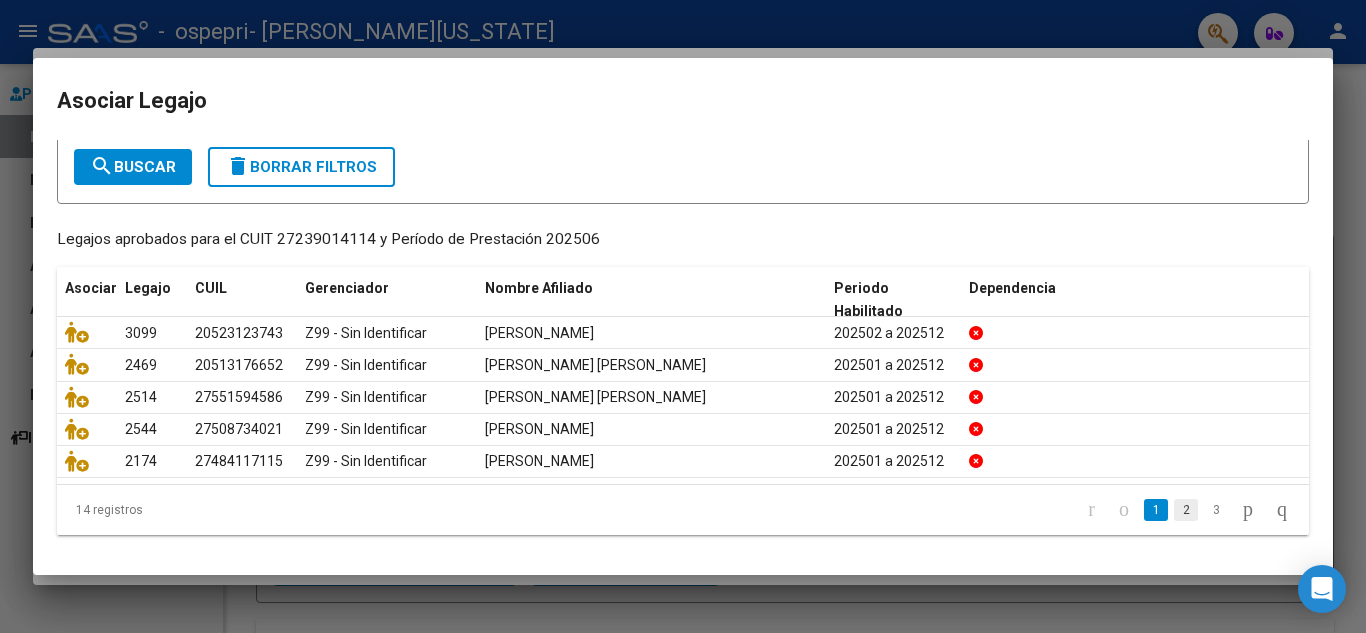 click on "2" 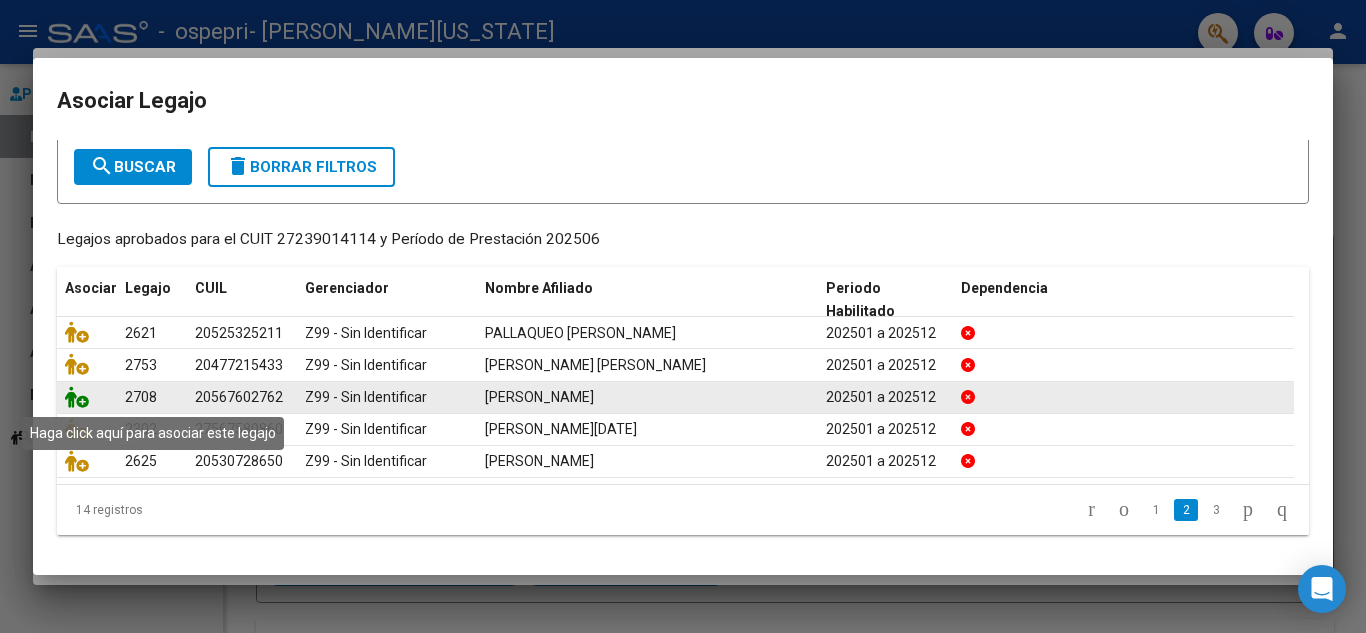 click 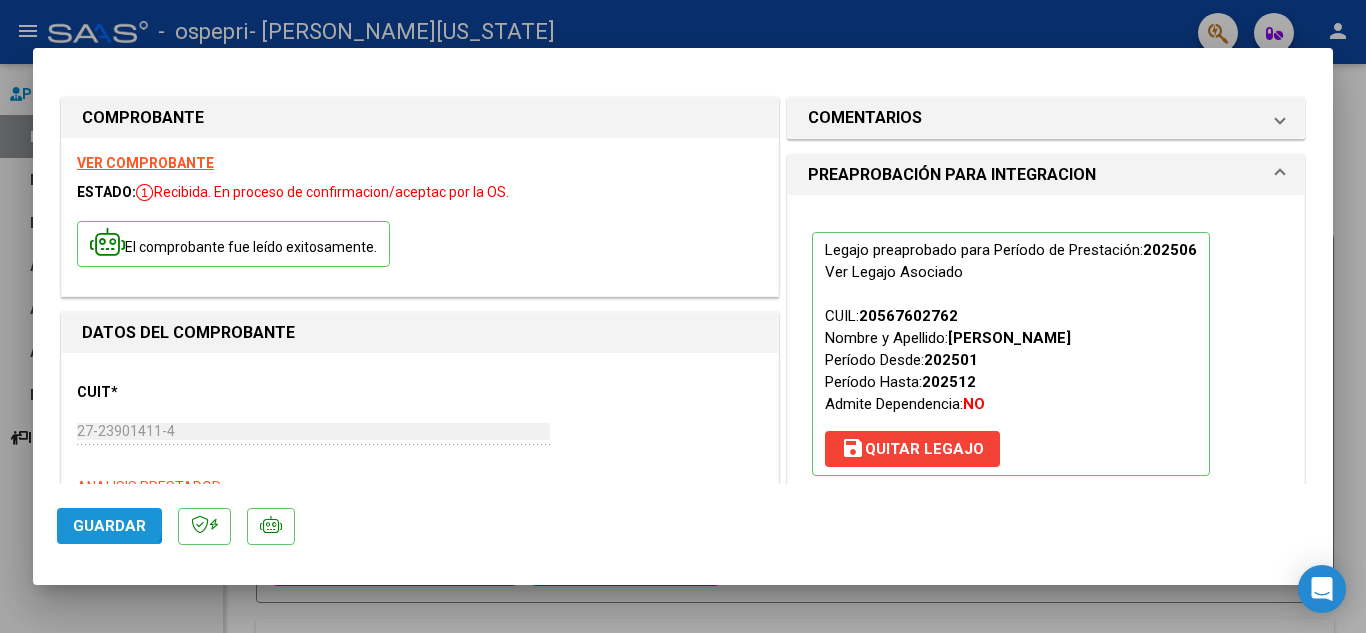 click on "Guardar" 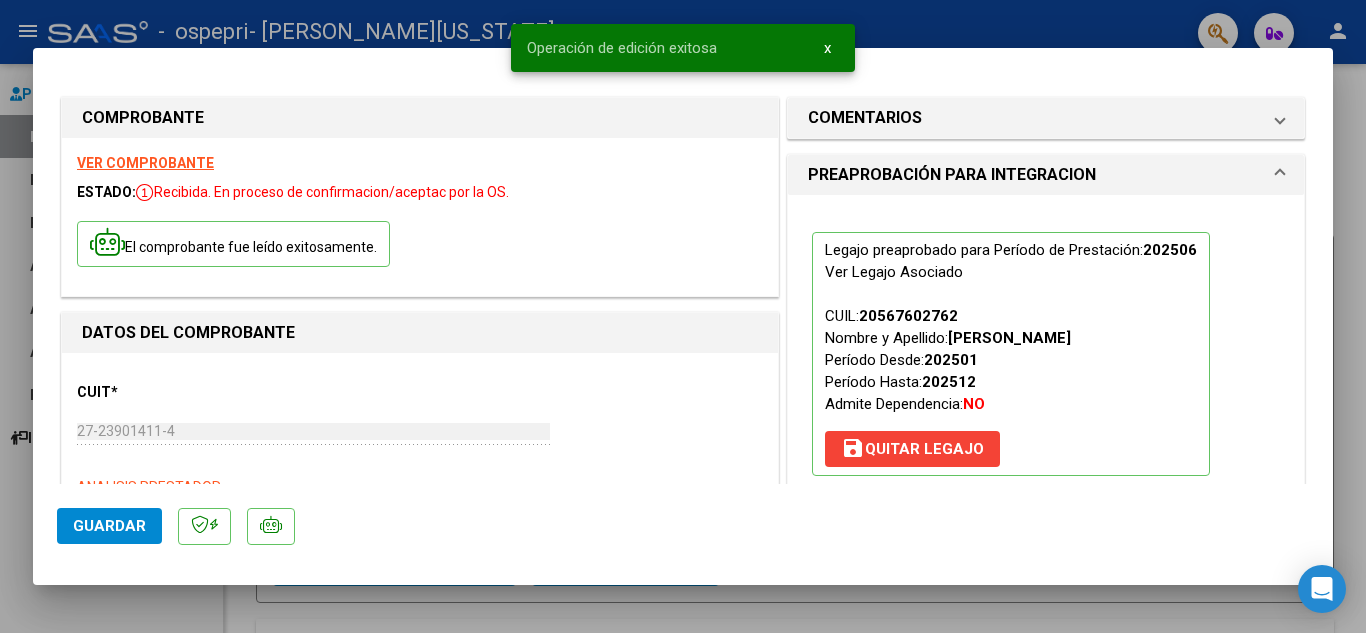 click at bounding box center (683, 316) 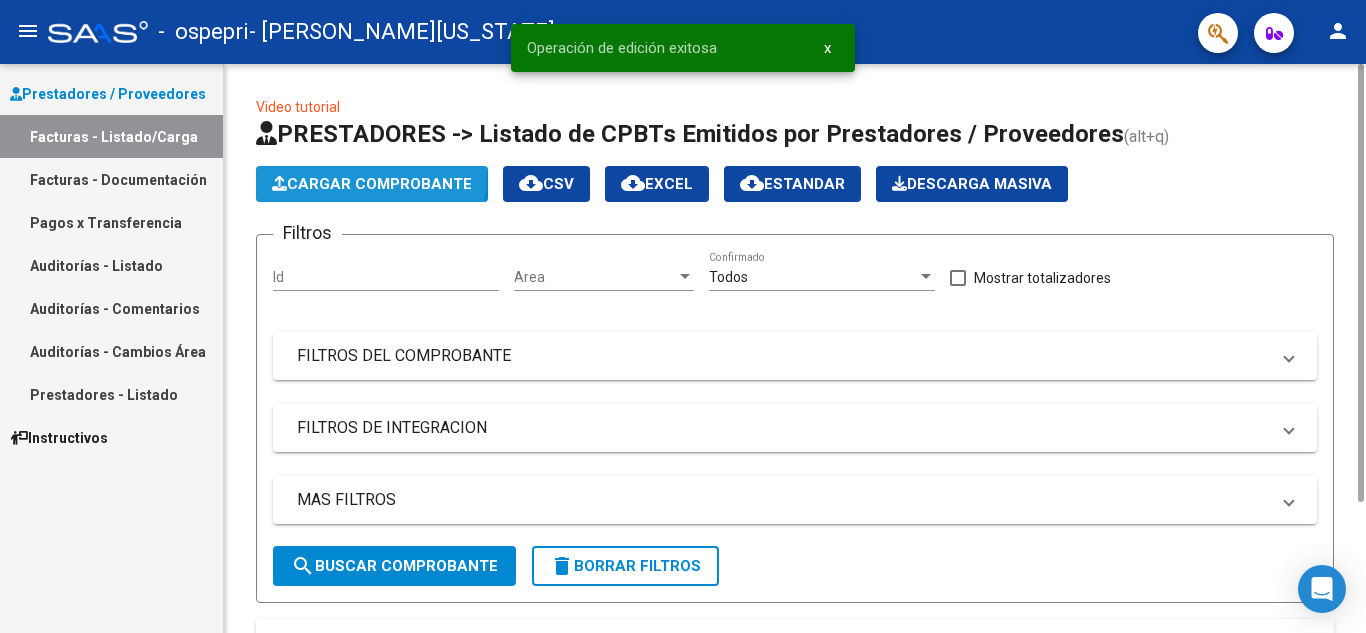 click on "Cargar Comprobante" 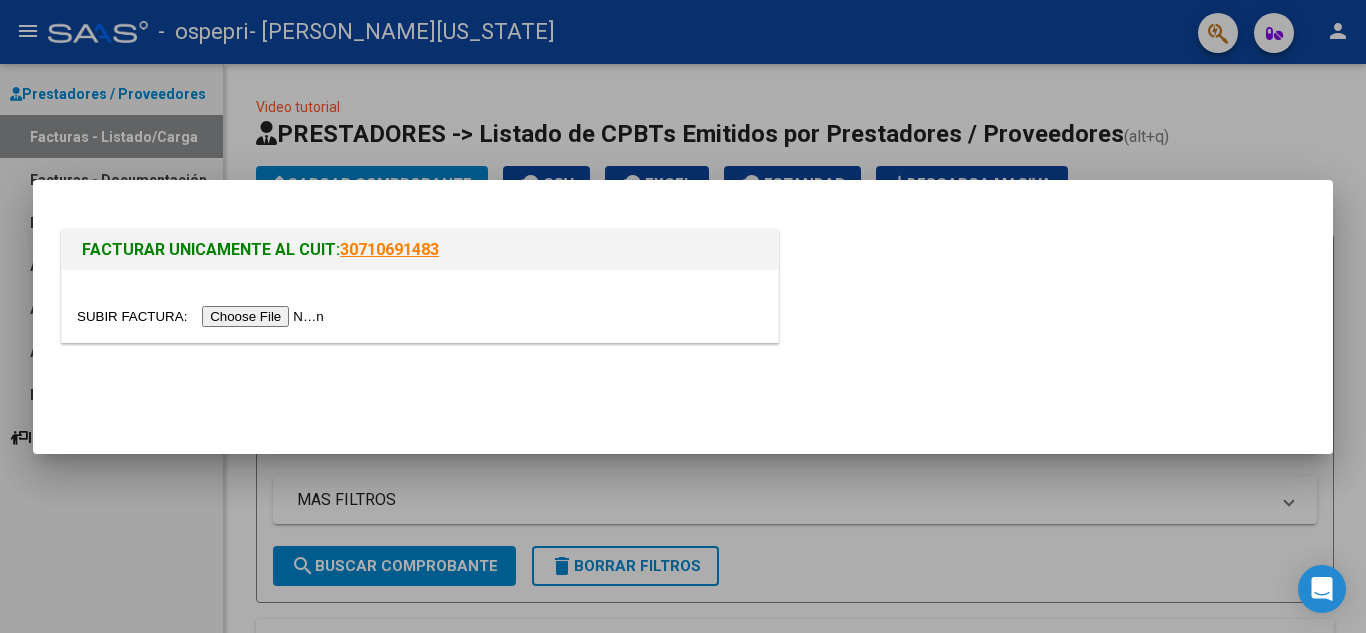 click at bounding box center [203, 316] 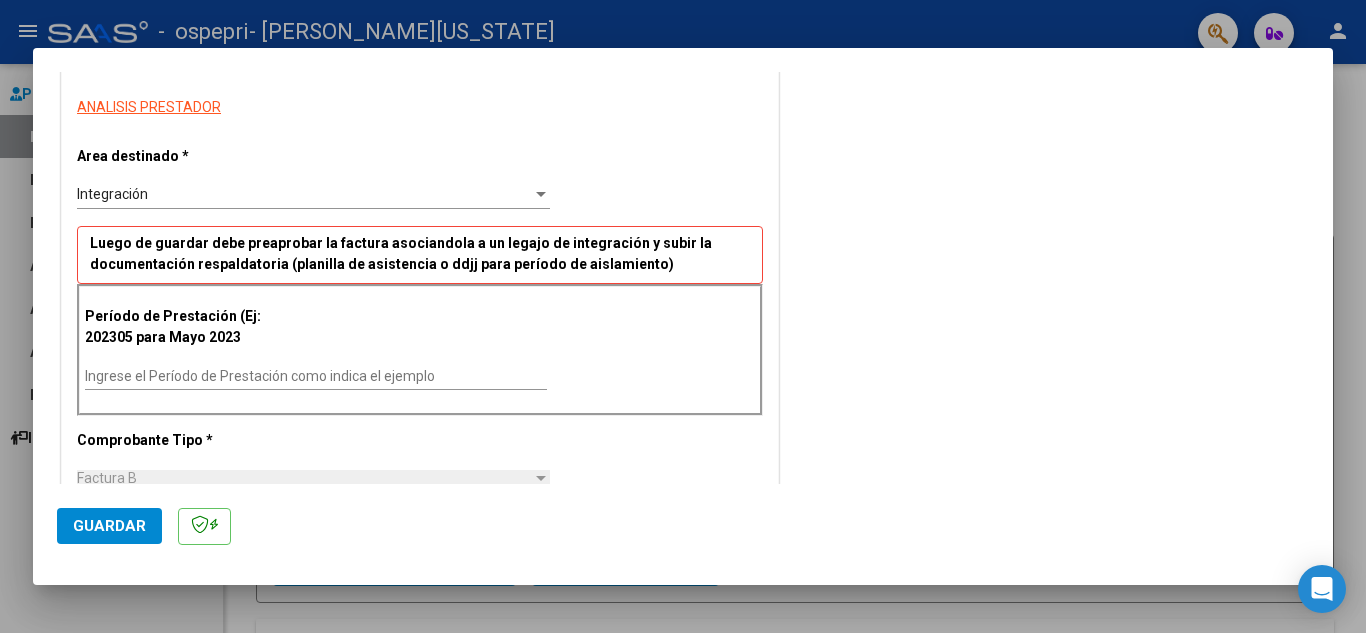 scroll, scrollTop: 400, scrollLeft: 0, axis: vertical 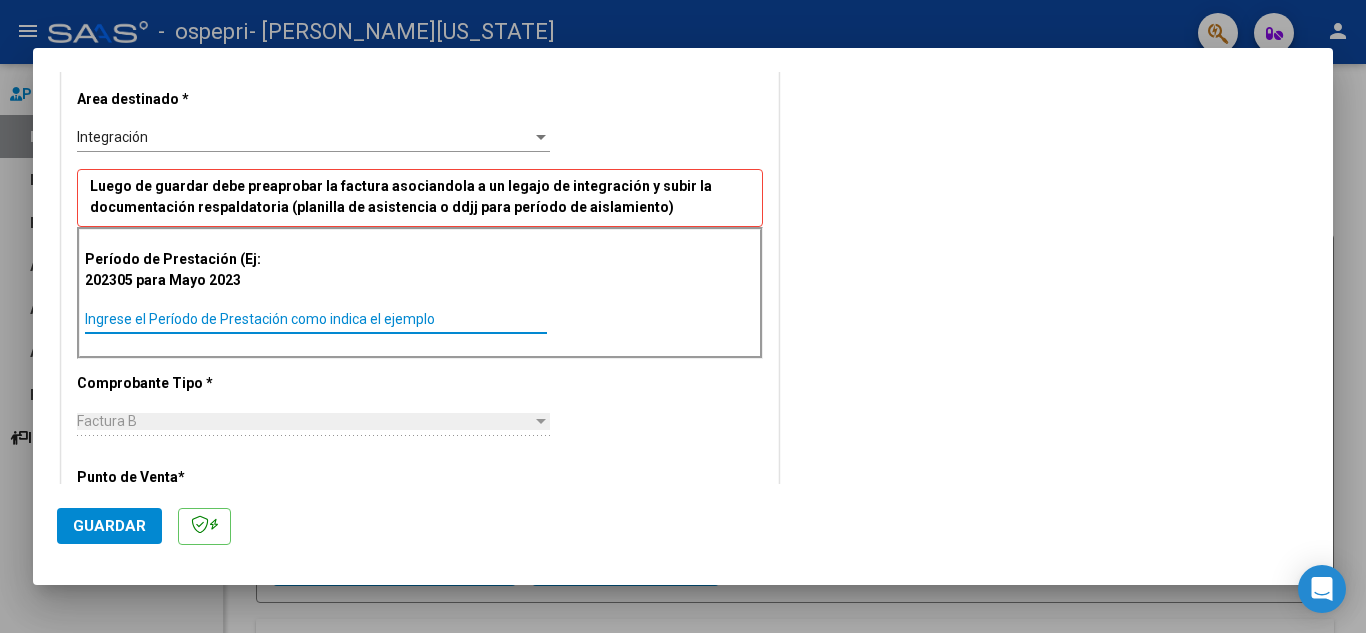click on "Ingrese el Período de Prestación como indica el ejemplo" at bounding box center [316, 319] 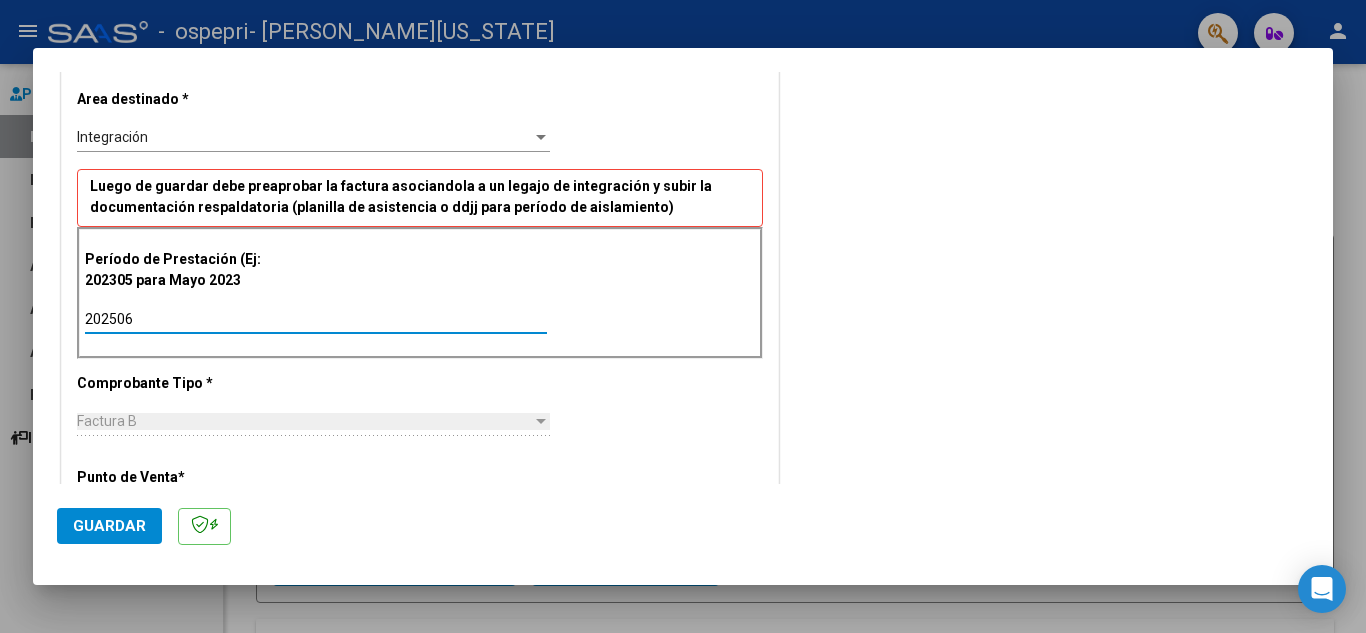 type on "202506" 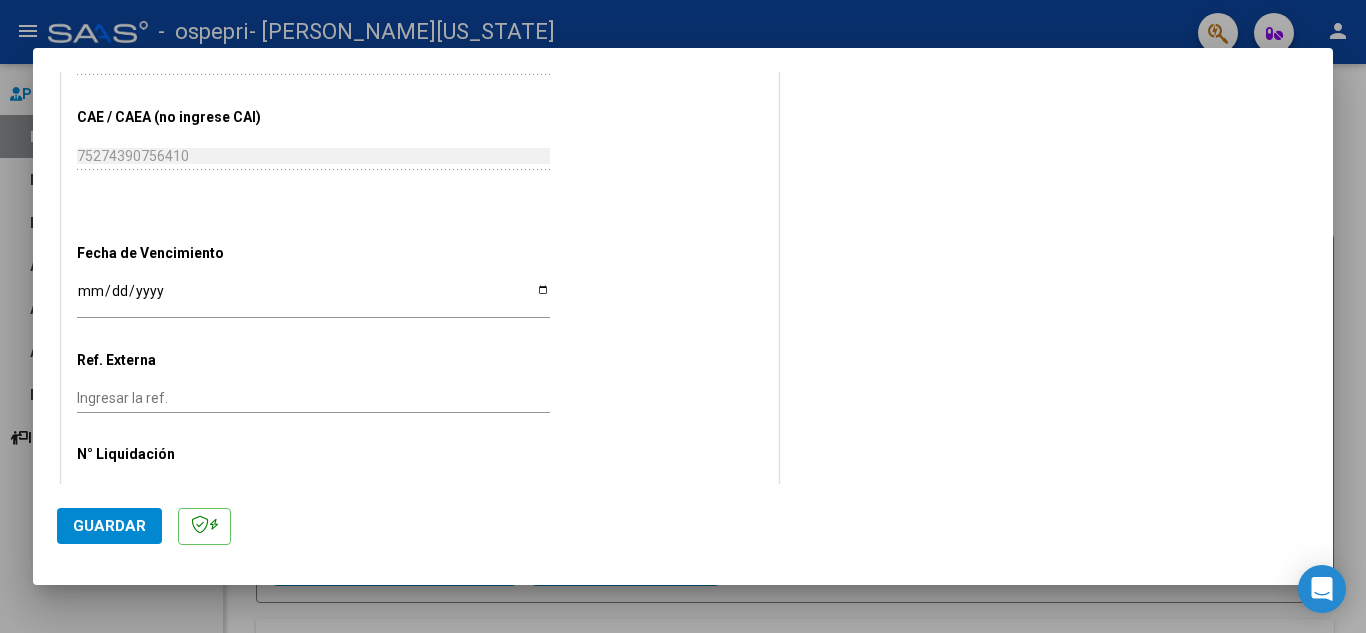 scroll, scrollTop: 1160, scrollLeft: 0, axis: vertical 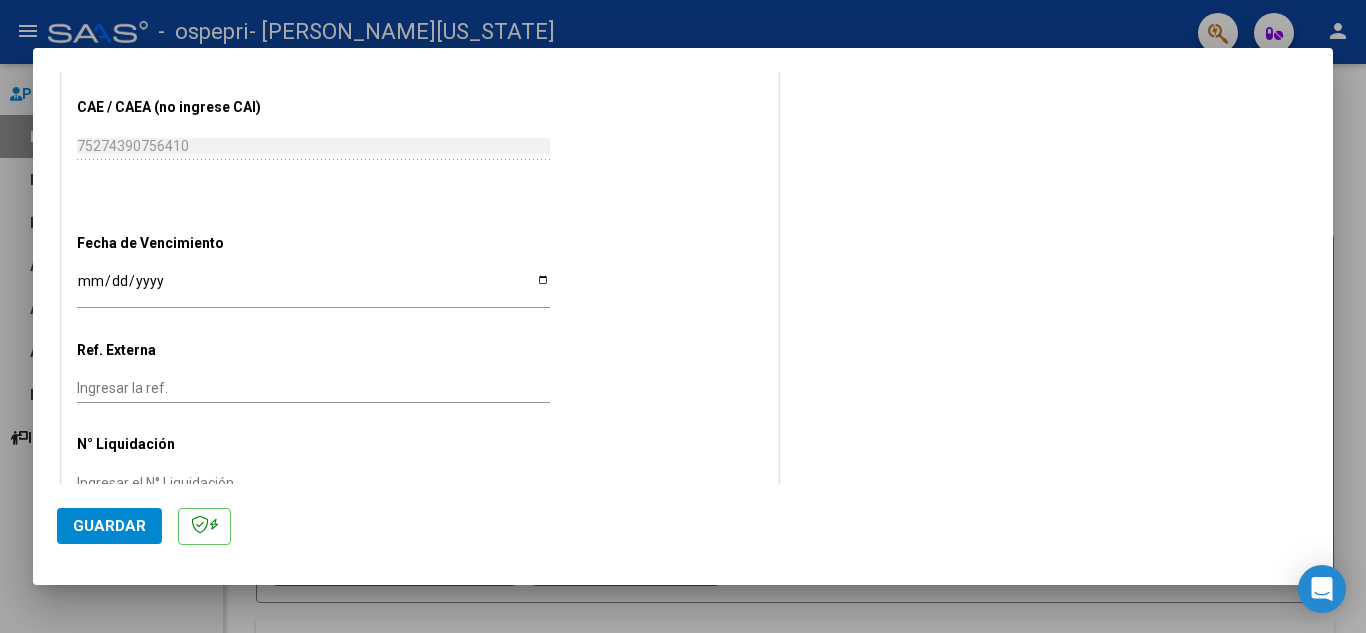 click on "Ingresar la fecha" 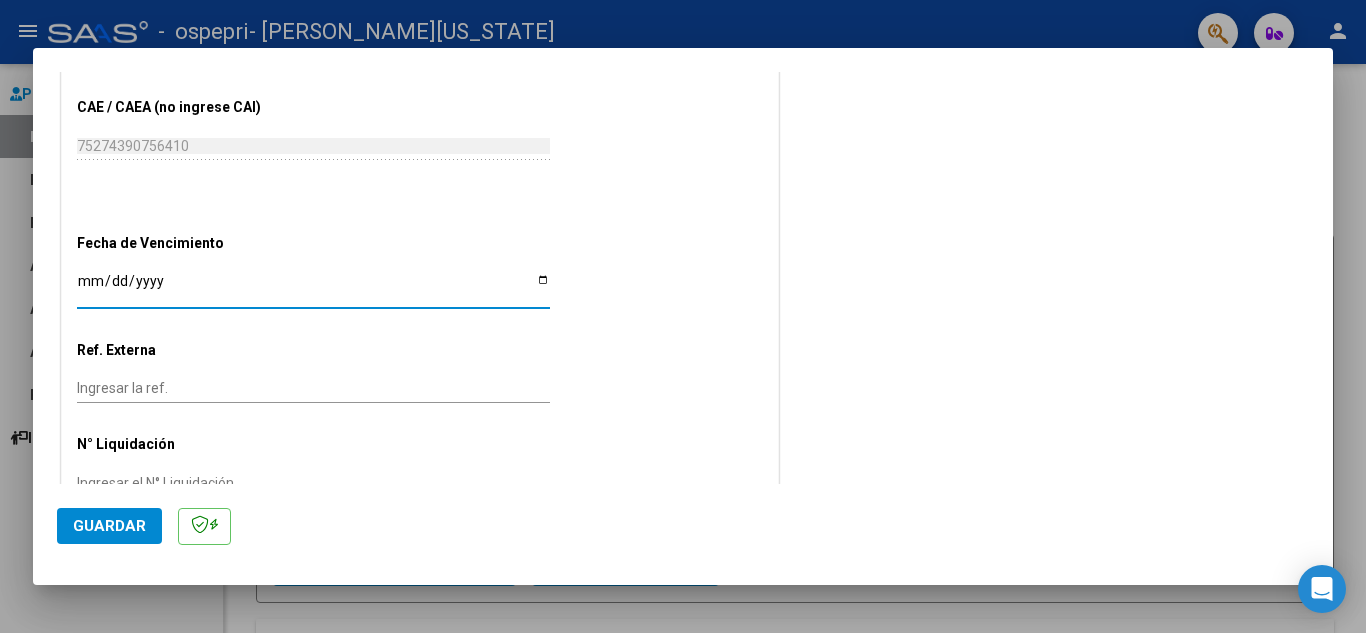 click on "Ingresar la fecha" at bounding box center (313, 288) 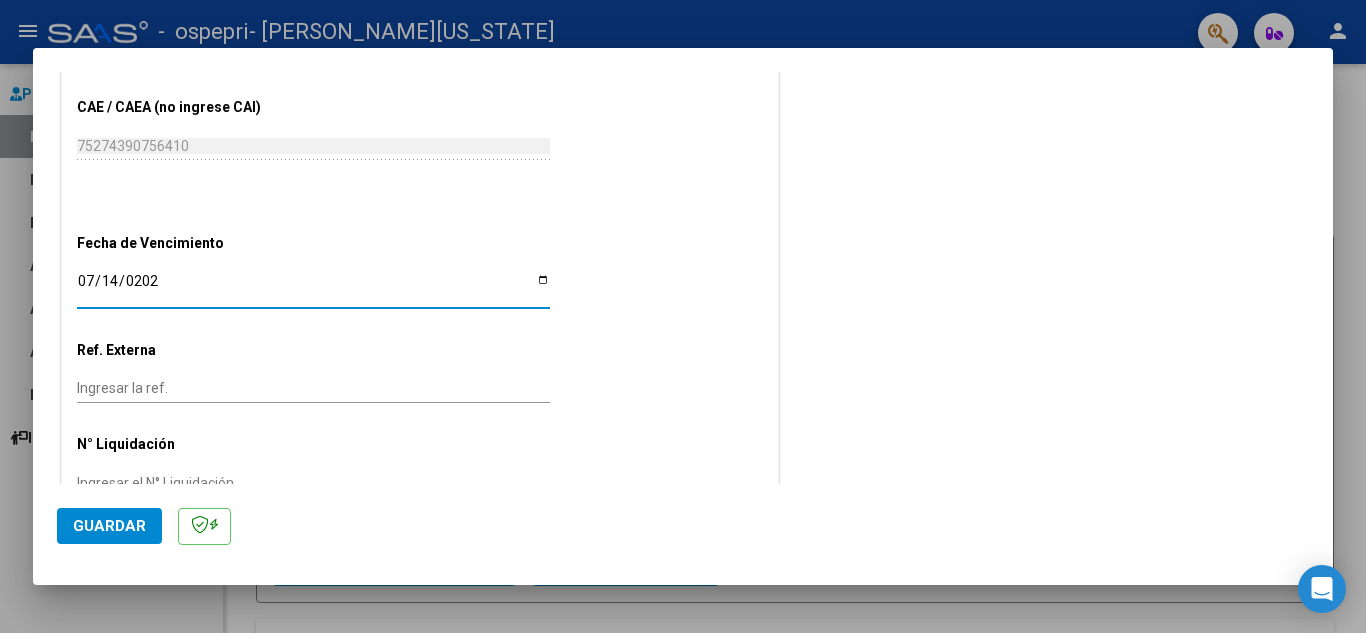type on "[DATE]" 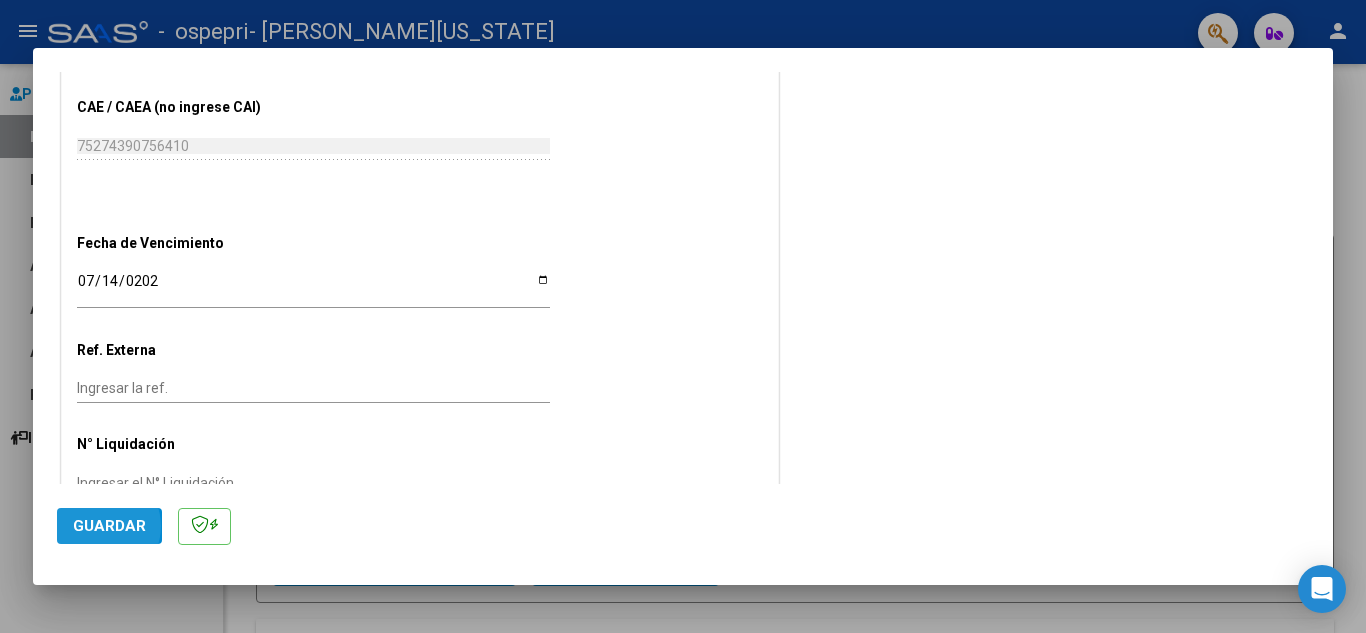 click on "Guardar" 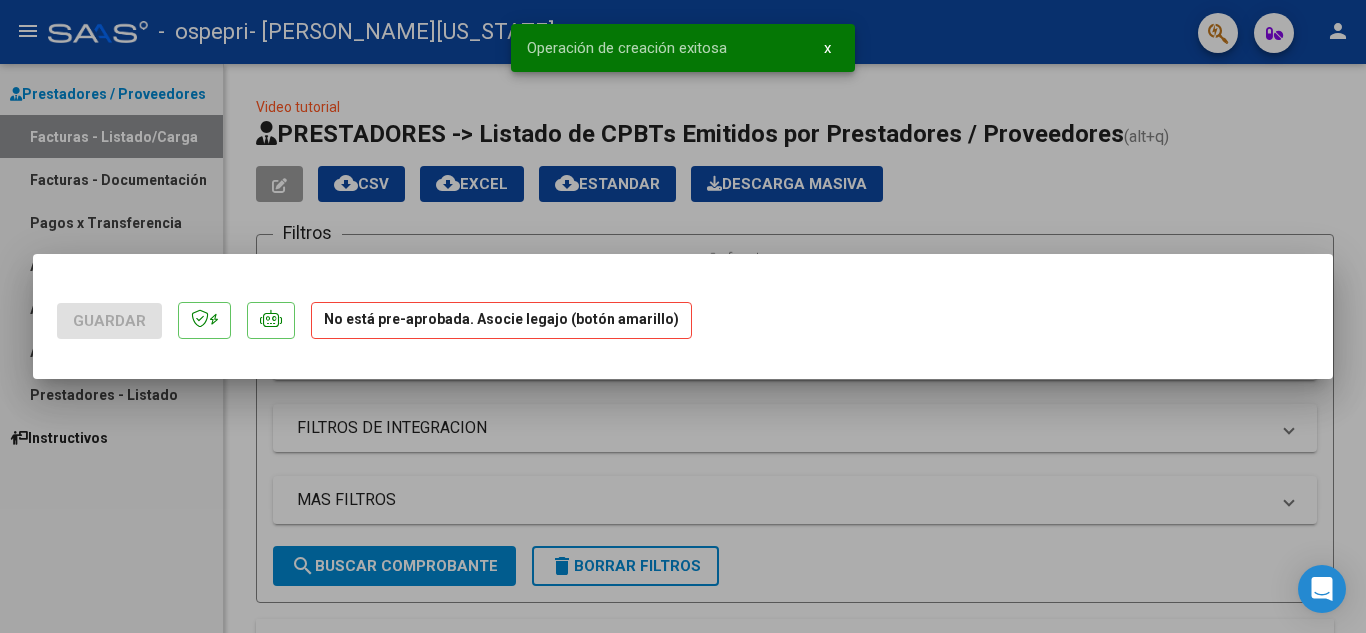 scroll, scrollTop: 0, scrollLeft: 0, axis: both 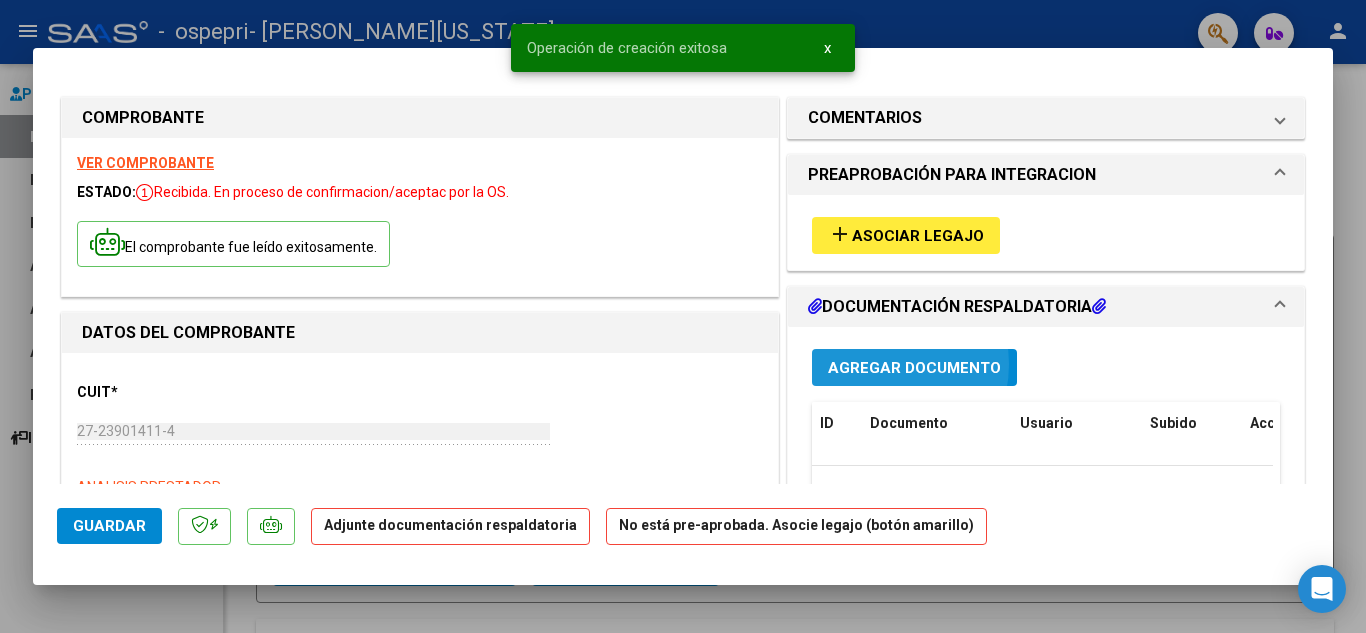 click on "Agregar Documento" at bounding box center [914, 368] 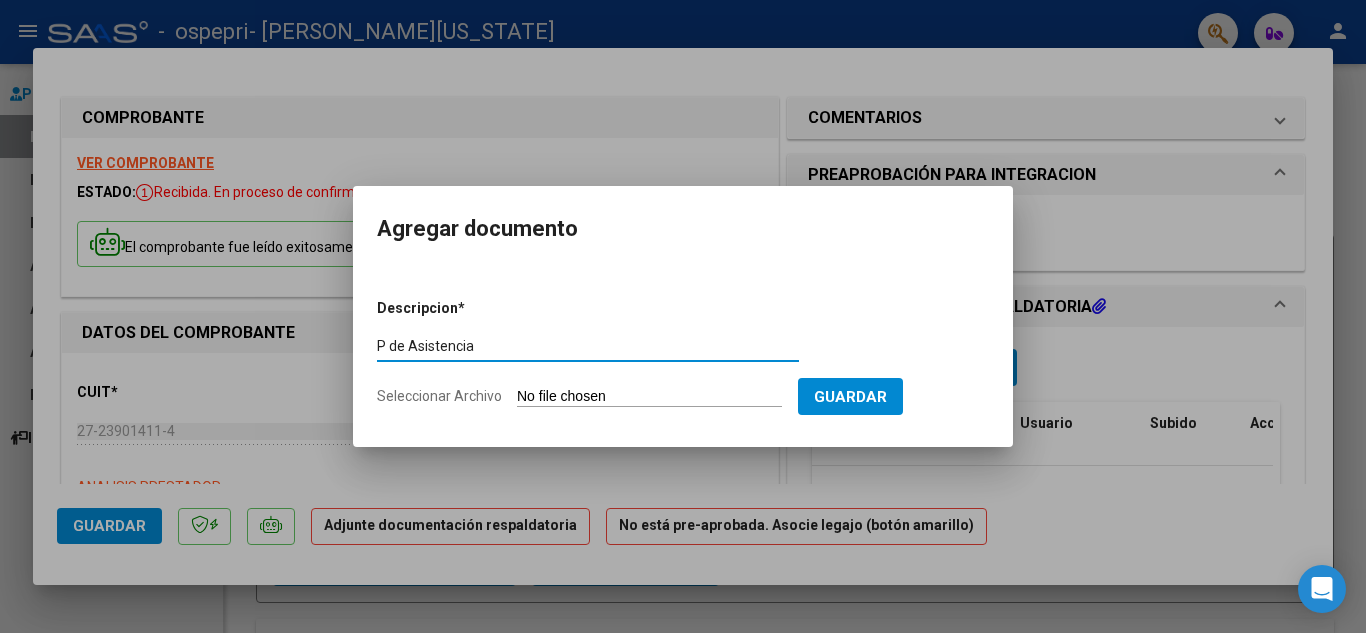 type on "P de Asistencia" 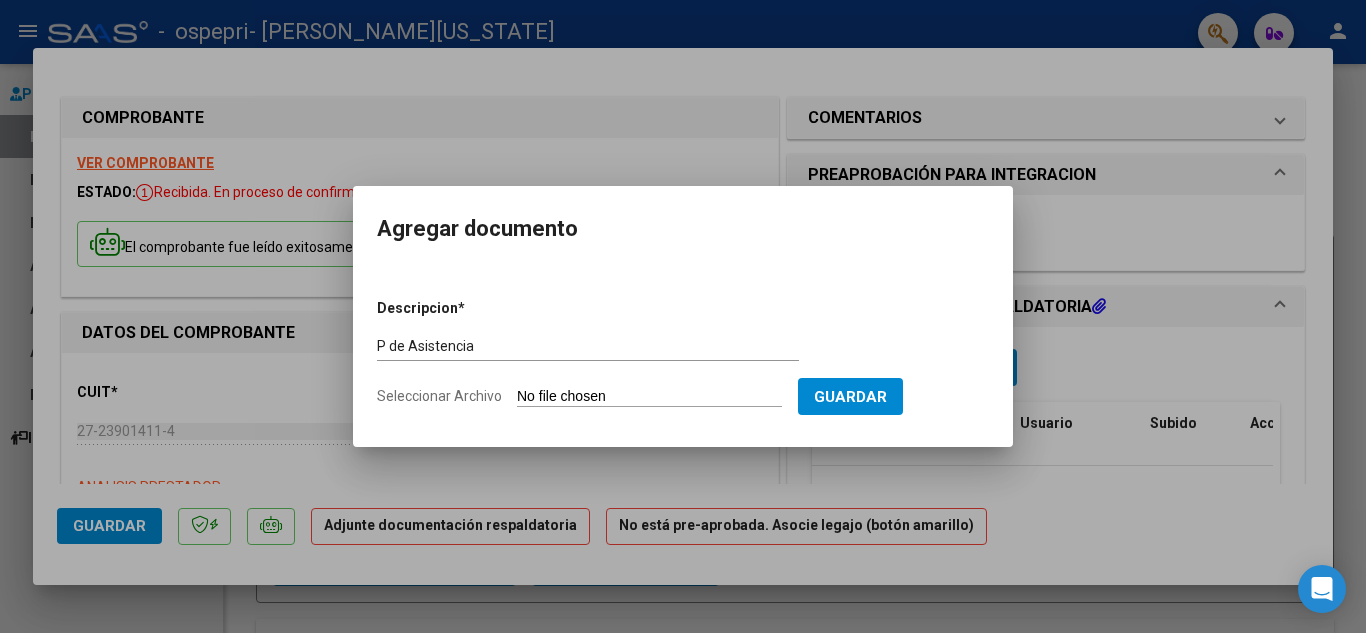 type on "C:\fakepath\012 [DATE][PERSON_NAME].pdf" 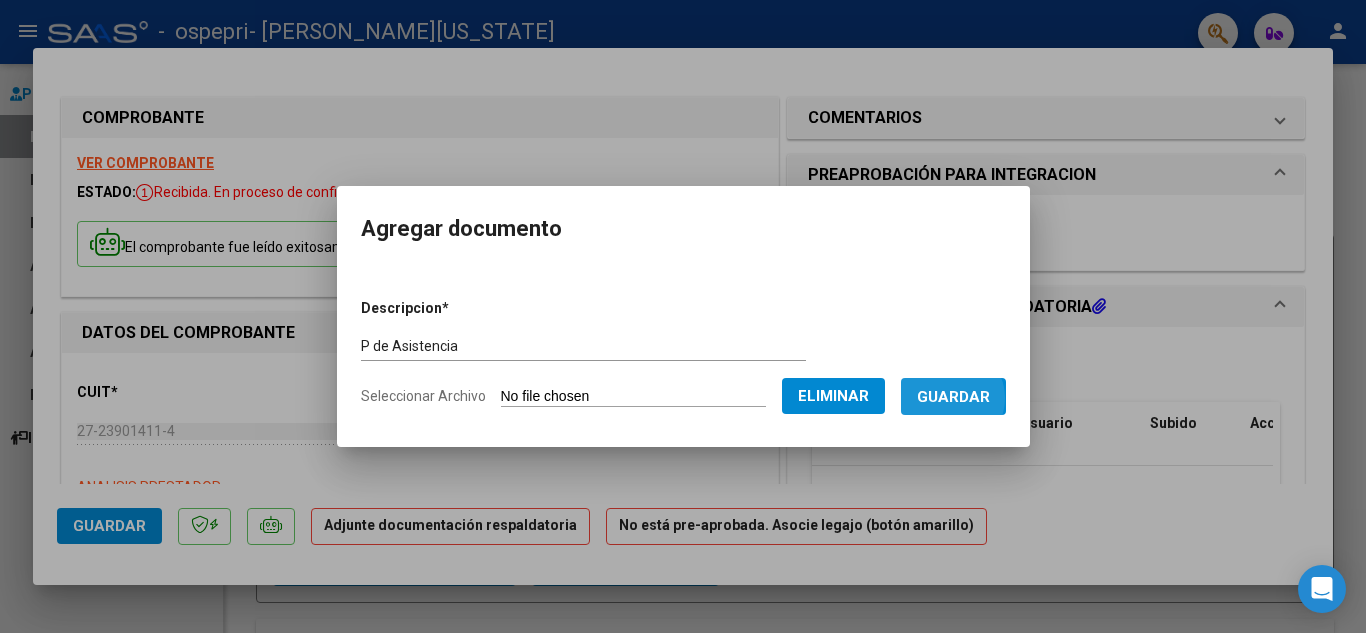 click on "Guardar" at bounding box center (953, 397) 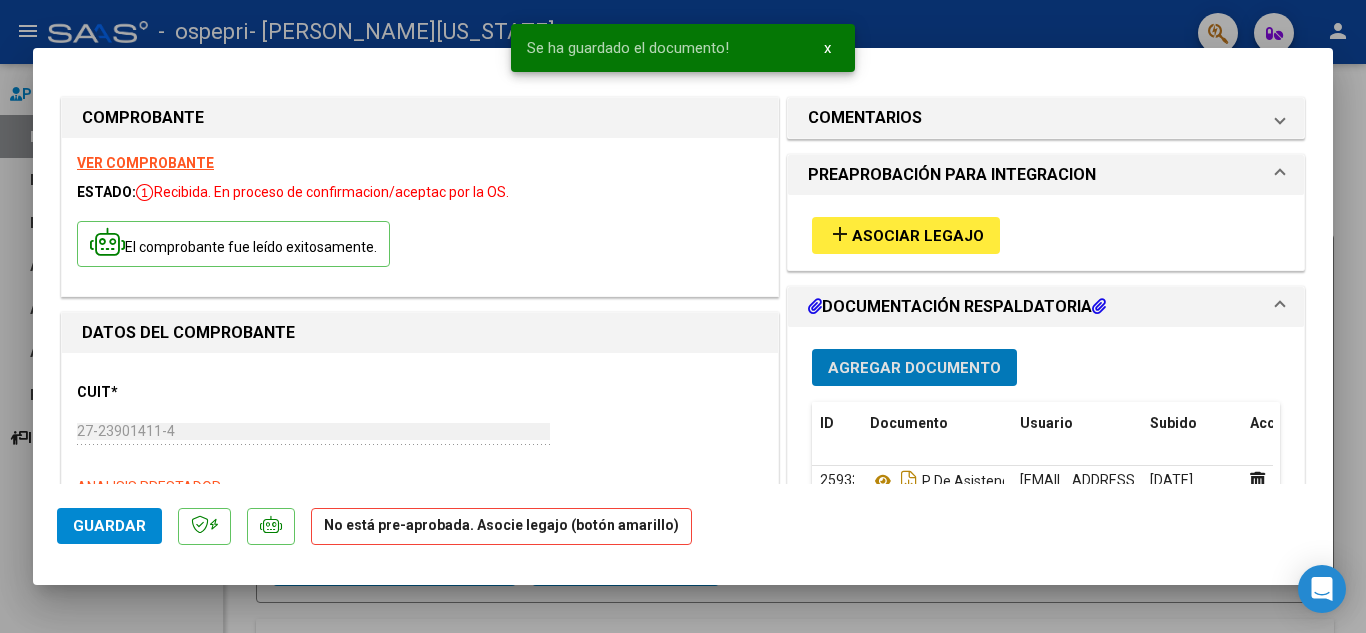 click on "Agregar Documento" at bounding box center (914, 368) 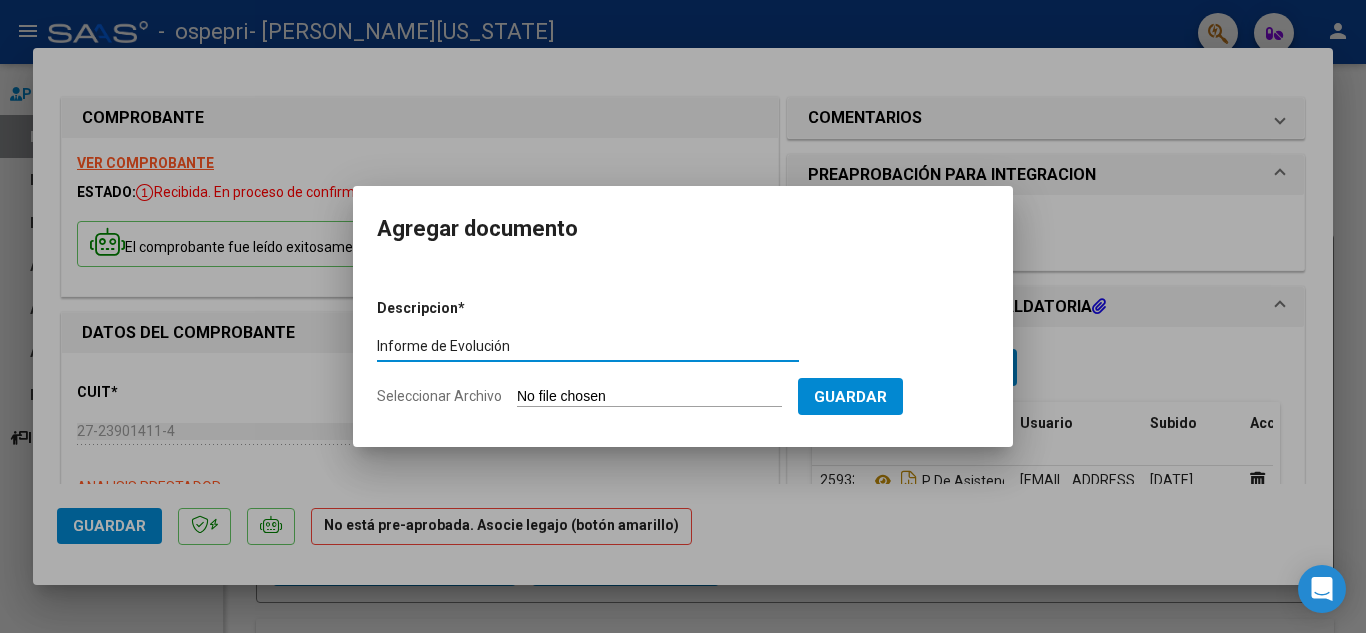 type on "Informe de Evolución" 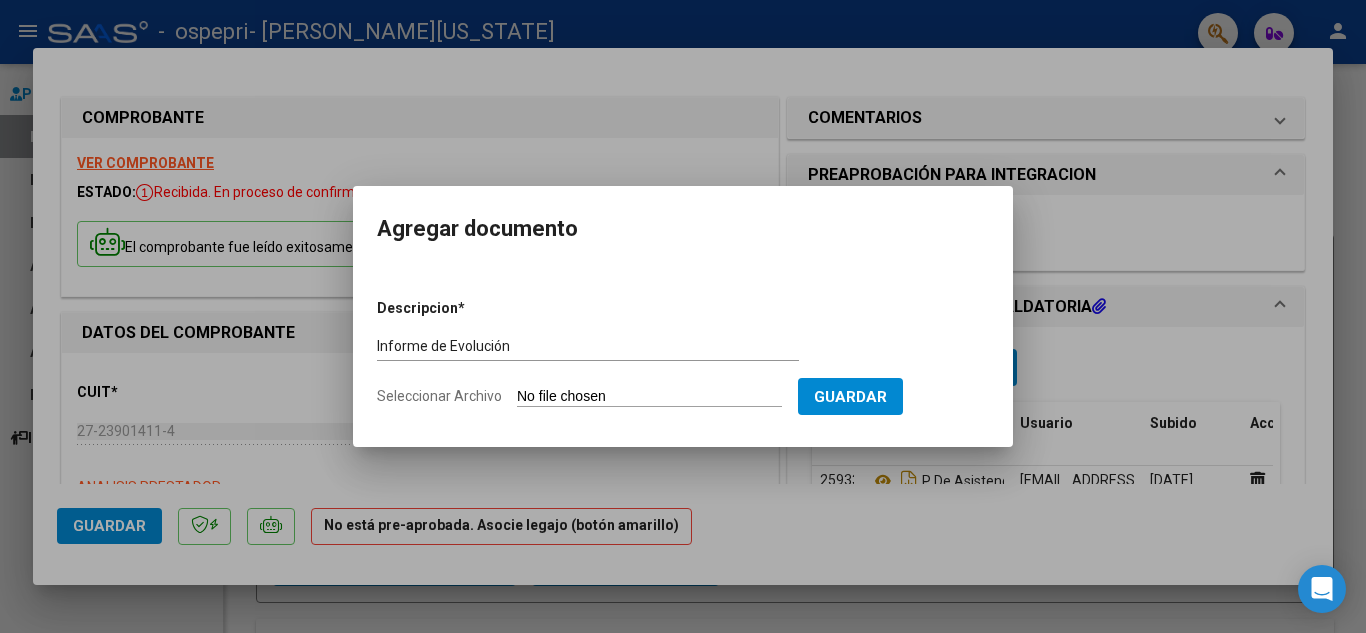 click on "Seleccionar Archivo" at bounding box center (649, 397) 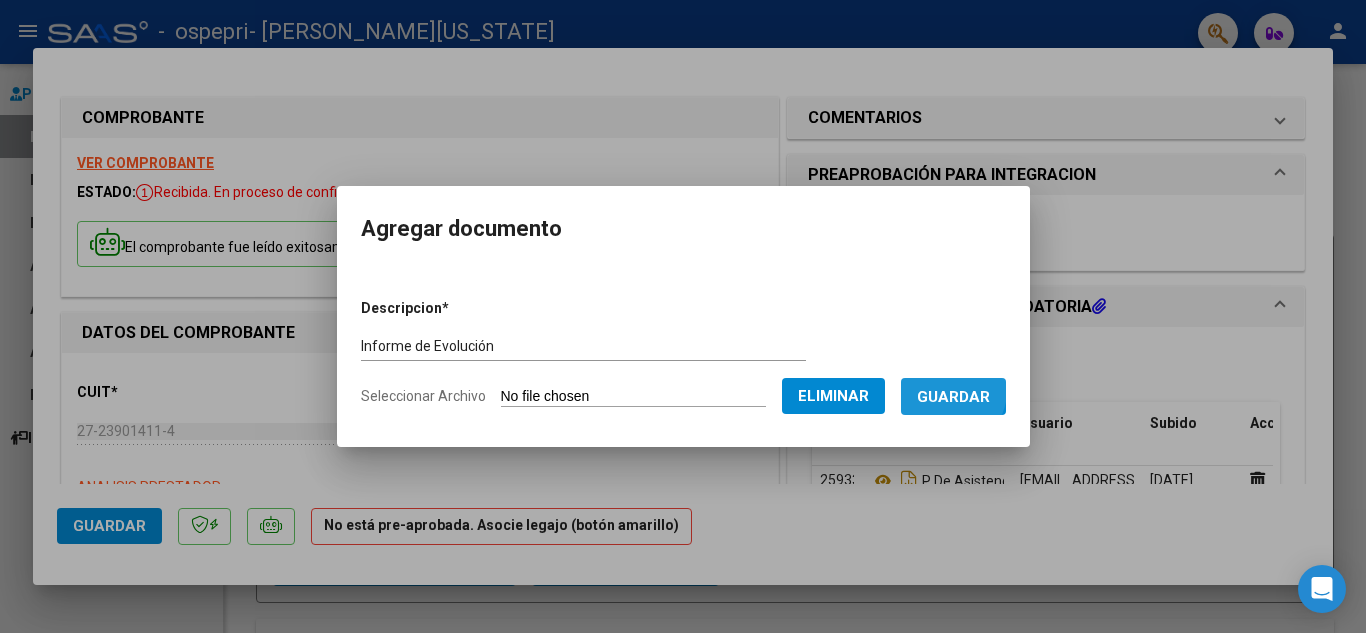 click on "Guardar" at bounding box center [953, 396] 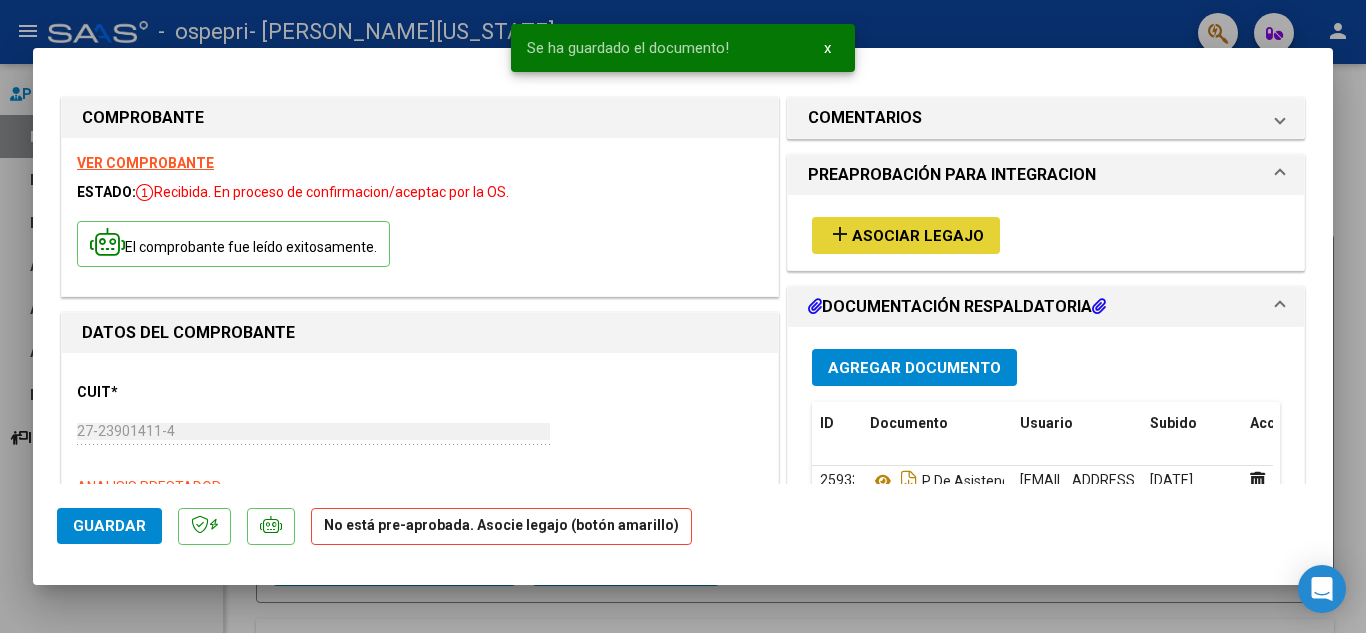 click on "add Asociar Legajo" at bounding box center (906, 235) 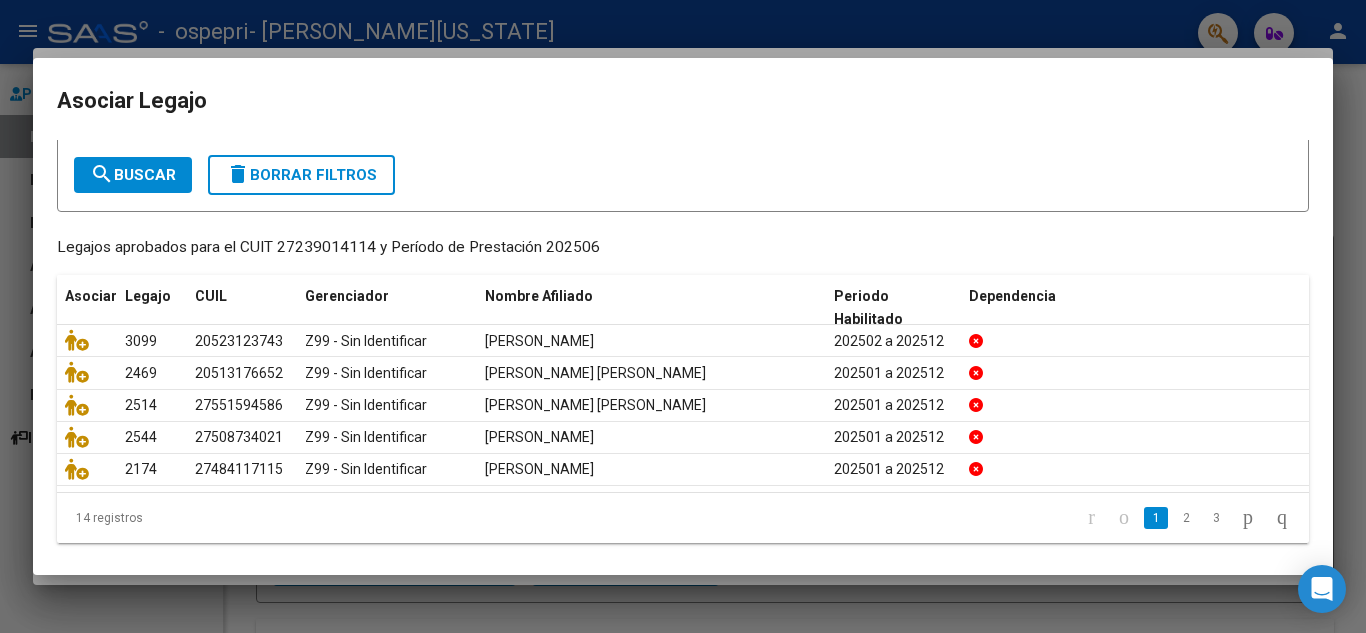 scroll, scrollTop: 109, scrollLeft: 0, axis: vertical 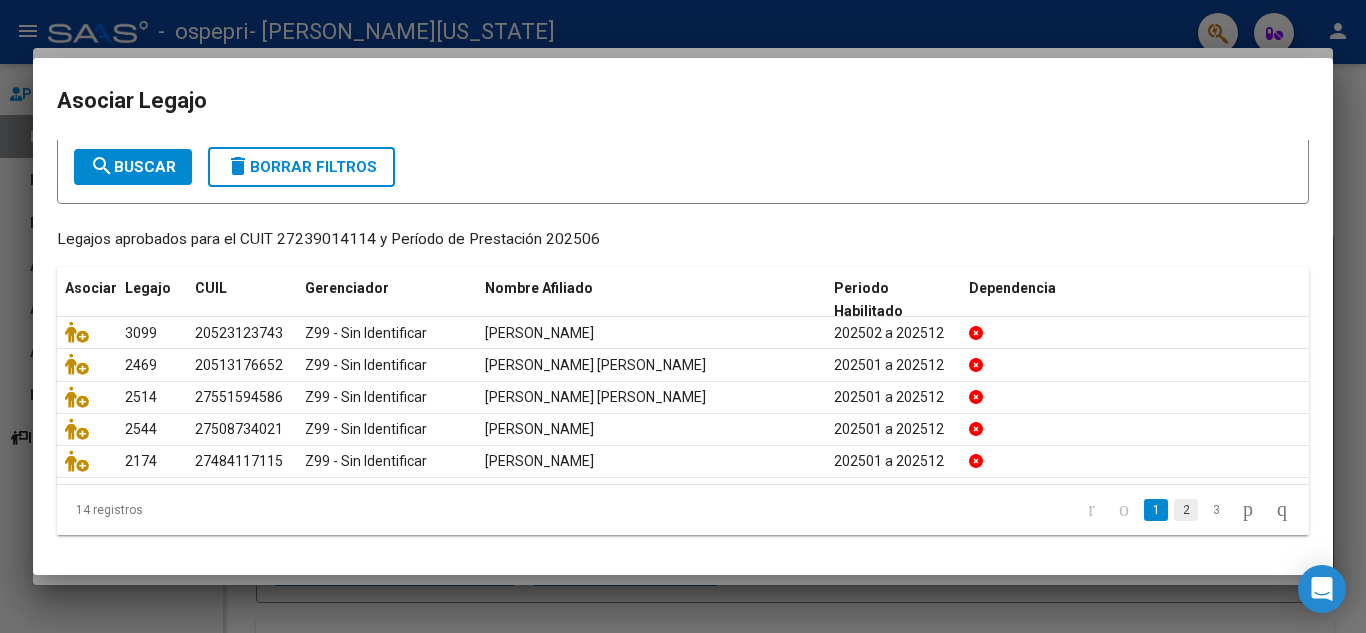 click on "2" 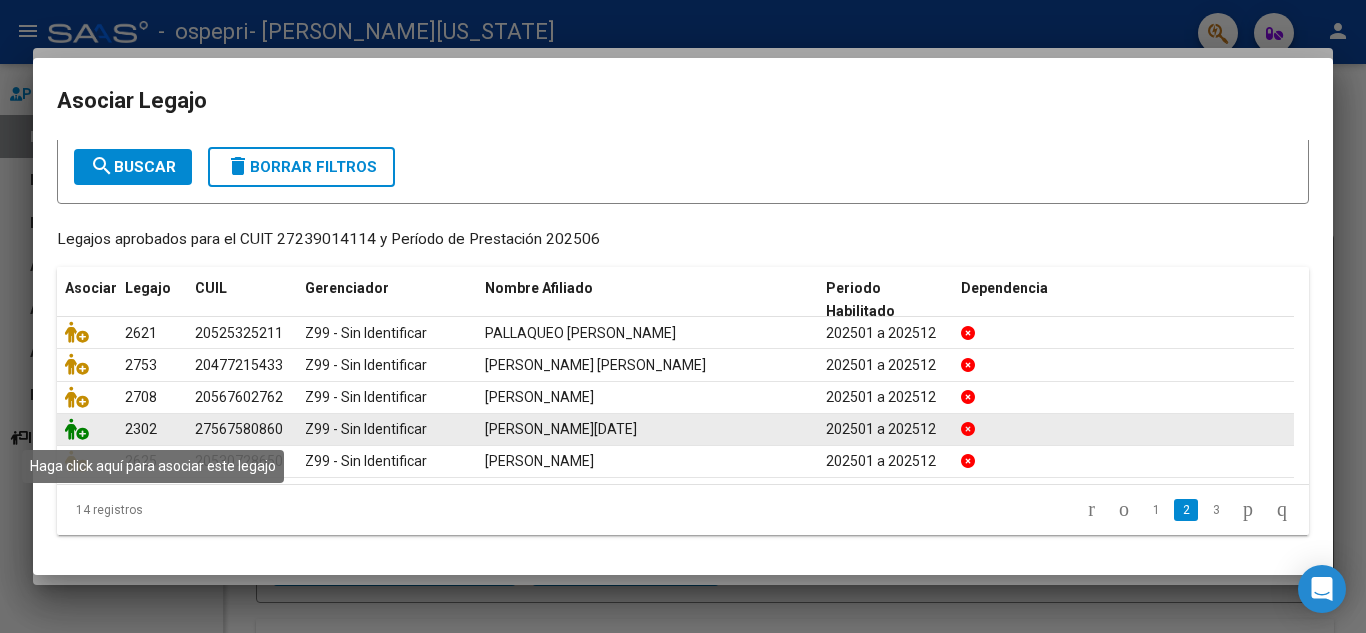 click 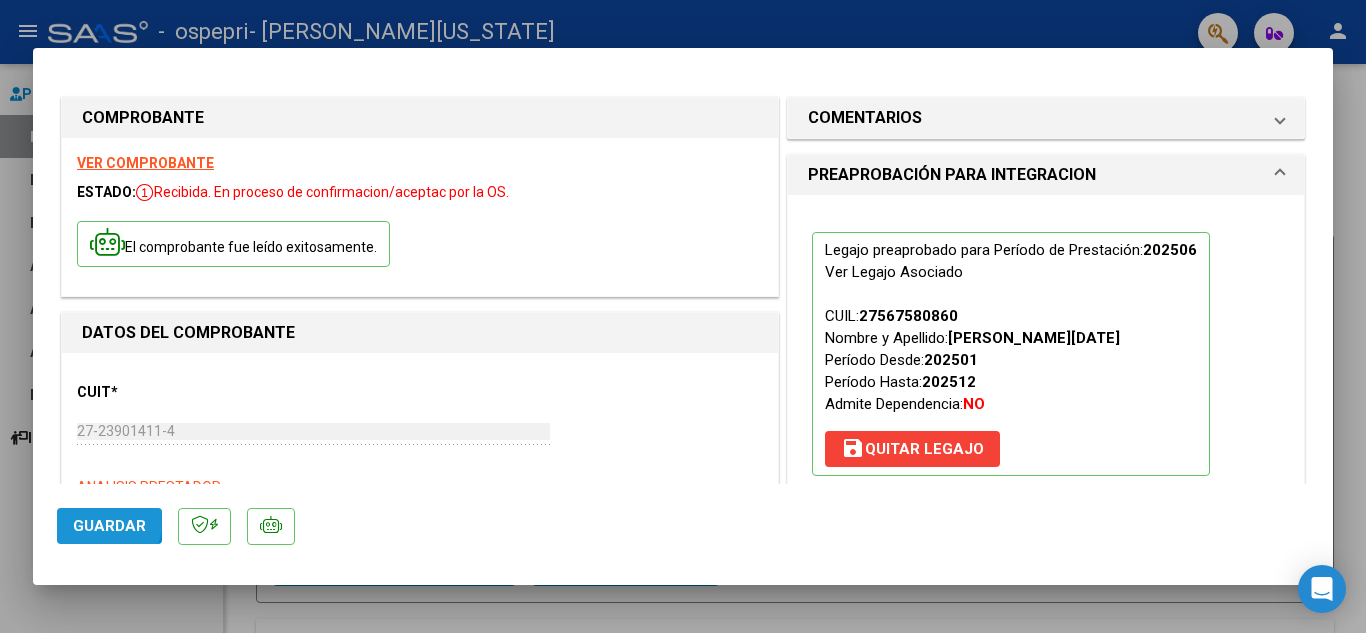 click on "Guardar" 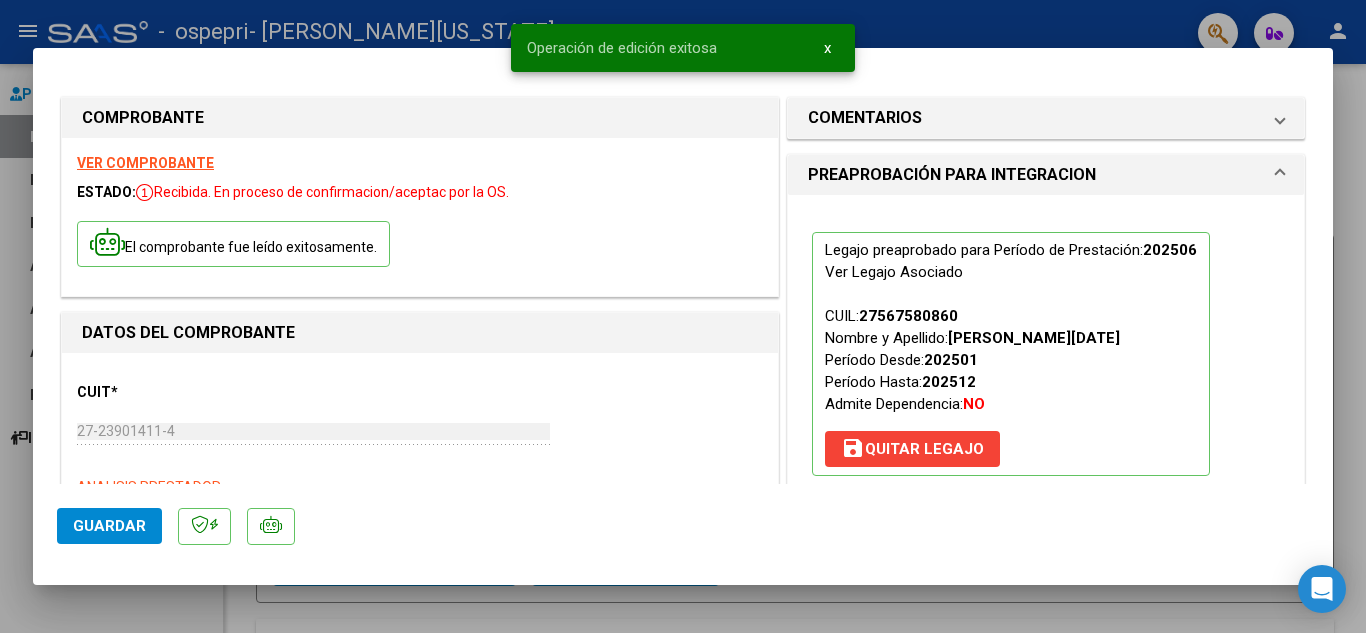 click at bounding box center (683, 316) 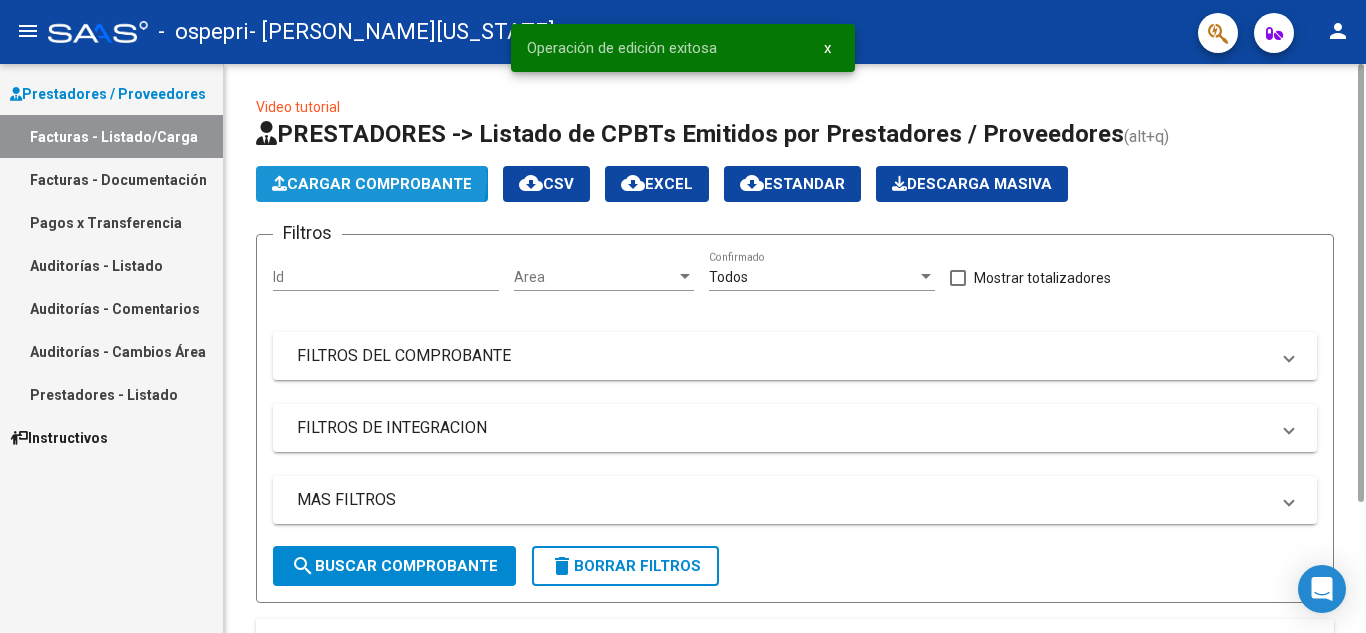click on "Cargar Comprobante" 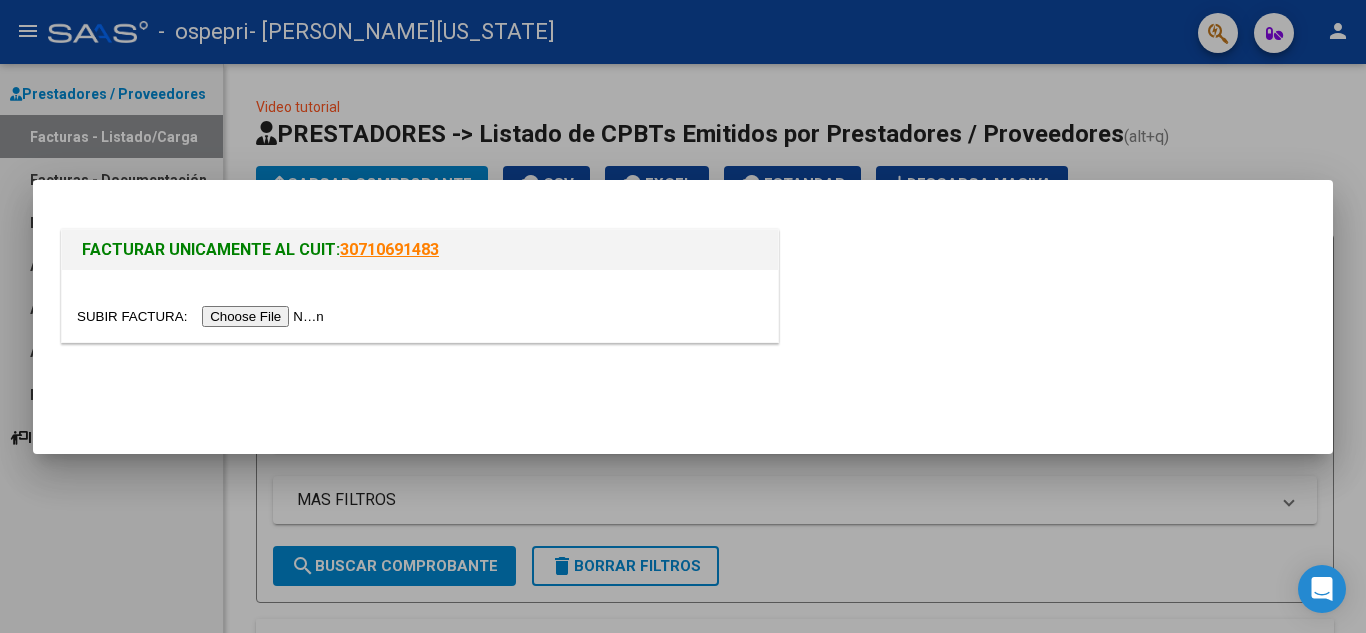click at bounding box center [203, 316] 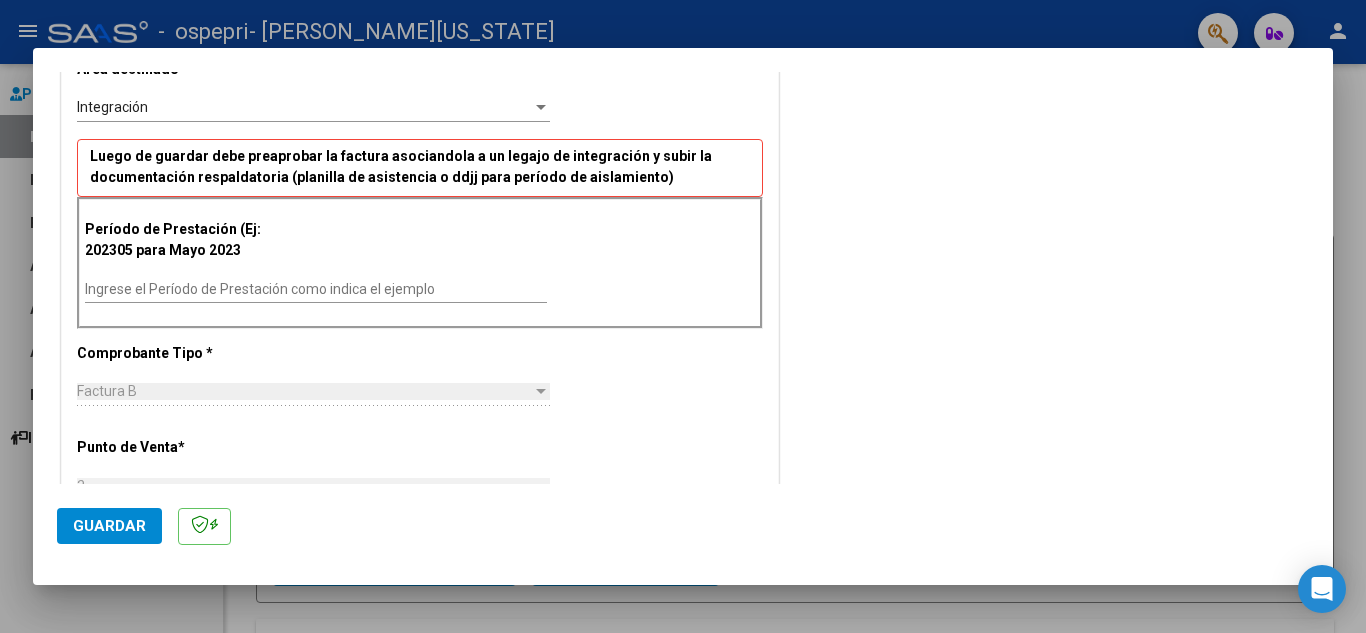 scroll, scrollTop: 440, scrollLeft: 0, axis: vertical 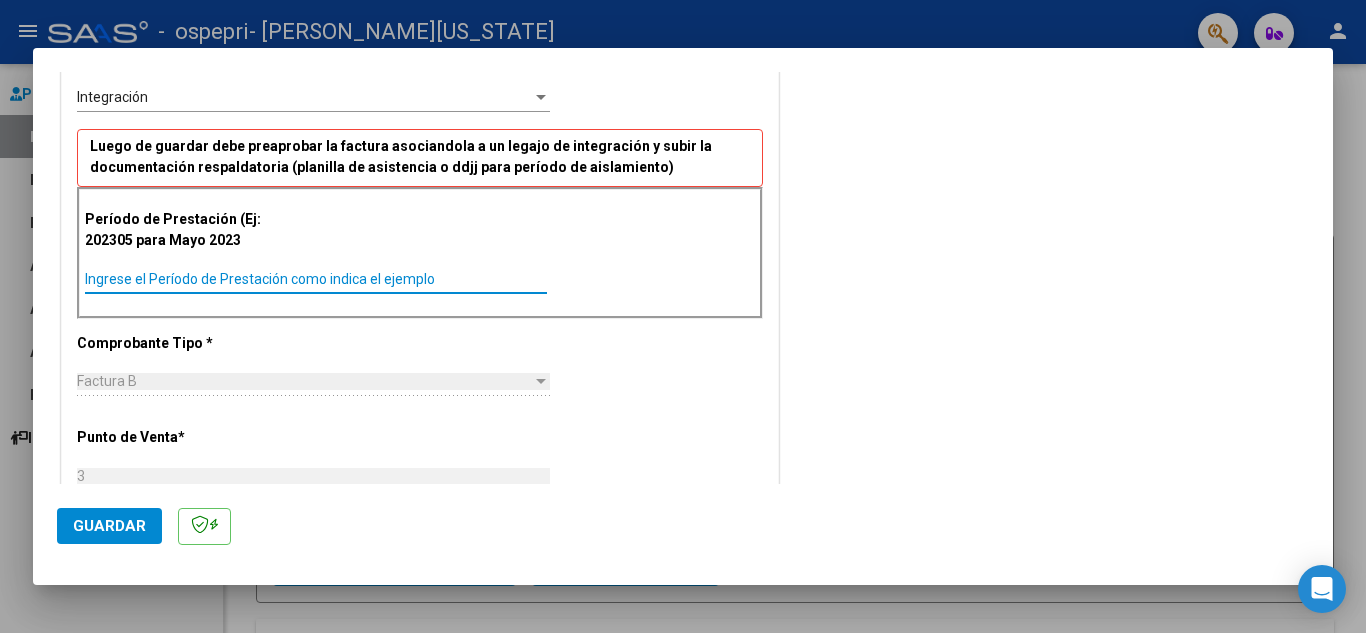 click on "Ingrese el Período de Prestación como indica el ejemplo" at bounding box center [316, 279] 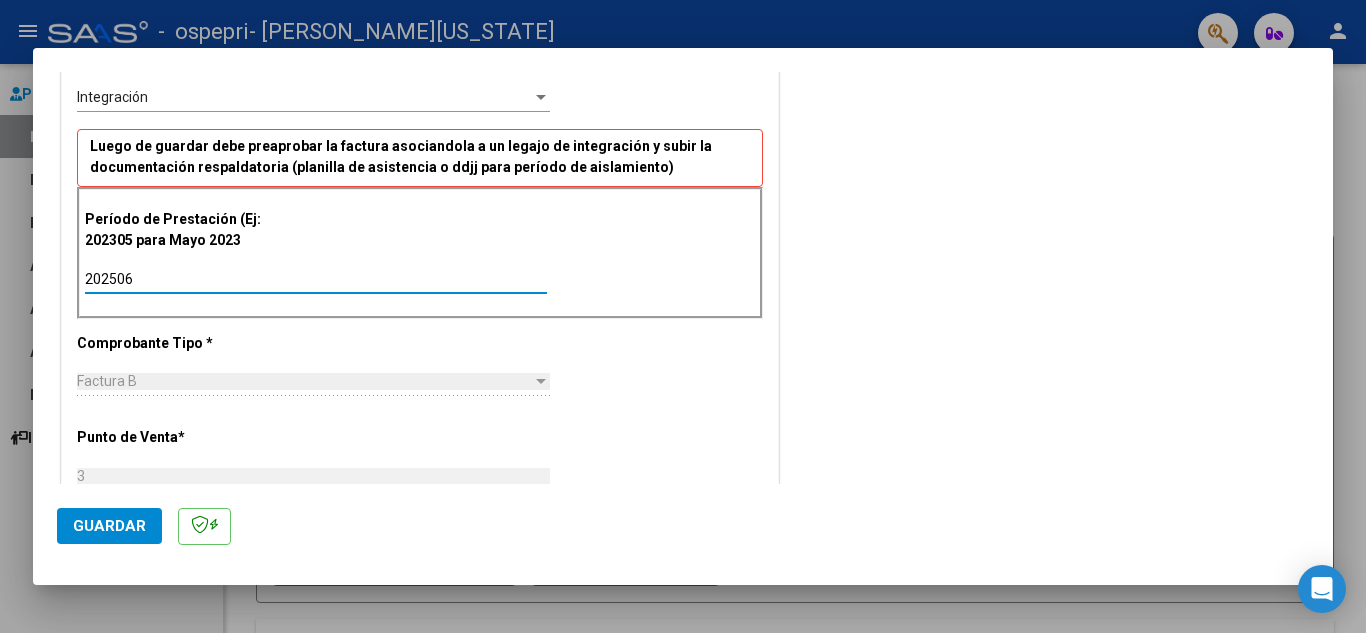 type on "202506" 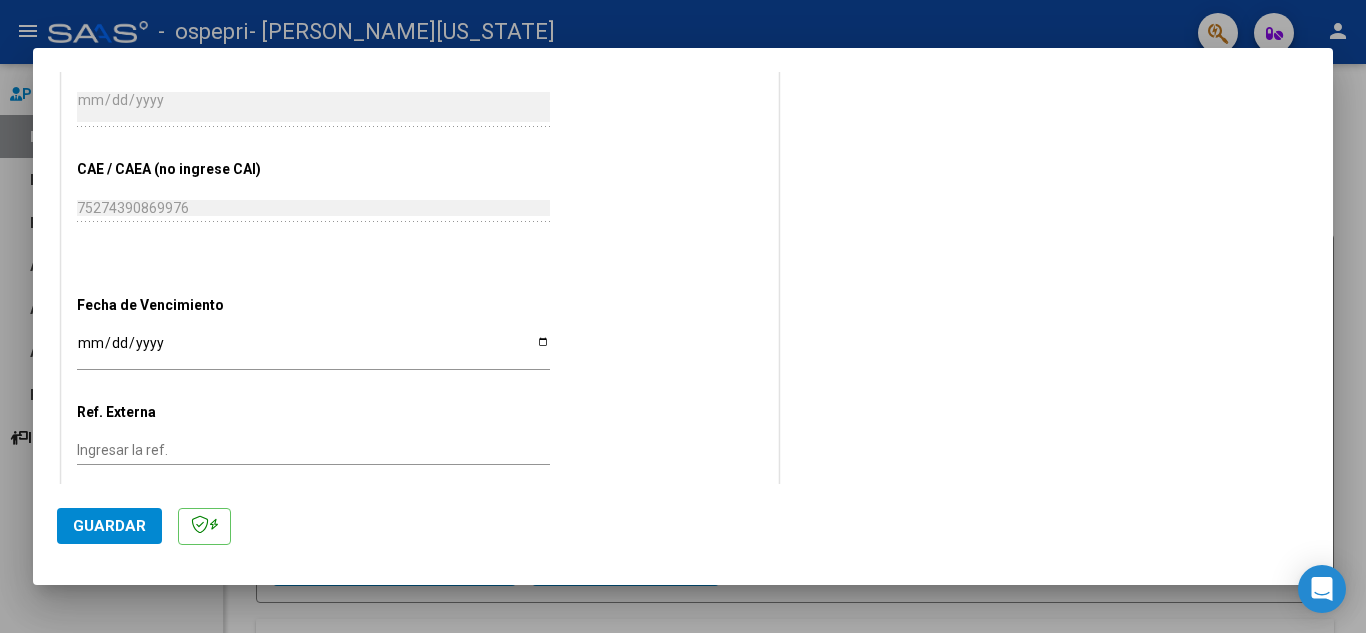 scroll, scrollTop: 1120, scrollLeft: 0, axis: vertical 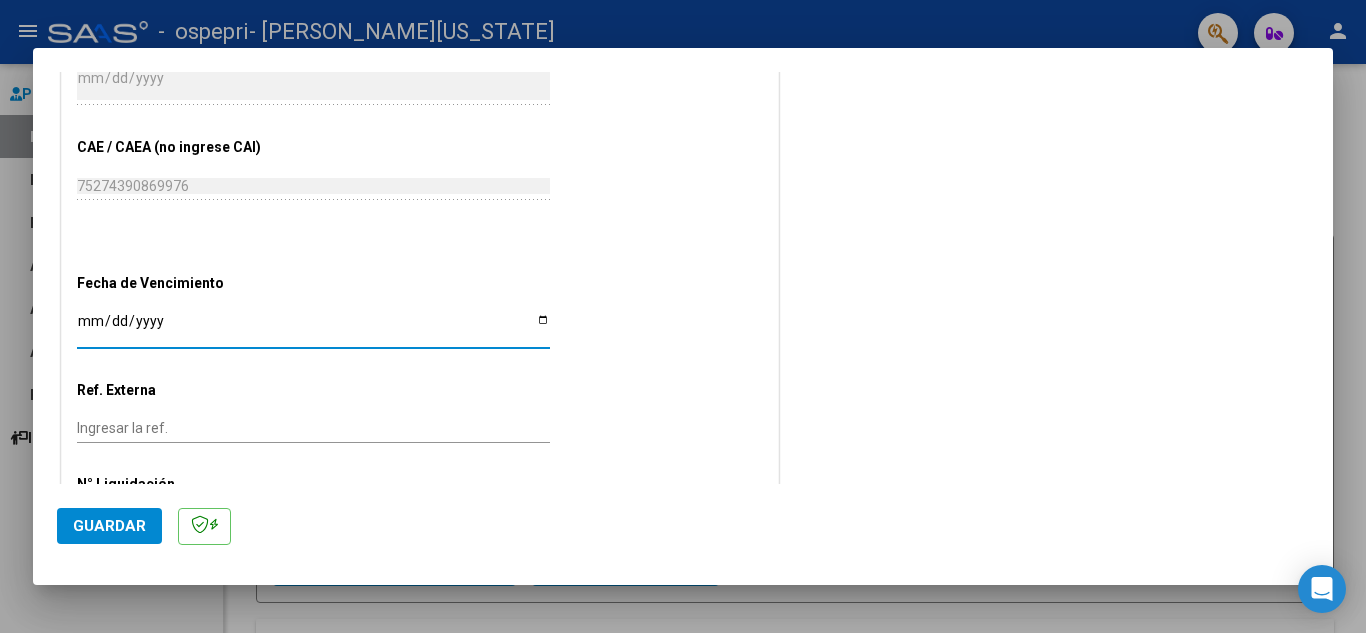 click on "Ingresar la fecha" at bounding box center (313, 328) 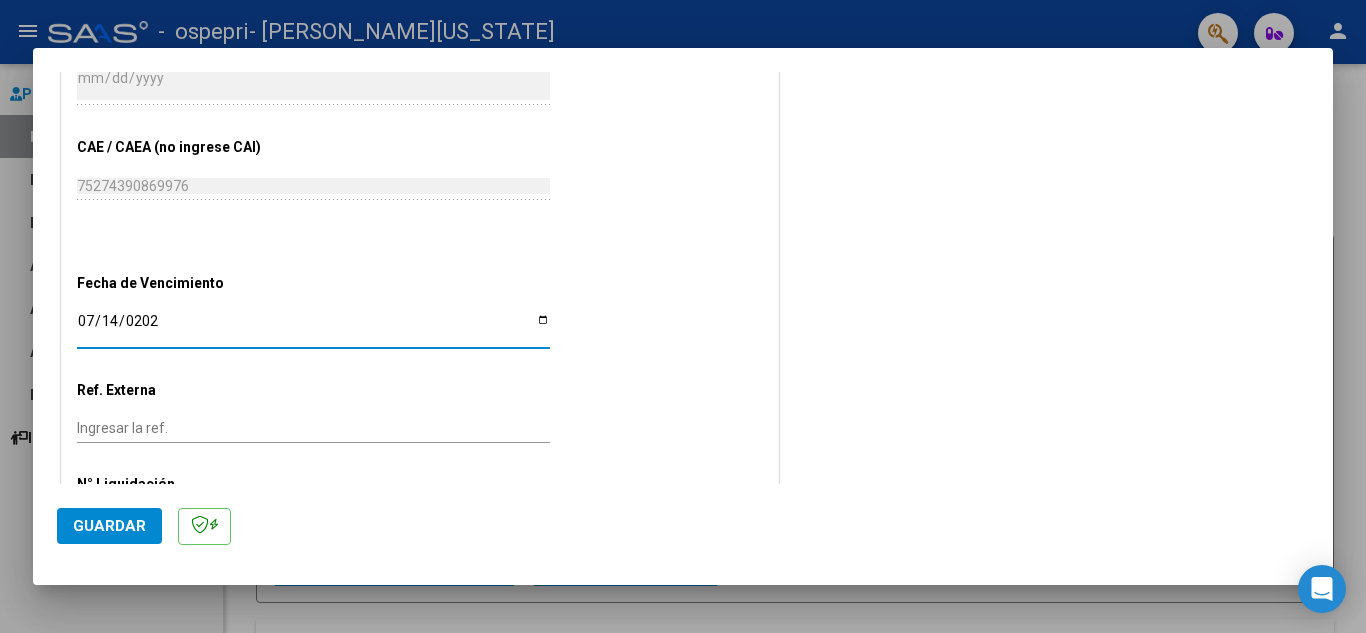 type on "[DATE]" 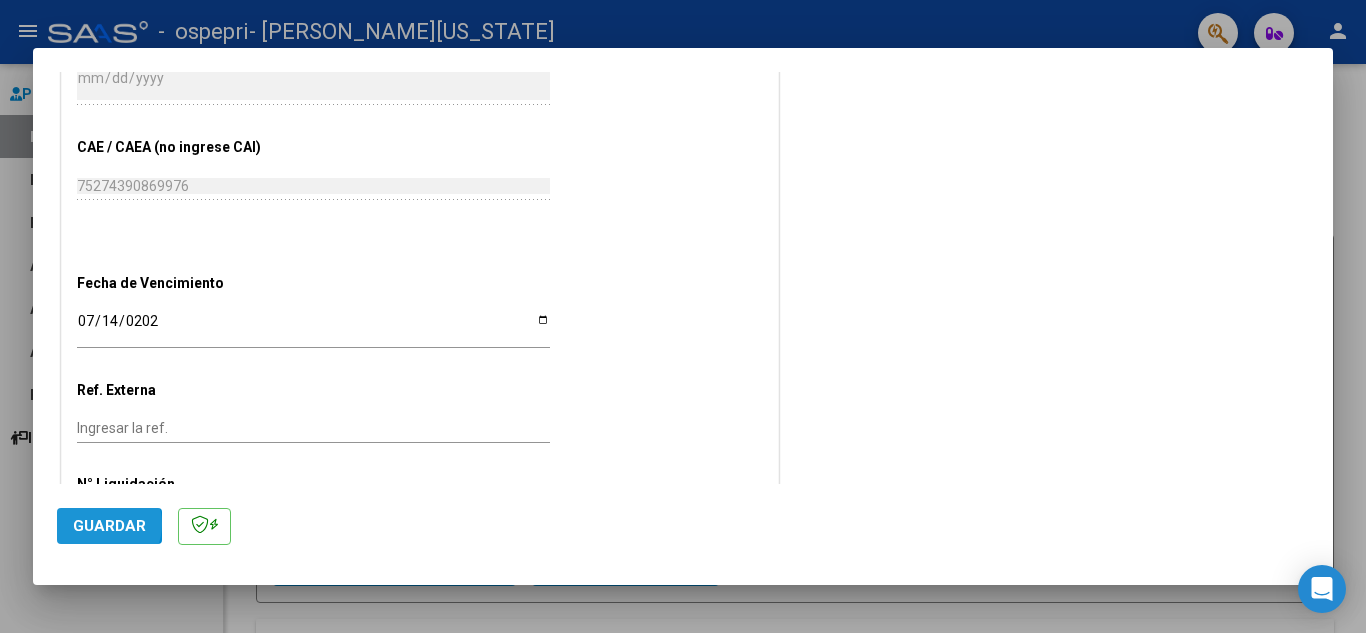click on "Guardar" 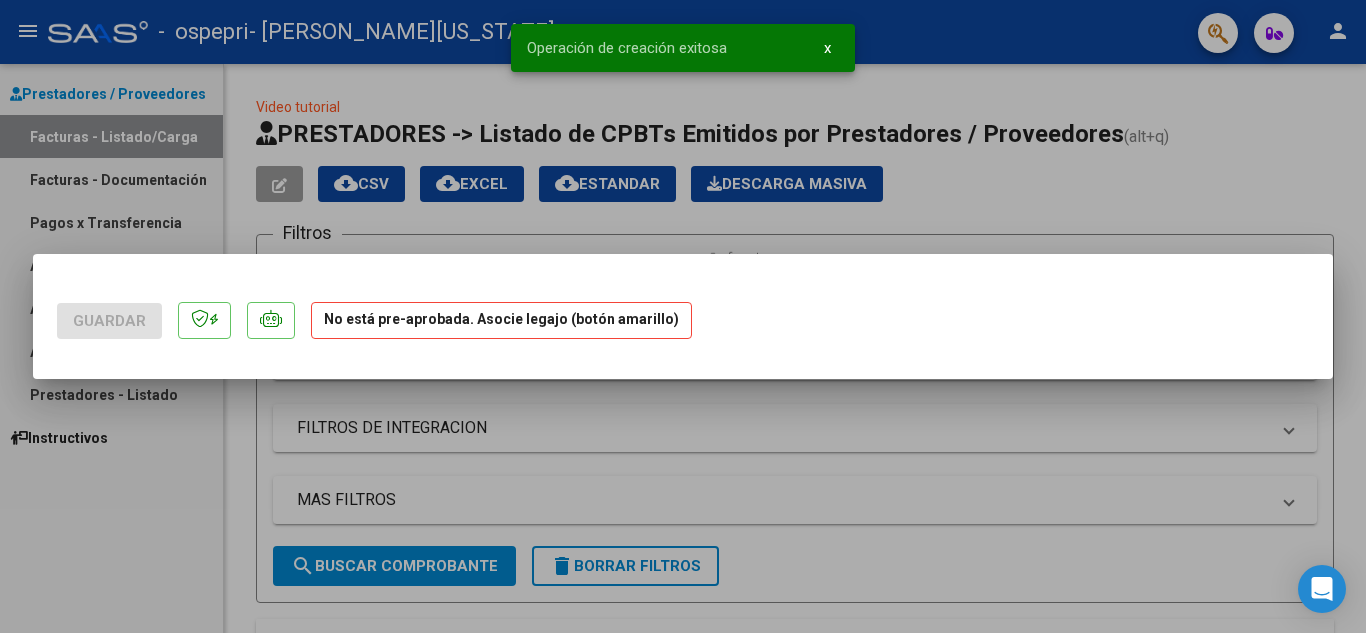scroll, scrollTop: 0, scrollLeft: 0, axis: both 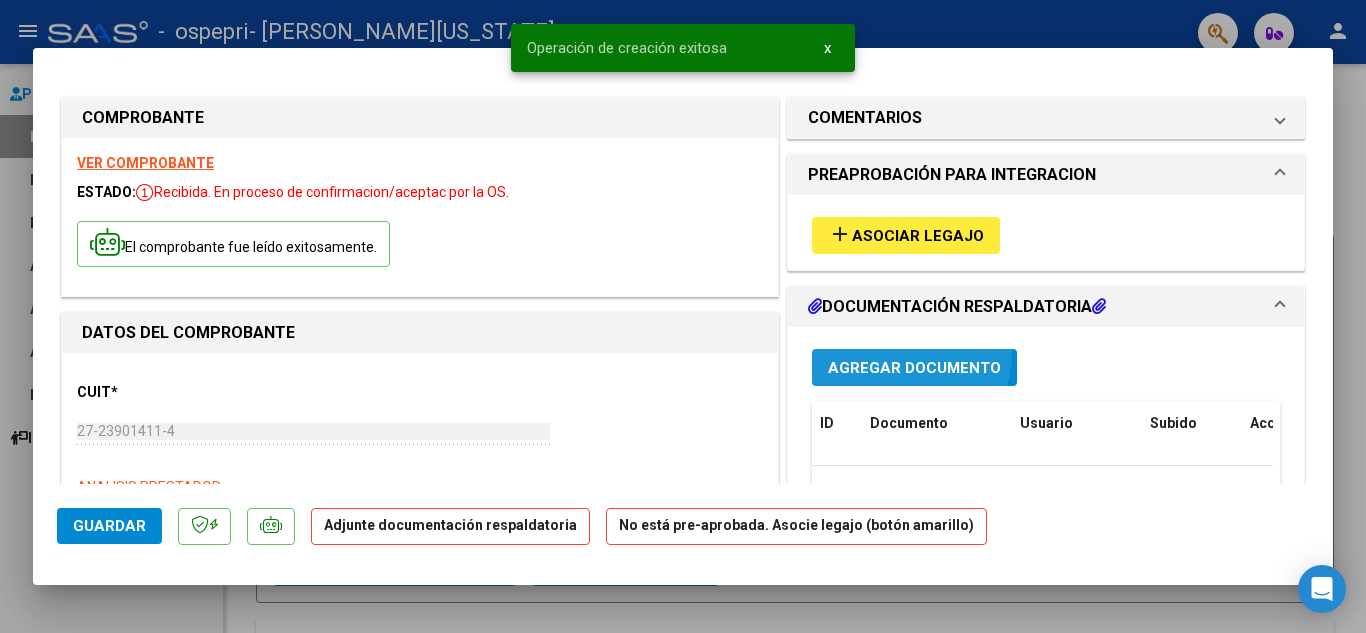 click on "Agregar Documento" at bounding box center (914, 367) 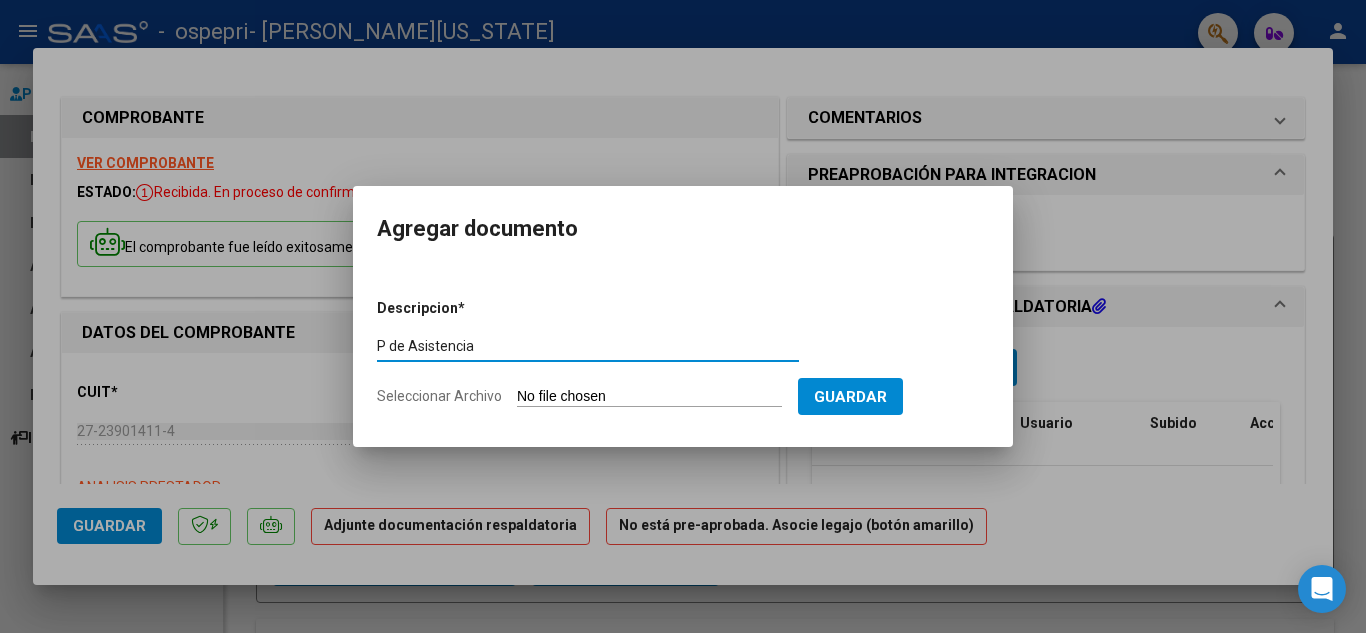 type on "P de Asistencia" 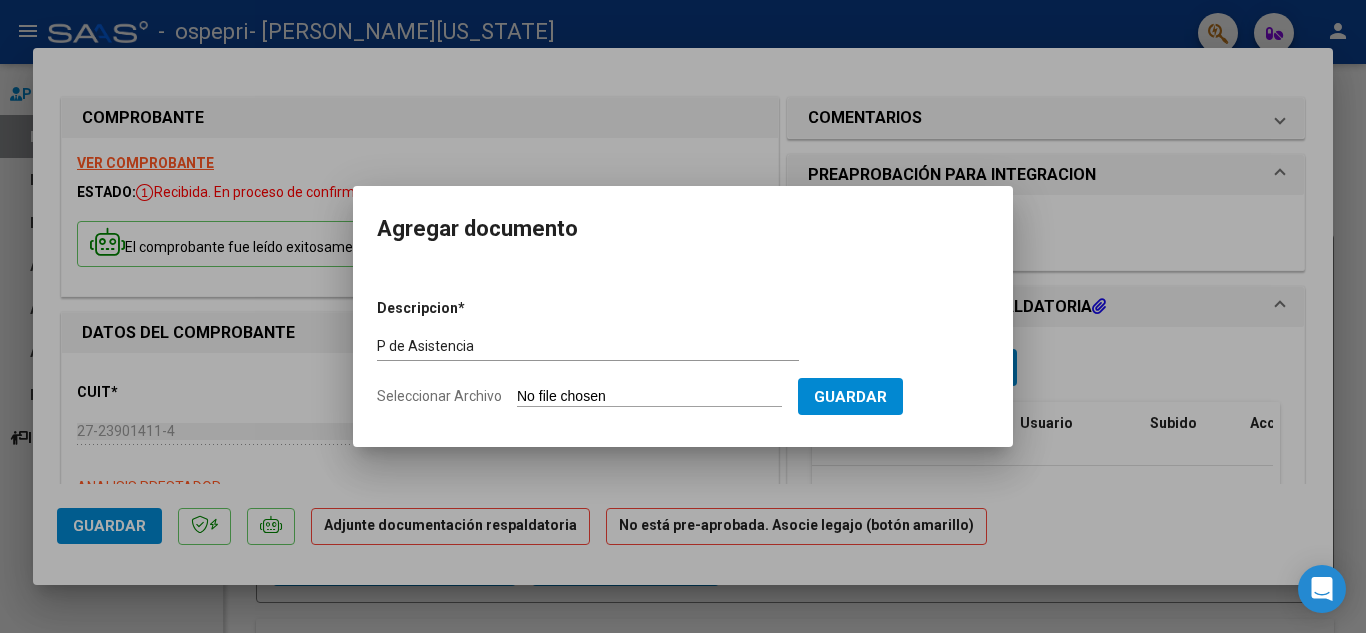 click on "Seleccionar Archivo" at bounding box center (649, 397) 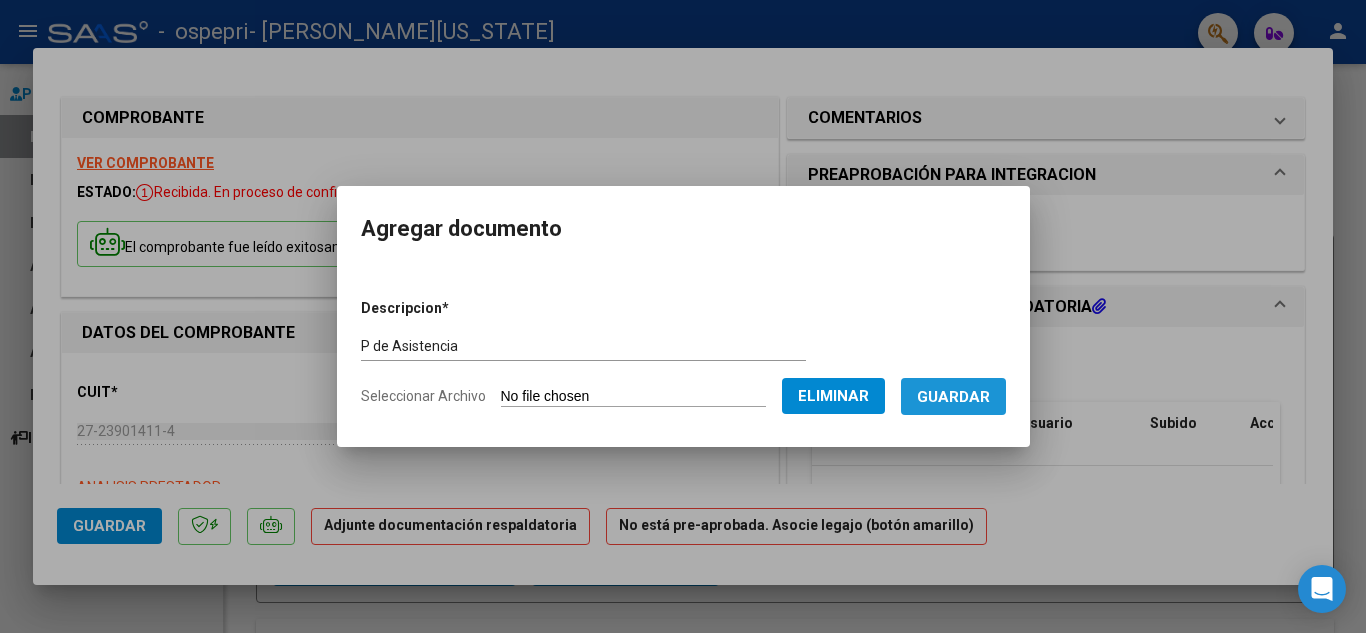 click on "Guardar" at bounding box center (953, 396) 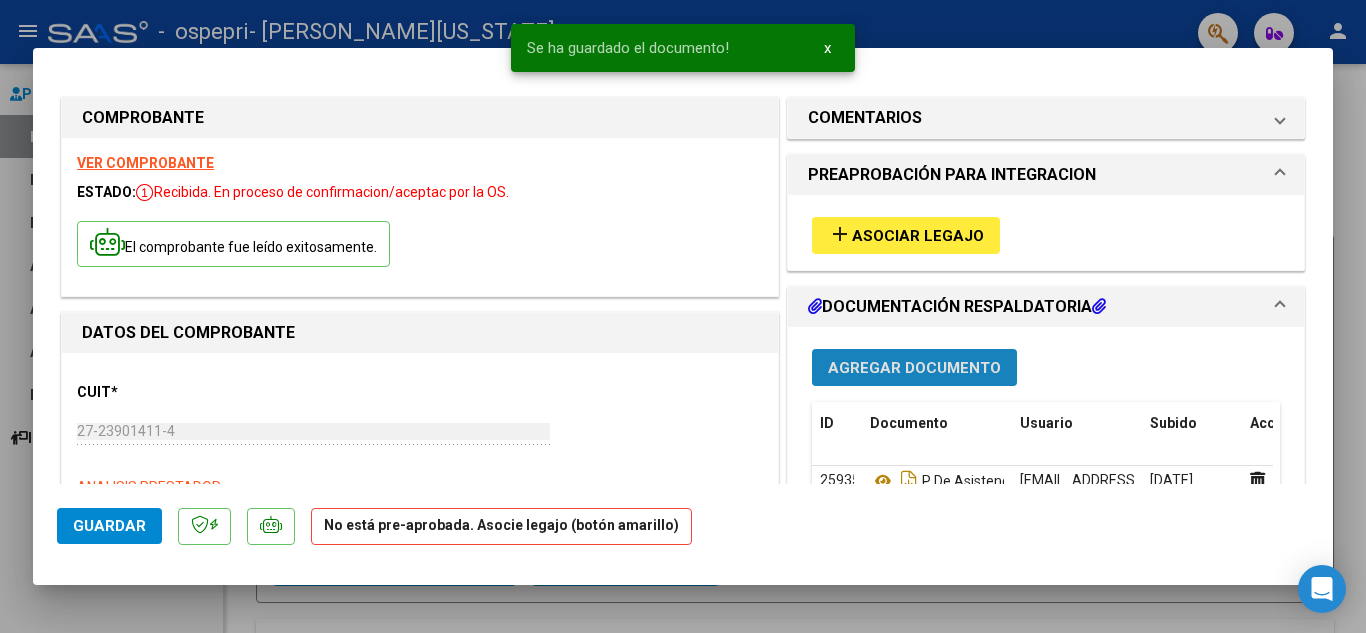 click on "Agregar Documento" at bounding box center (914, 368) 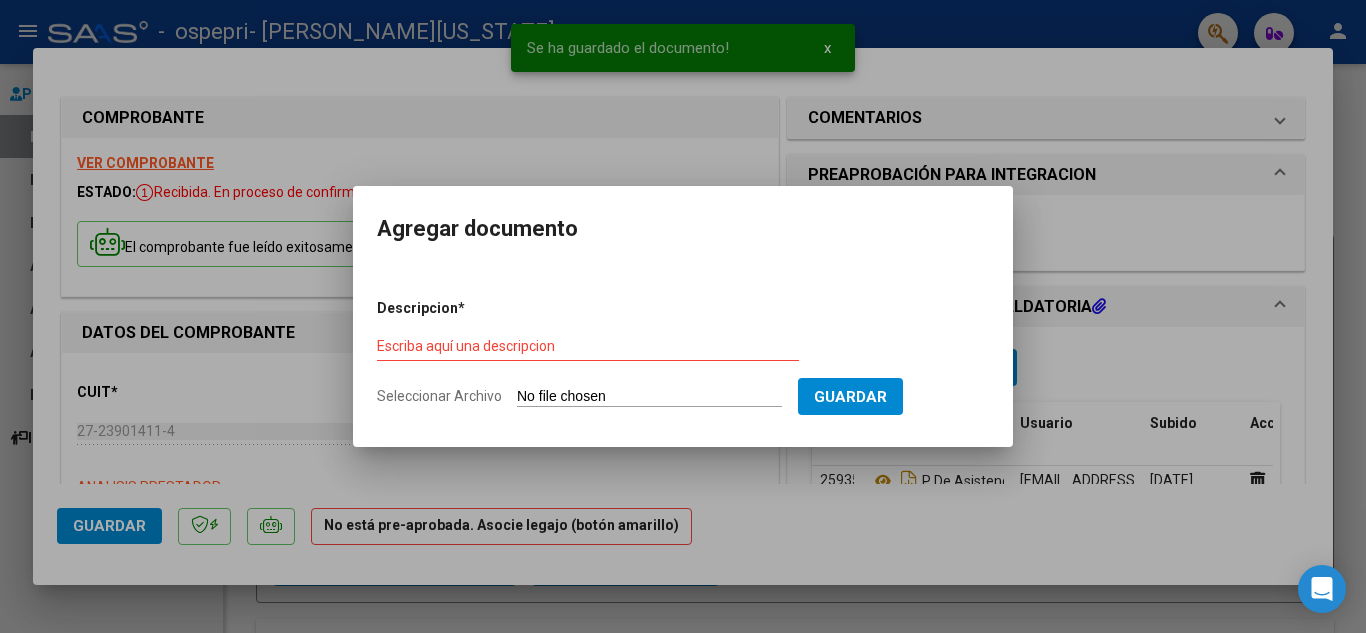 click on "Descripcion  *   Escriba aquí una descripcion  Seleccionar Archivo Guardar" at bounding box center [683, 353] 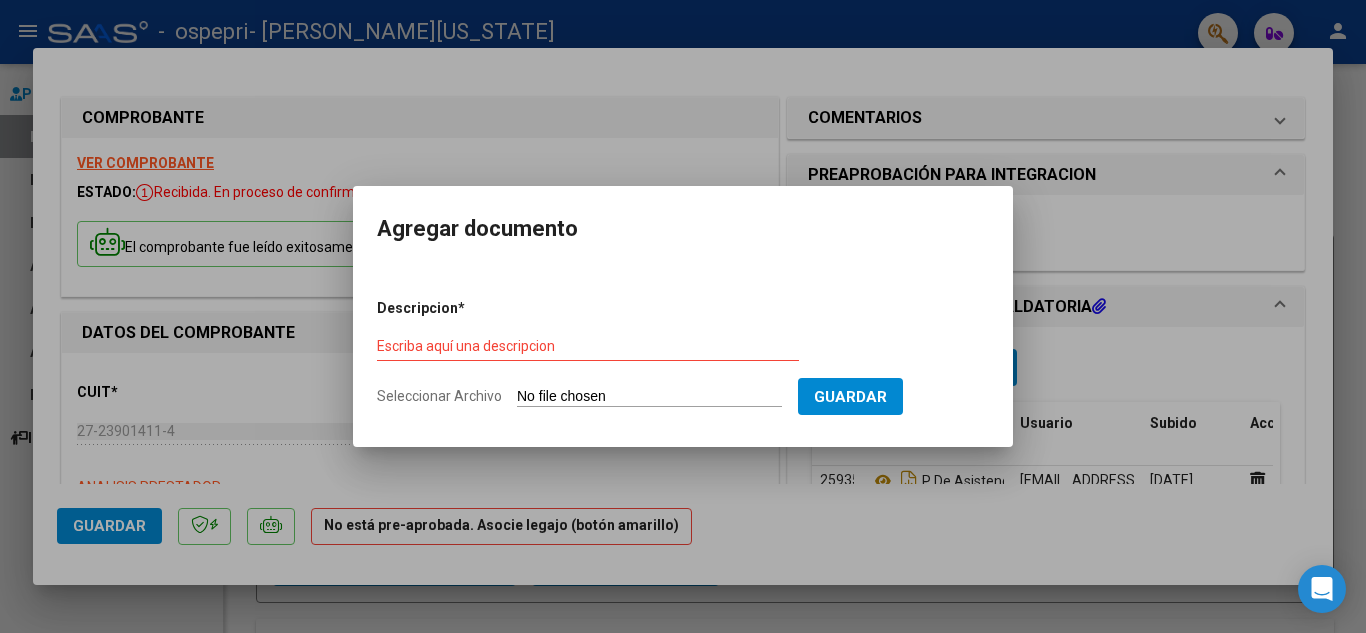 click on "Escriba aquí una descripcion" at bounding box center [588, 347] 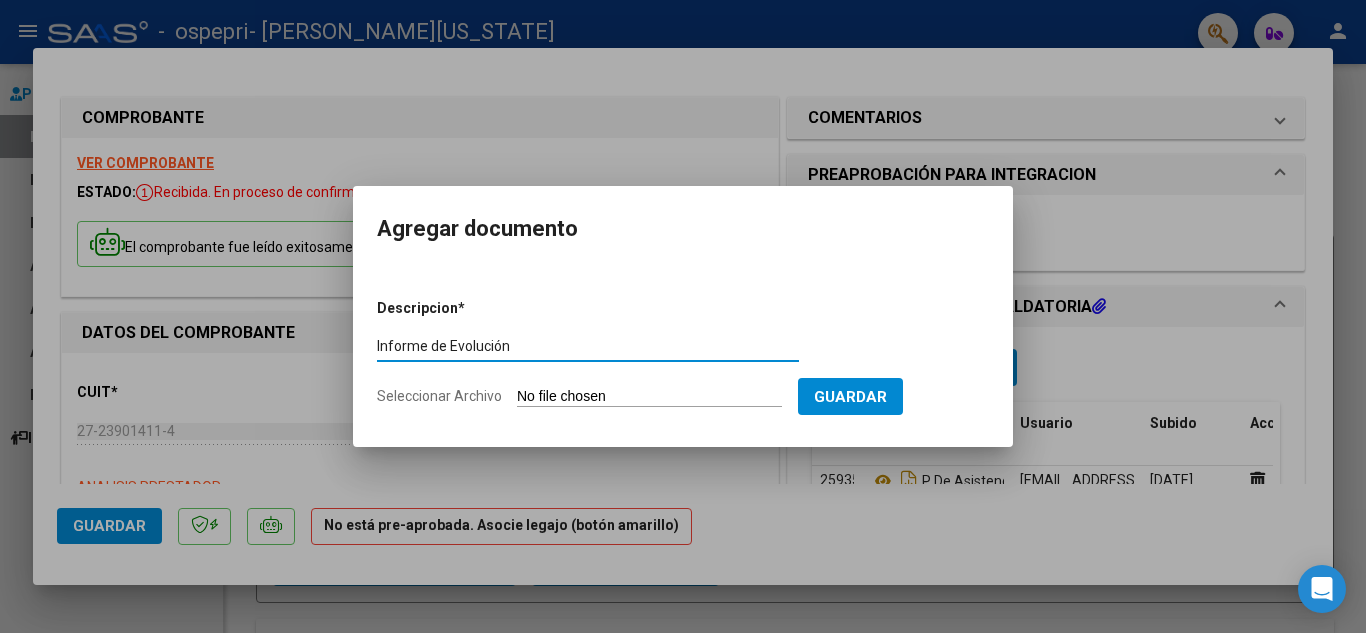 type on "Informe de Evolución" 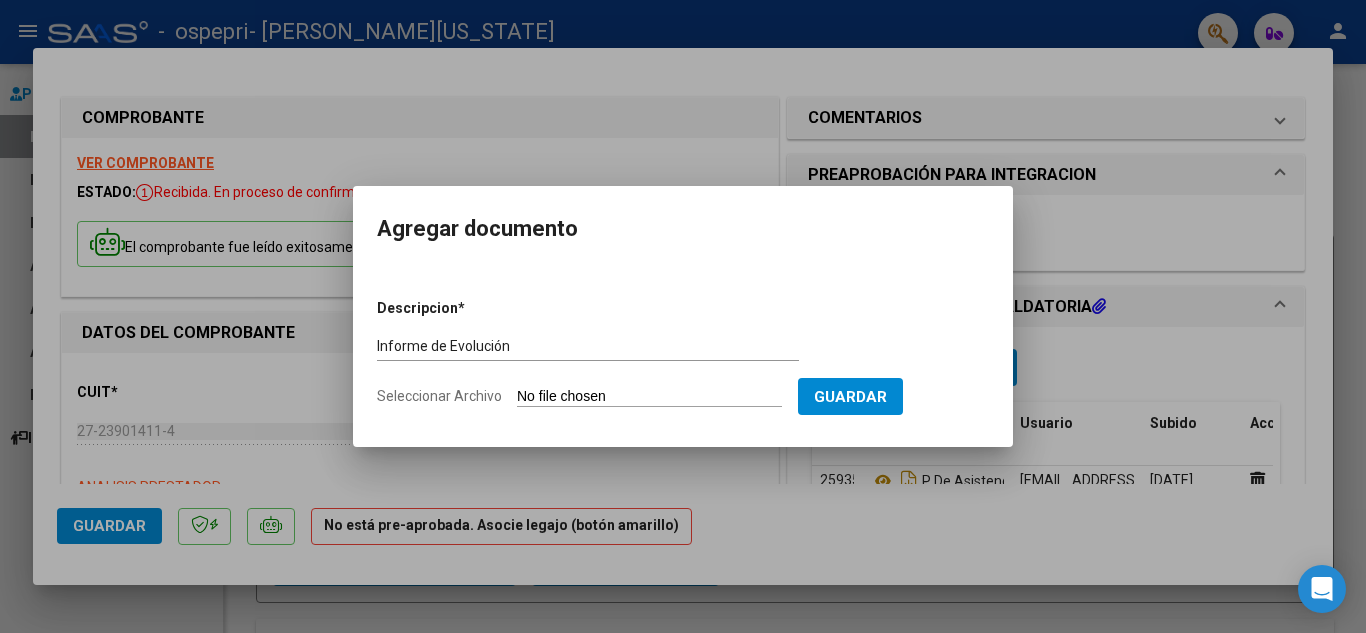 click on "Seleccionar Archivo" at bounding box center [649, 397] 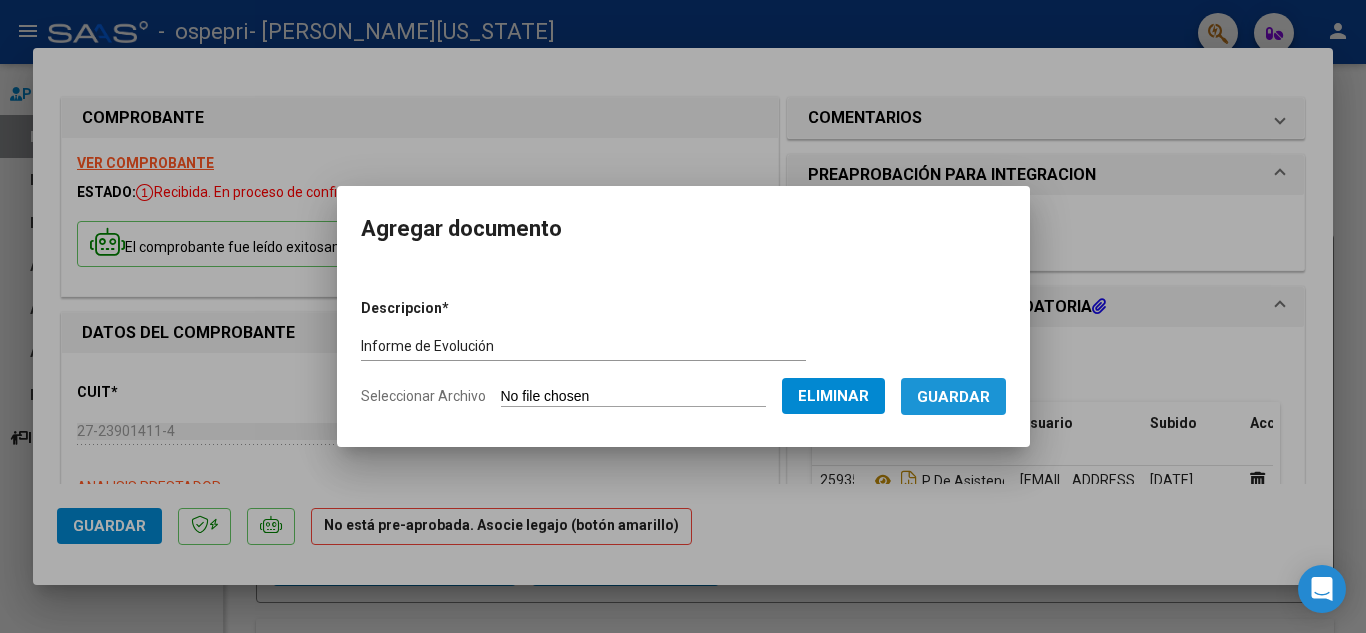 click on "Guardar" at bounding box center [953, 397] 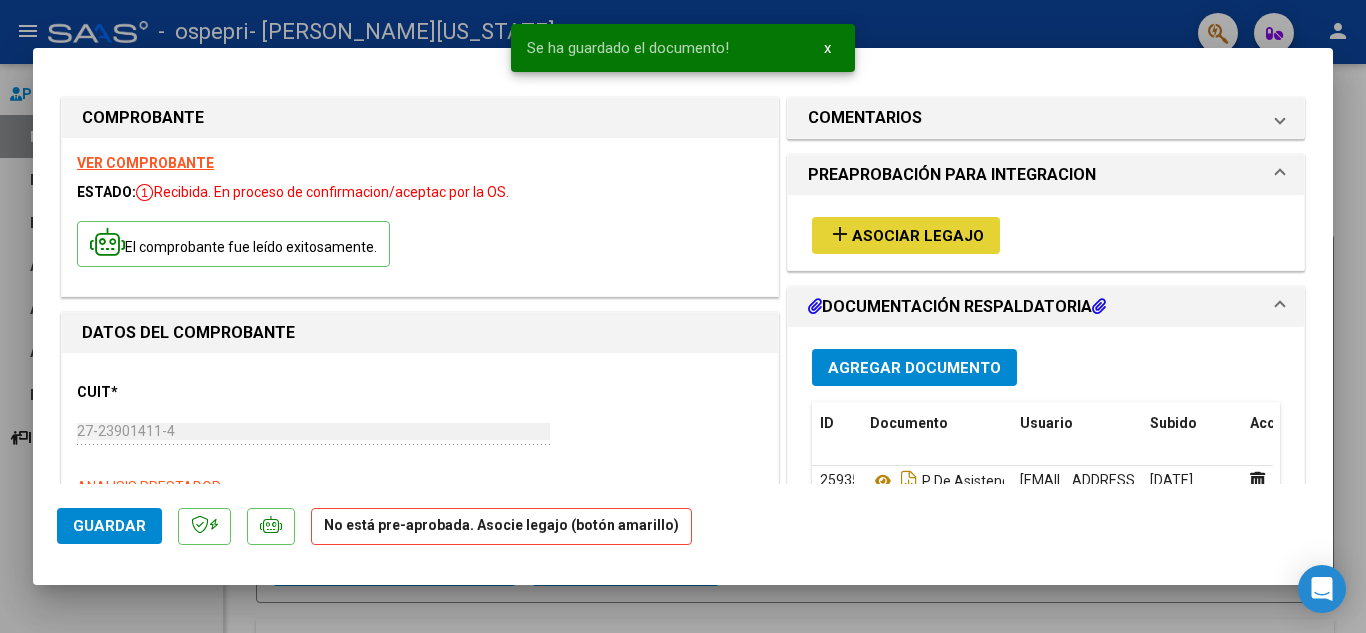 click on "add Asociar Legajo" at bounding box center [906, 235] 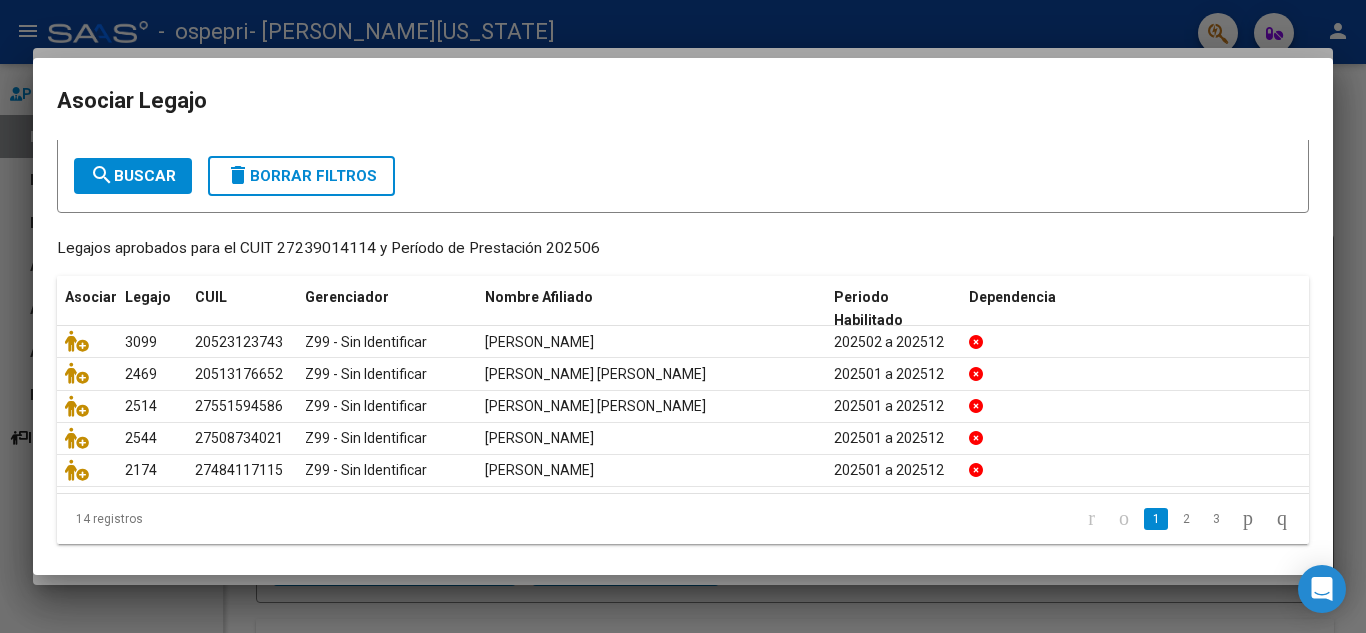scroll, scrollTop: 109, scrollLeft: 0, axis: vertical 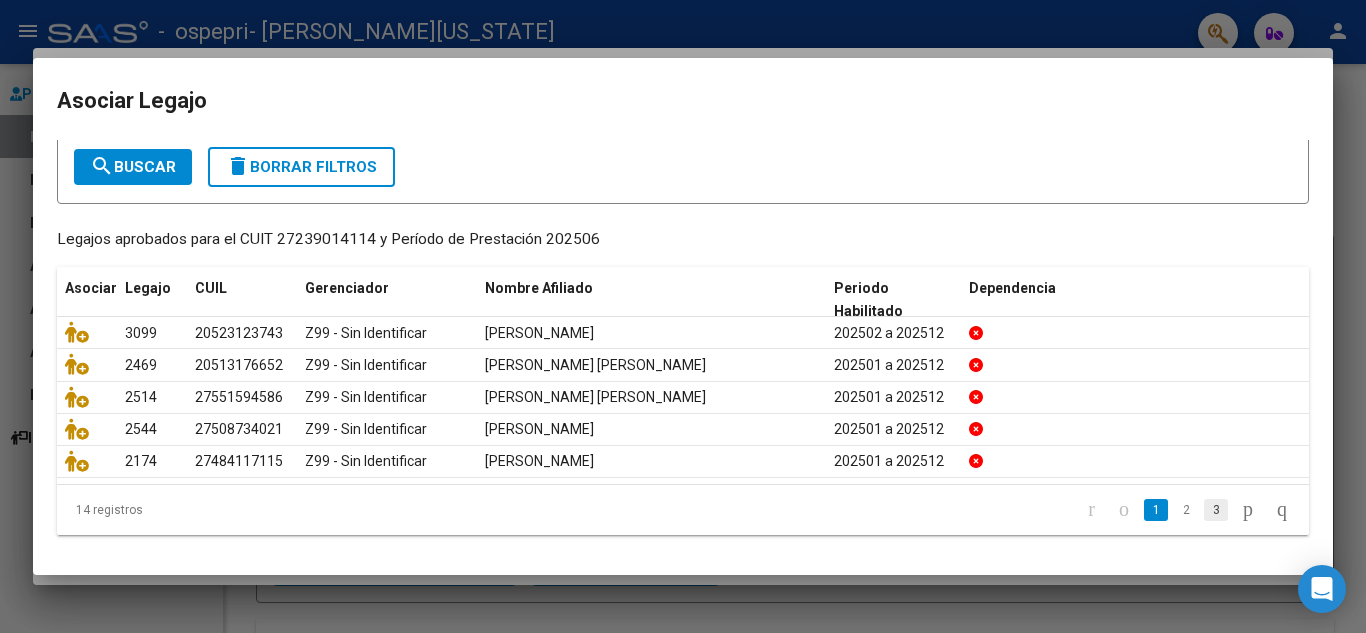 click on "3" 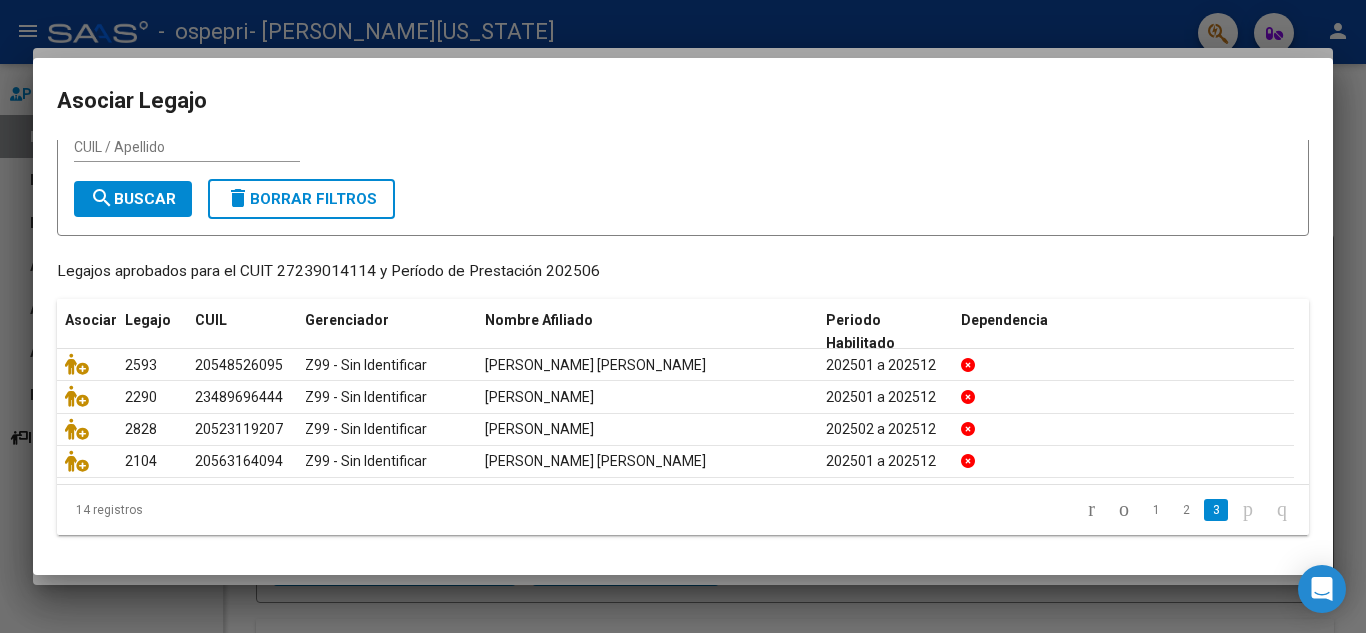 scroll, scrollTop: 76, scrollLeft: 0, axis: vertical 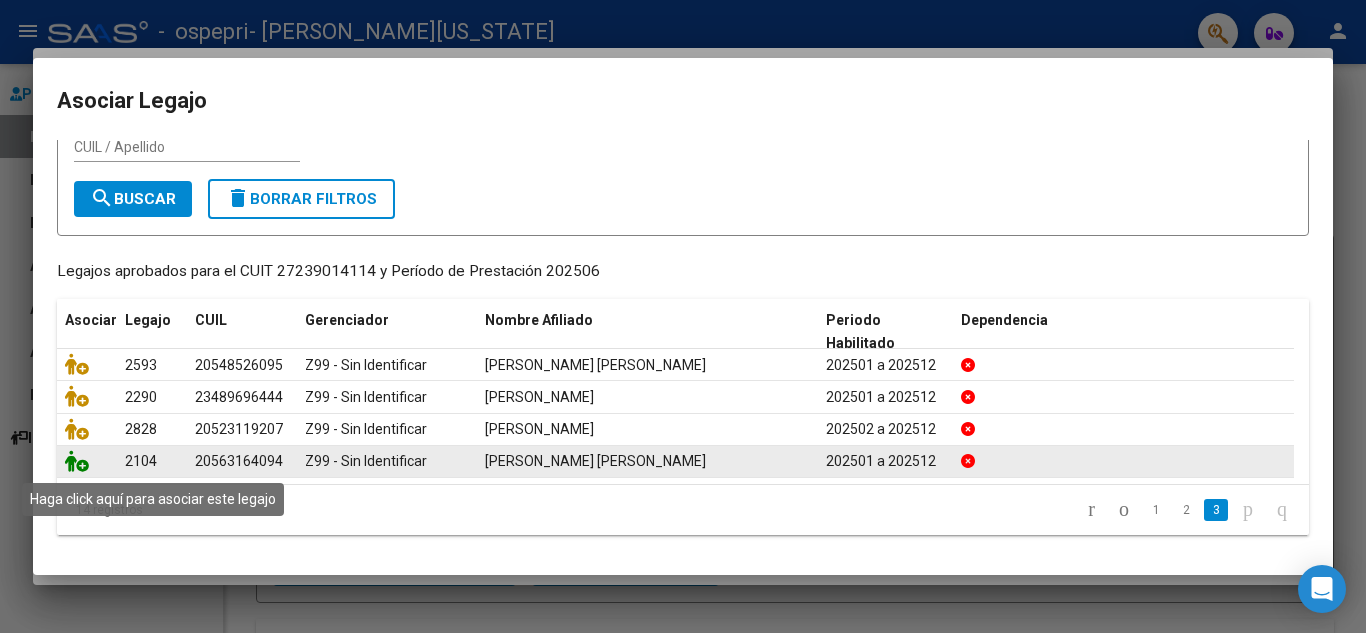 click 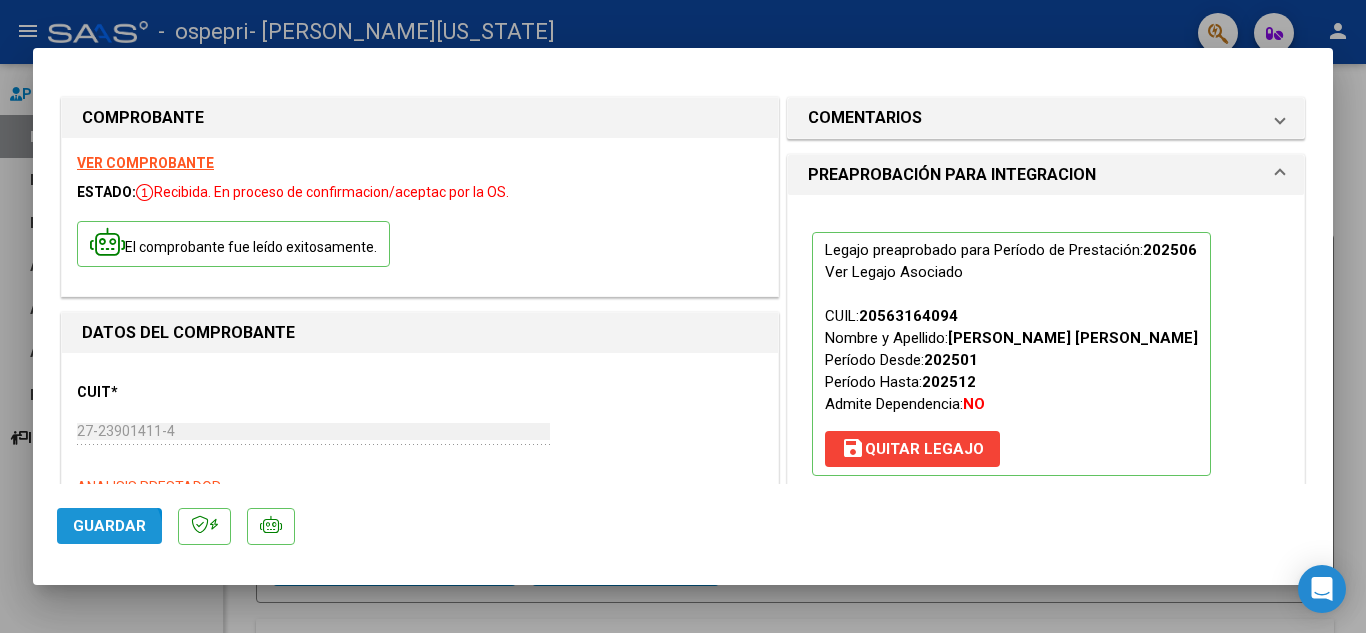 click on "Guardar" 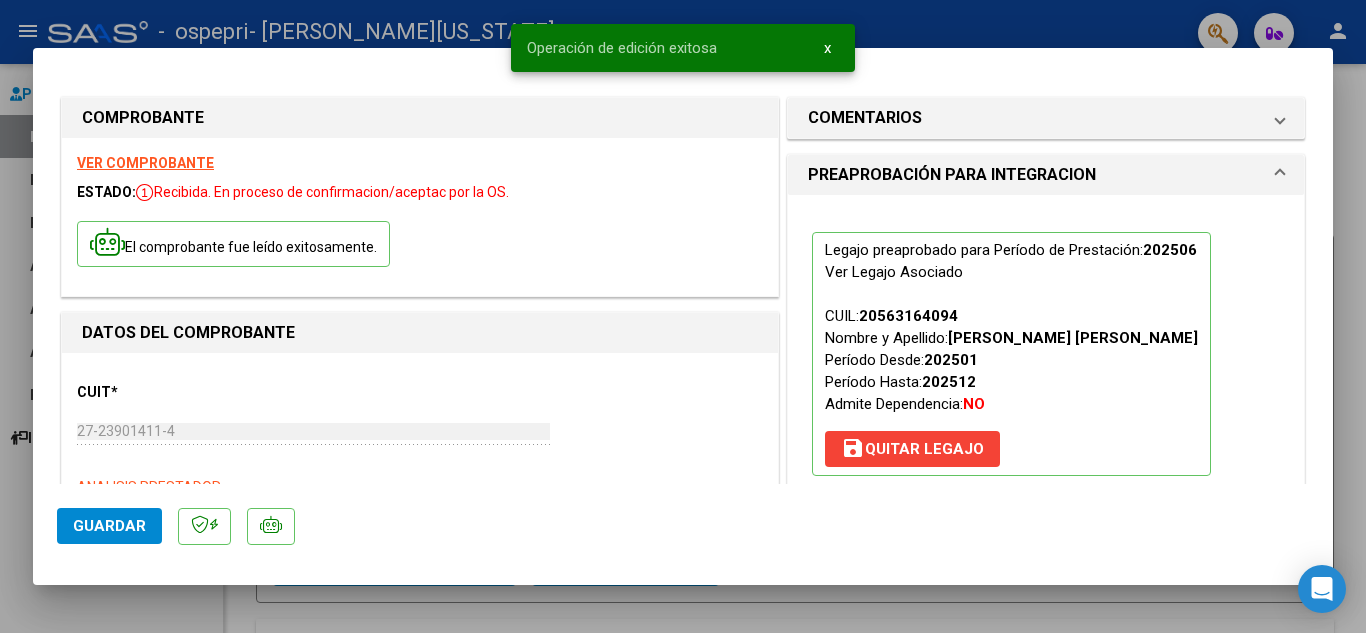 click at bounding box center (683, 316) 